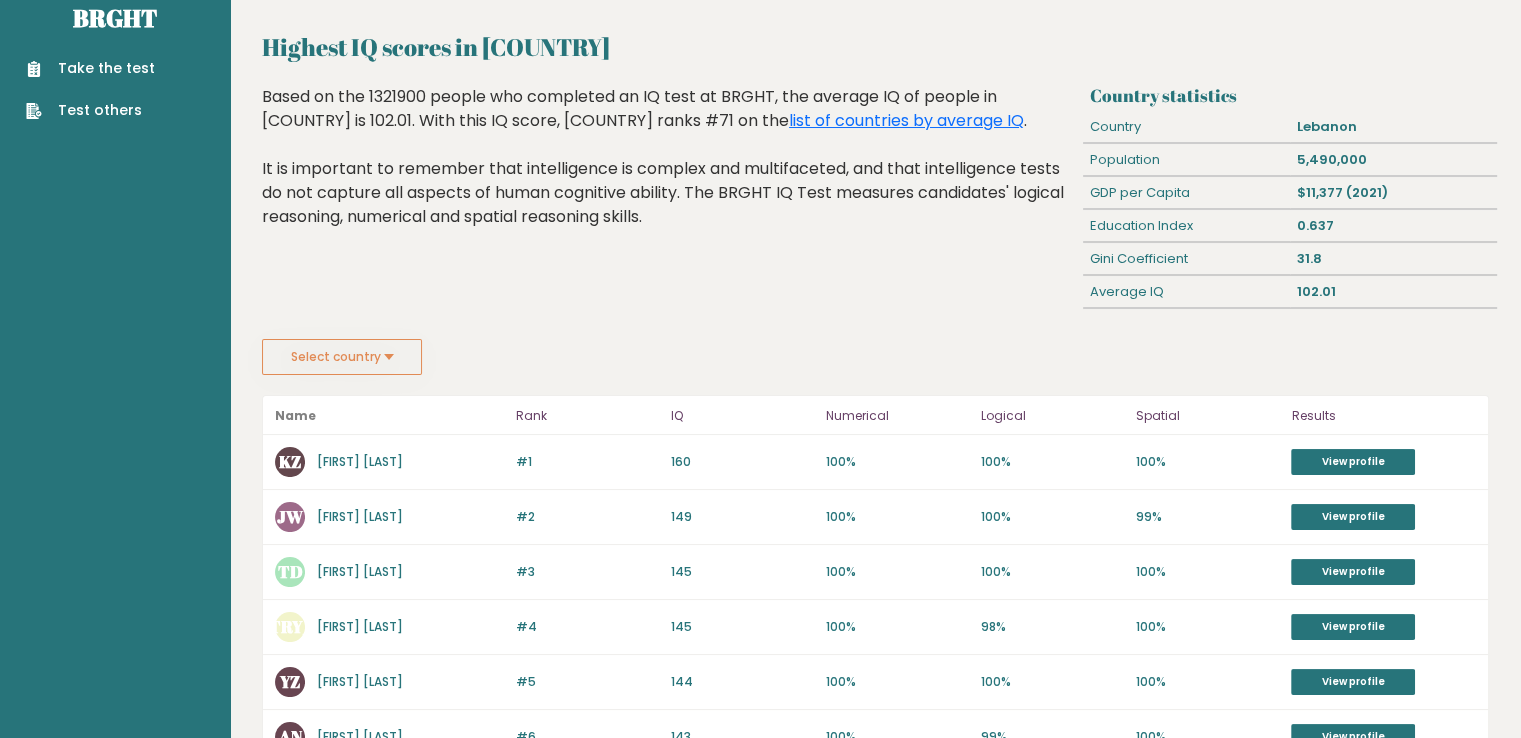 click on "Based on the 1321900 people who completed an IQ test at BRGHT, the average IQ of people in [COUNTRY] is 102.01. With this IQ score, [COUNTRY] ranks #71 on the  list of countries by average IQ .
It is important to remember that intelligence is complex and multifaceted, and that intelligence tests do not capture all aspects of human cognitive ability. The BRGHT IQ Test measures candidates' logical reasoning, numerical and spatial reasoning skills." at bounding box center [669, 212] 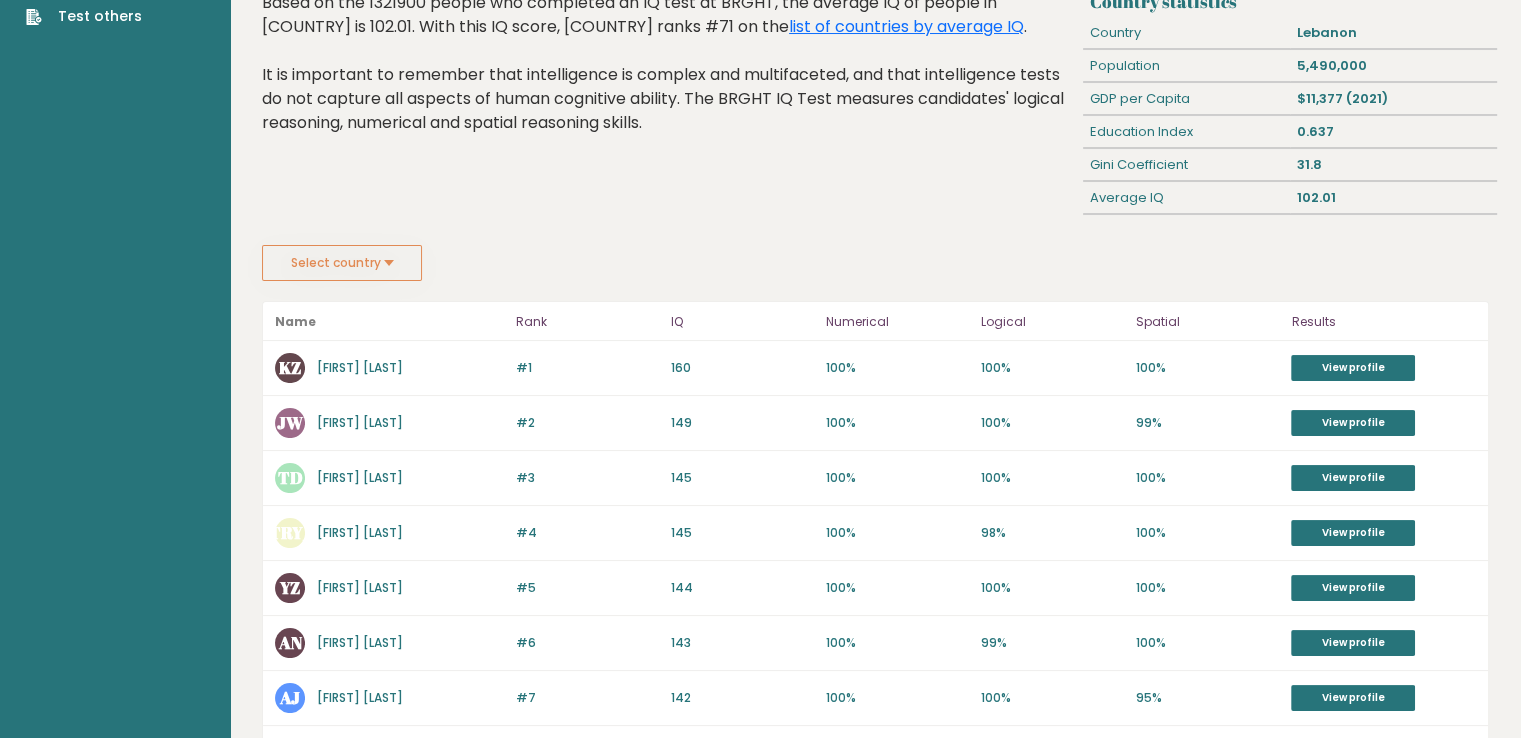 scroll, scrollTop: 133, scrollLeft: 0, axis: vertical 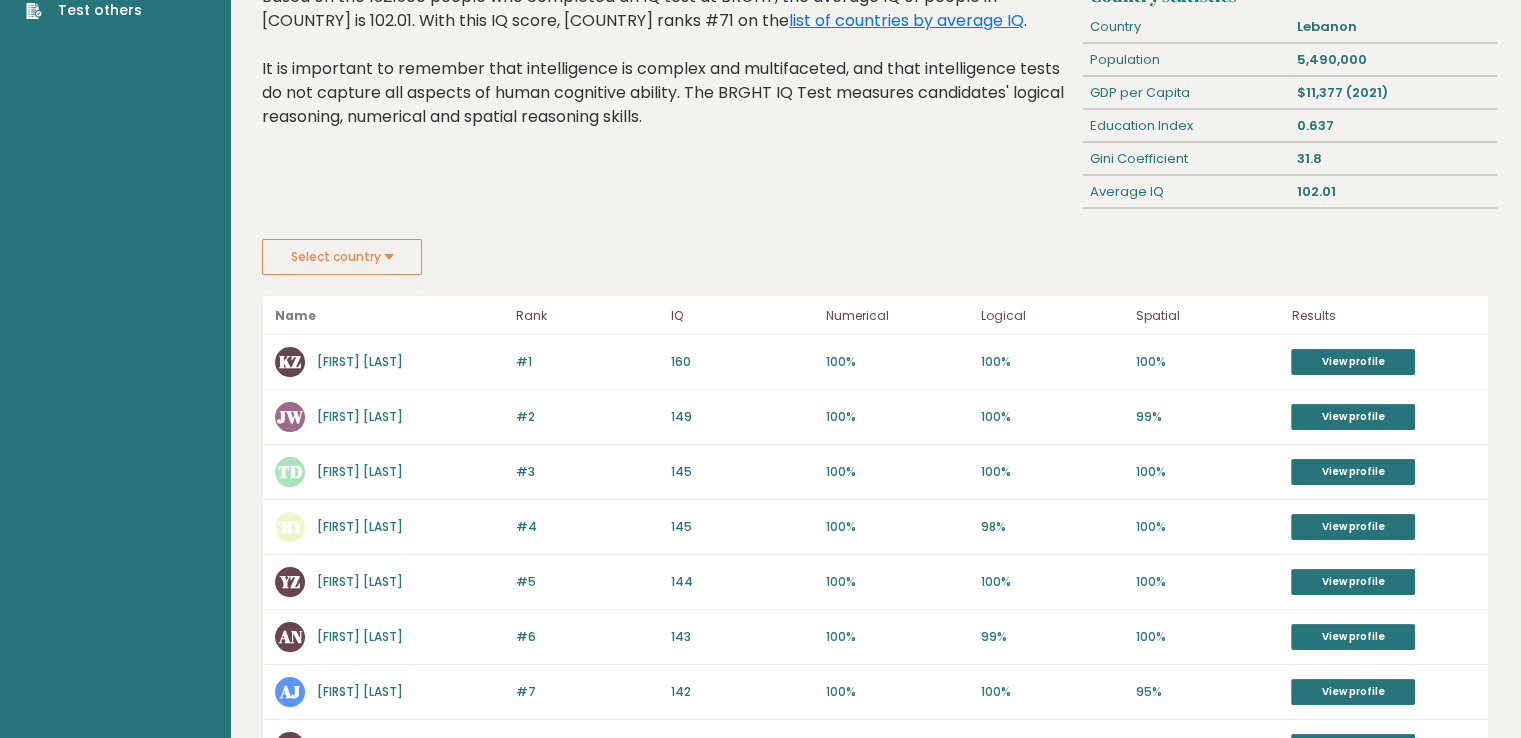 click on "Karim Zakka" at bounding box center (360, 361) 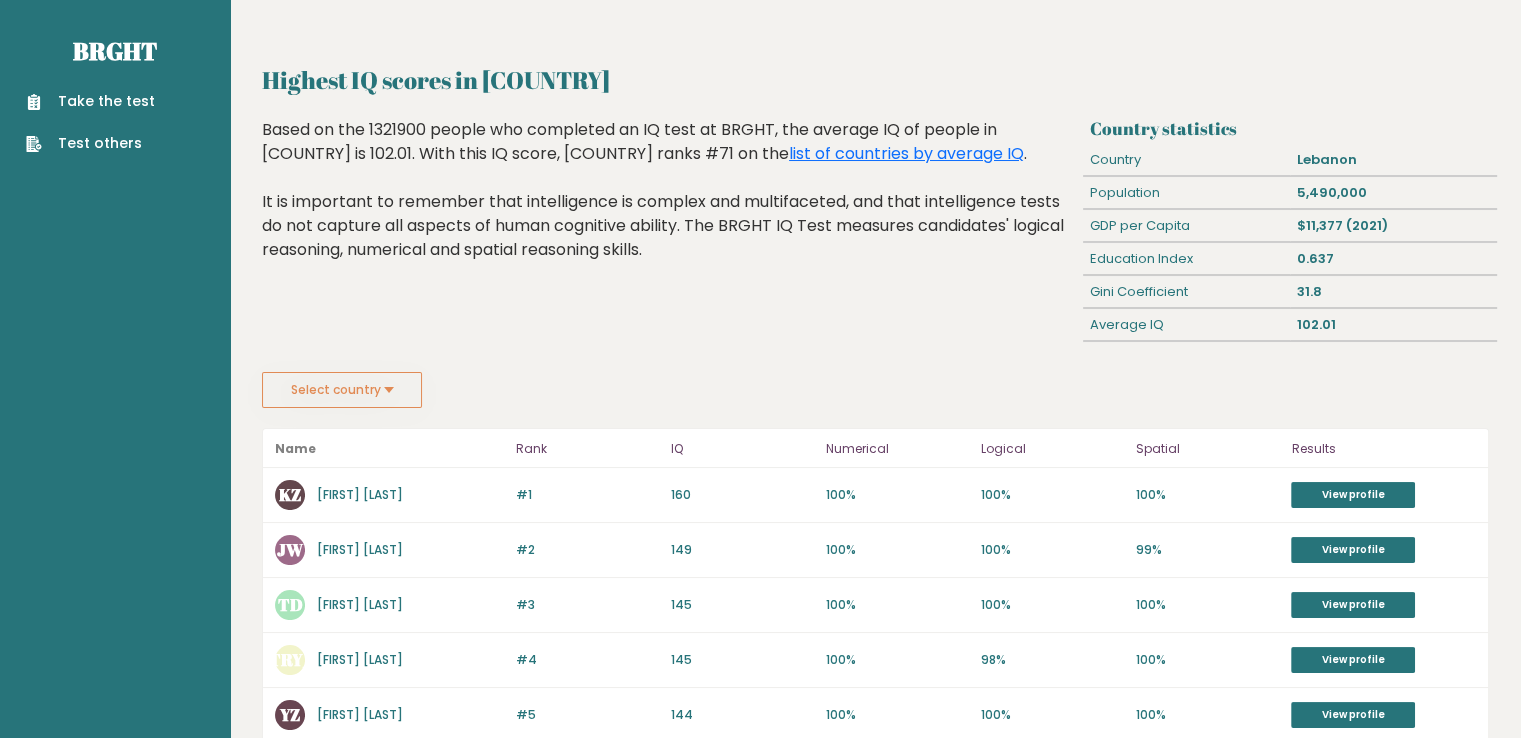 click on "Take the test" at bounding box center (90, 101) 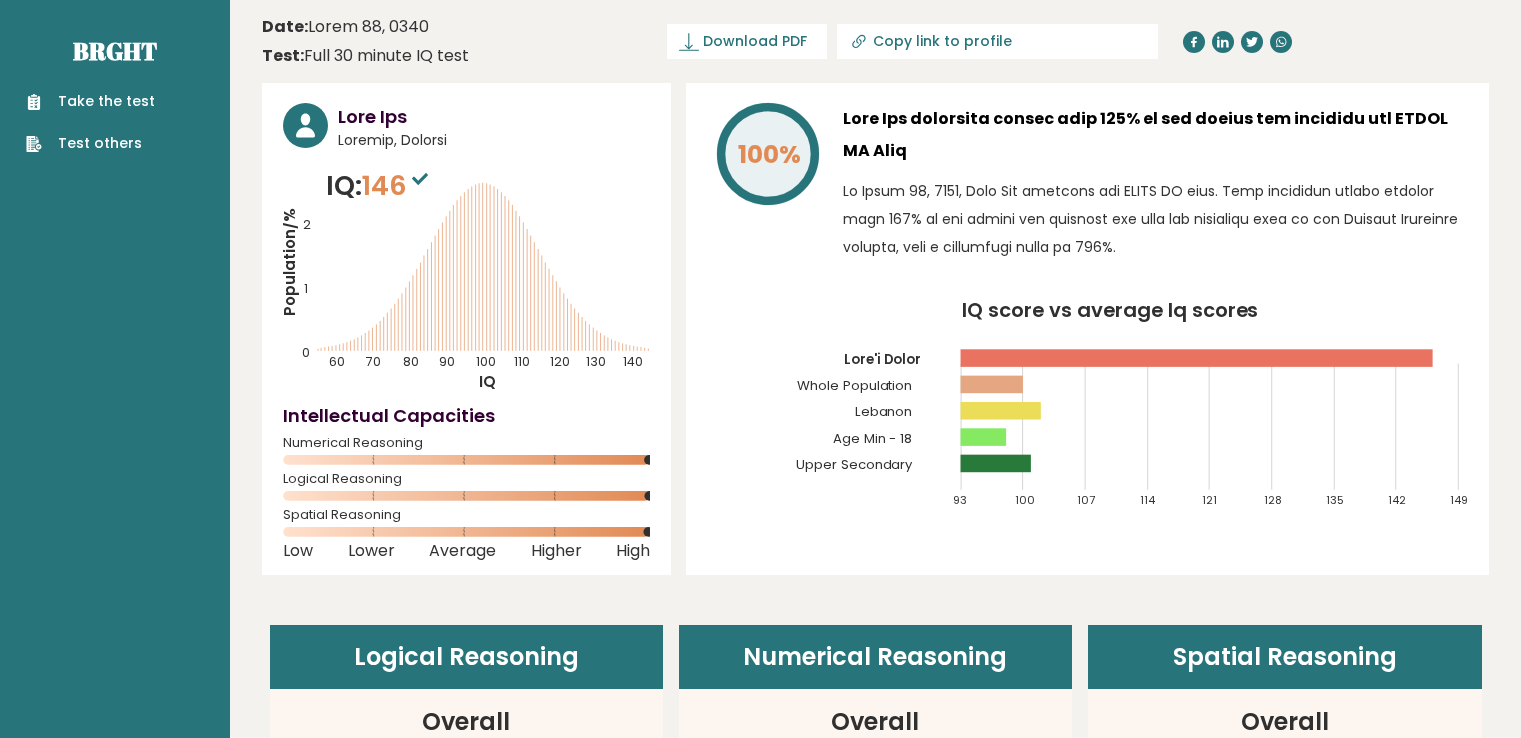 scroll, scrollTop: 0, scrollLeft: 0, axis: both 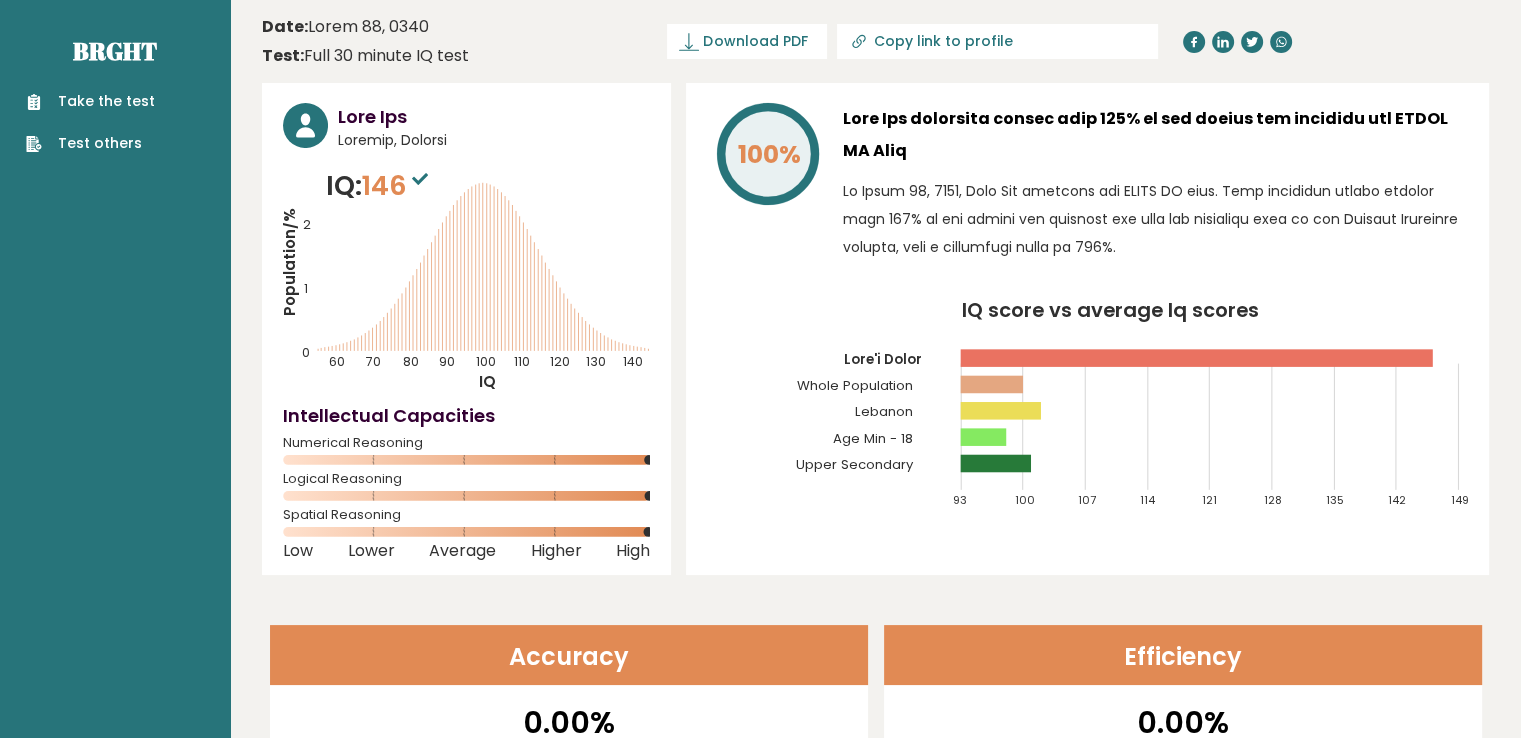 drag, startPoint x: 868, startPoint y: 105, endPoint x: 876, endPoint y: 153, distance: 48.6621 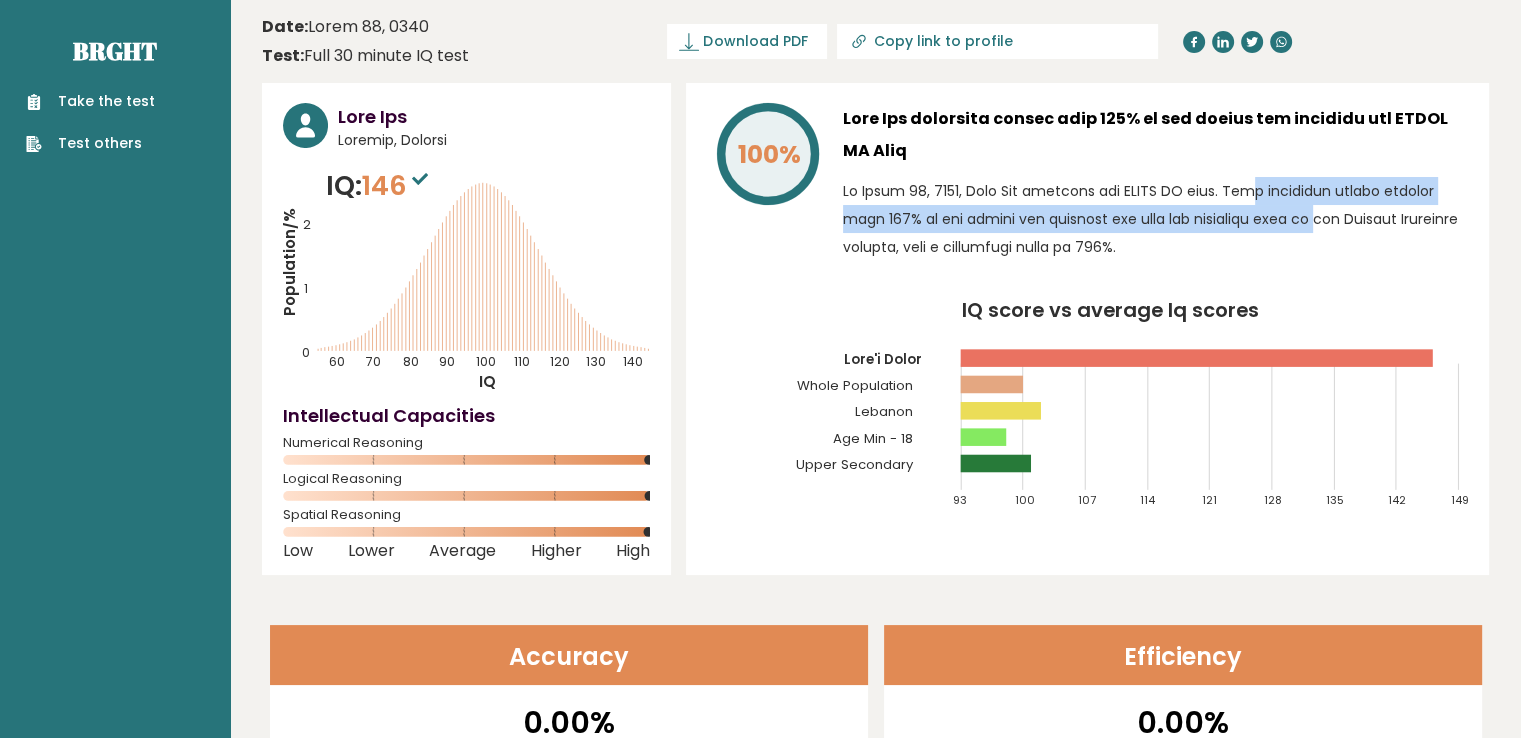 drag, startPoint x: 1199, startPoint y: 199, endPoint x: 1213, endPoint y: 214, distance: 20.518284 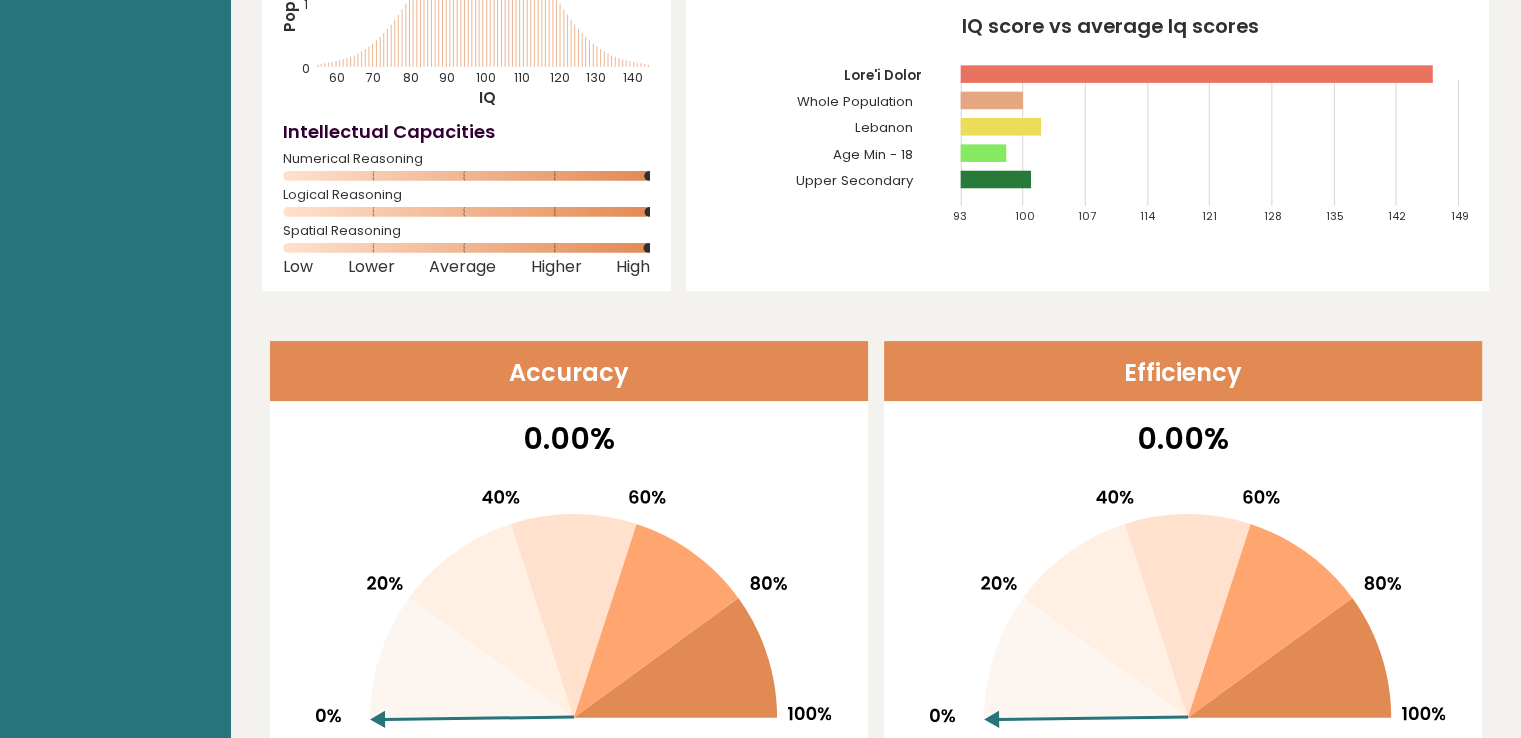 scroll, scrollTop: 0, scrollLeft: 0, axis: both 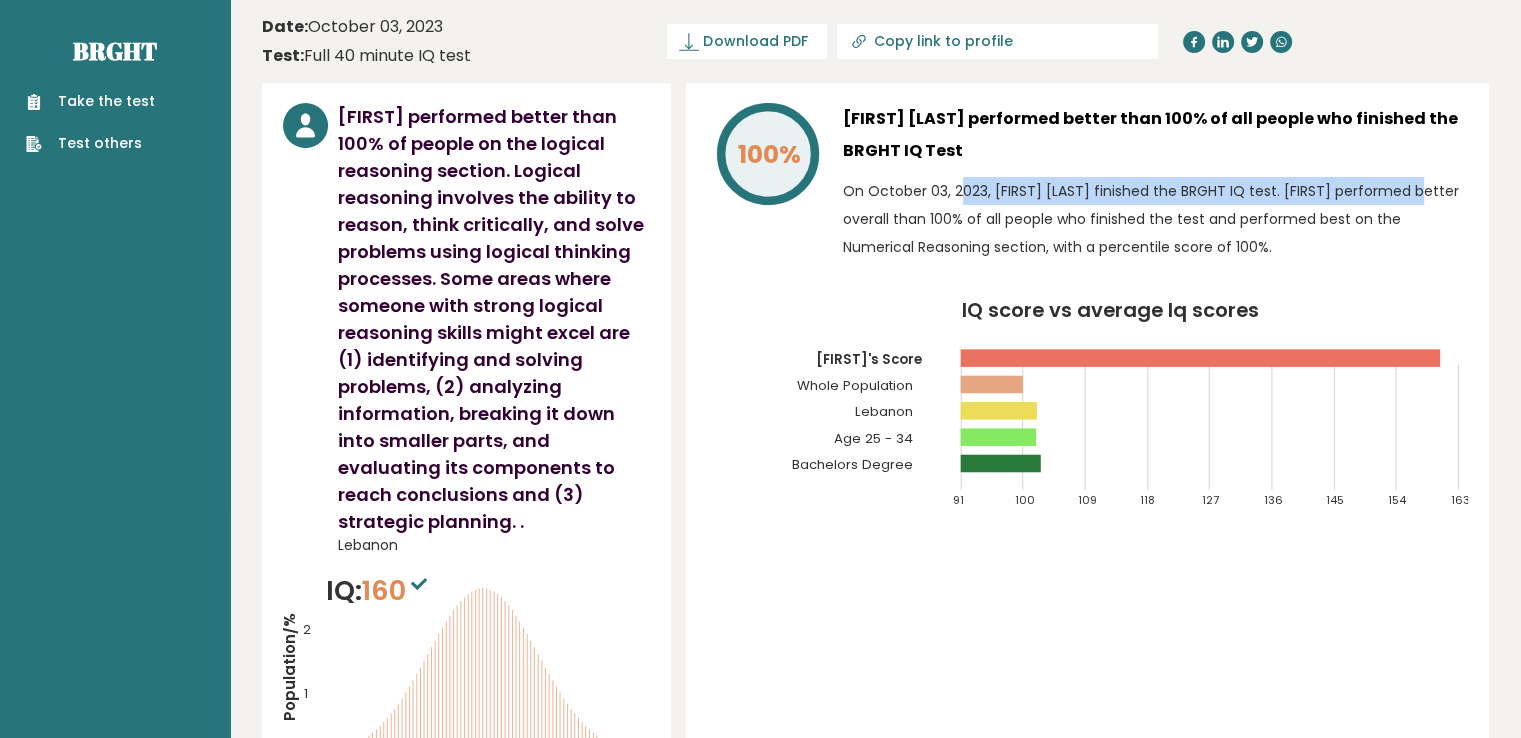 drag, startPoint x: 901, startPoint y: 189, endPoint x: 1253, endPoint y: 221, distance: 353.45154 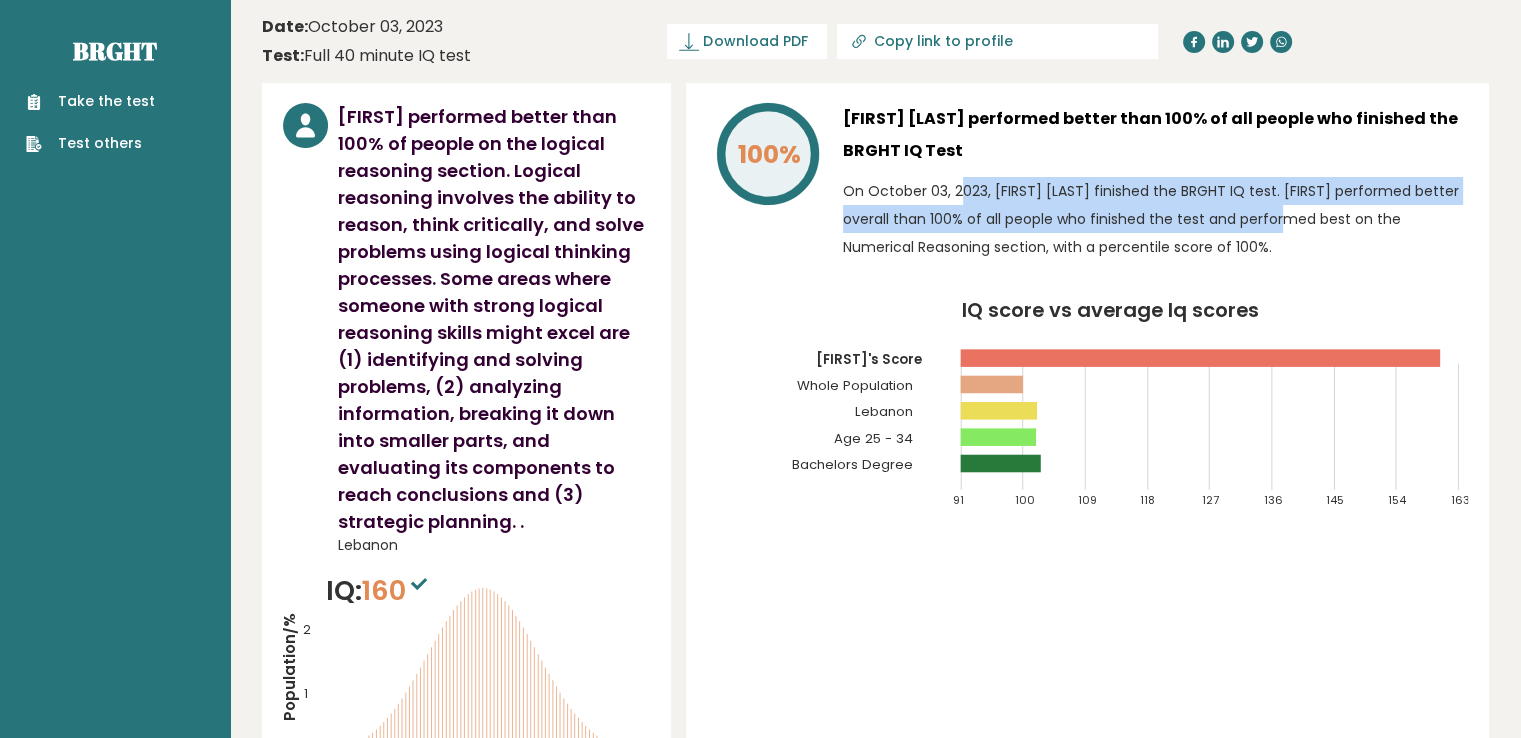click on "On October 03, 2023, Karim
Zakka finished the BRGHT IQ test. Karim performed better overall than
100% of all people who finished the test and
performed best on the
Numerical Reasoning section, with
a percentile score of 100%." at bounding box center [1155, 219] 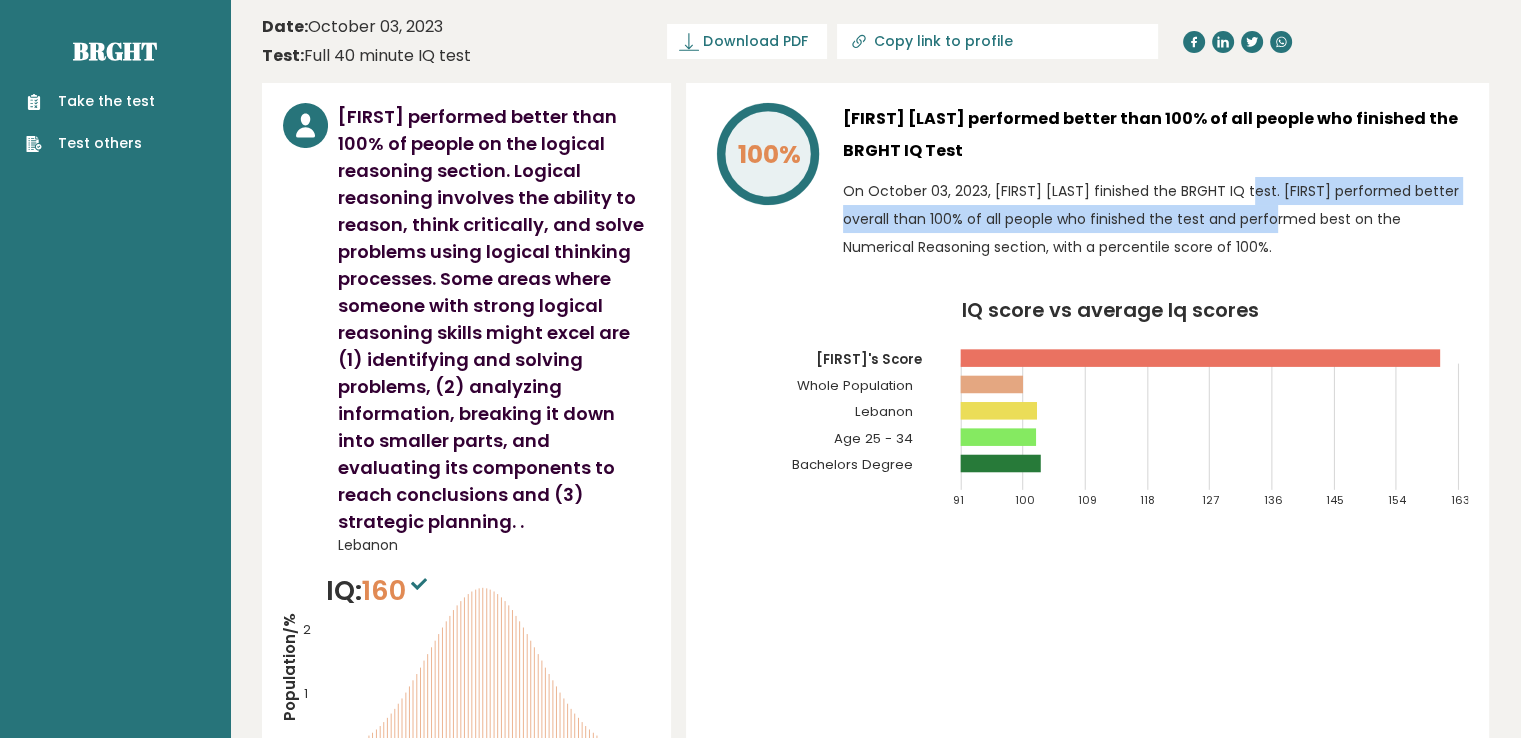 drag, startPoint x: 1247, startPoint y: 221, endPoint x: 1202, endPoint y: 193, distance: 53 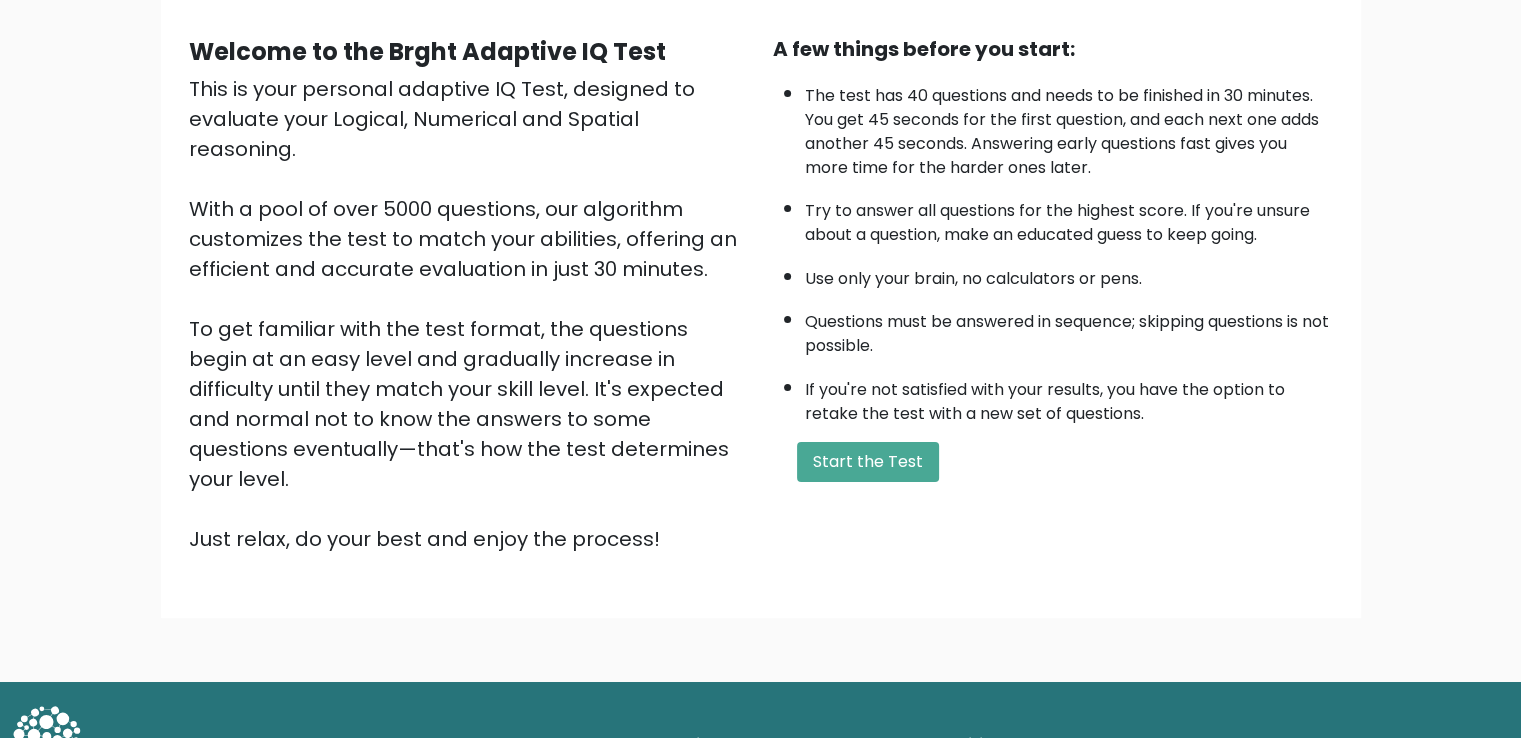 scroll, scrollTop: 173, scrollLeft: 0, axis: vertical 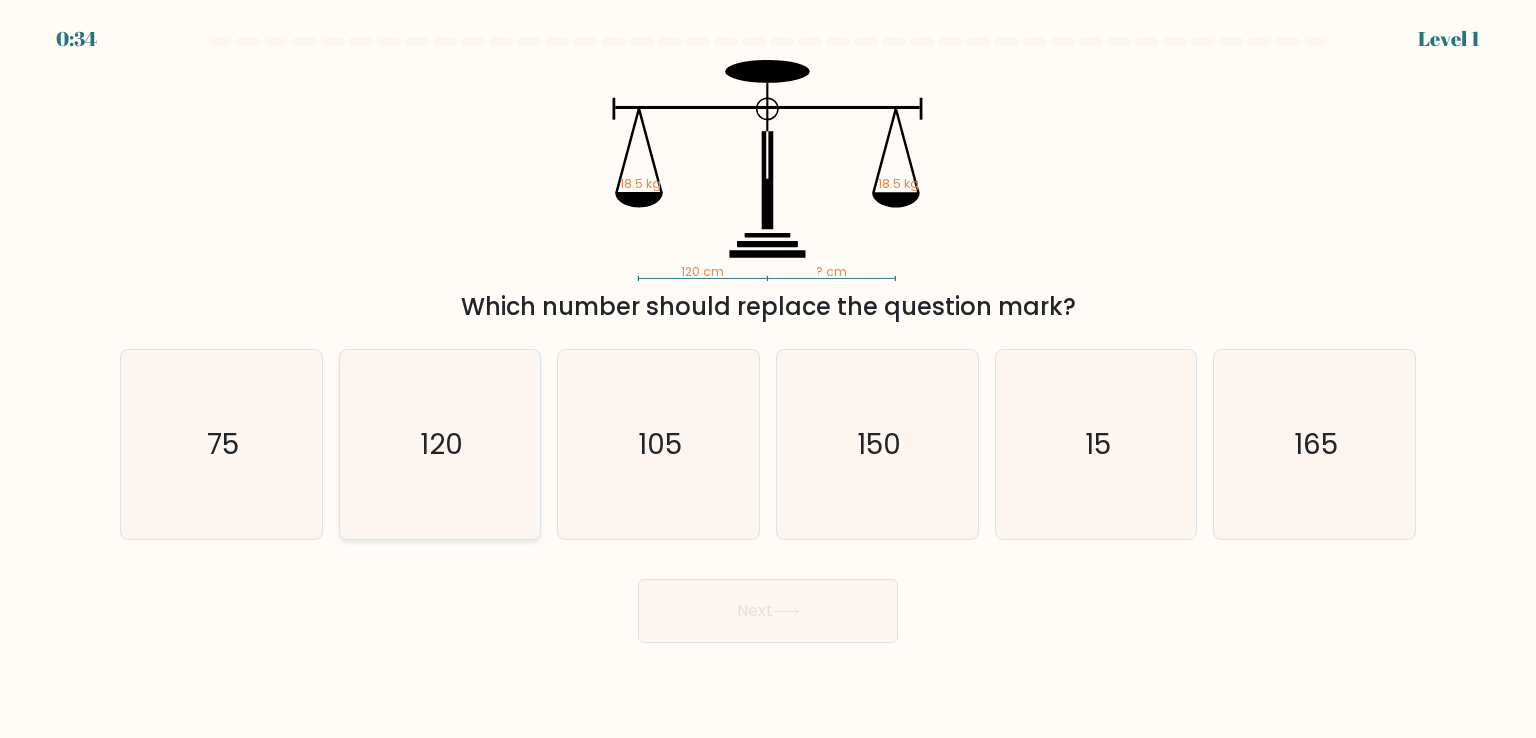 click on "120" at bounding box center (440, 444) 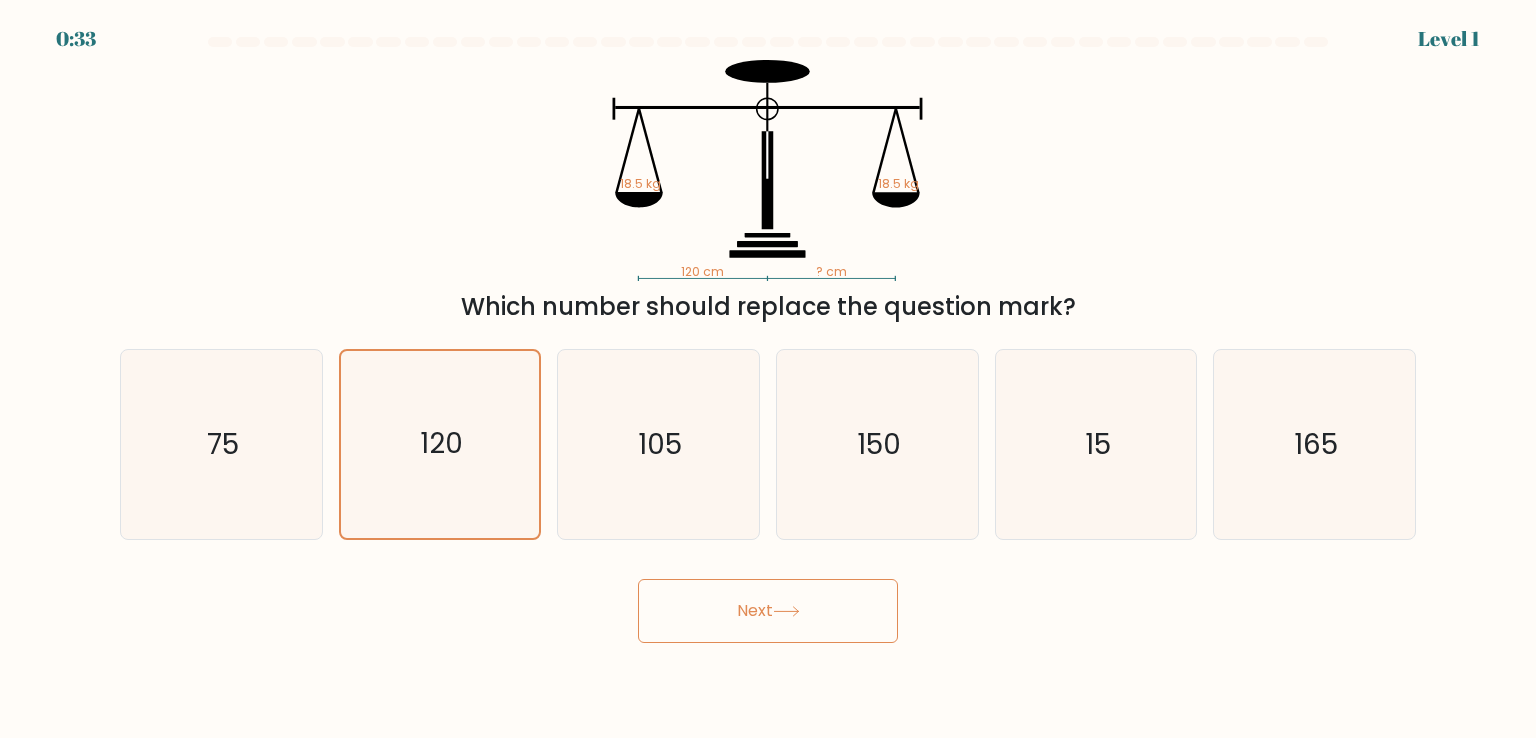 click on "Next" at bounding box center [768, 611] 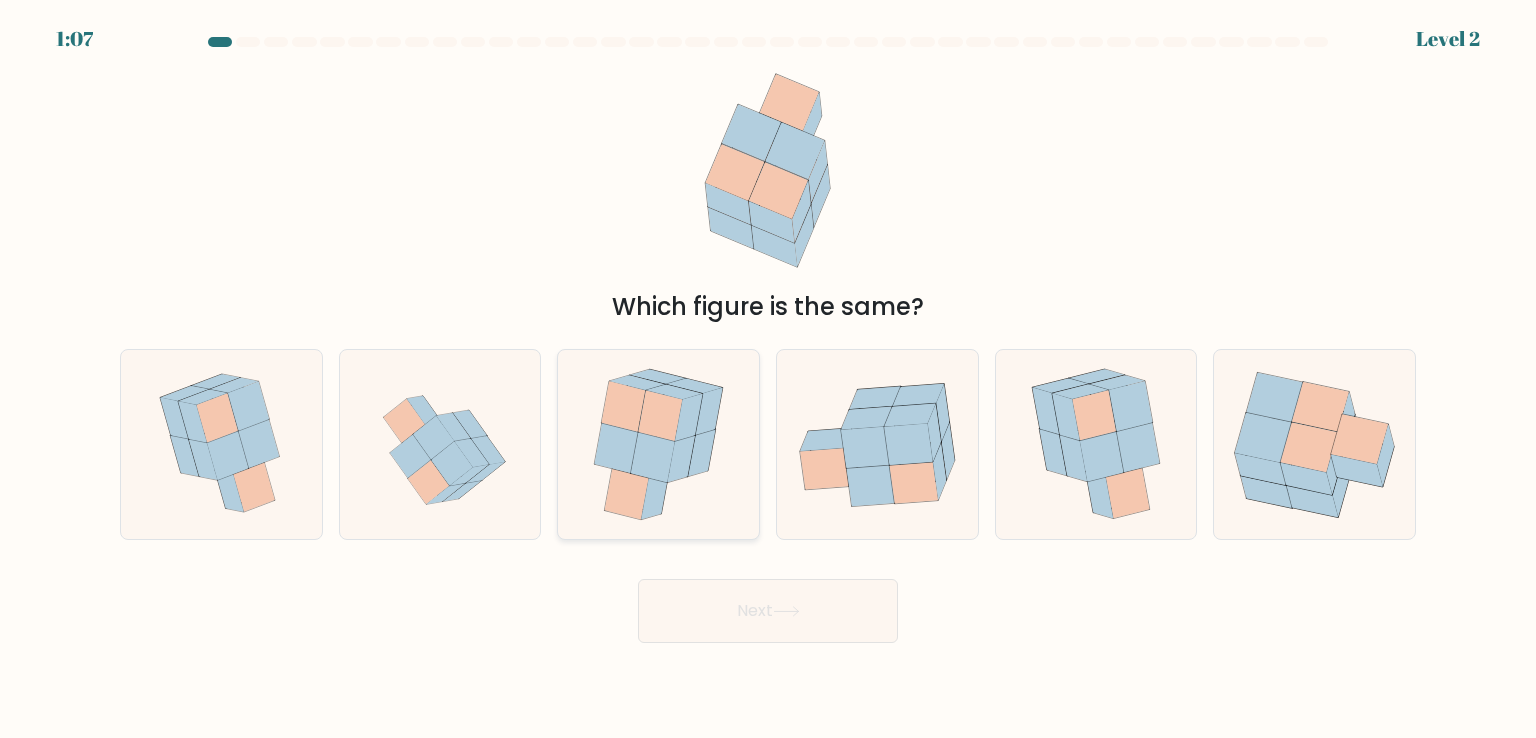 click at bounding box center [653, 457] 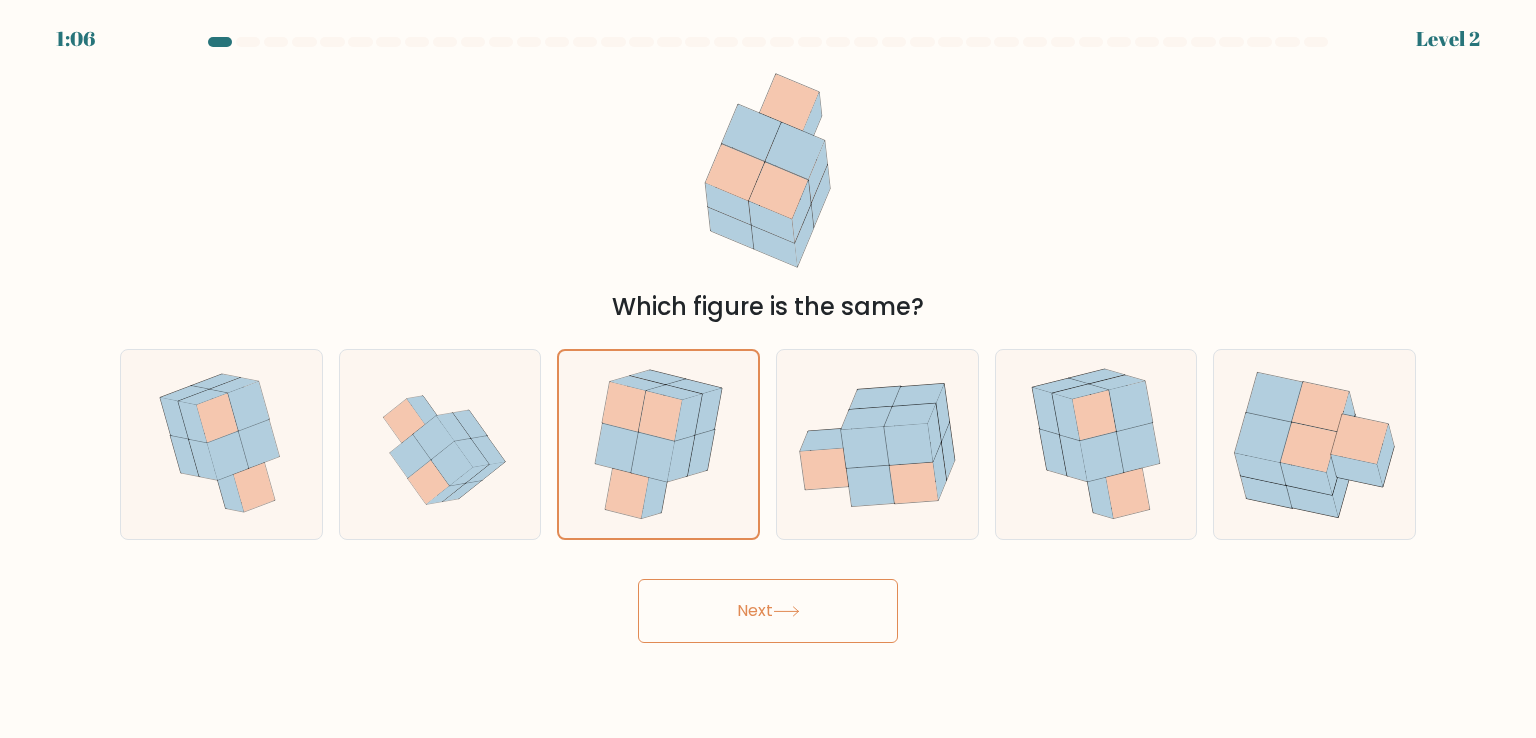 click on "Next" at bounding box center (768, 611) 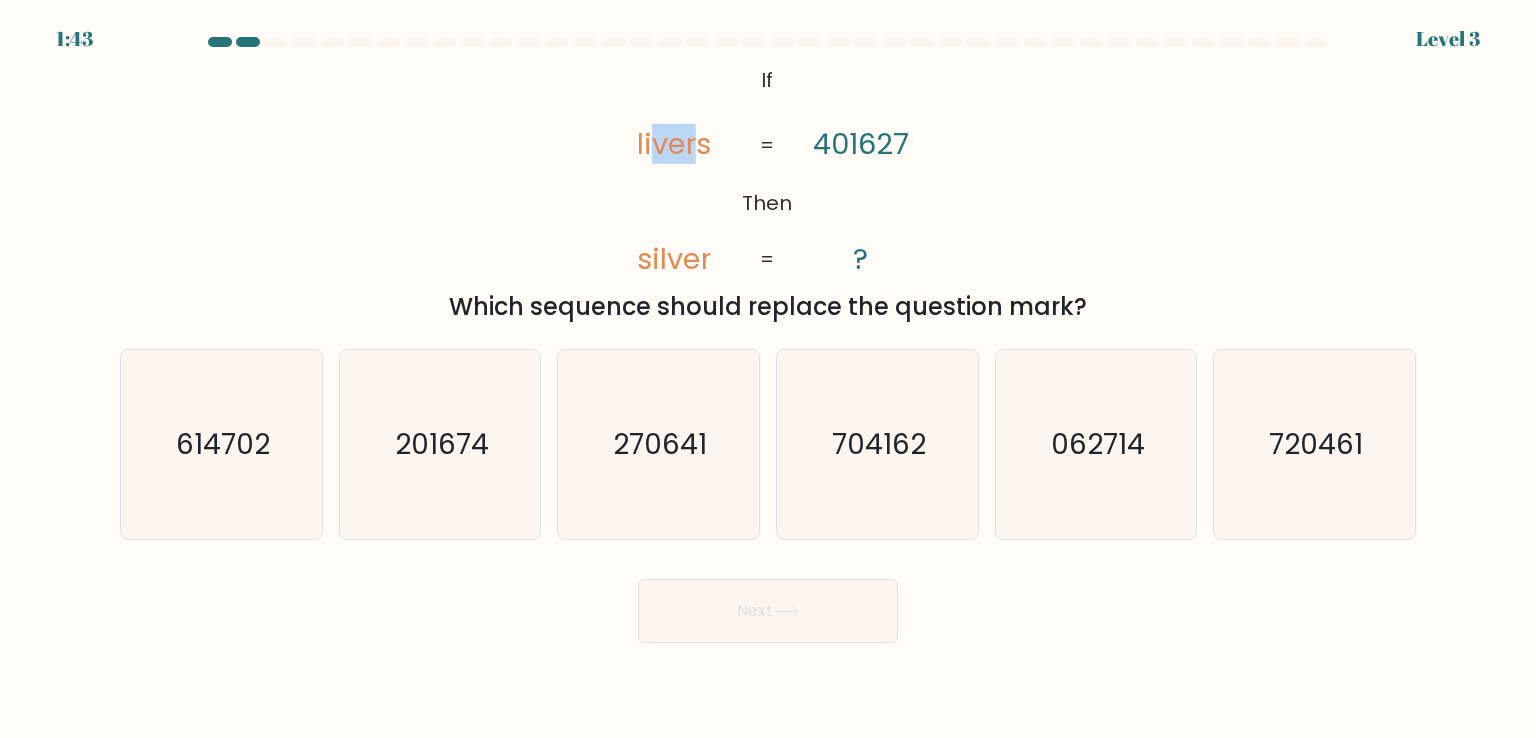 drag, startPoint x: 653, startPoint y: 156, endPoint x: 696, endPoint y: 161, distance: 43.289722 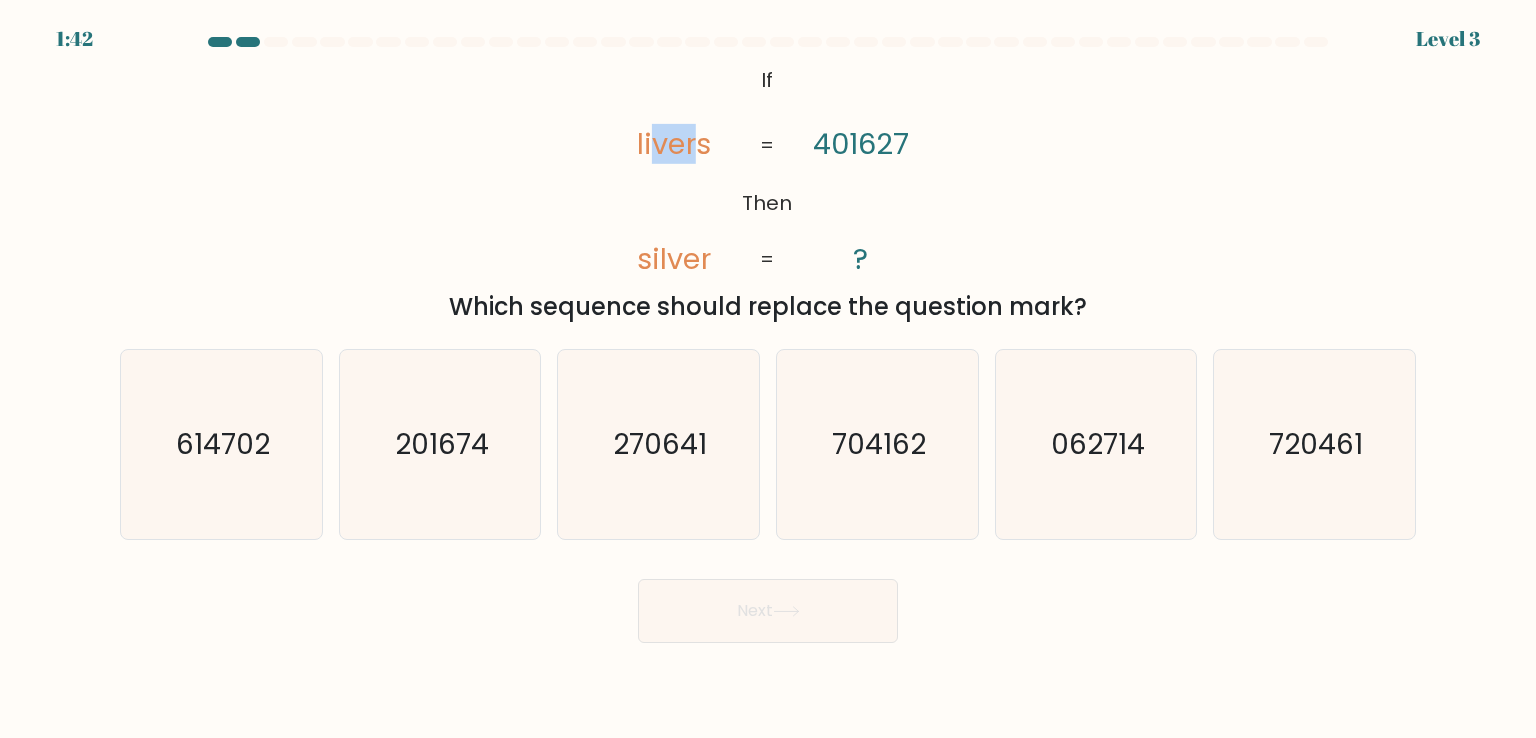click on "livers" at bounding box center [675, 144] 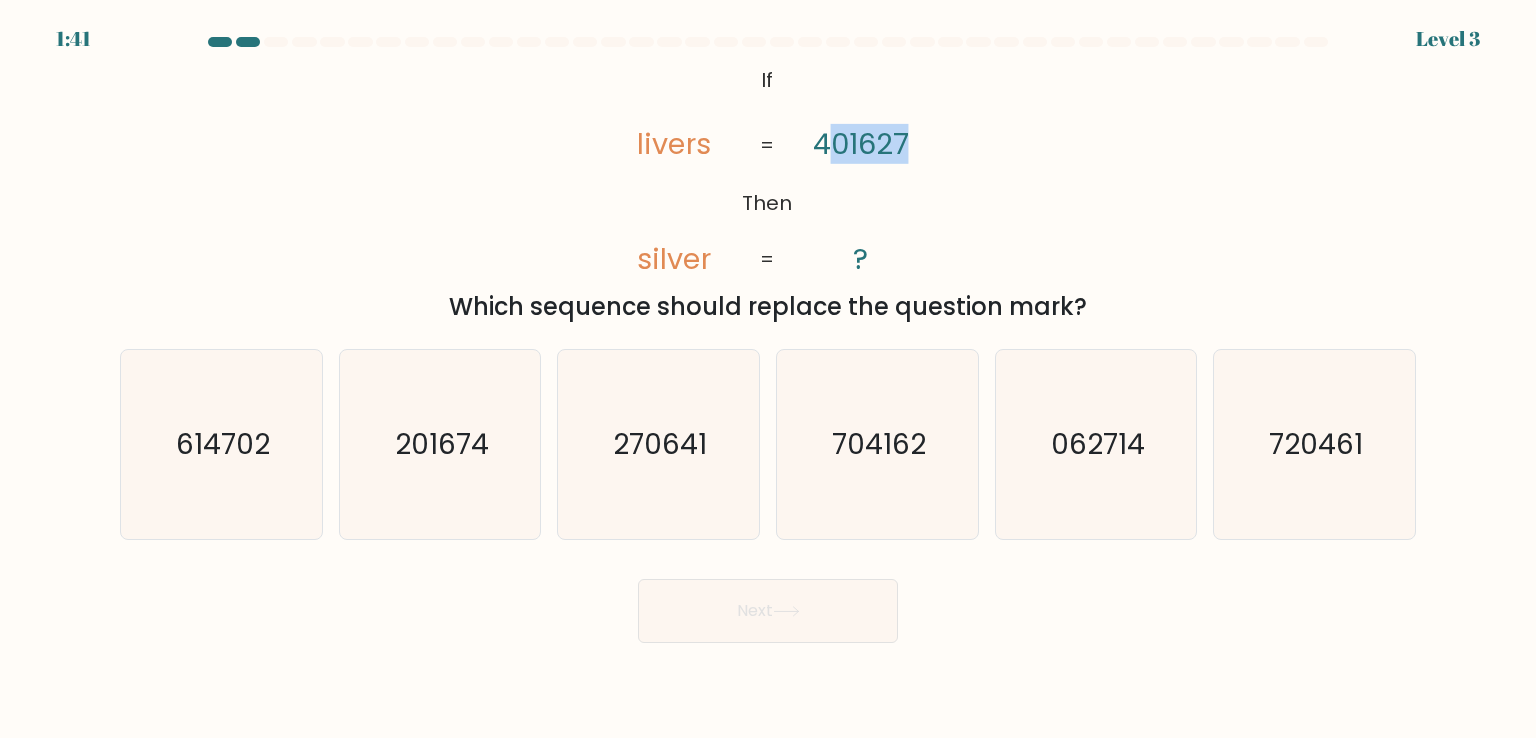drag, startPoint x: 824, startPoint y: 148, endPoint x: 918, endPoint y: 154, distance: 94.19129 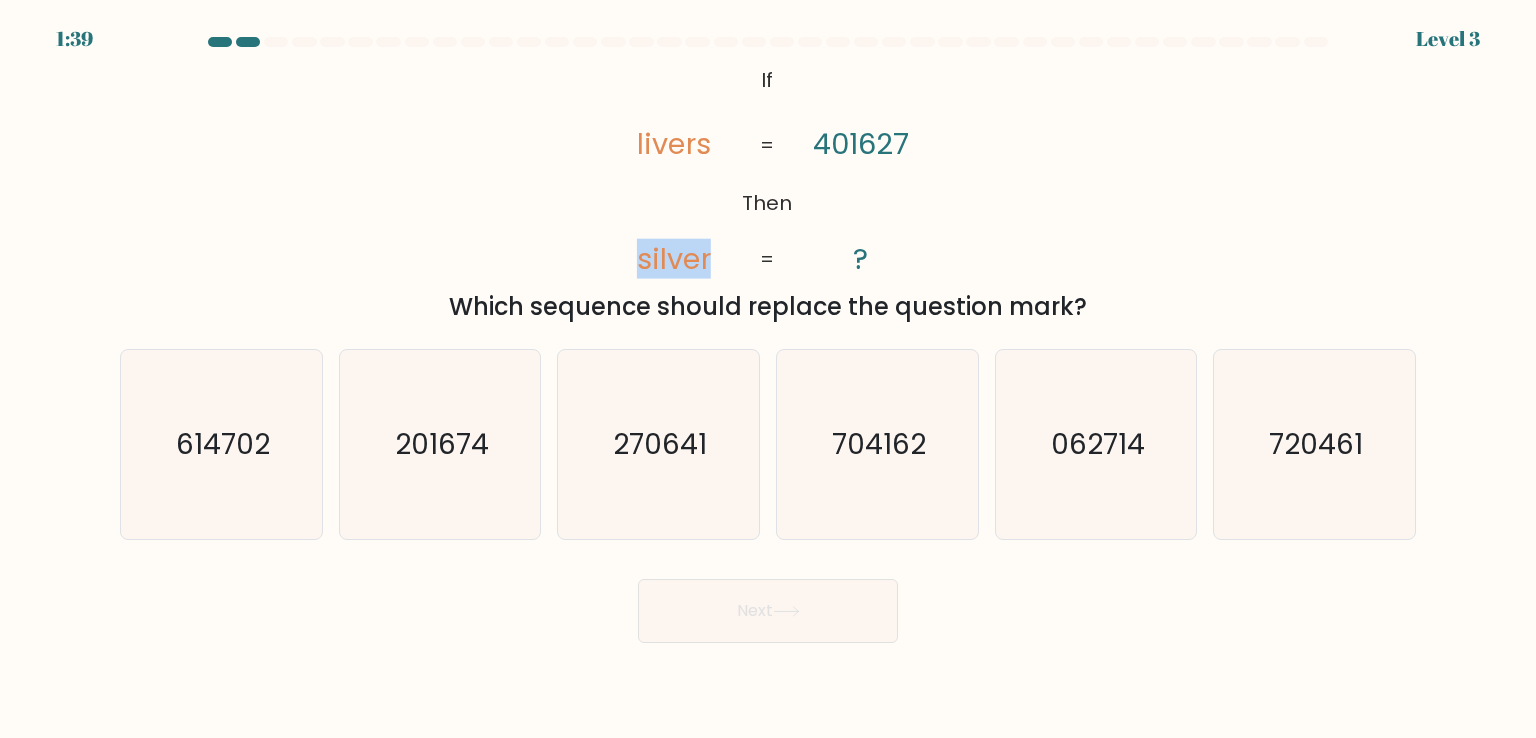 drag, startPoint x: 609, startPoint y: 233, endPoint x: 713, endPoint y: 257, distance: 106.733315 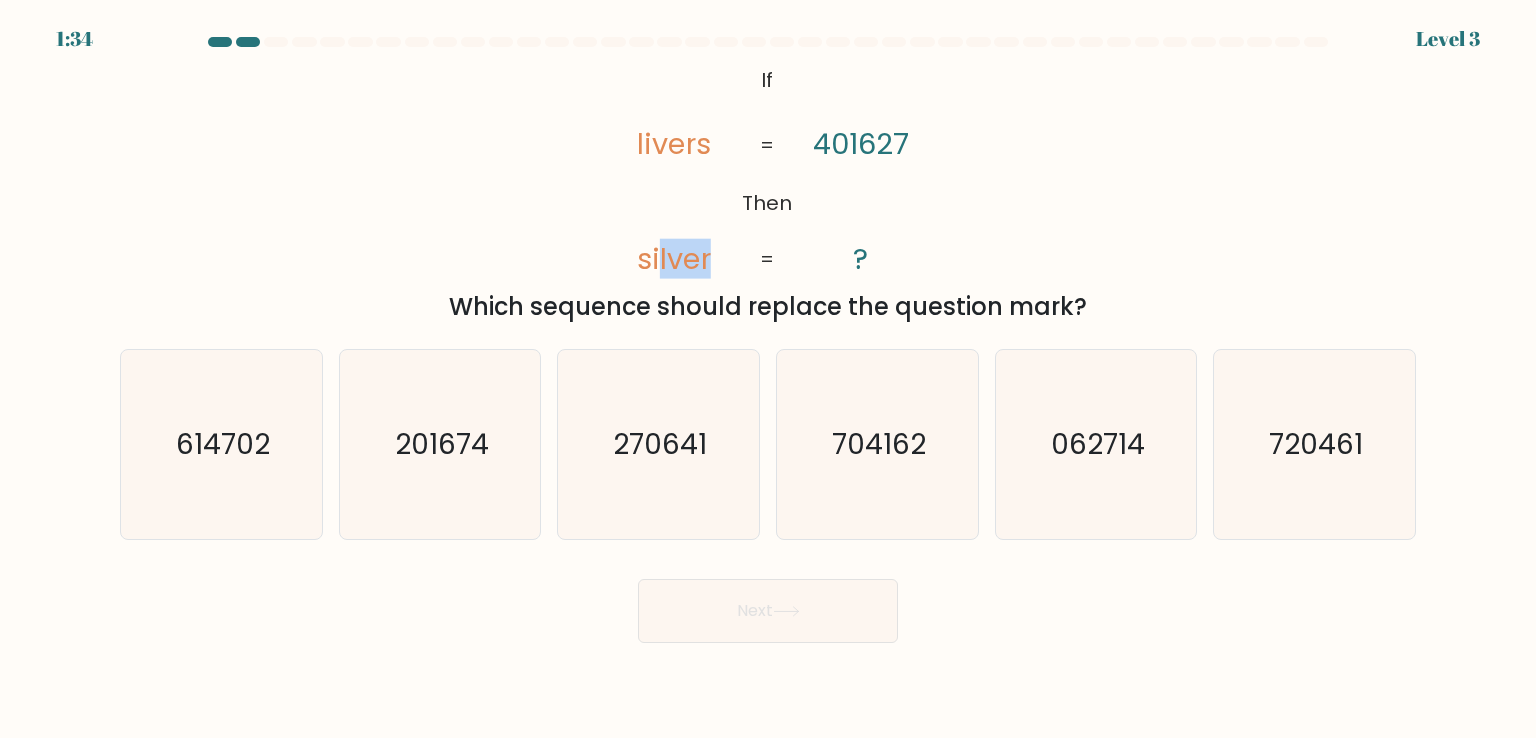 drag, startPoint x: 708, startPoint y: 254, endPoint x: 656, endPoint y: 257, distance: 52.086468 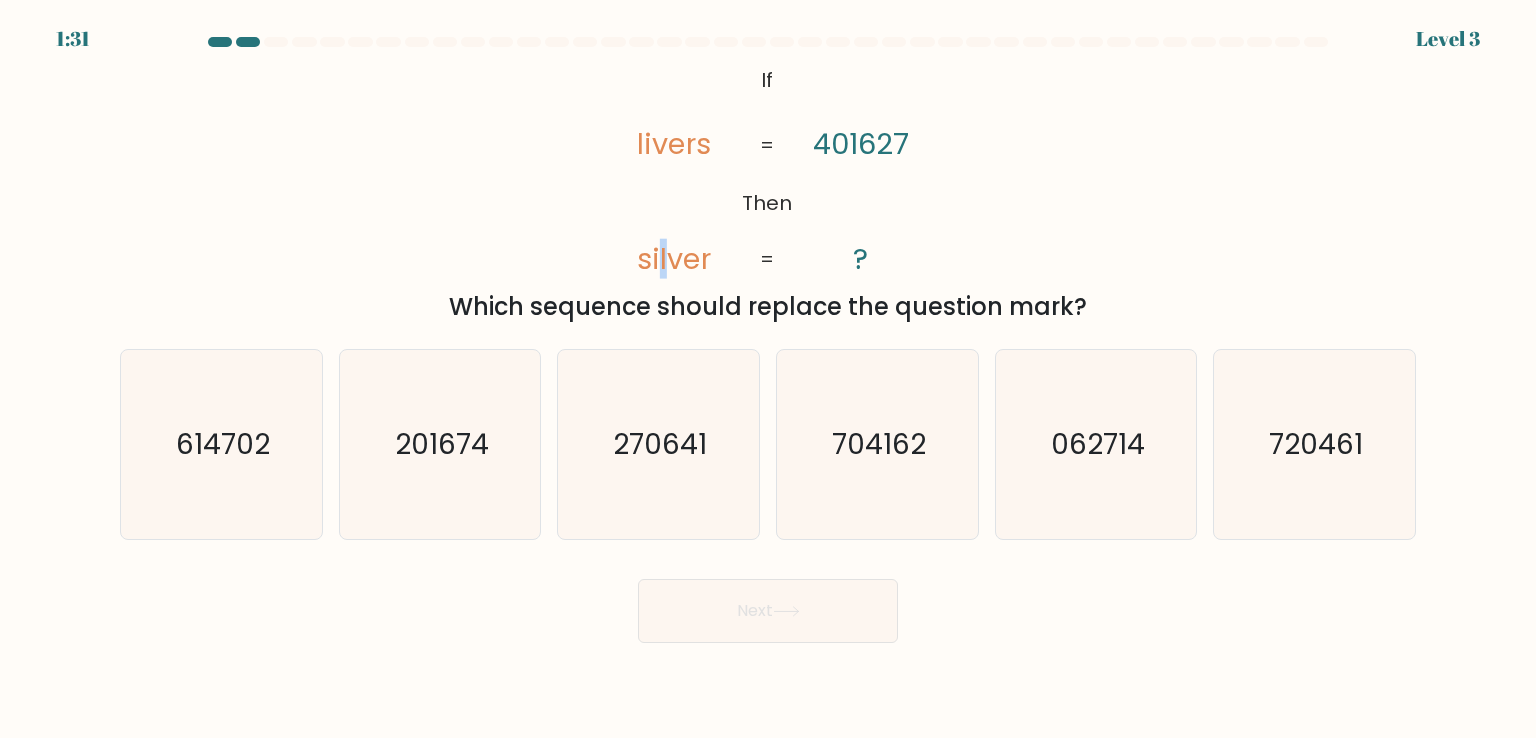 drag, startPoint x: 656, startPoint y: 257, endPoint x: 674, endPoint y: 254, distance: 18.248287 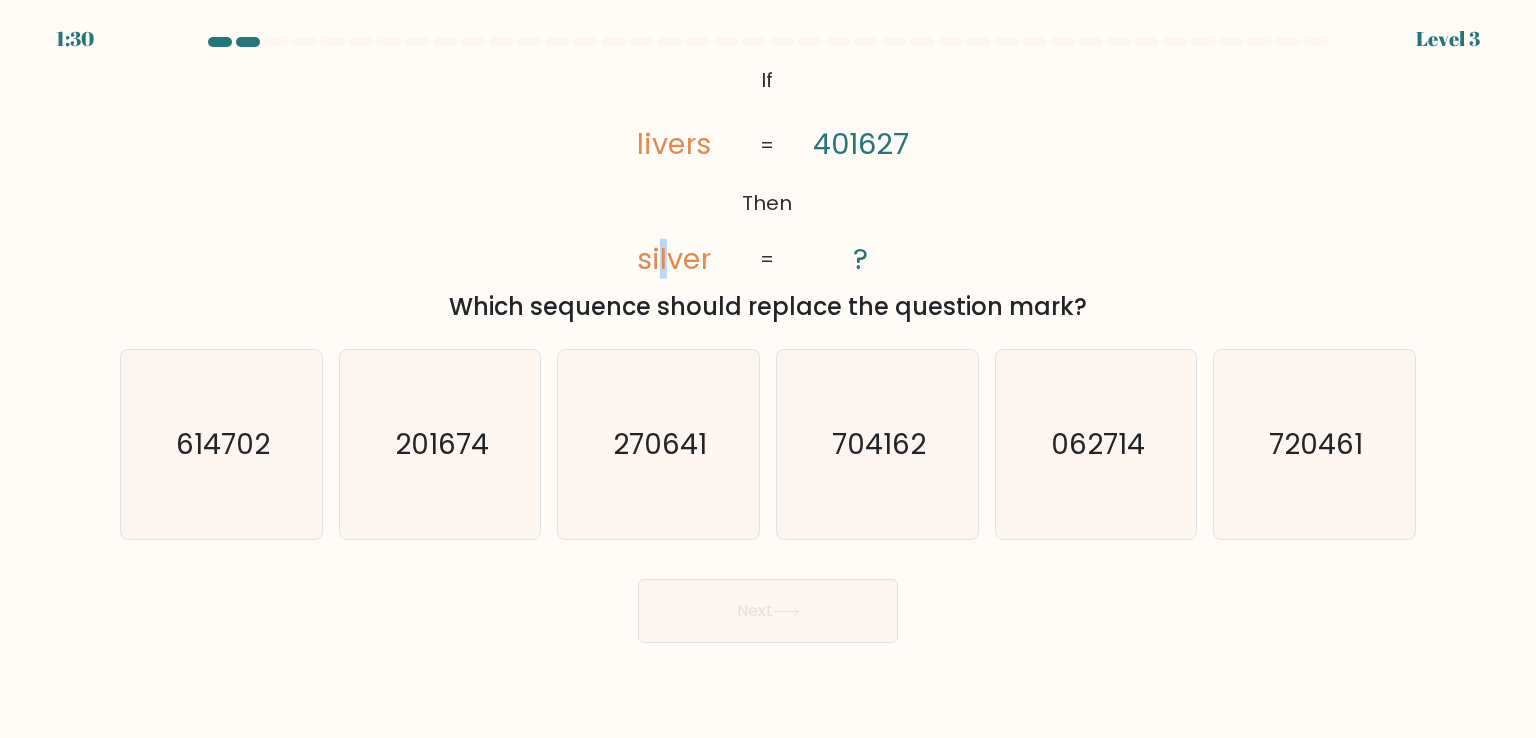 click on "silver" at bounding box center (675, 259) 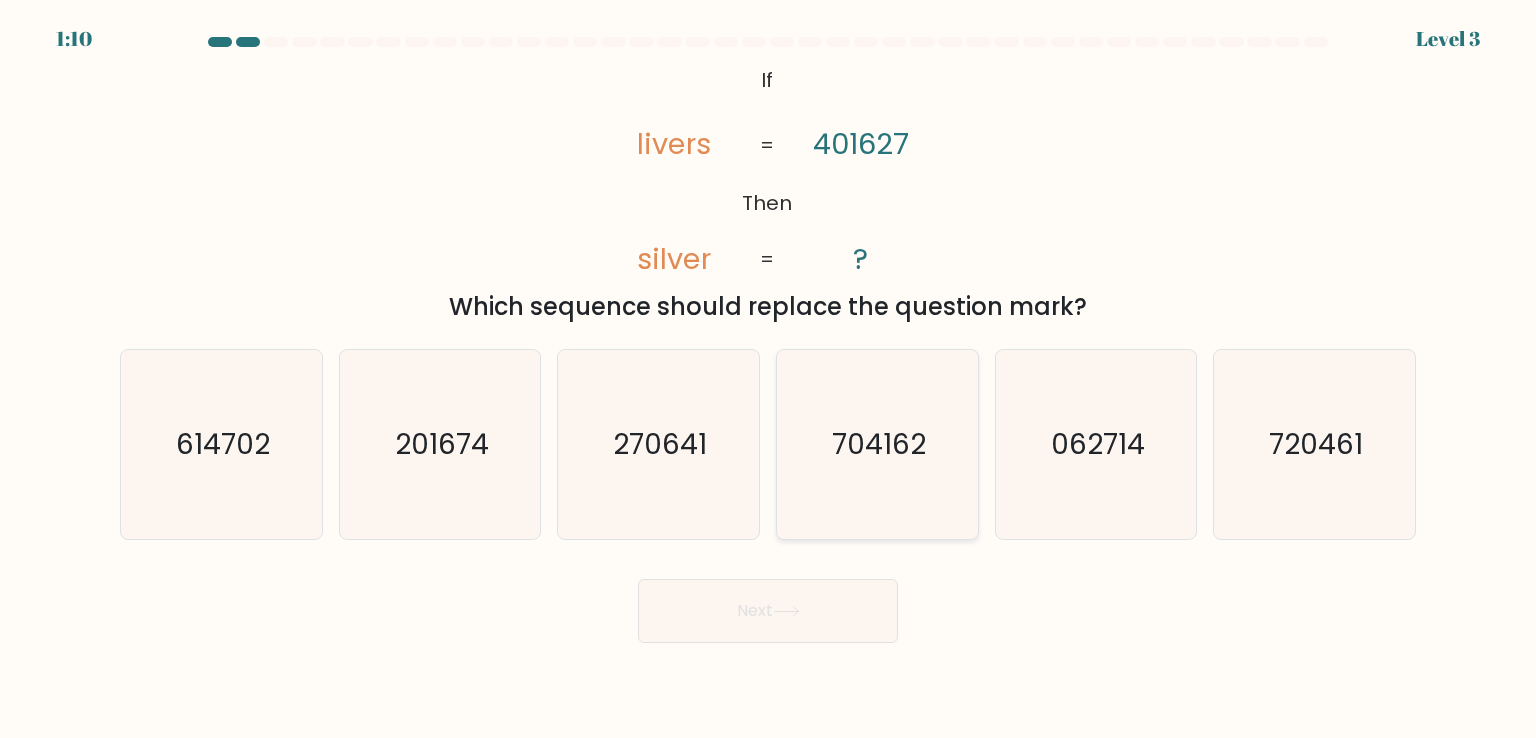 click on "704162" at bounding box center (877, 444) 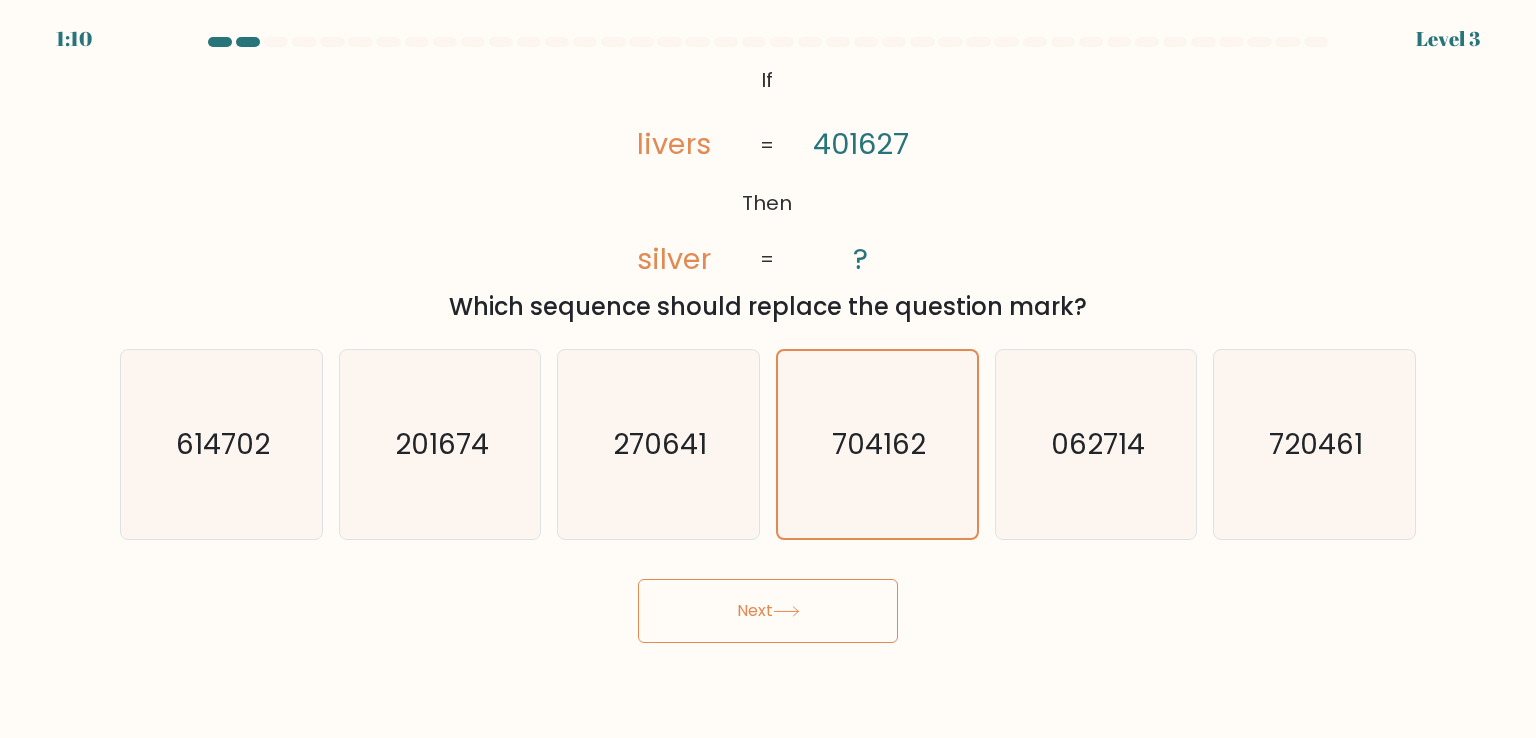 click on "Next" at bounding box center (768, 611) 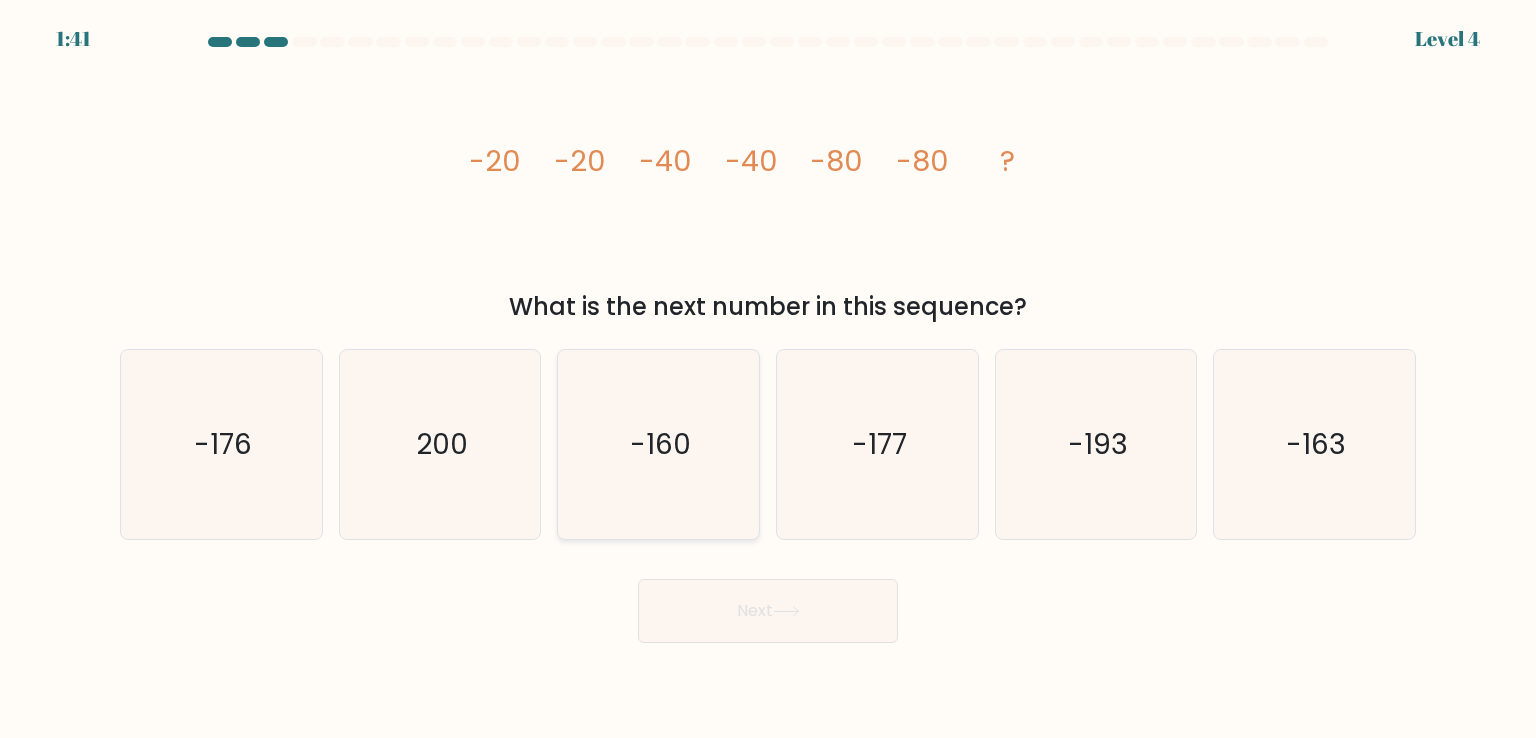 click on "-160" at bounding box center [658, 444] 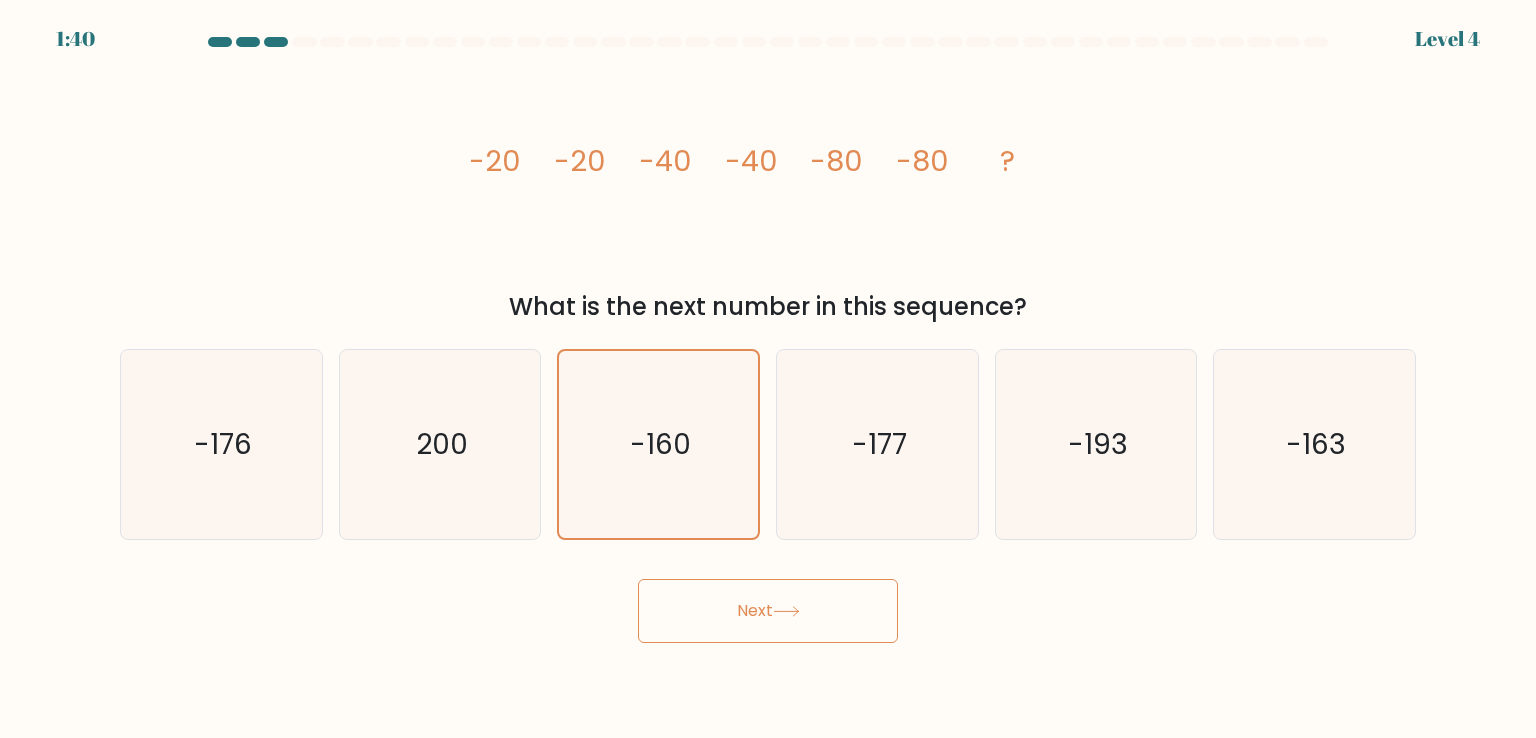 click on "Next" at bounding box center [768, 611] 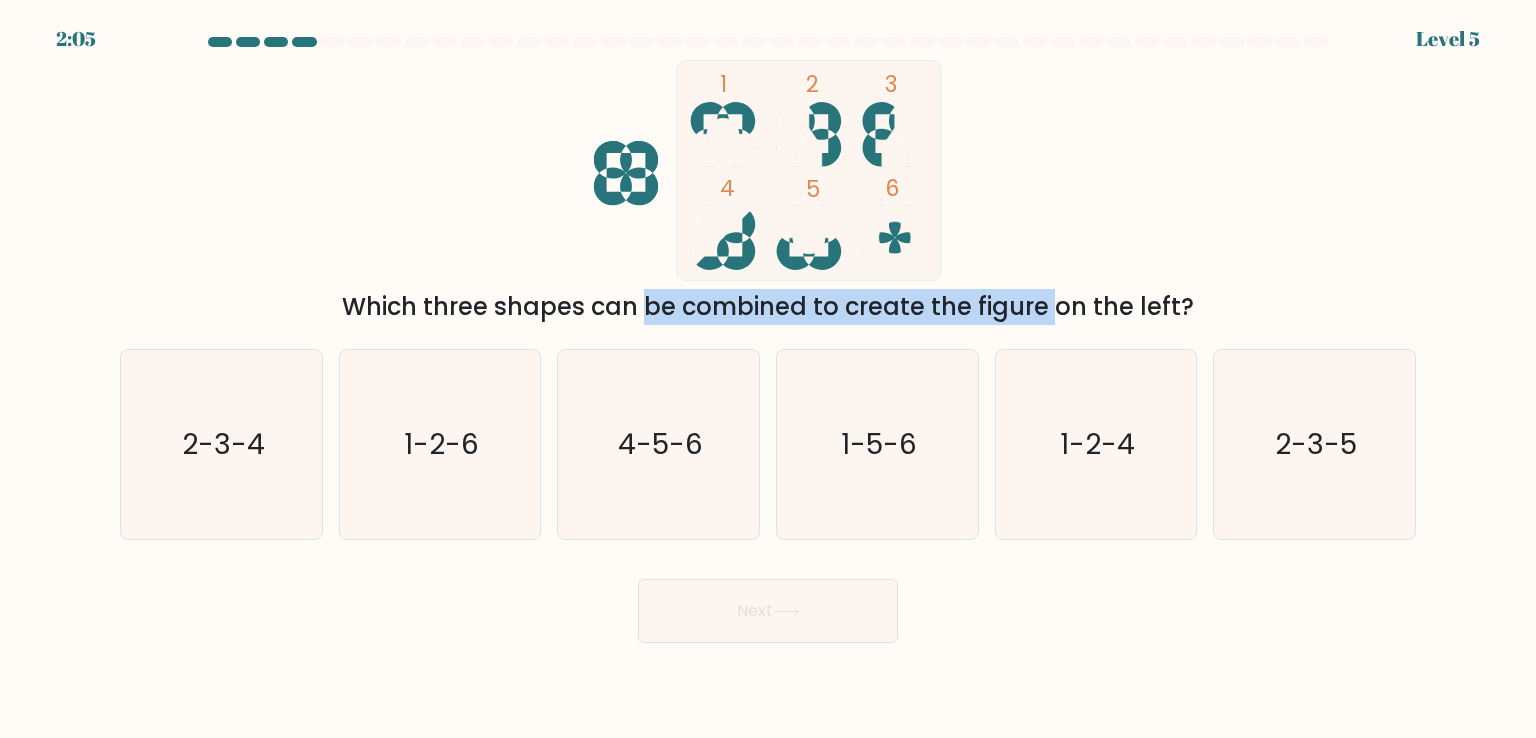 drag, startPoint x: 464, startPoint y: 293, endPoint x: 898, endPoint y: 293, distance: 434 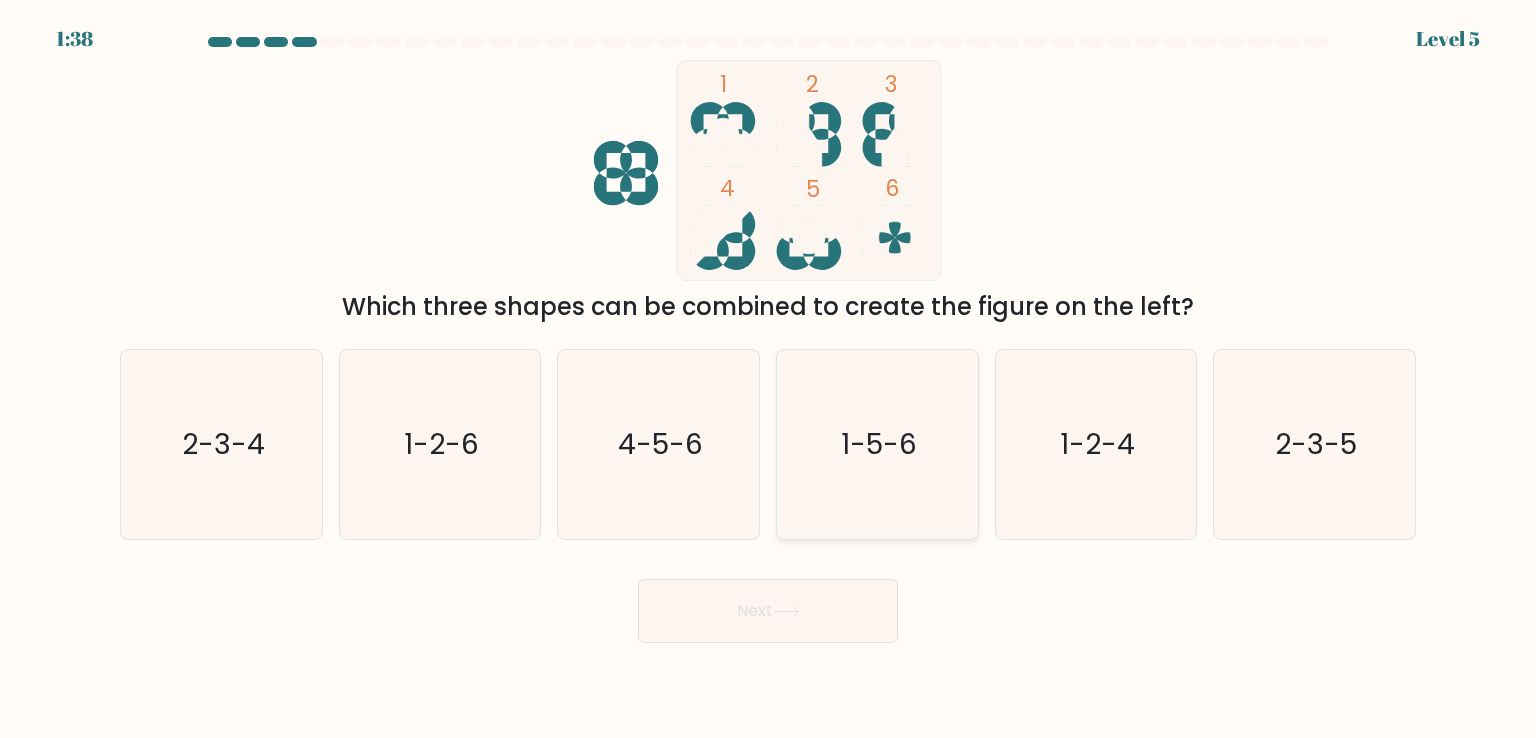 click on "1-5-6" at bounding box center (877, 444) 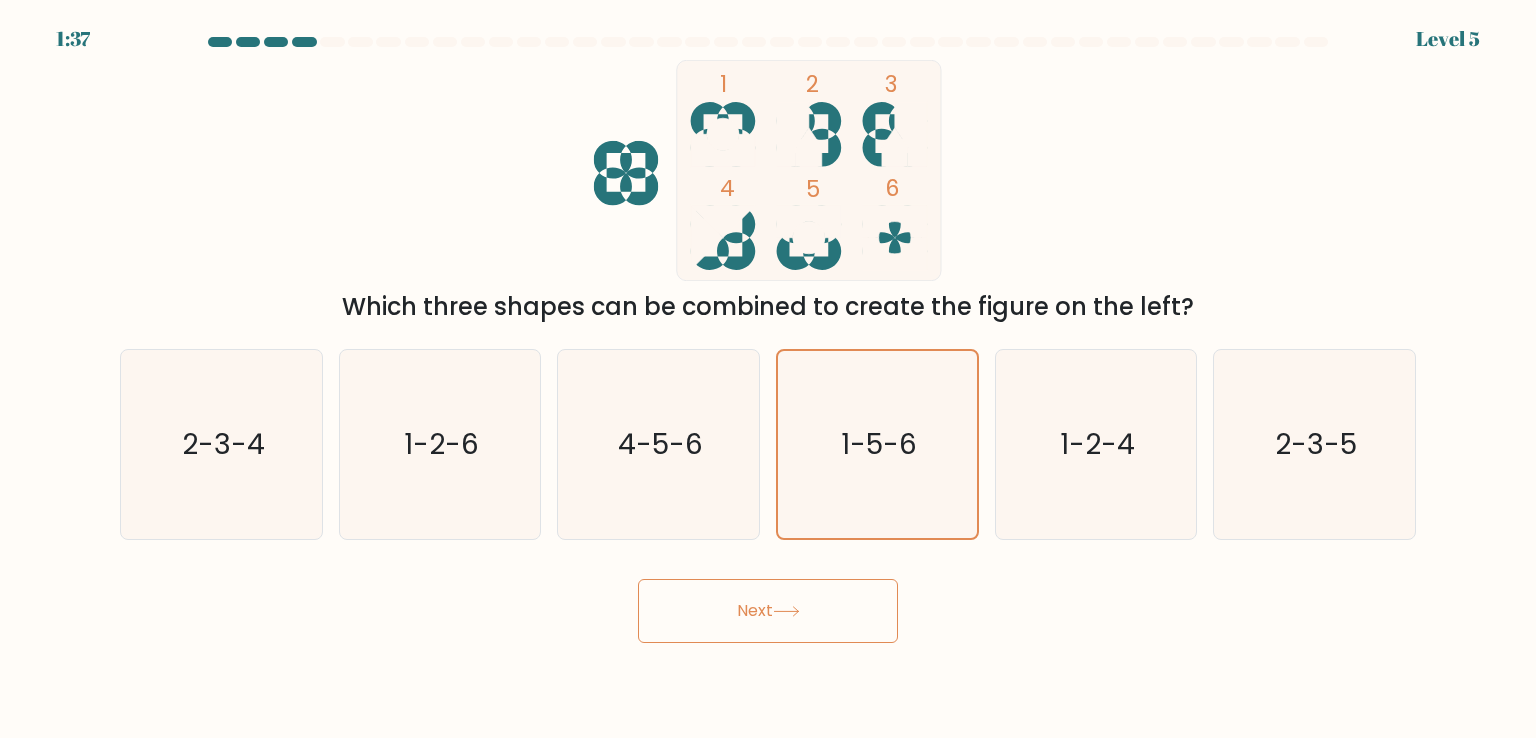 click on "Next" at bounding box center (768, 611) 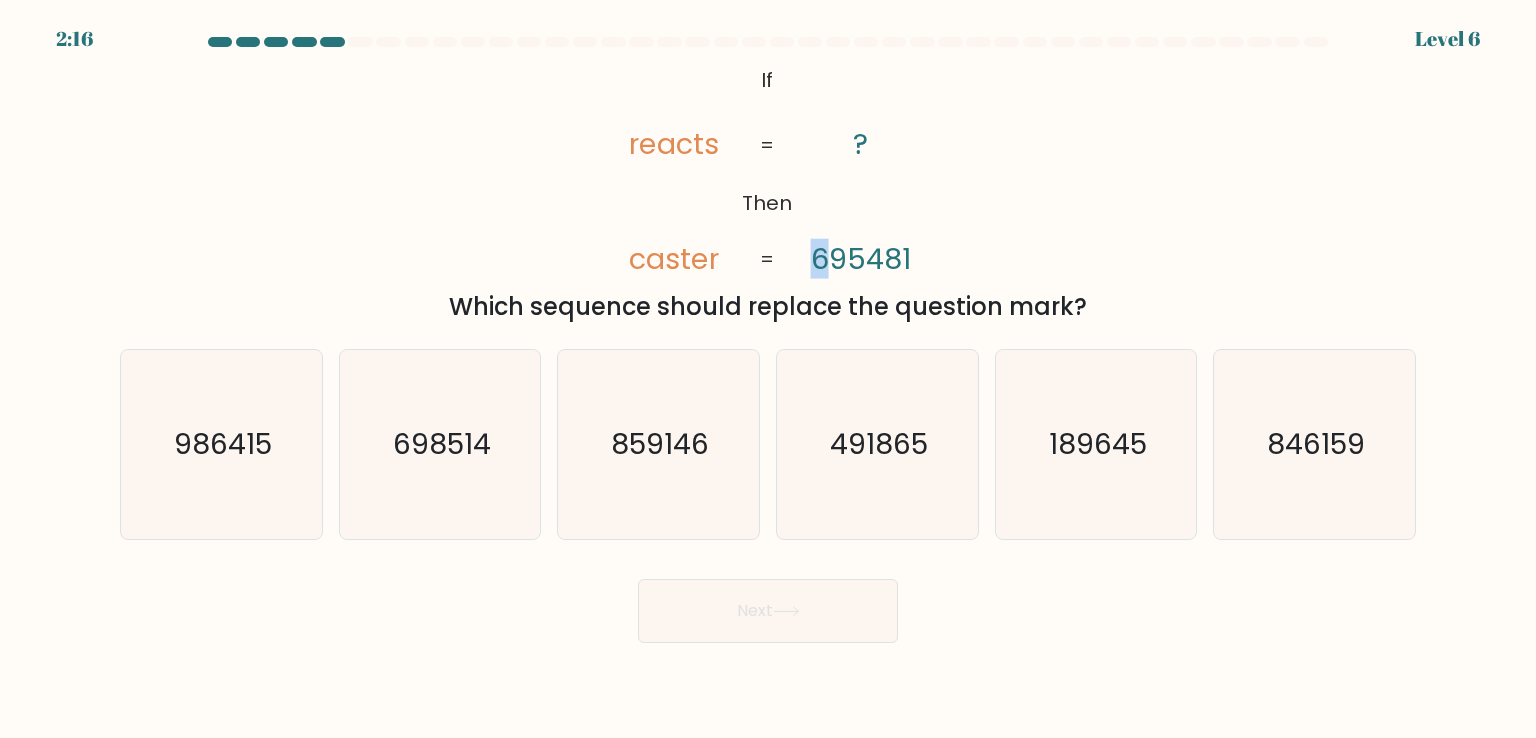 click on "695481" at bounding box center [861, 259] 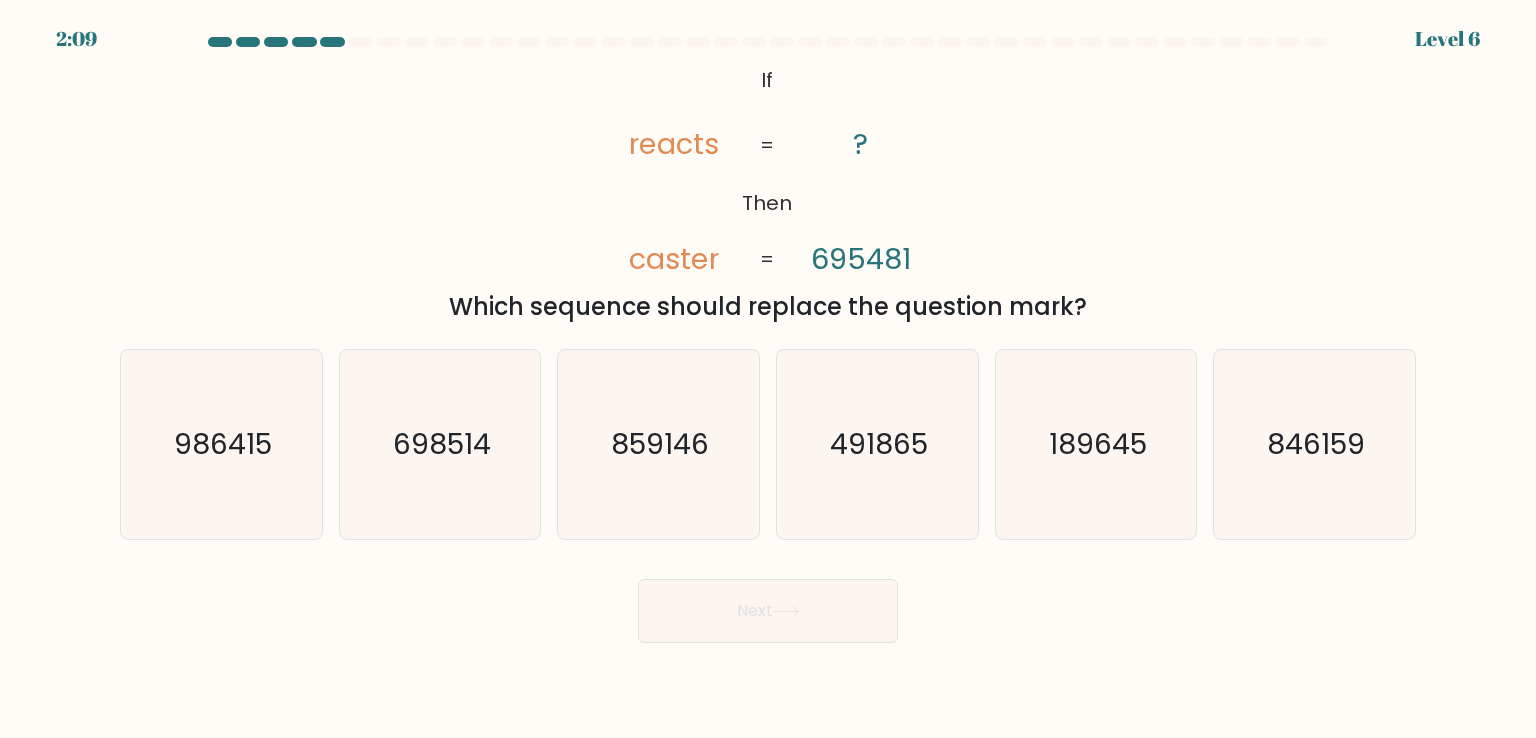 click on "reacts" at bounding box center (675, 144) 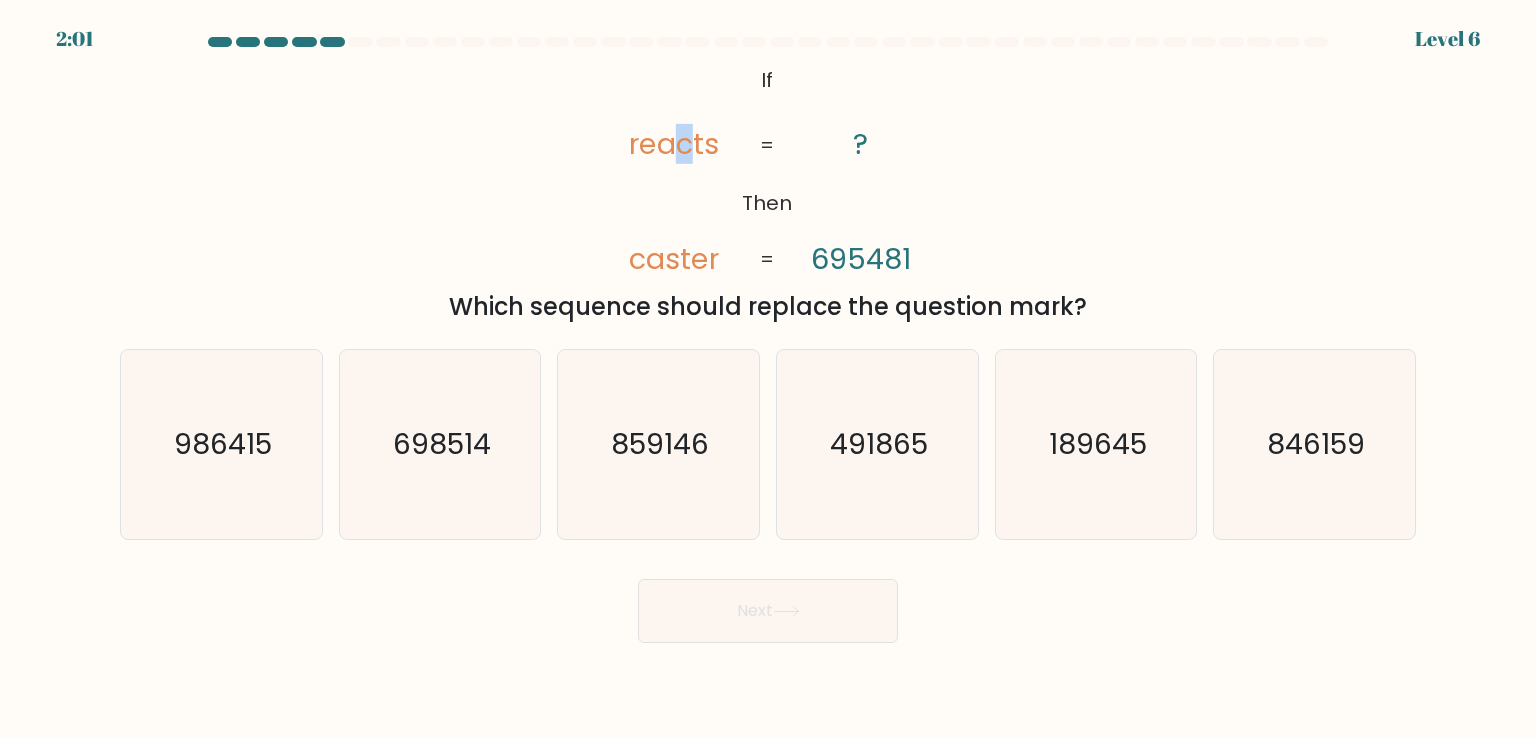 click on "reacts" at bounding box center (675, 144) 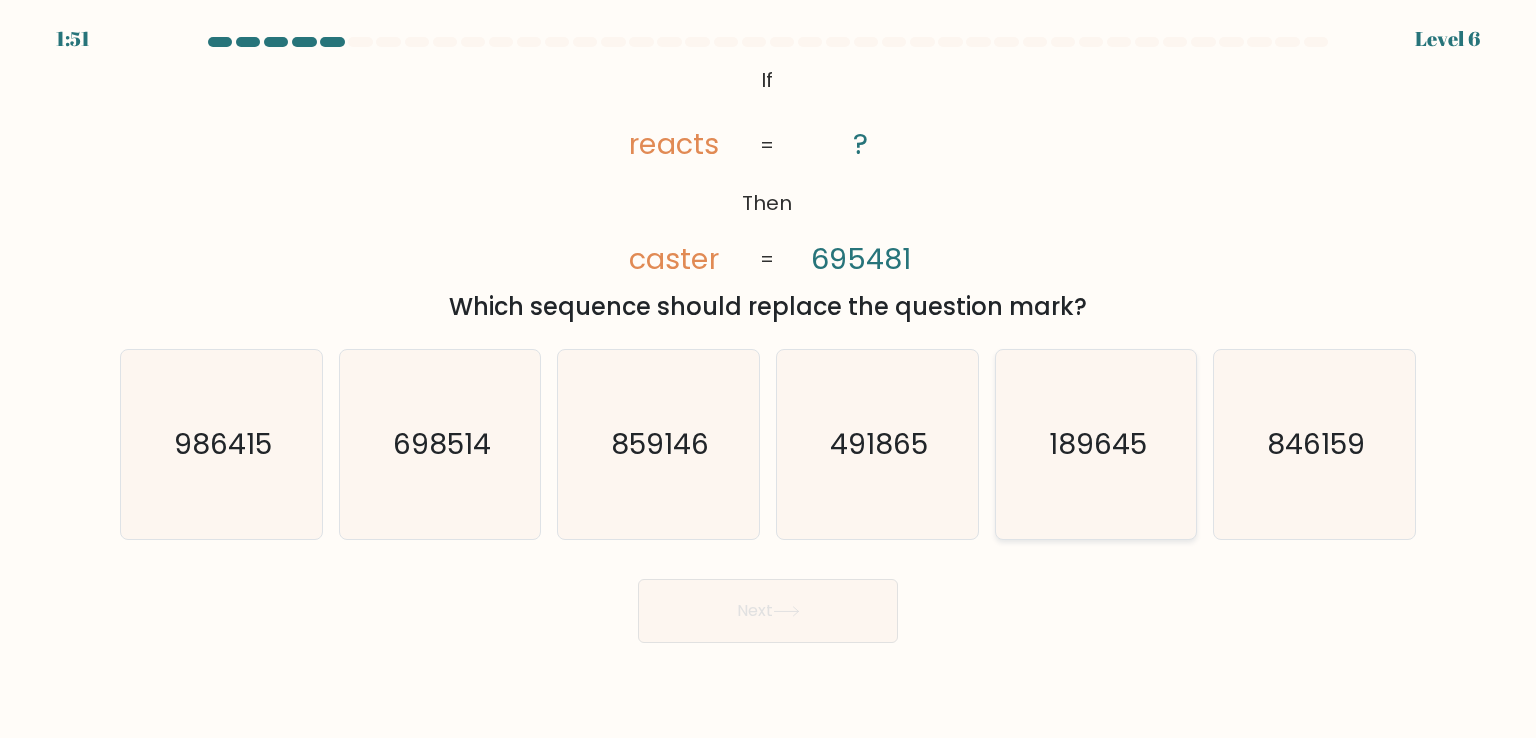 click on "189645" at bounding box center [1098, 444] 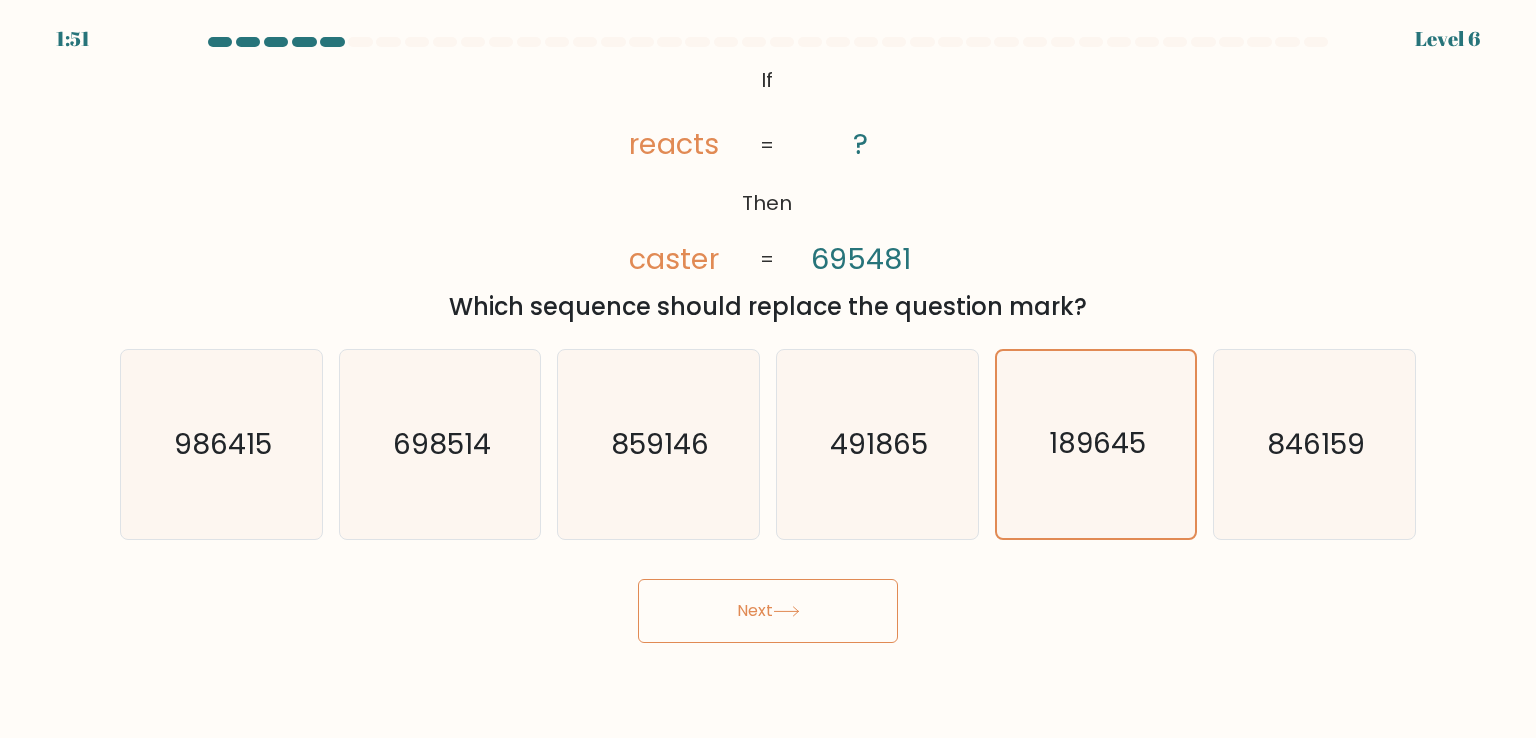 click on "Next" at bounding box center (768, 611) 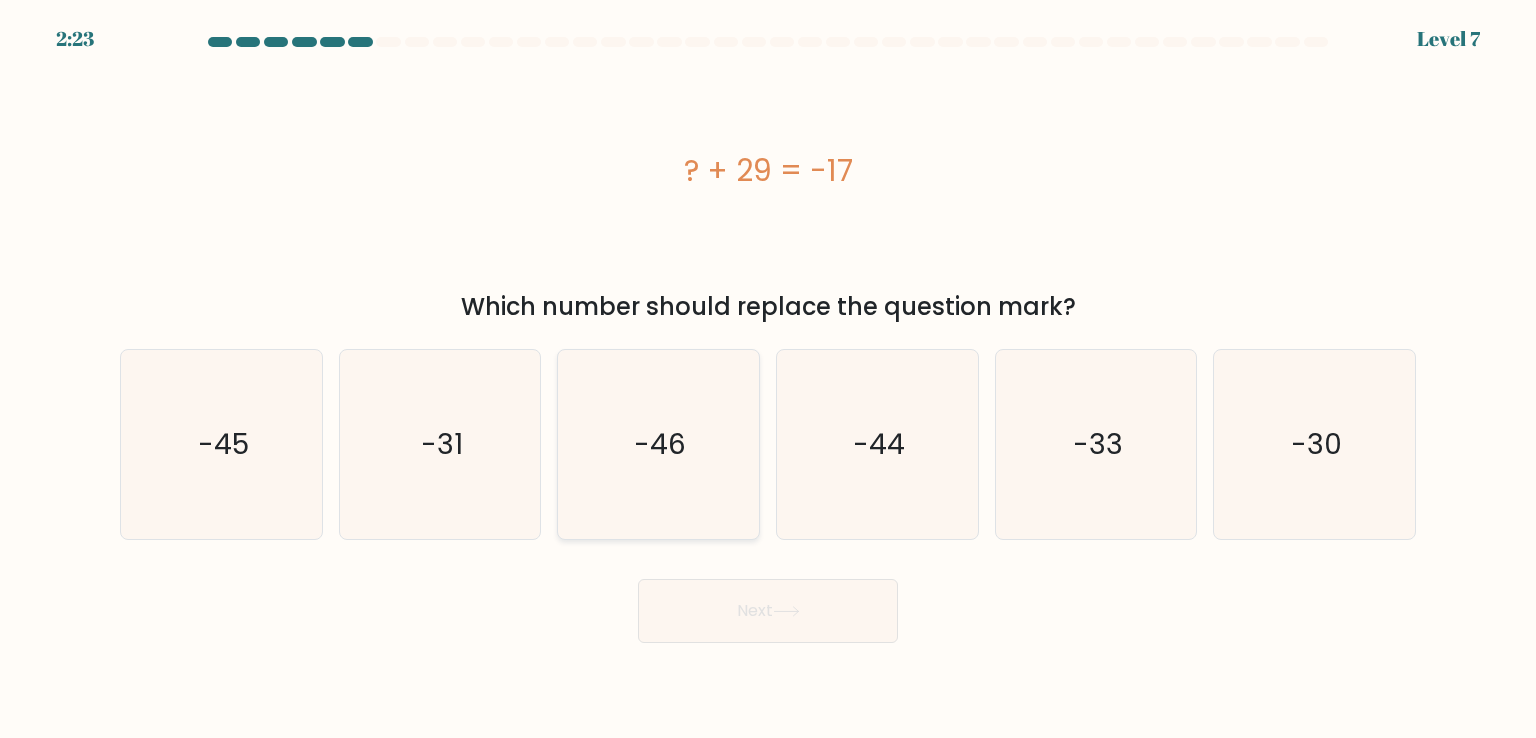 click on "-46" at bounding box center (658, 444) 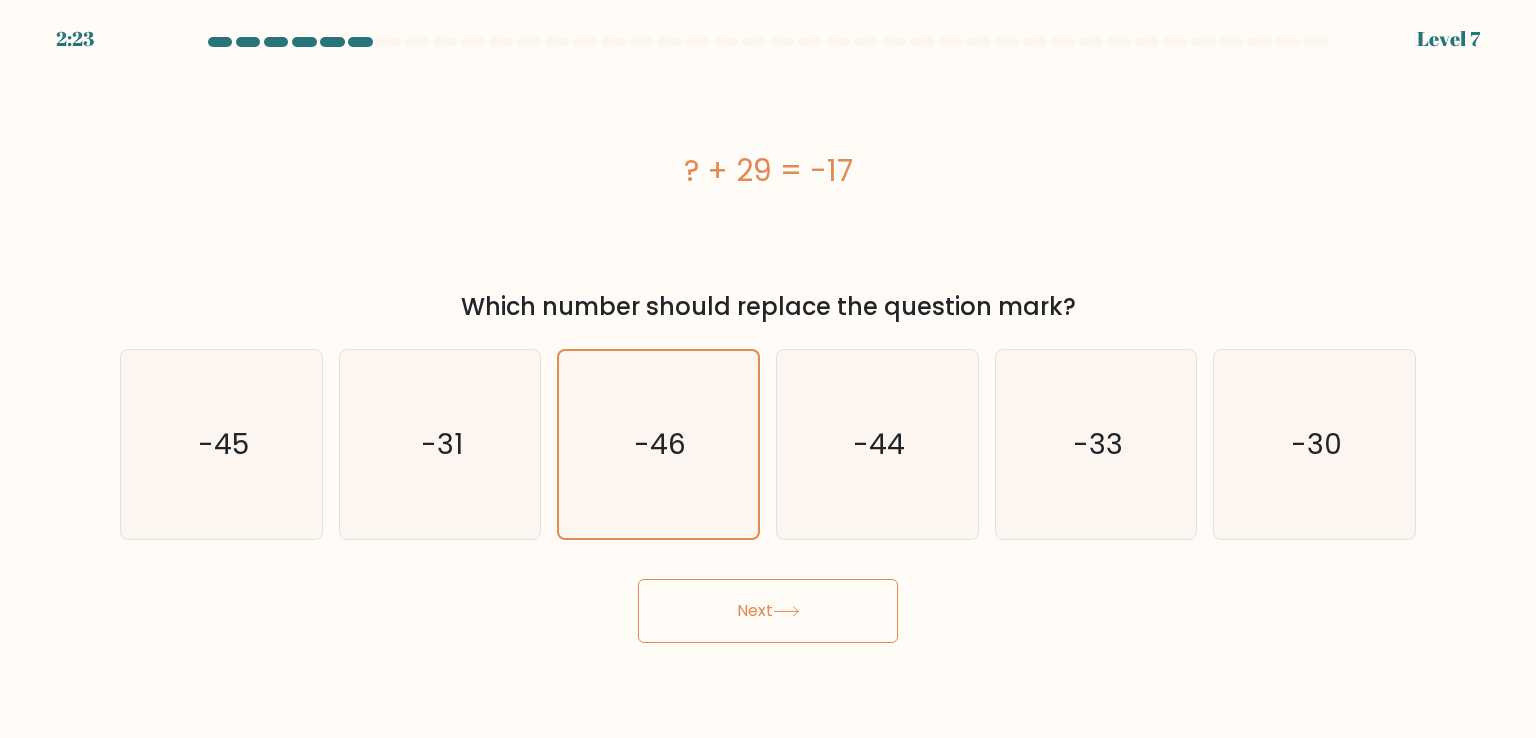 click on "Next" at bounding box center [768, 611] 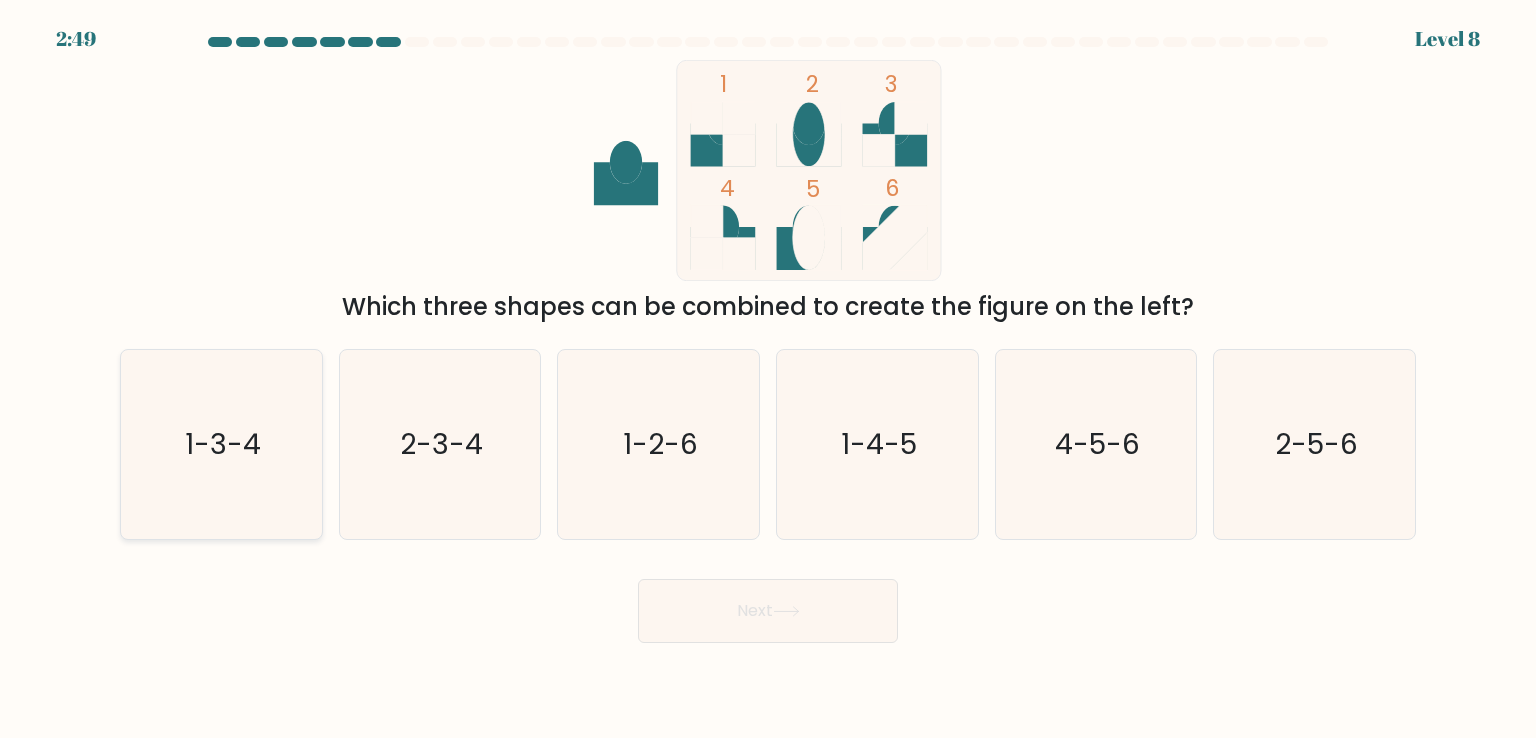 click on "1-3-4" at bounding box center (221, 444) 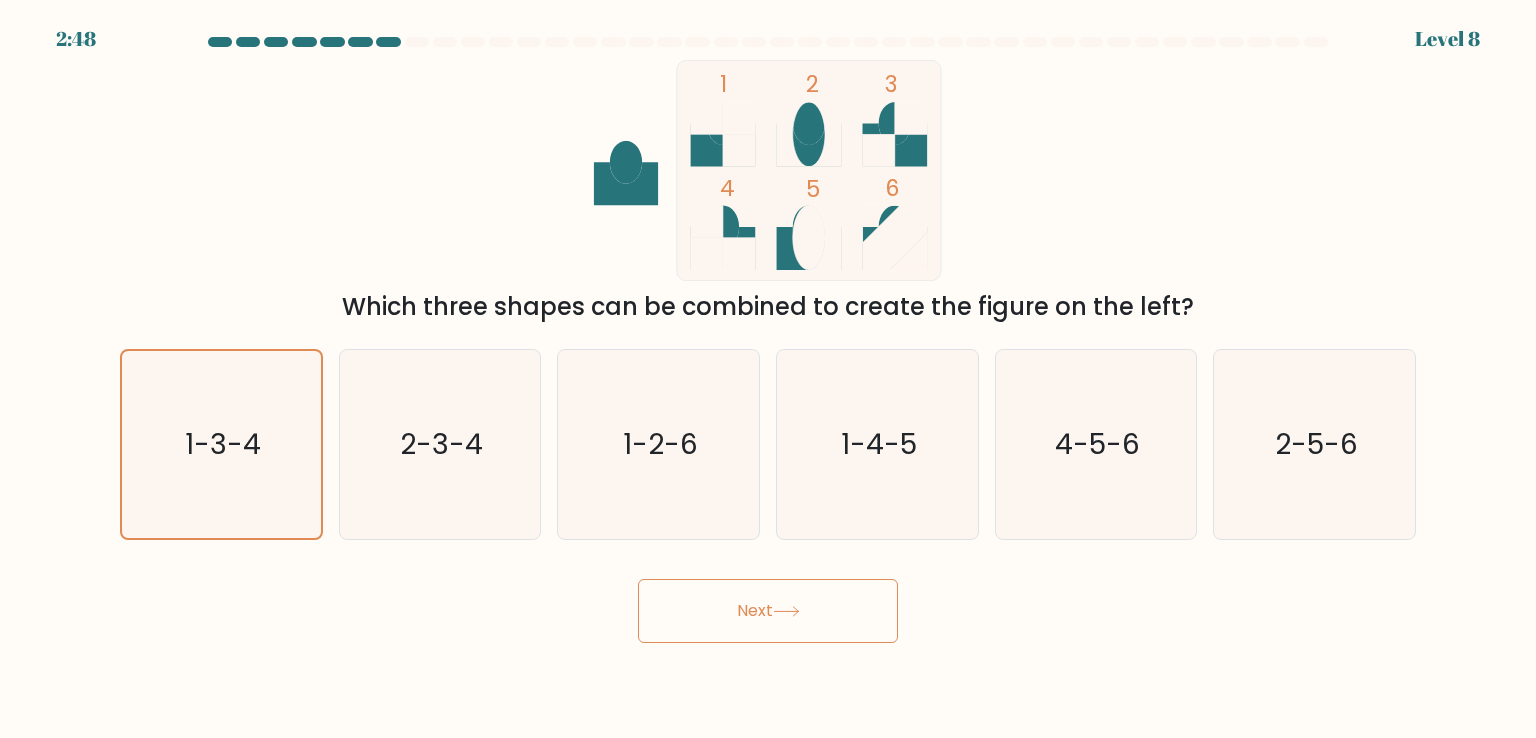 click on "Next" at bounding box center [768, 611] 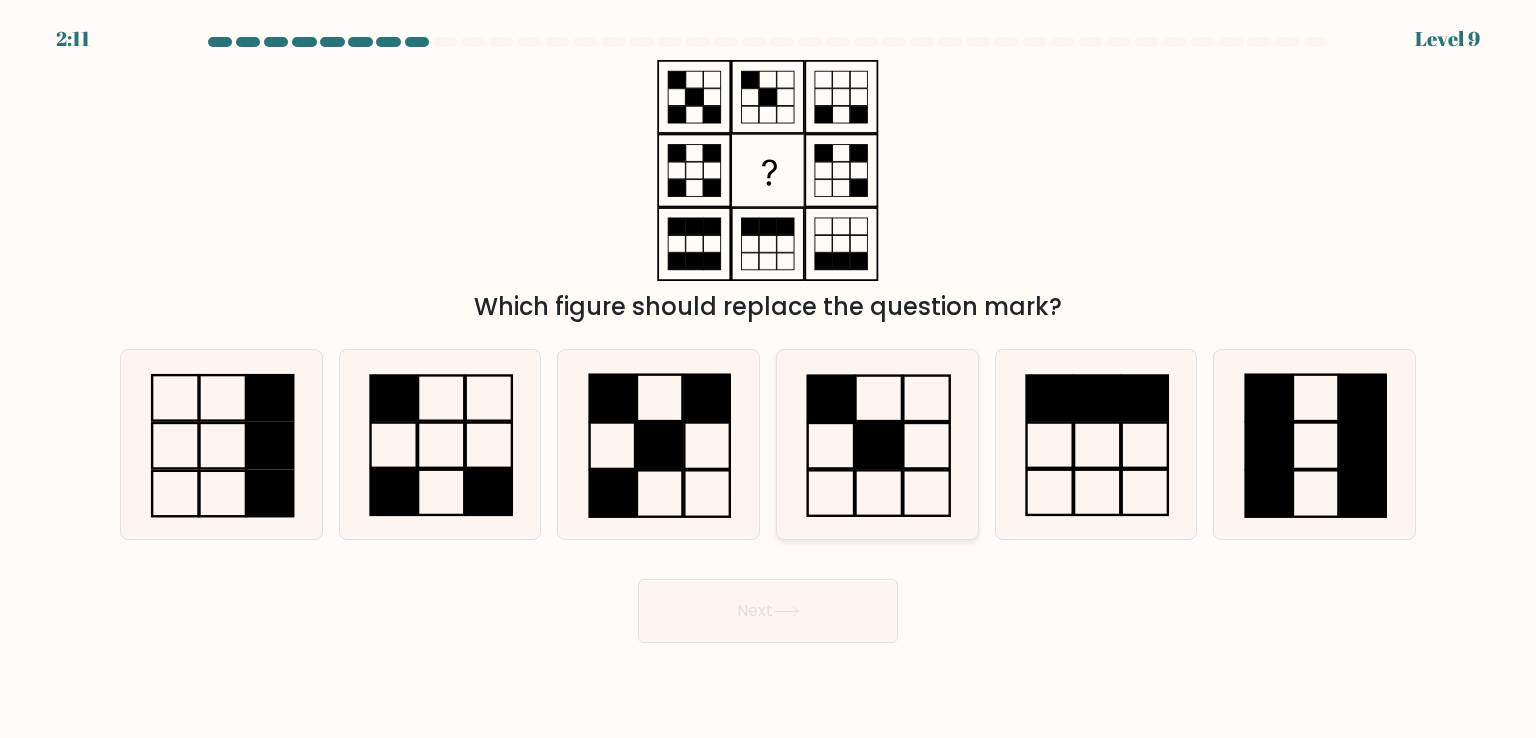 click at bounding box center [877, 444] 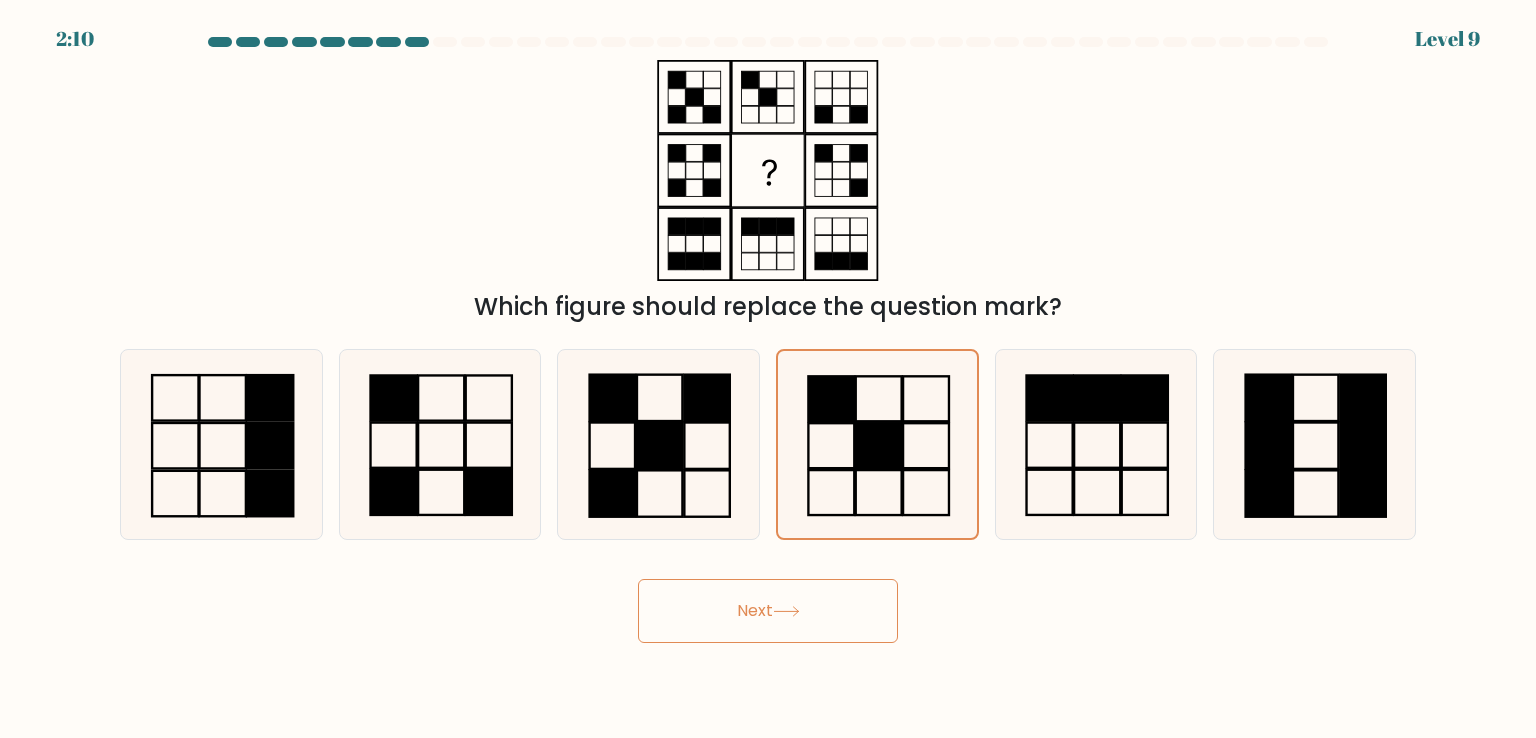 click on "Next" at bounding box center [768, 611] 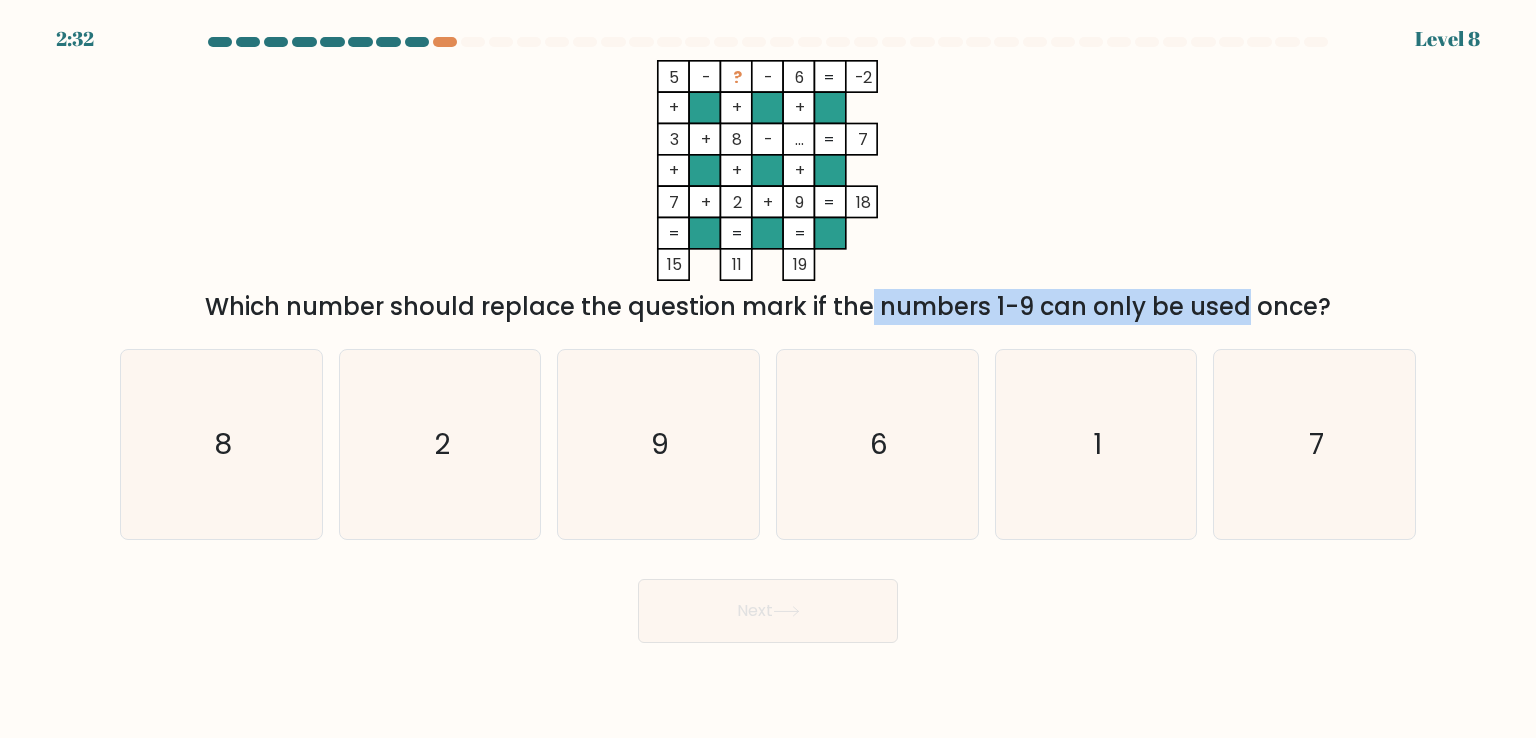 drag, startPoint x: 727, startPoint y: 319, endPoint x: 1060, endPoint y: 307, distance: 333.21616 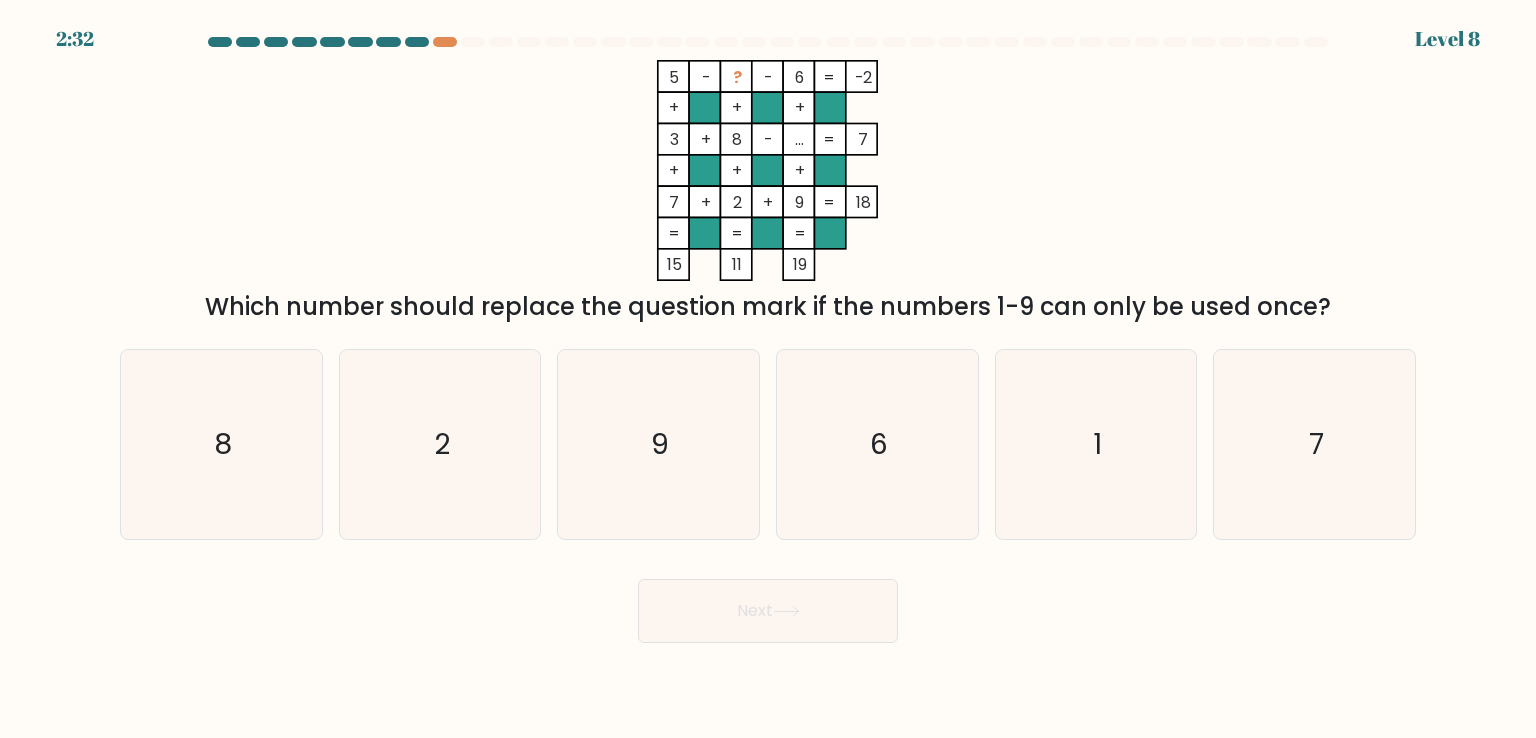 click on "Which number should replace the question mark if the numbers 1-9 can only be used once?" at bounding box center [768, 307] 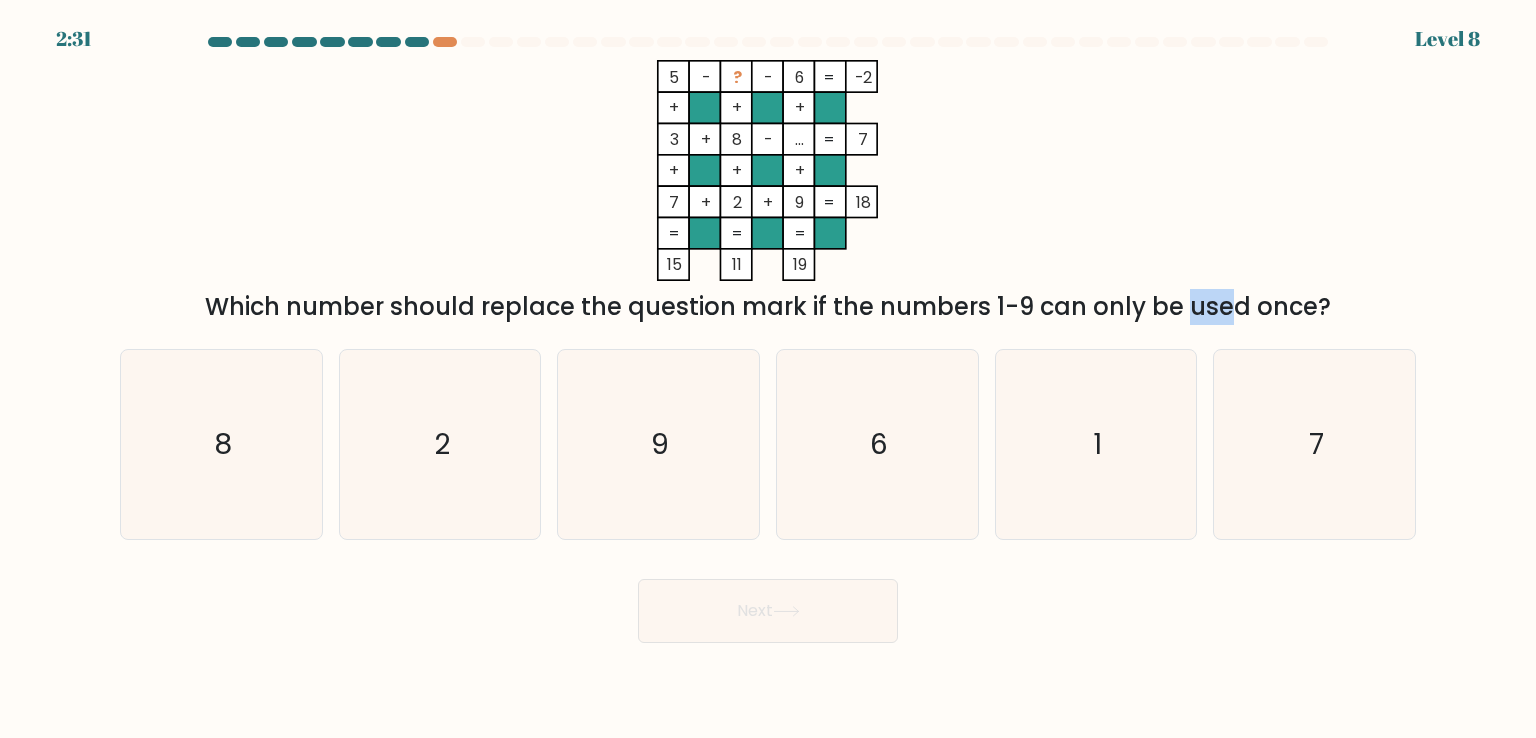 drag, startPoint x: 1042, startPoint y: 307, endPoint x: 1010, endPoint y: 307, distance: 32 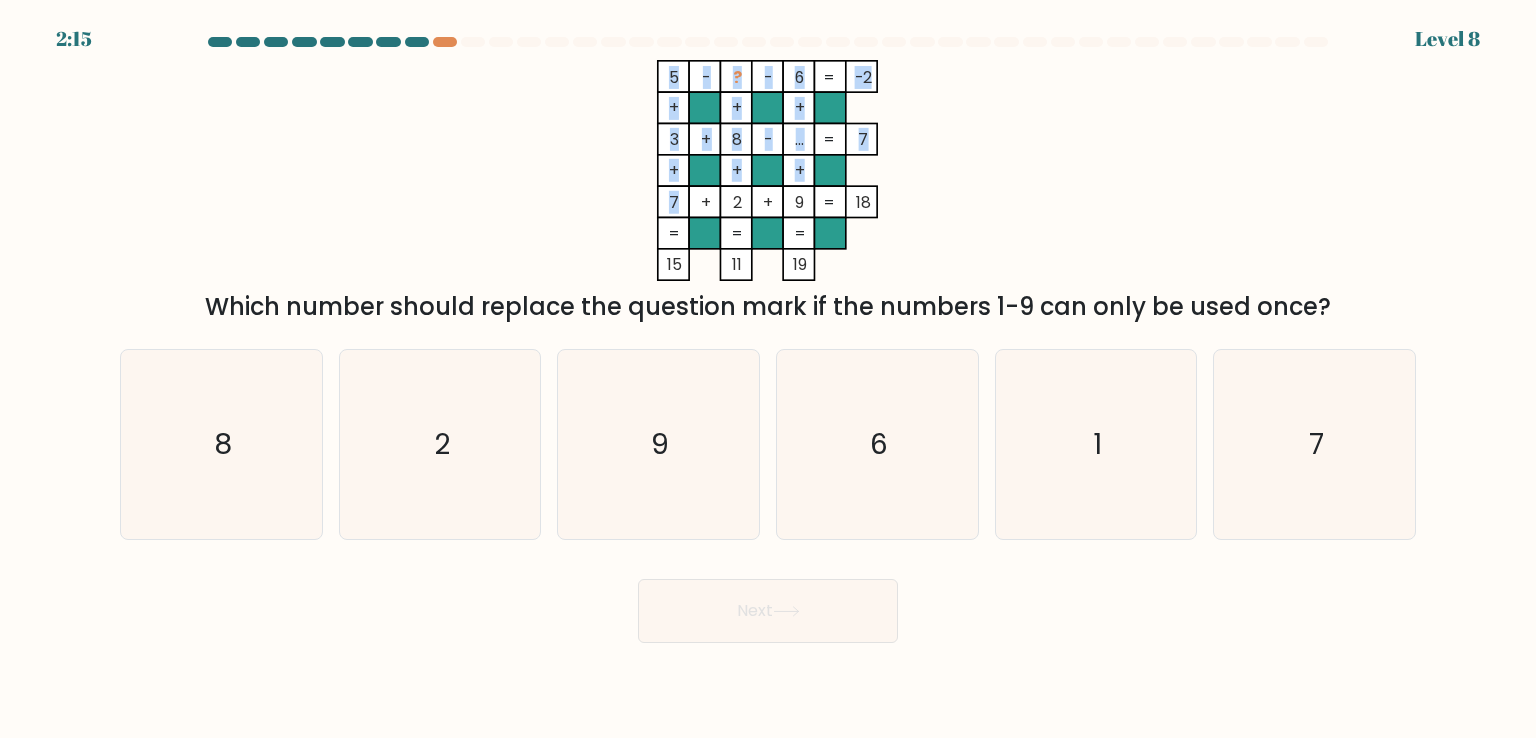 drag, startPoint x: 674, startPoint y: 205, endPoint x: 660, endPoint y: 201, distance: 14.56022 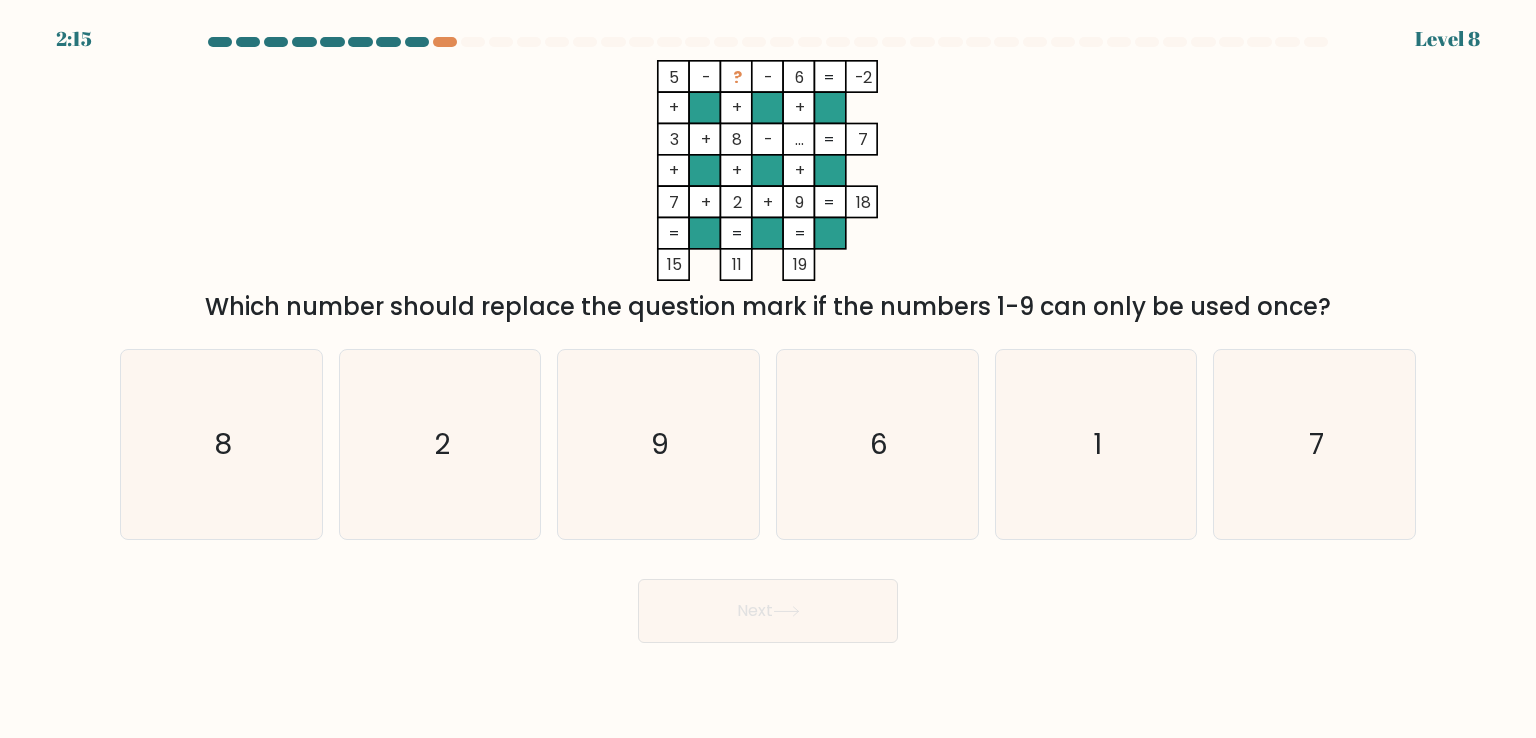 click at bounding box center [705, 201] 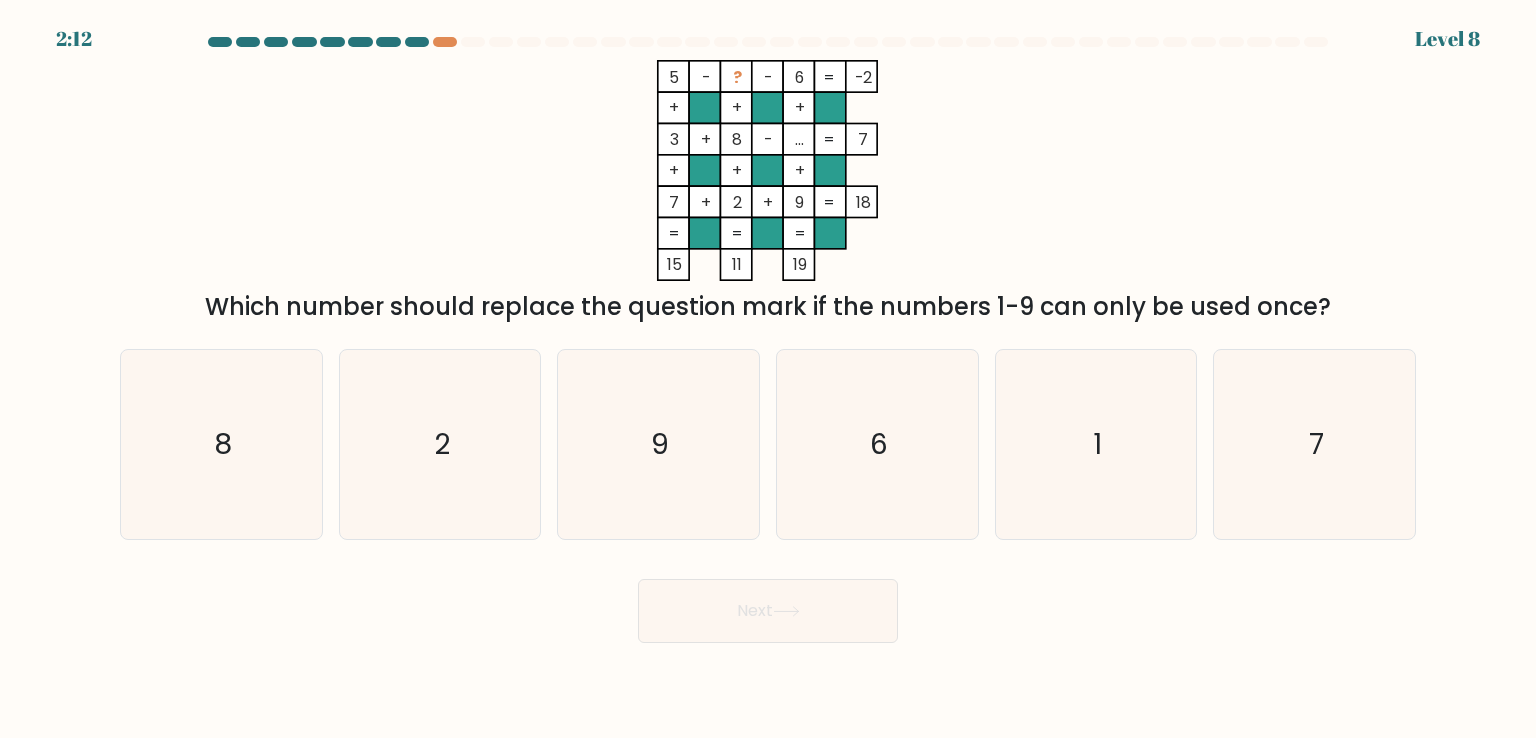 click on "+" at bounding box center [675, 77] 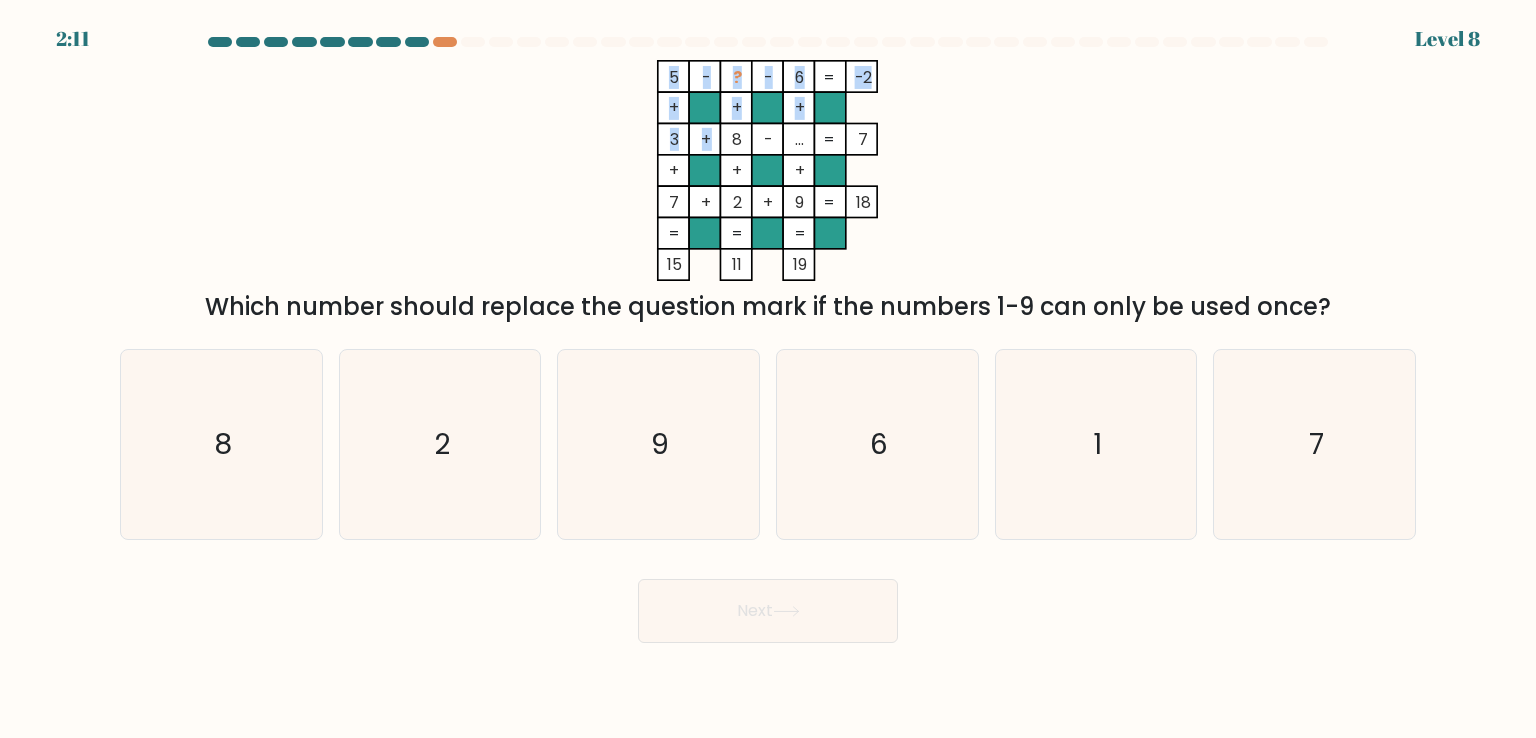 click on "5    -    ?    -    6    -2    +    +    +    3    +    8    -    ...    7    +    +    +    7    +    2    +    9    =   18    =   =   =   =   15    11    19    =" at bounding box center [768, 170] 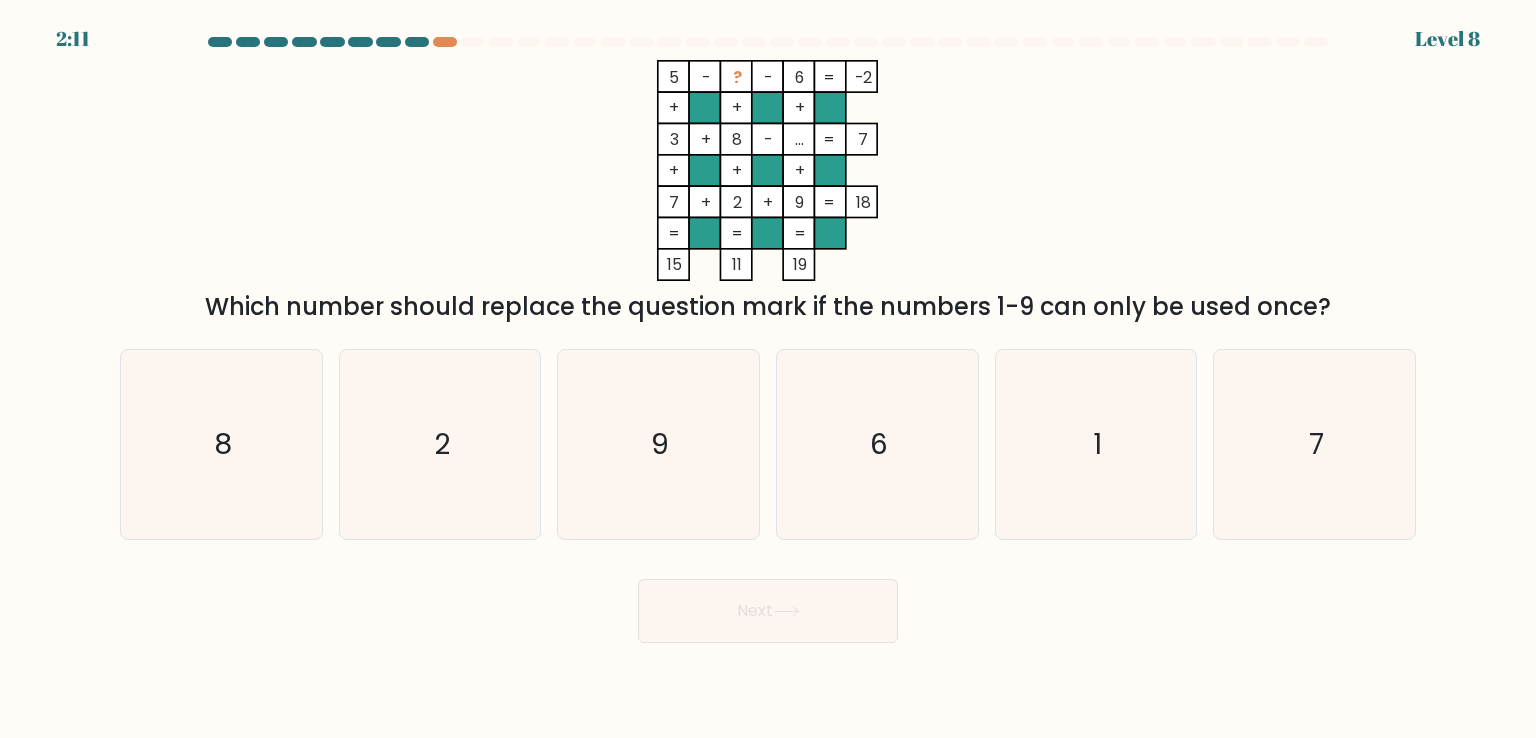 click at bounding box center [736, 139] 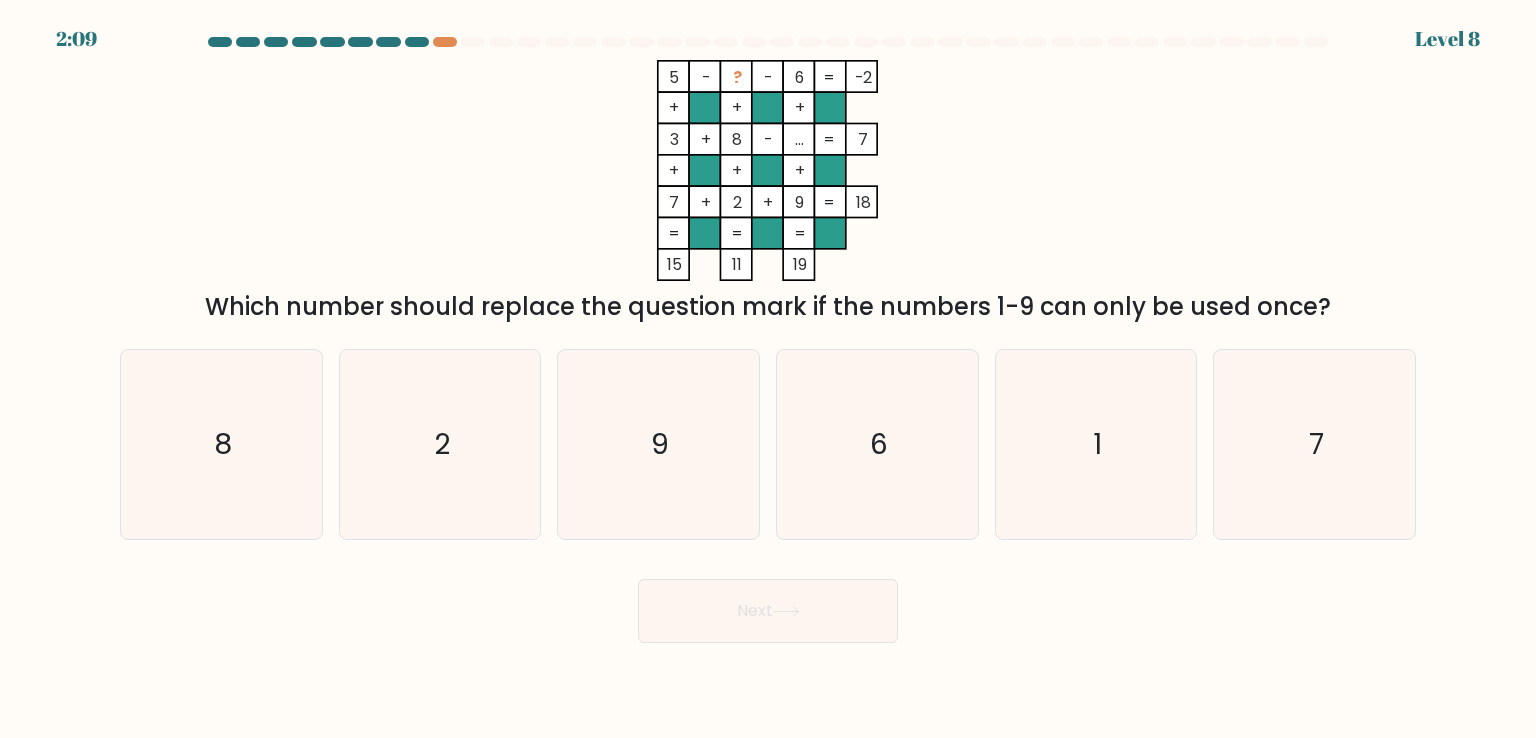 click on "2" at bounding box center (675, 77) 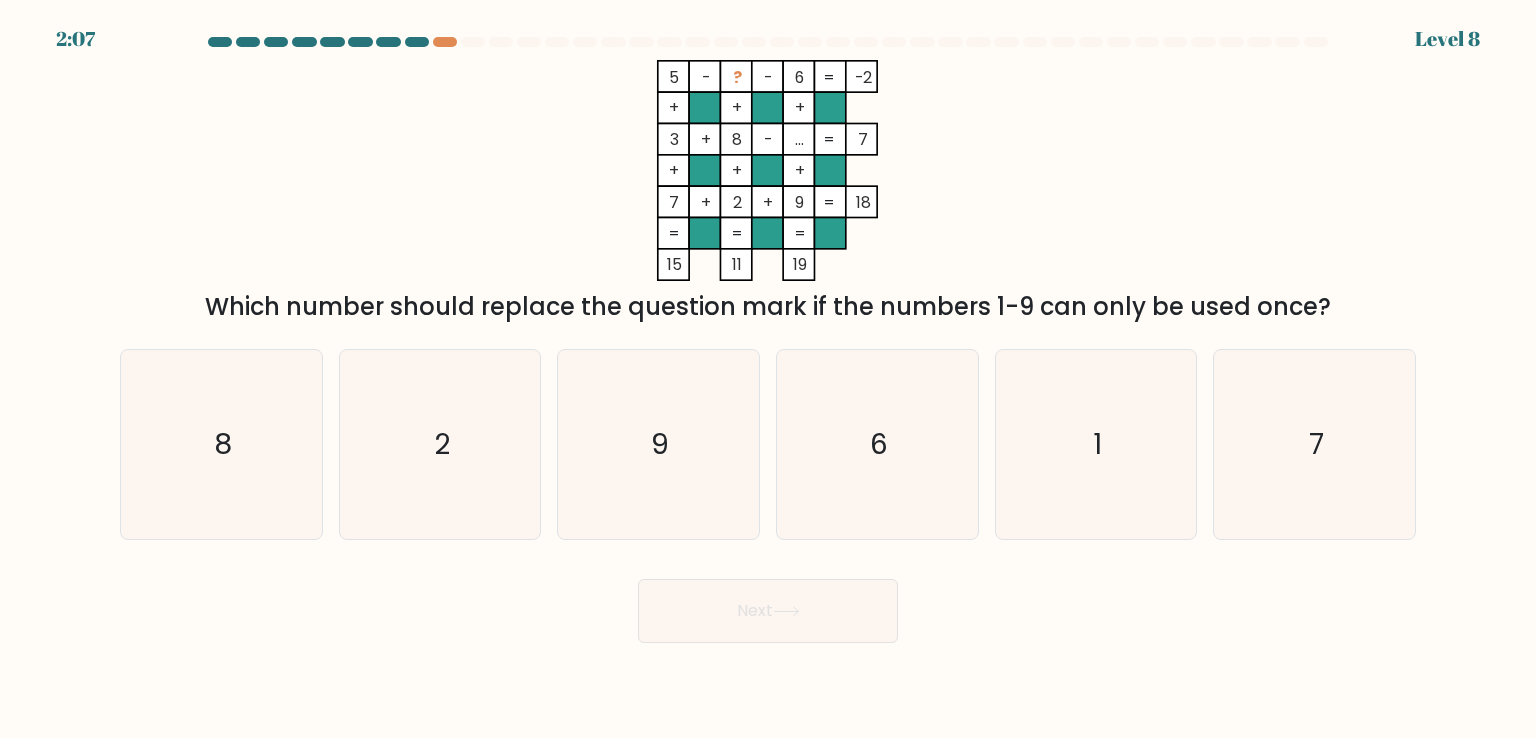 click at bounding box center [736, 264] 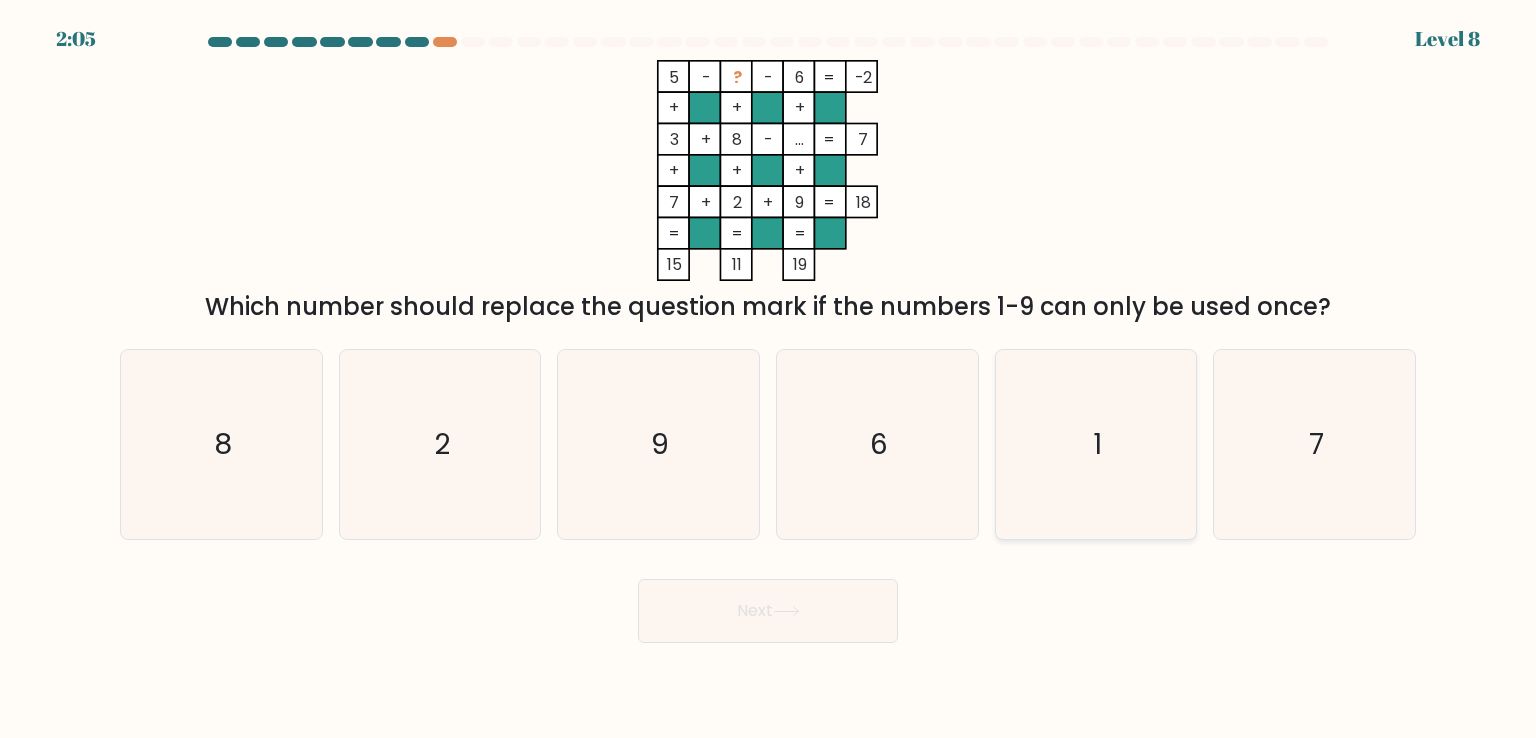 click on "1" at bounding box center [1096, 444] 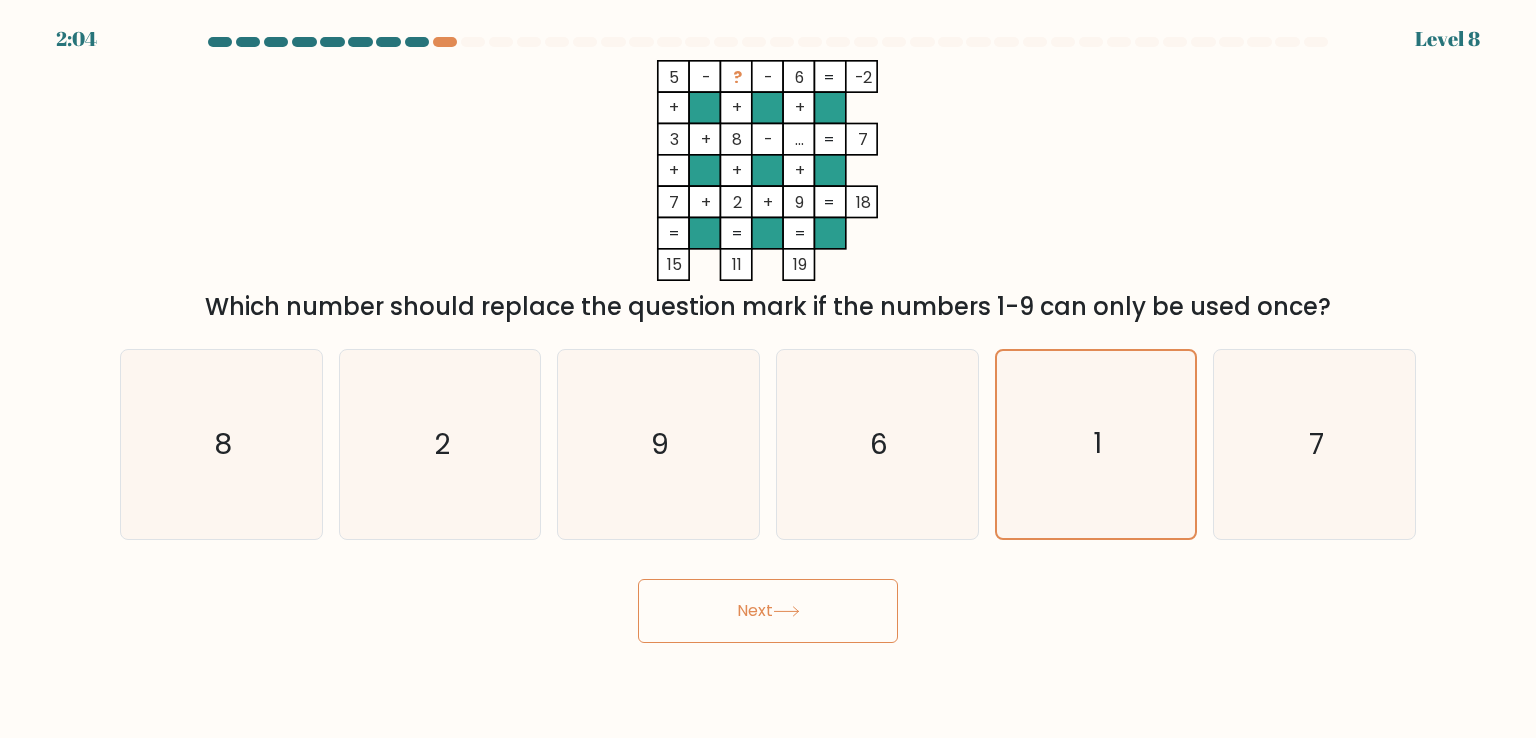 click on "Next" at bounding box center (768, 611) 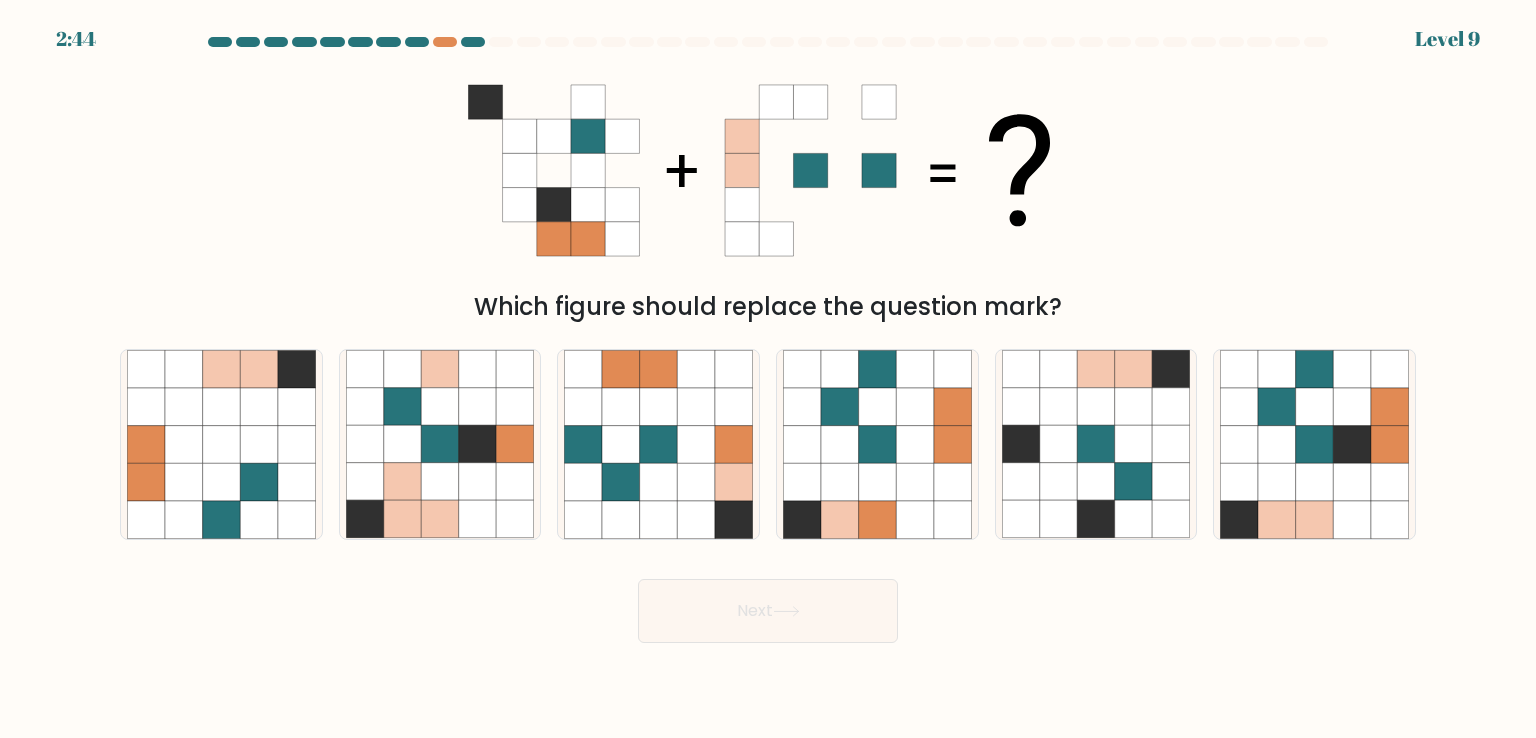 drag, startPoint x: 662, startPoint y: 293, endPoint x: 1068, endPoint y: 313, distance: 406.4923 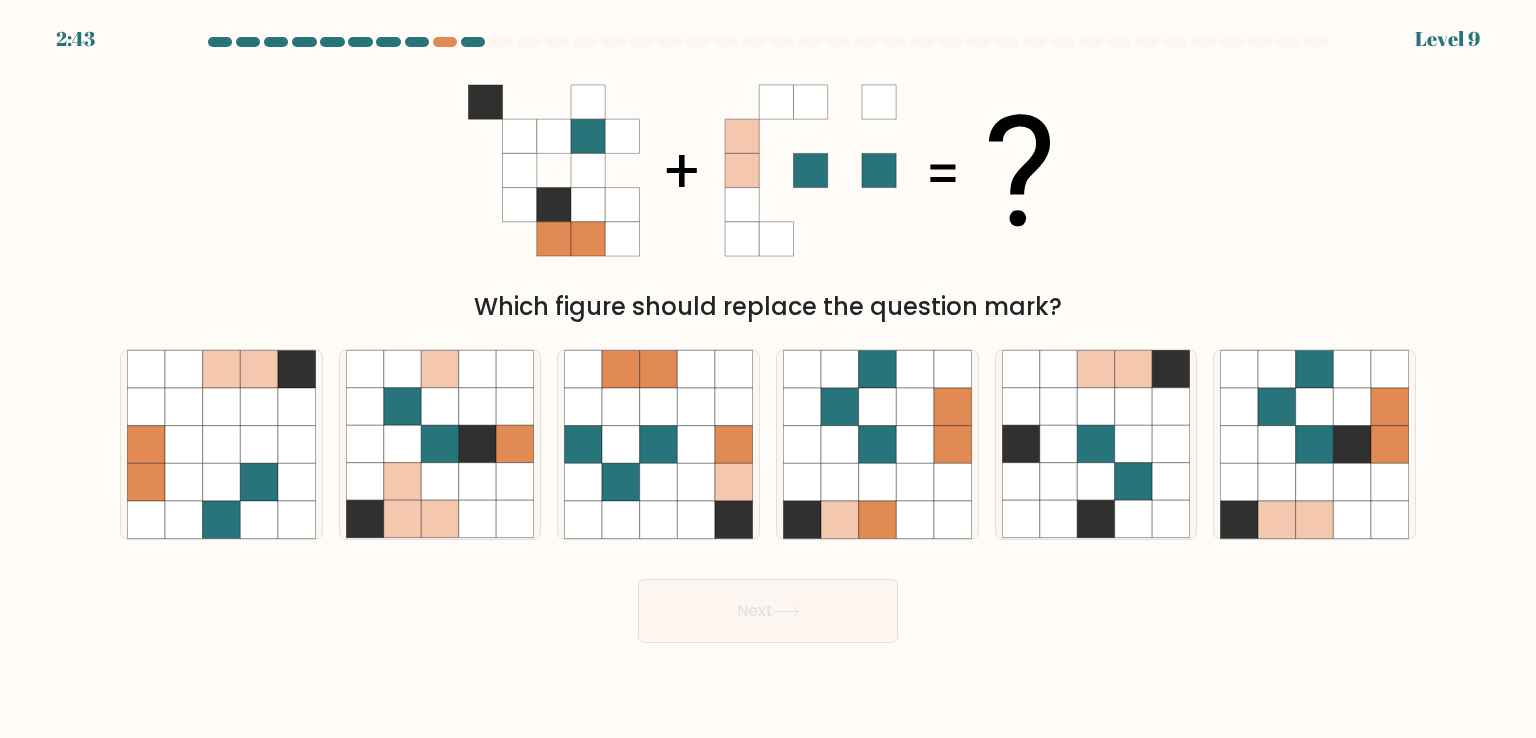 click on "Which figure should replace the question mark?" at bounding box center (768, 307) 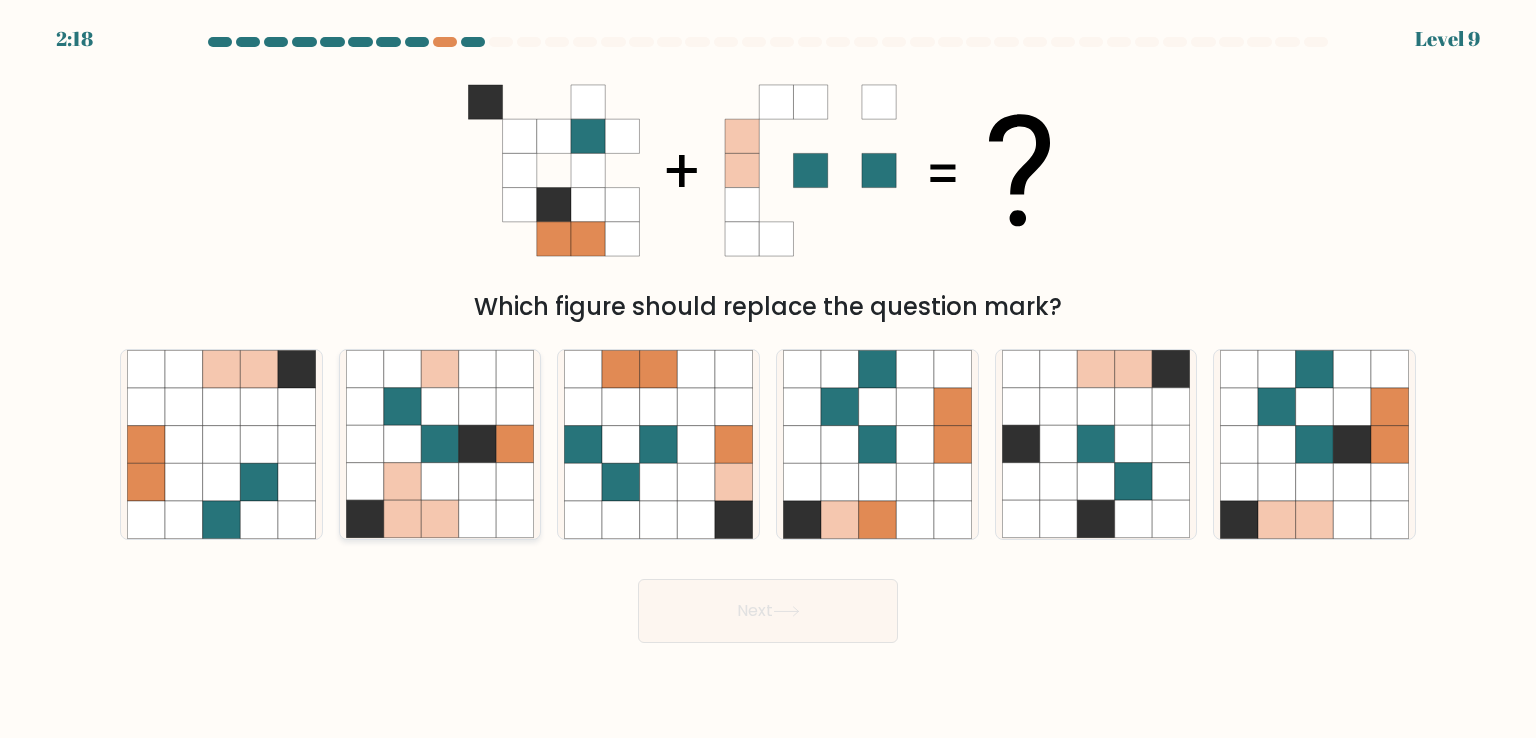 click at bounding box center (365, 445) 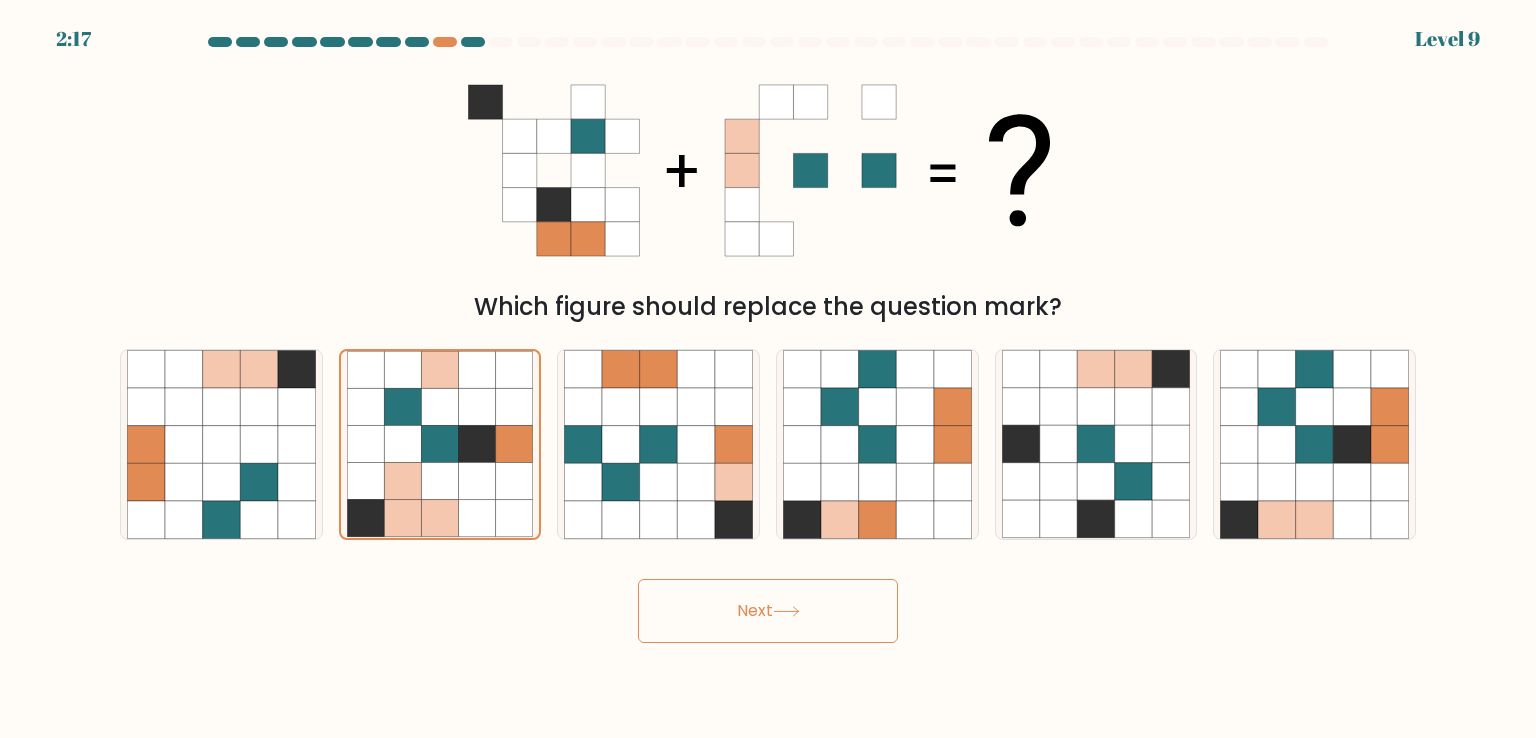 click on "Next" at bounding box center [768, 611] 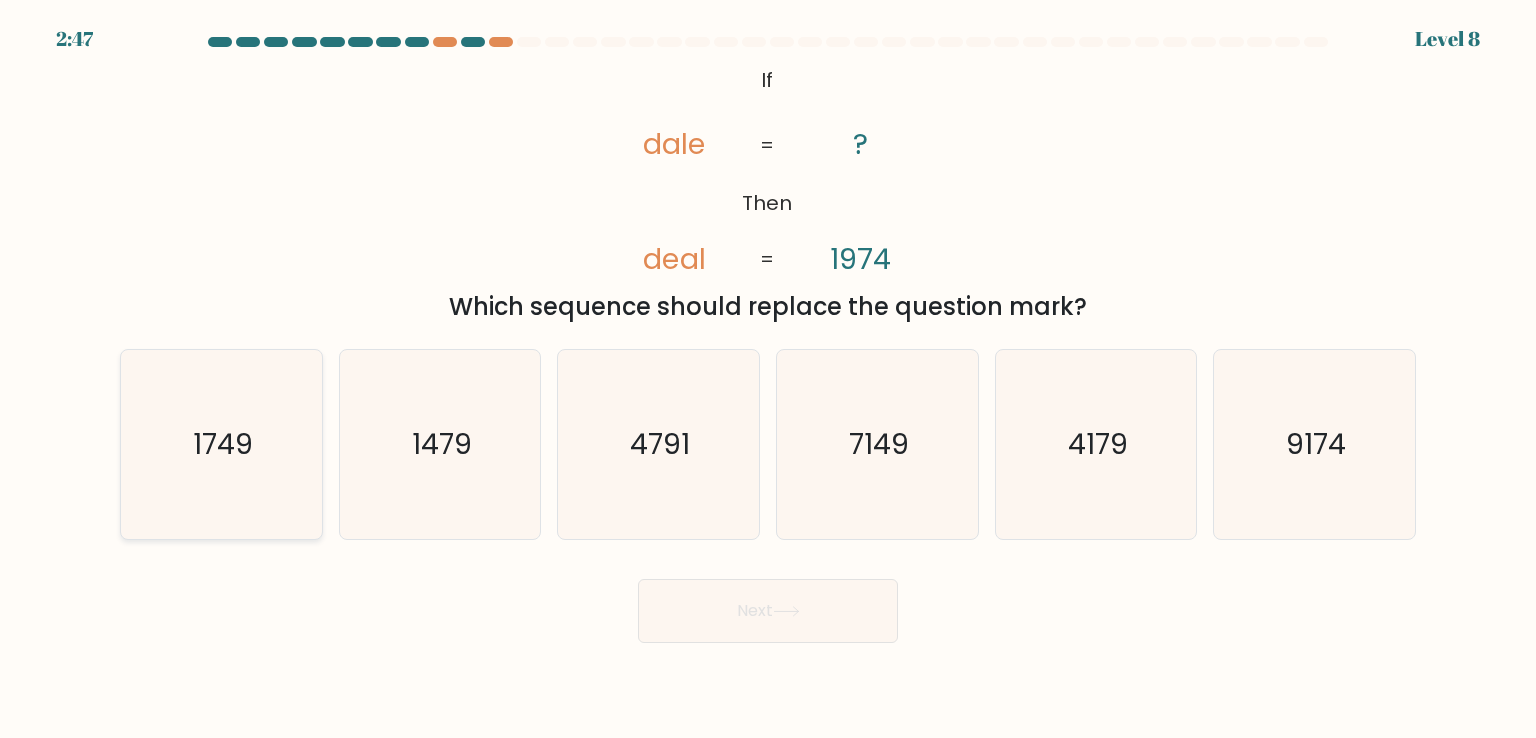 click on "1749" at bounding box center [223, 444] 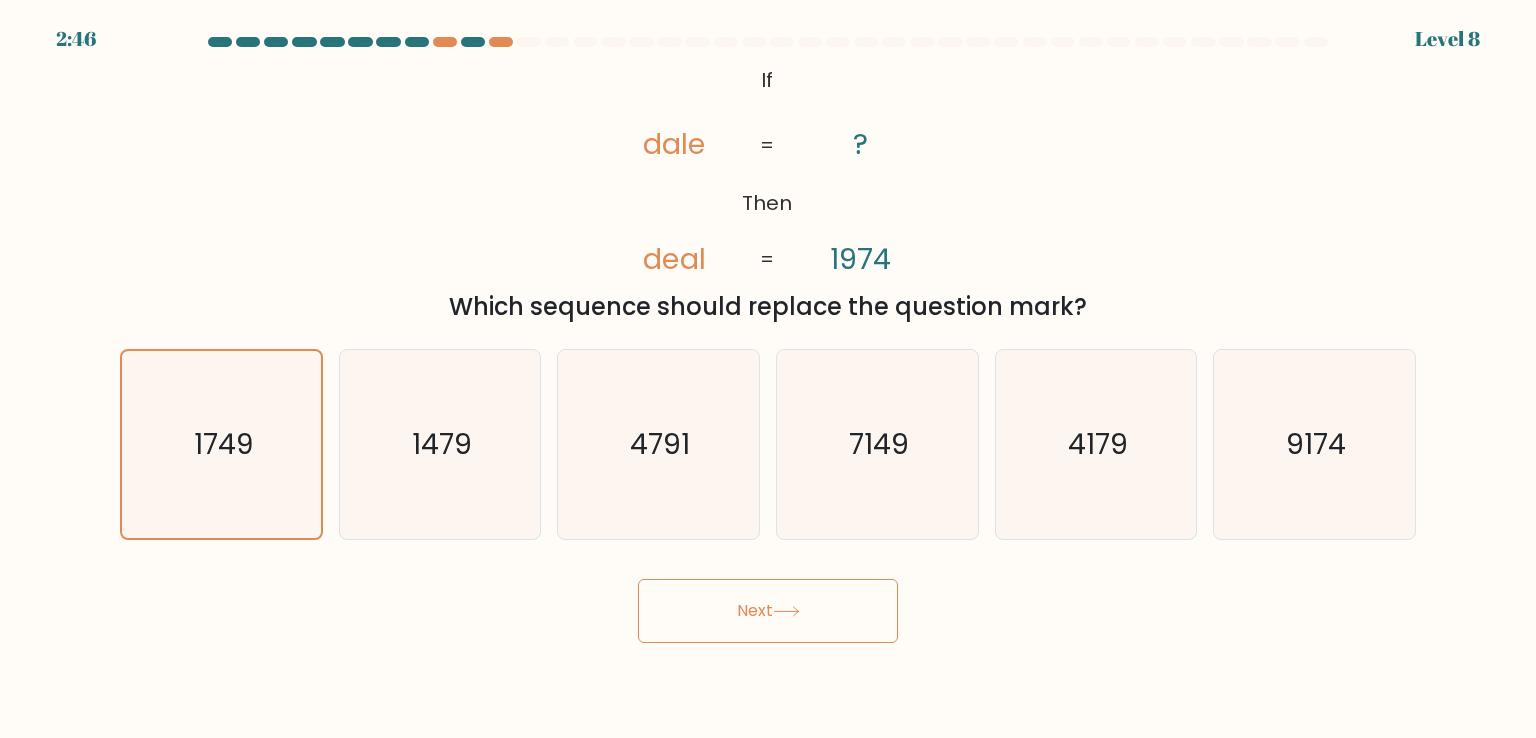 click on "Next" at bounding box center (768, 611) 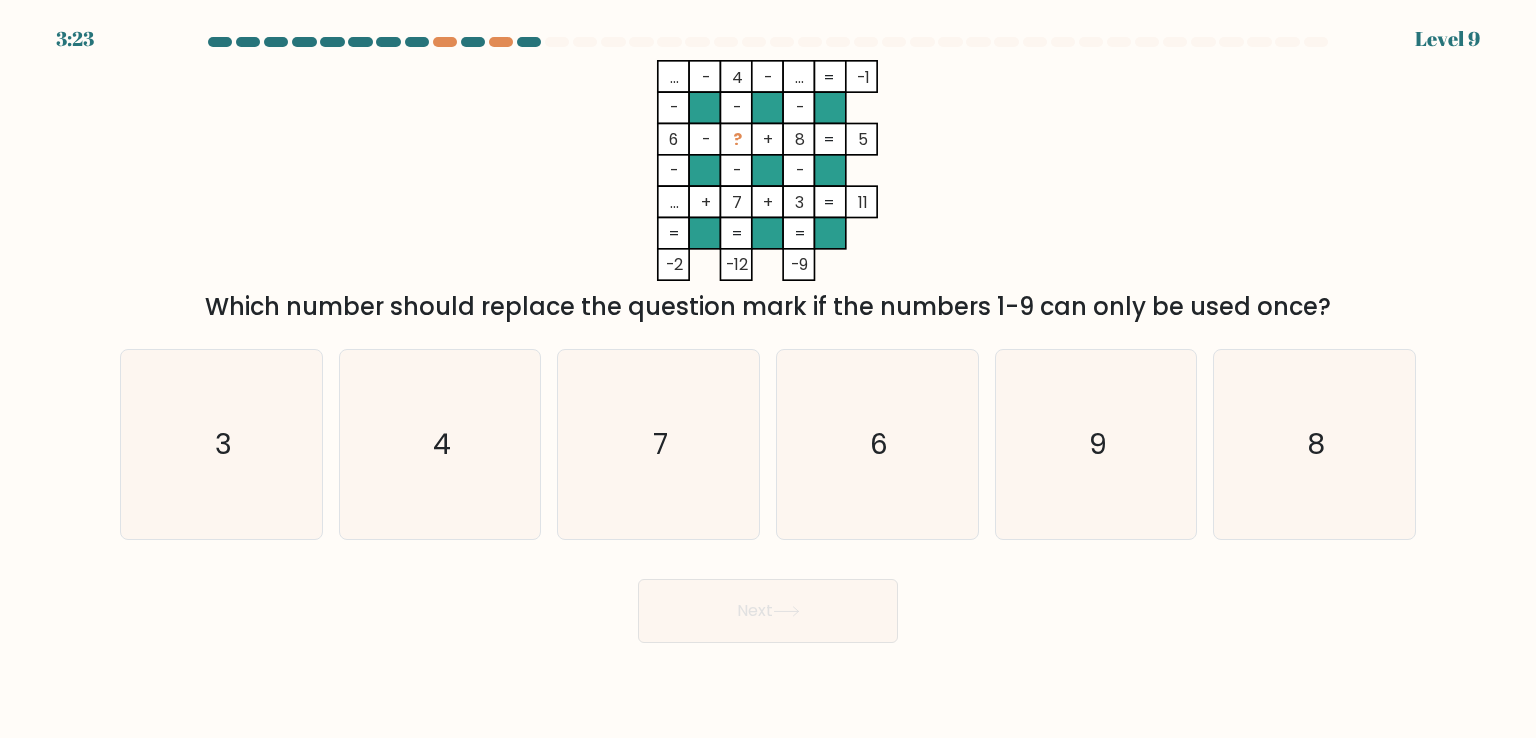 click on "4" at bounding box center (674, 77) 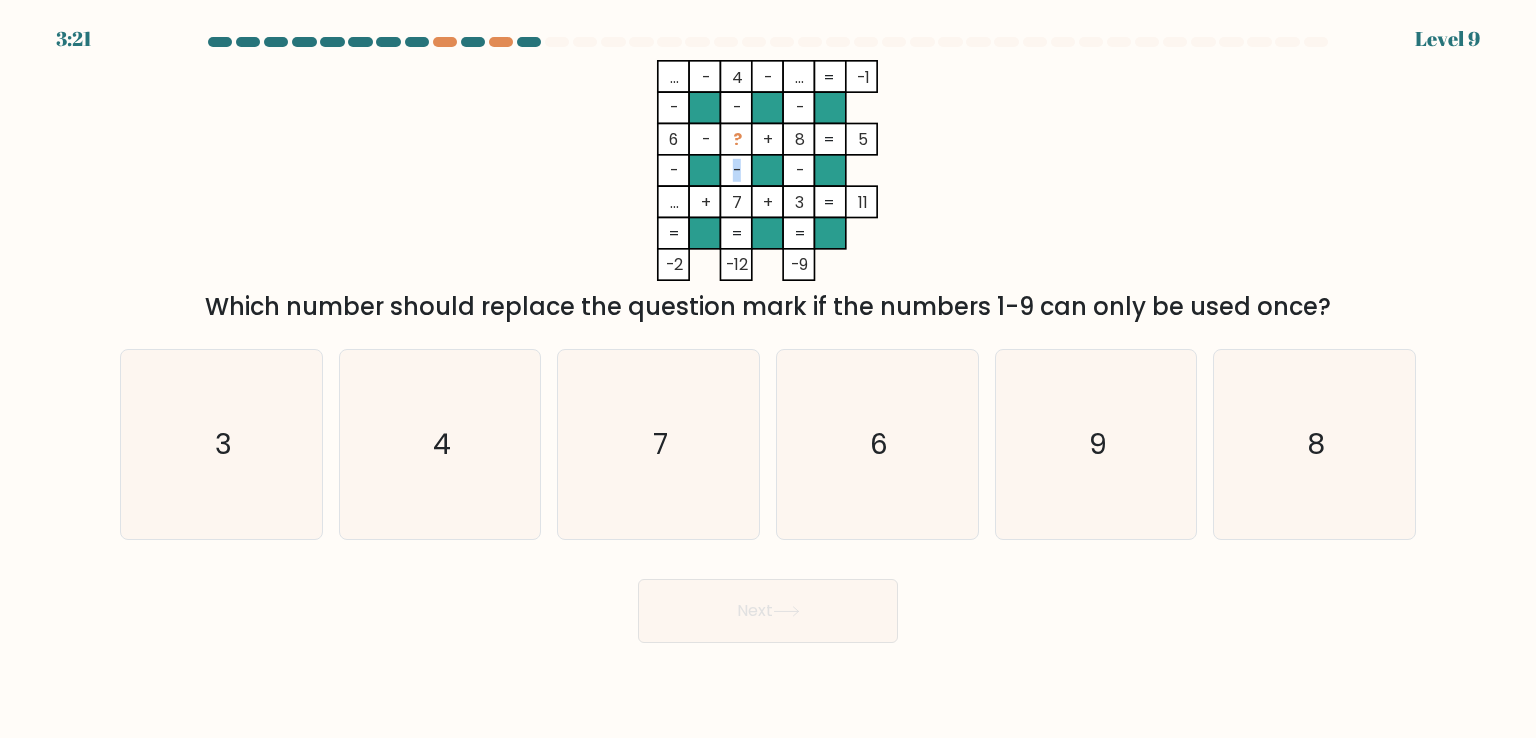 click on "-" at bounding box center [674, 77] 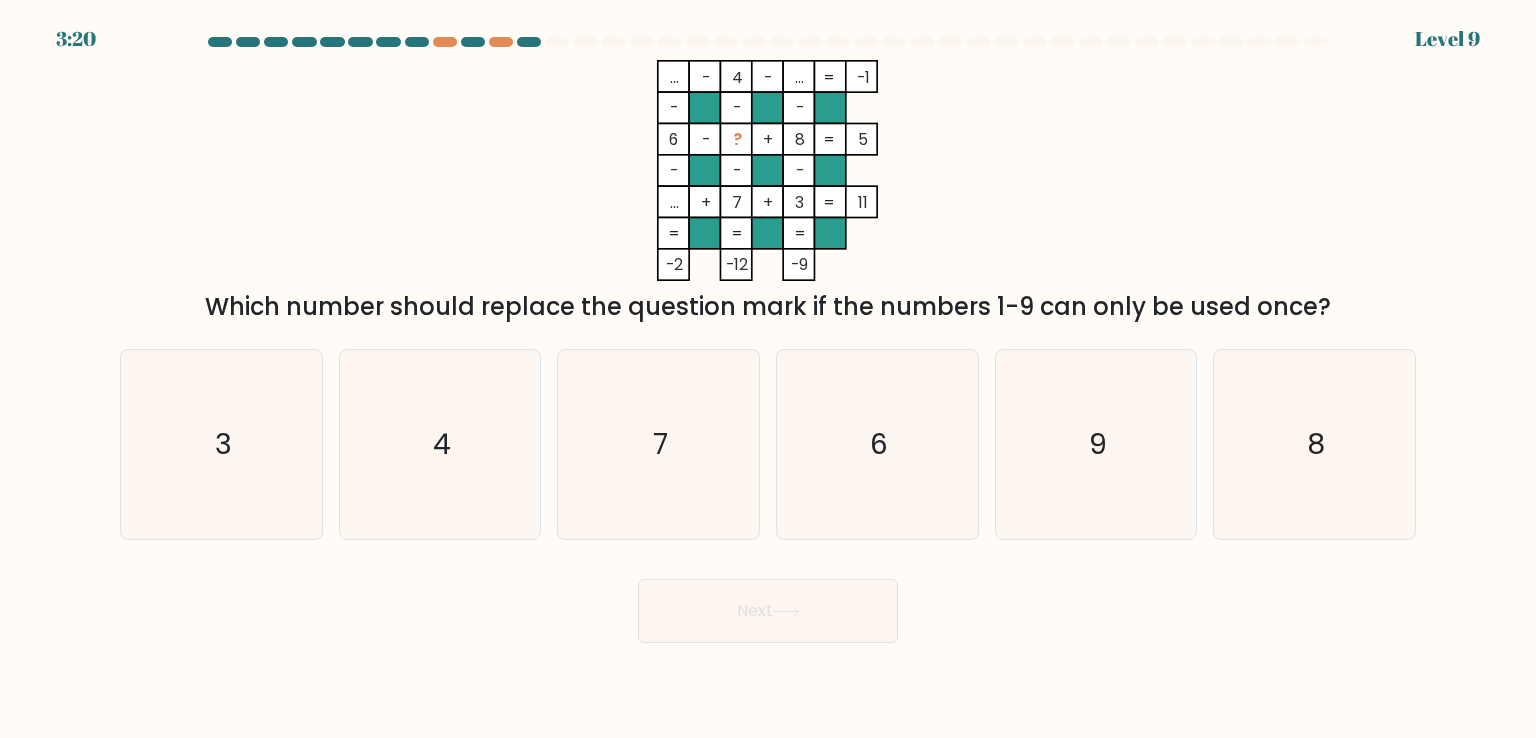 click on "7" at bounding box center [674, 77] 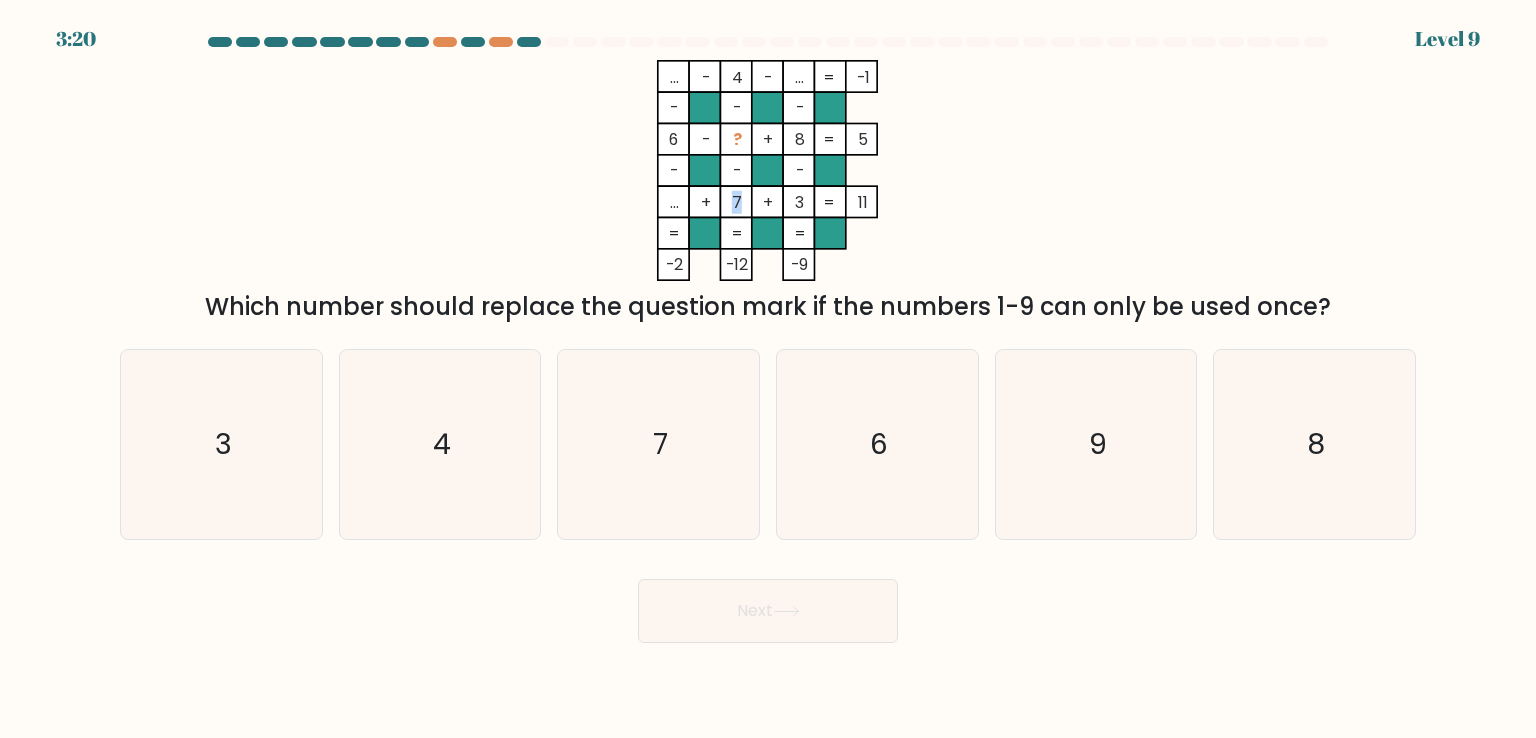 click on "7" at bounding box center [674, 77] 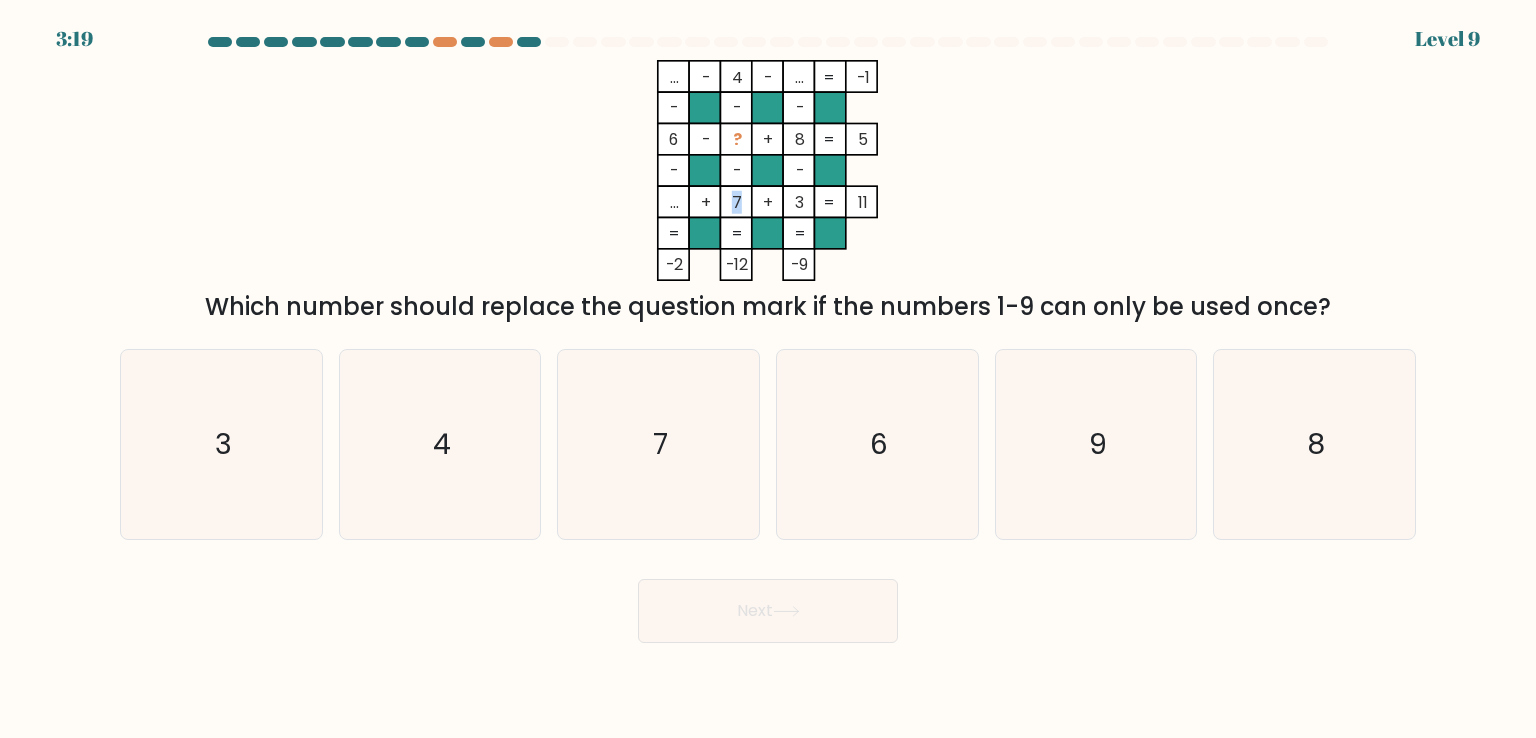 click on "7" at bounding box center (674, 77) 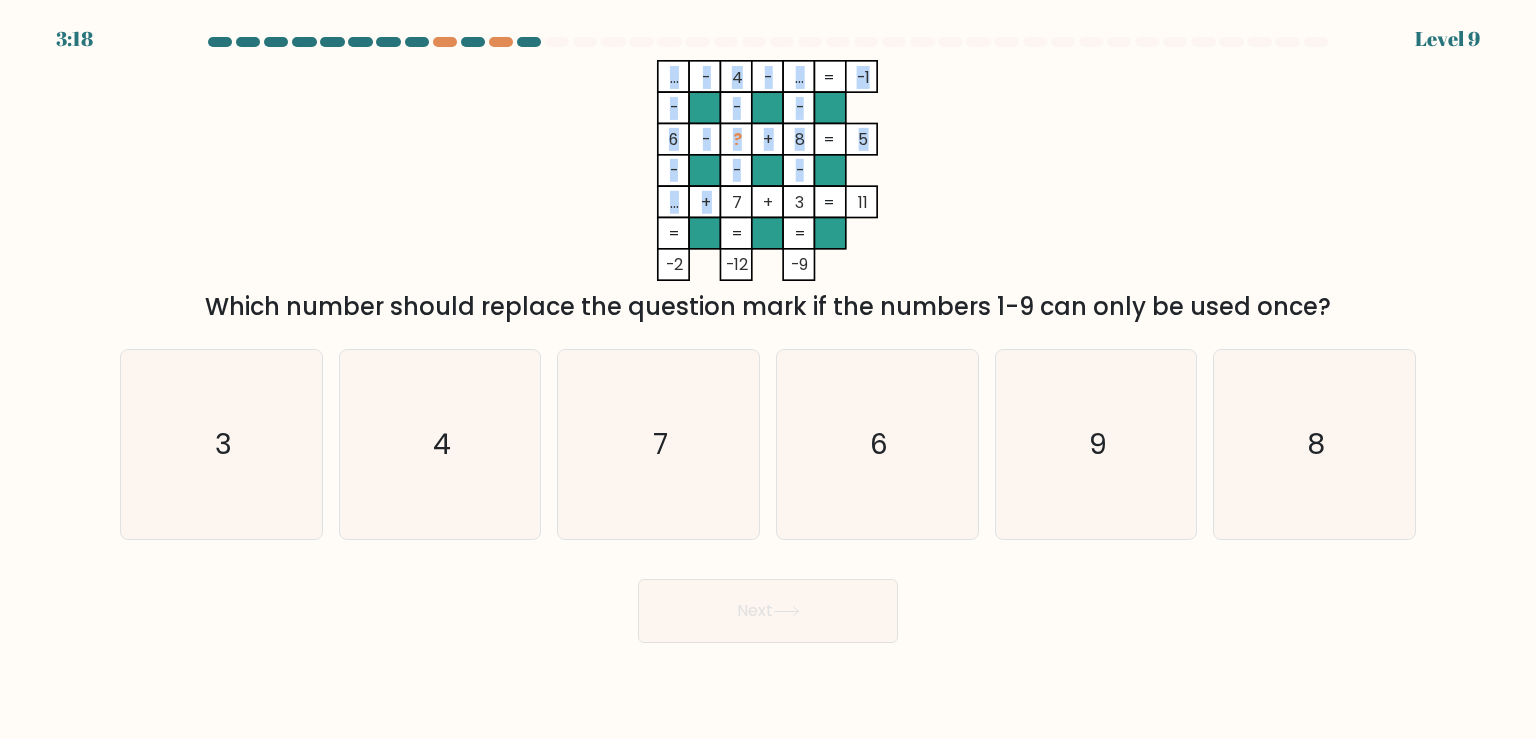 drag, startPoint x: 727, startPoint y: 161, endPoint x: 731, endPoint y: 205, distance: 44.181442 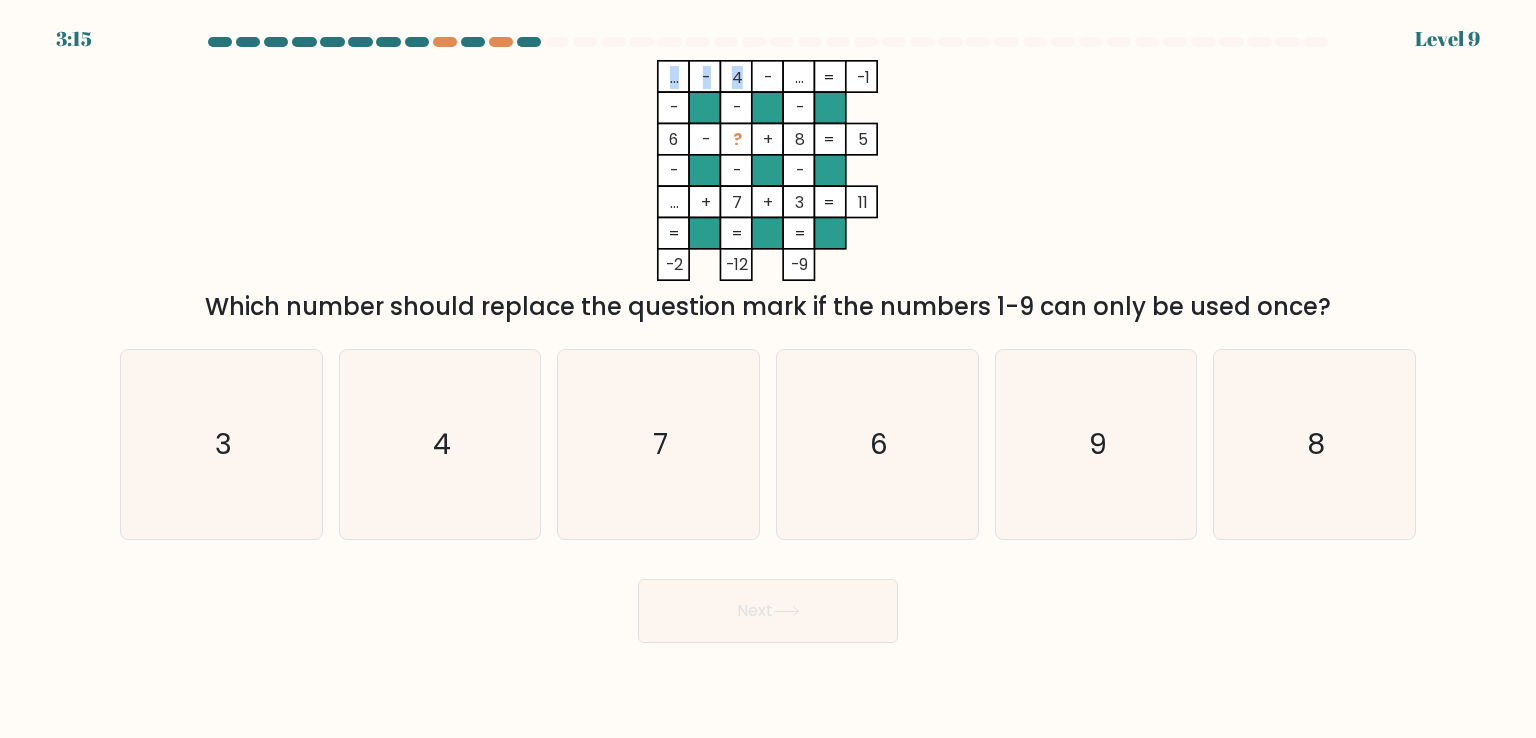 drag, startPoint x: 728, startPoint y: 87, endPoint x: 740, endPoint y: 86, distance: 12.0415945 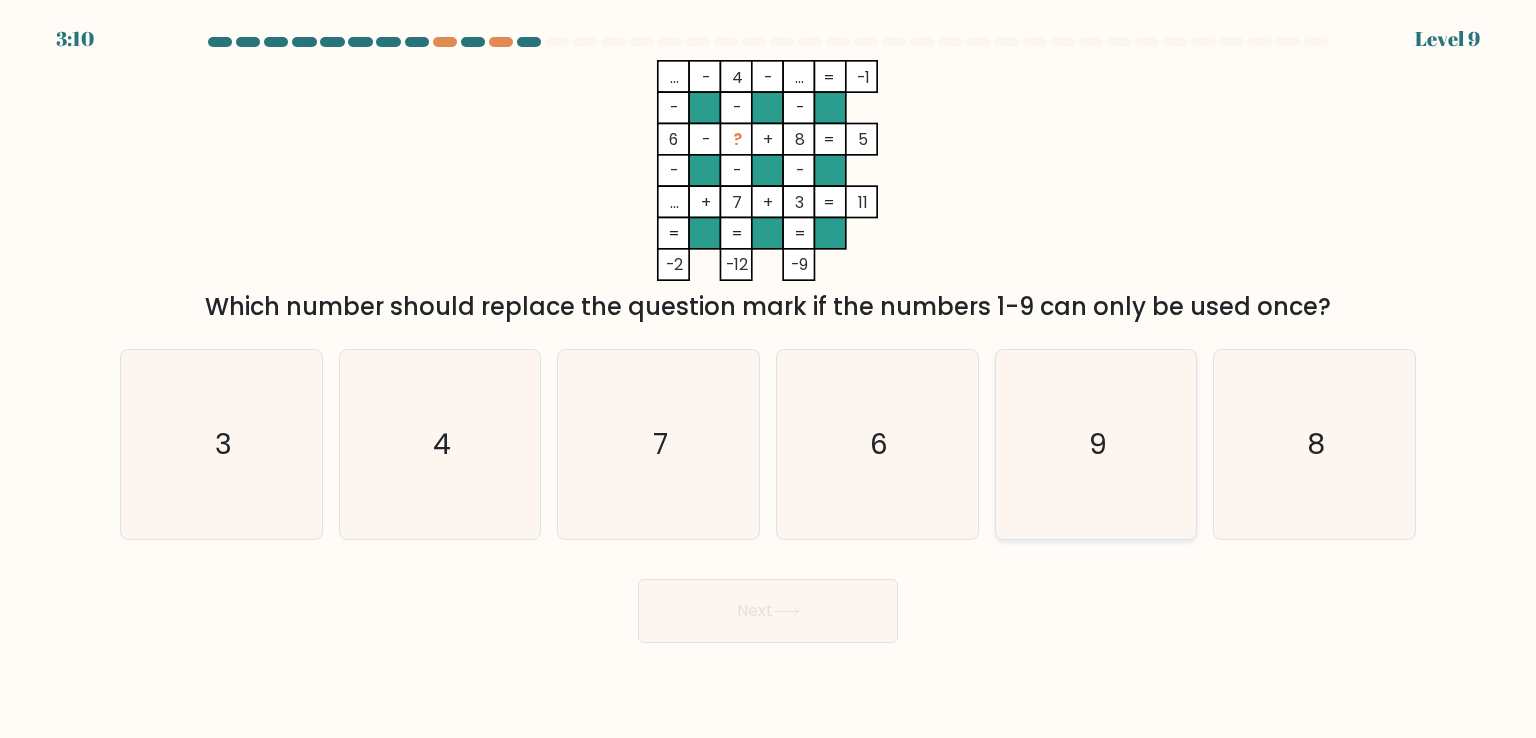 click on "9" at bounding box center [1096, 444] 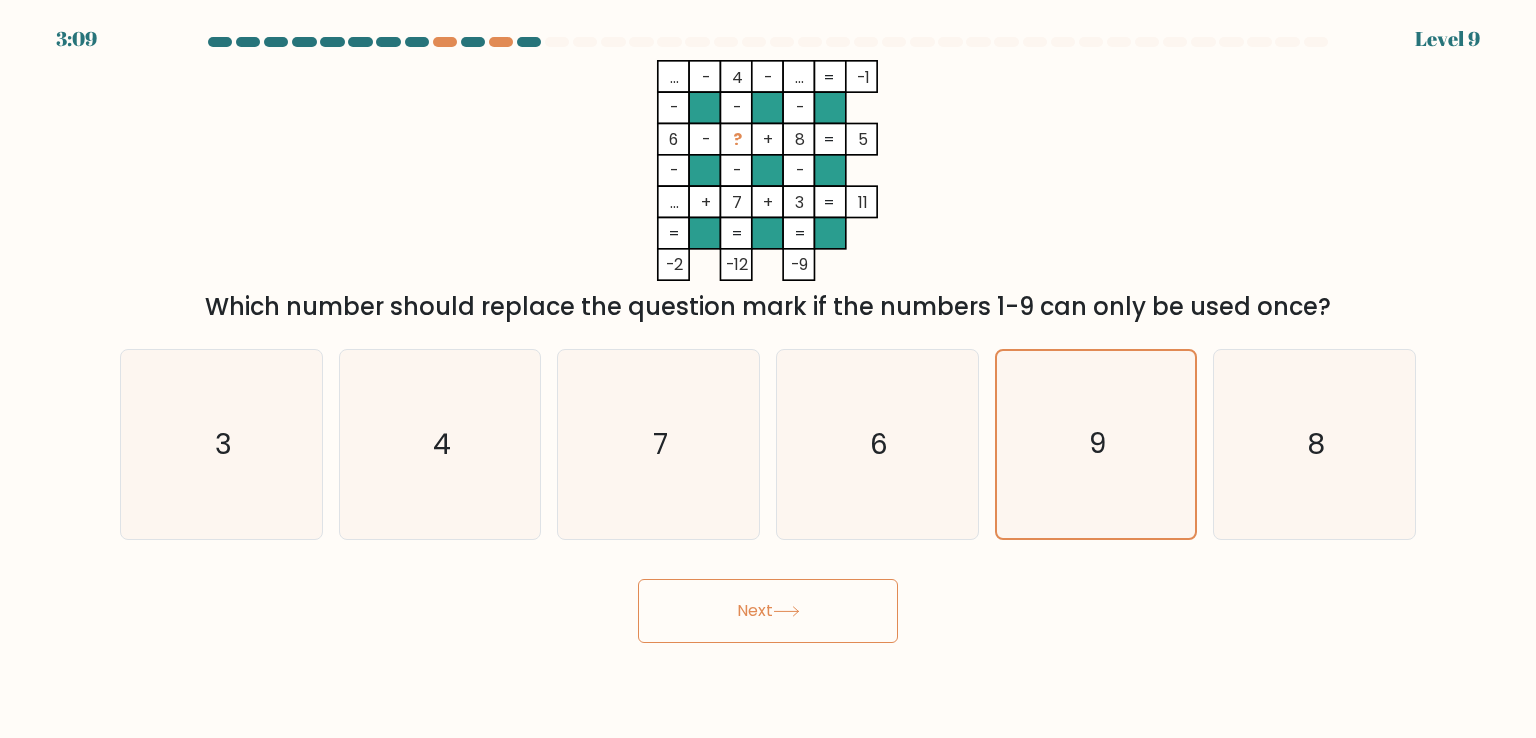 click on "Next" at bounding box center (768, 611) 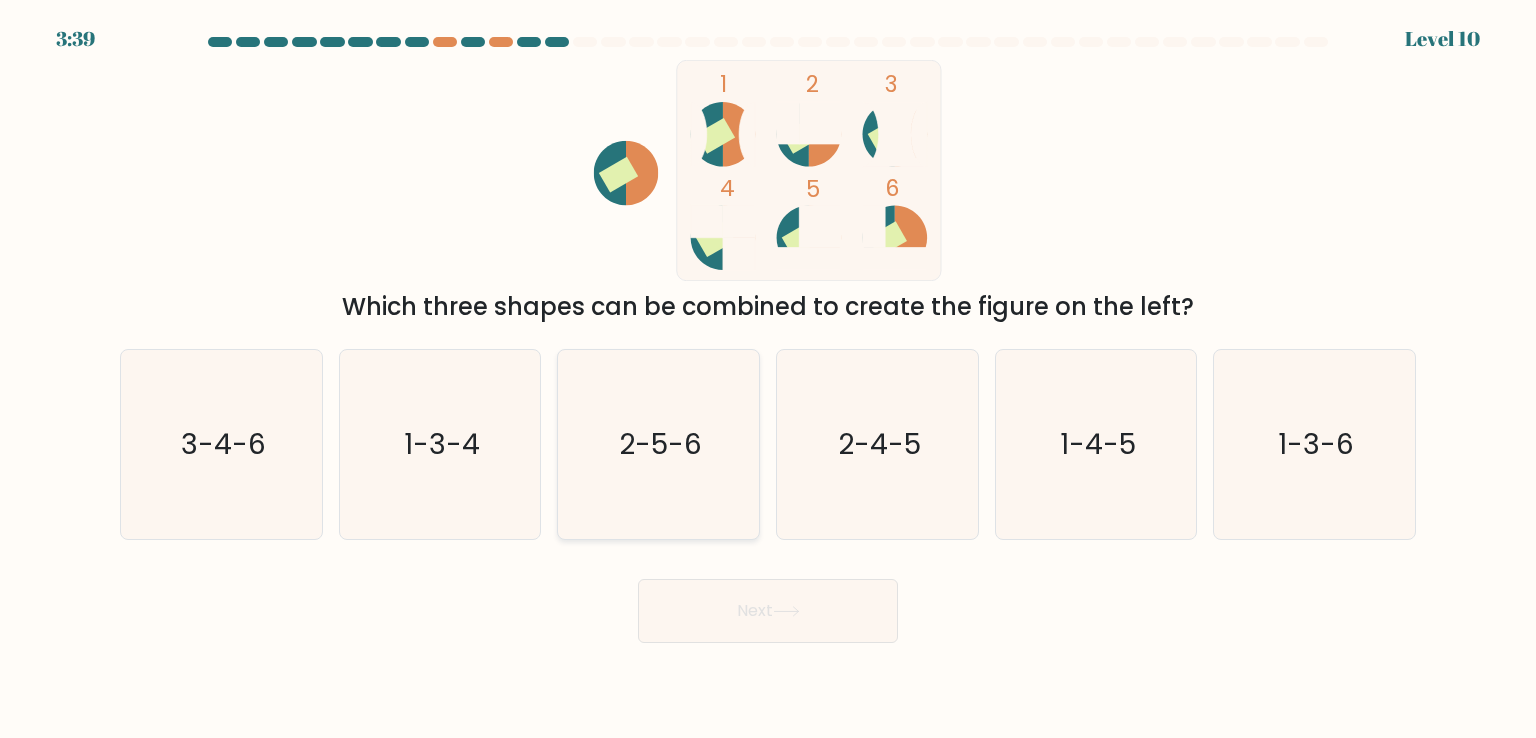 click on "2-5-6" at bounding box center [658, 444] 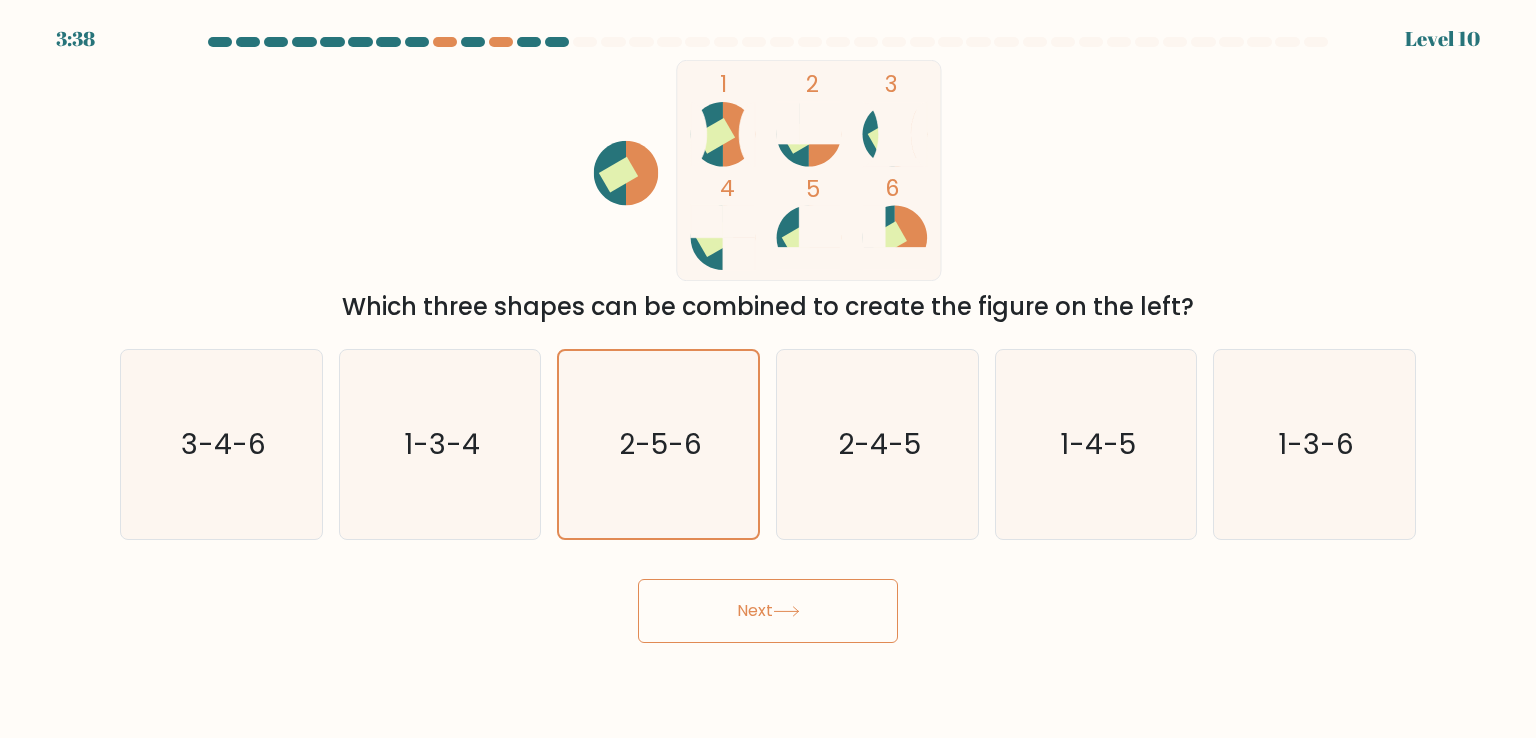 click on "Next" at bounding box center (768, 611) 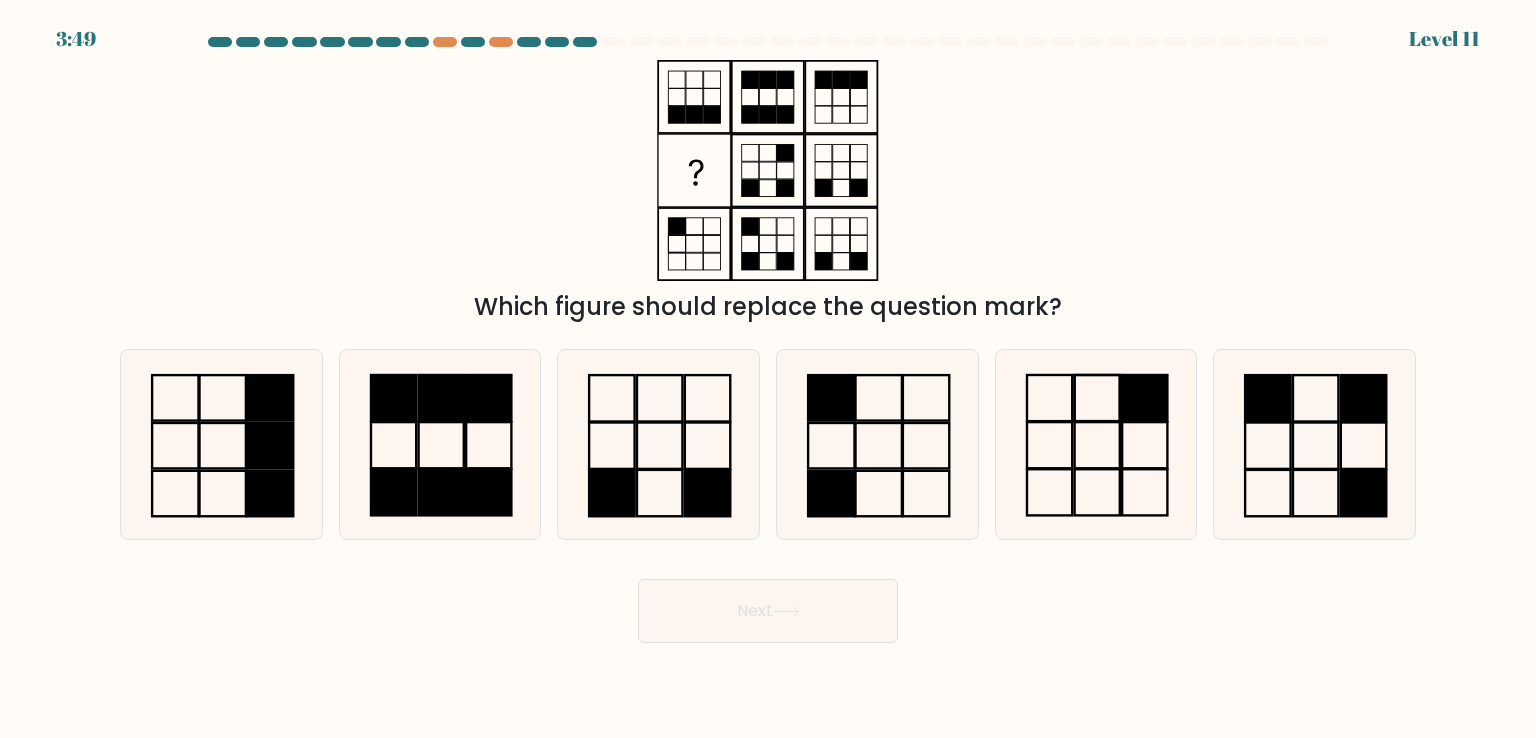 drag, startPoint x: 782, startPoint y: 175, endPoint x: 792, endPoint y: 180, distance: 11.18034 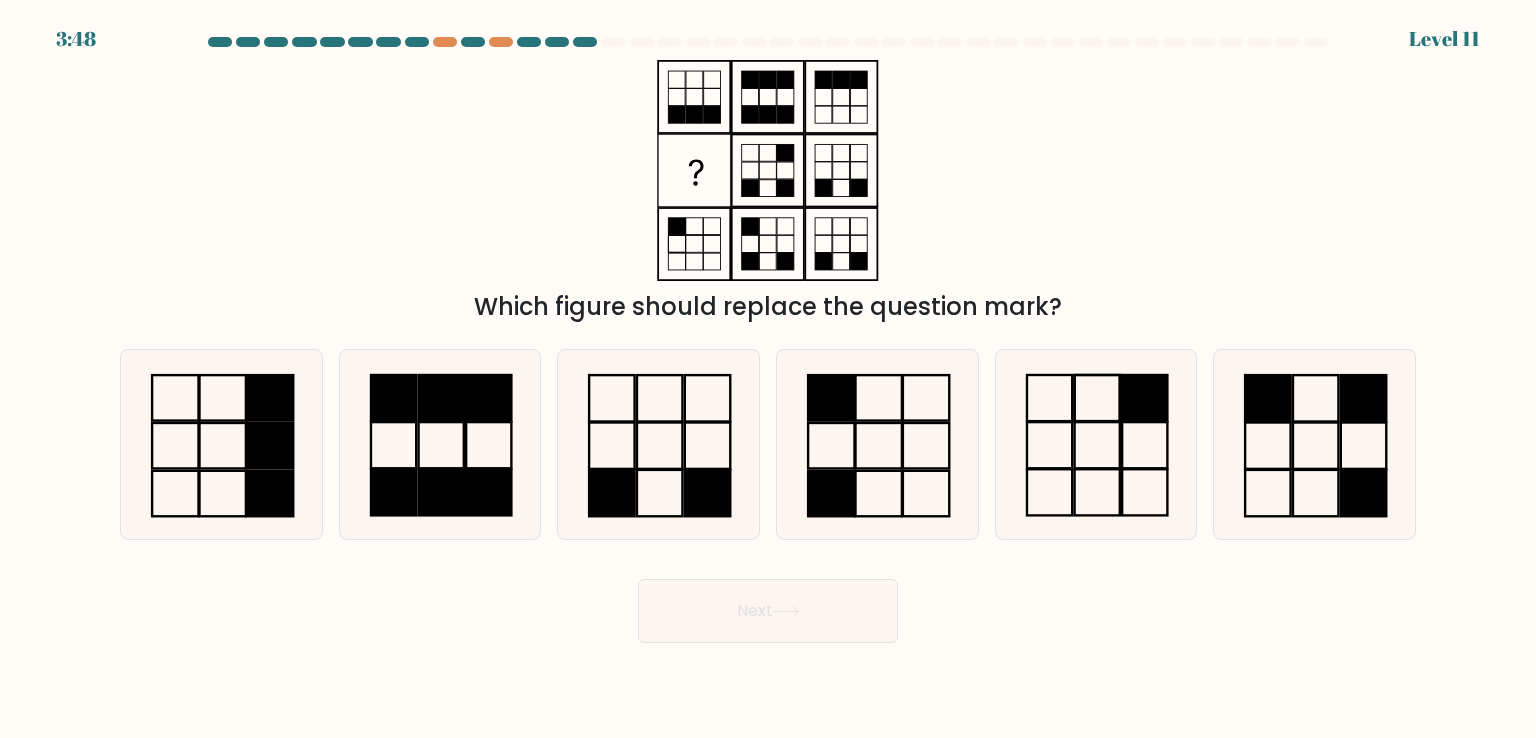click at bounding box center [785, 188] 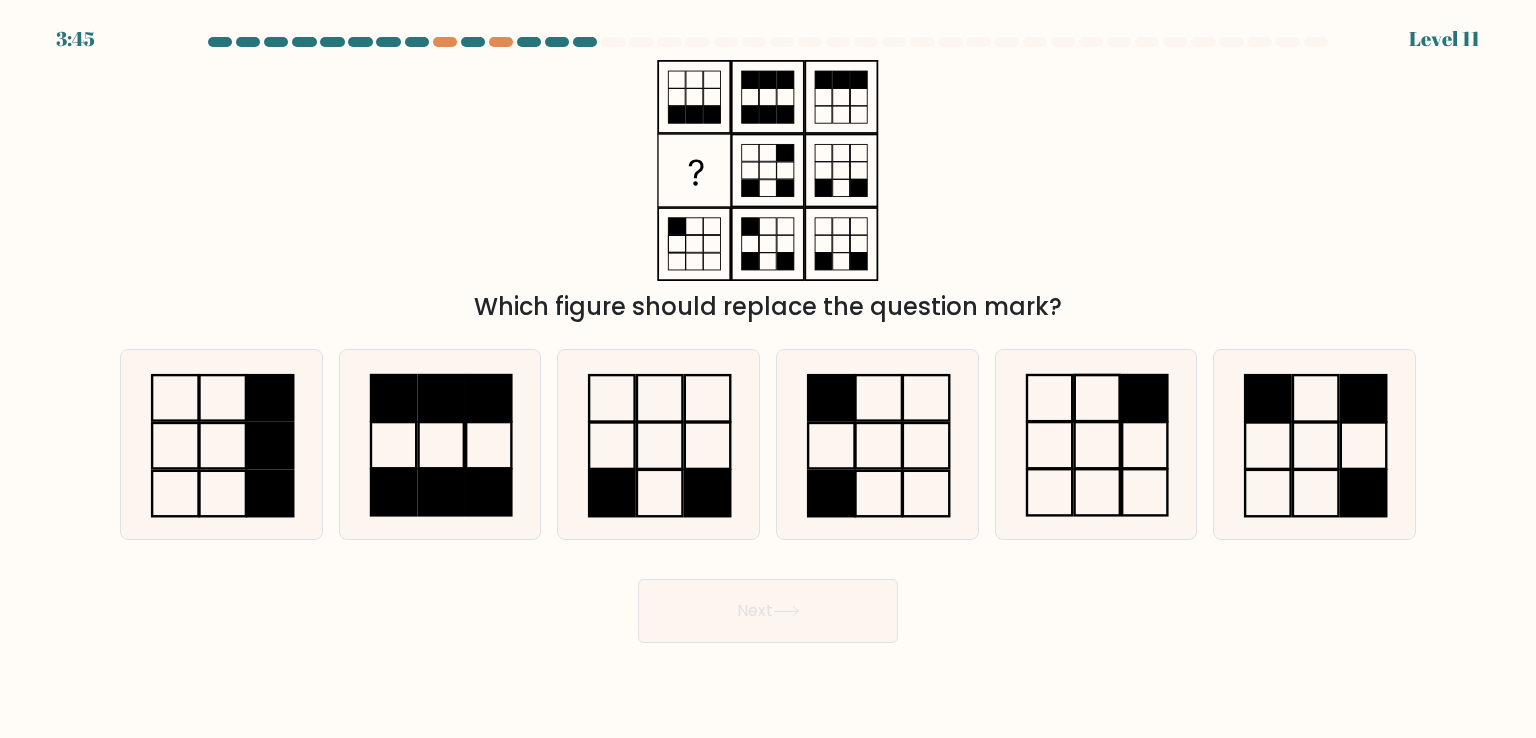 drag, startPoint x: 775, startPoint y: 163, endPoint x: 796, endPoint y: 163, distance: 21 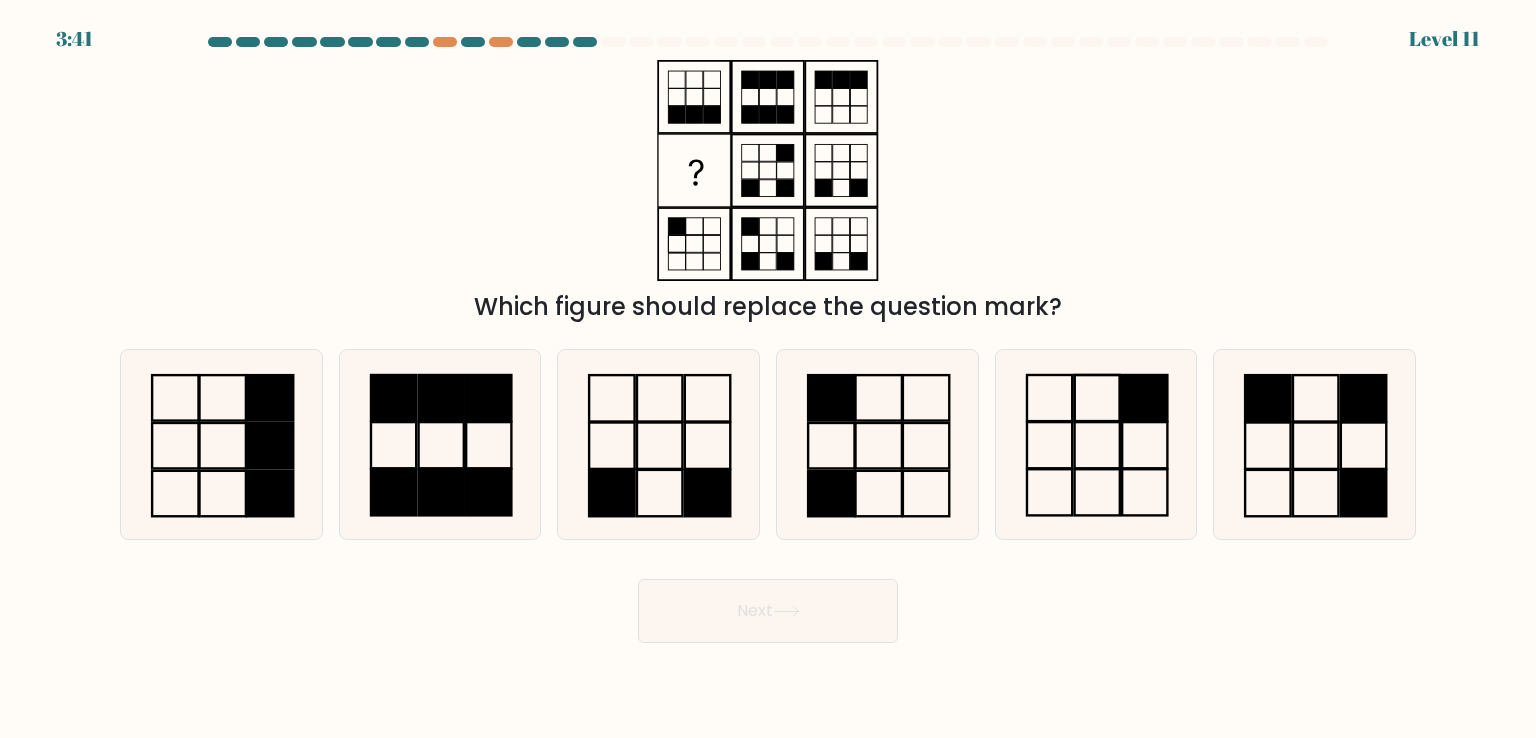 drag, startPoint x: 764, startPoint y: 341, endPoint x: 764, endPoint y: 326, distance: 15 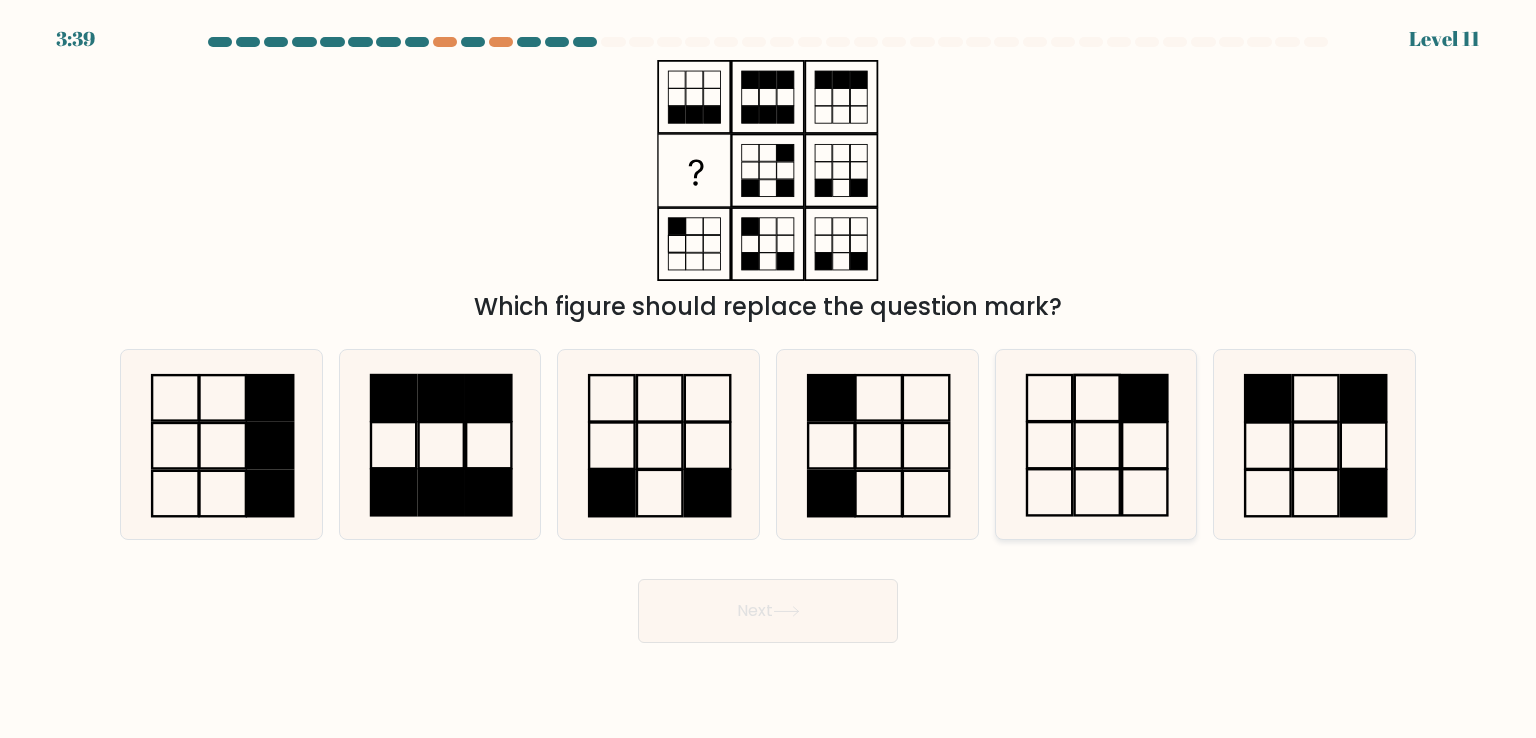 click at bounding box center (1096, 444) 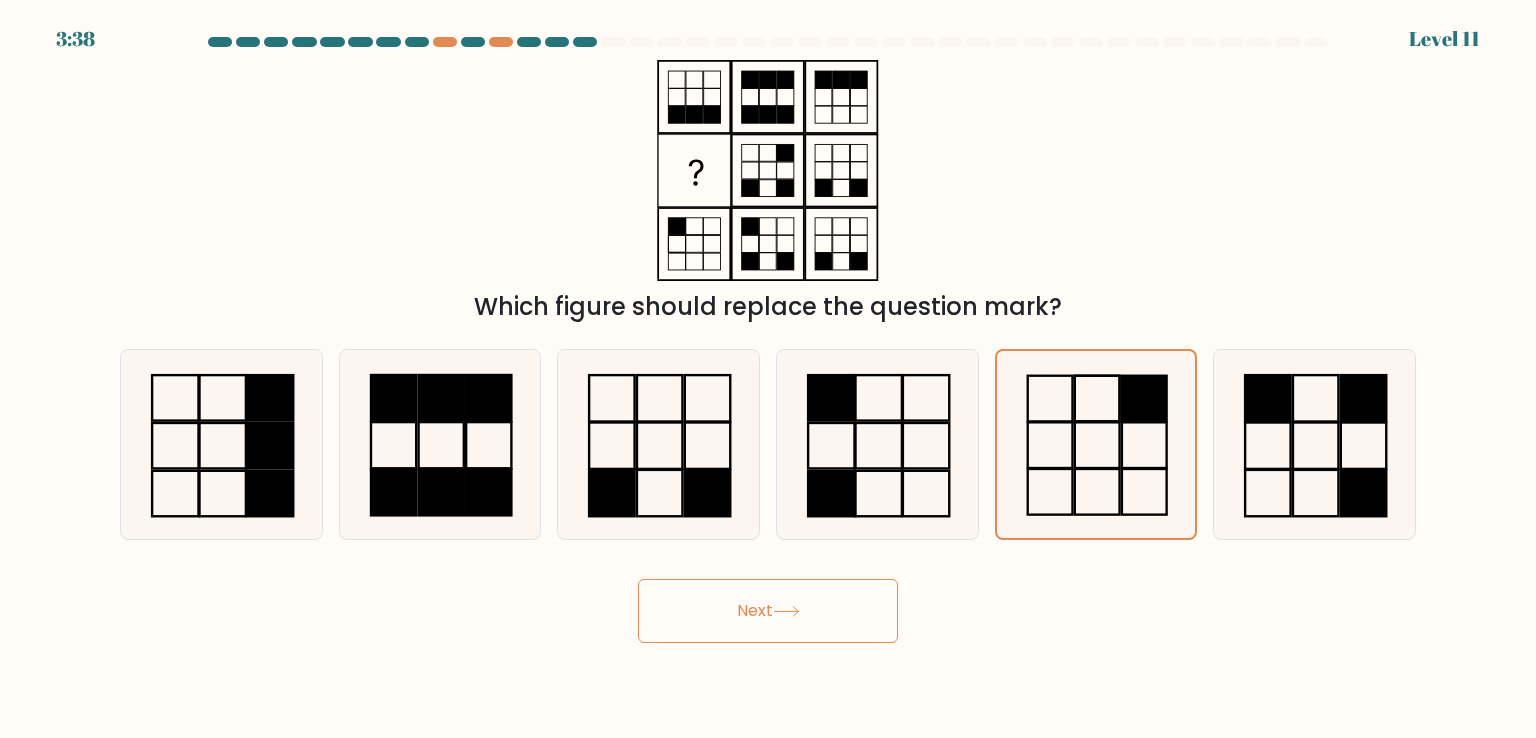 click on "Next" at bounding box center [768, 611] 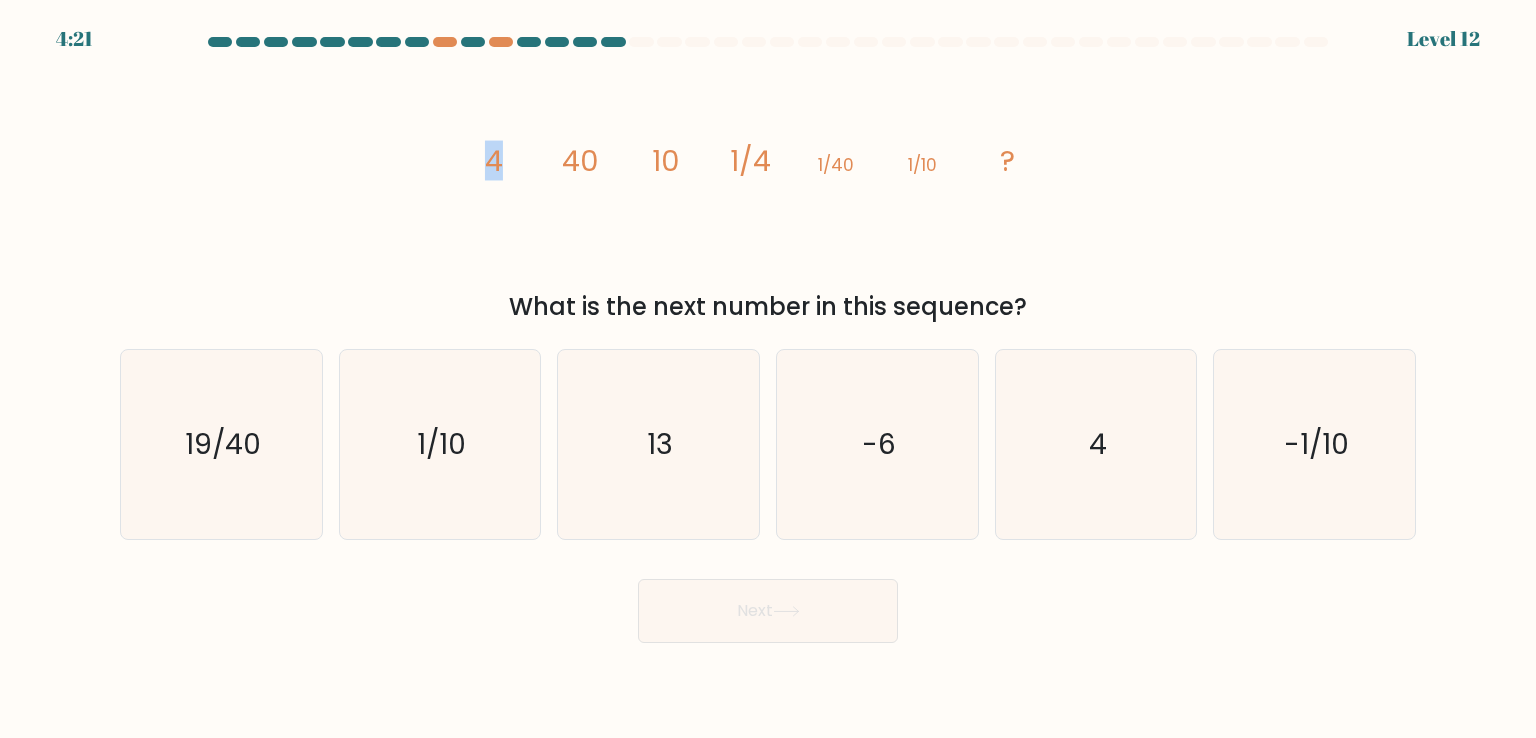 click on "4" at bounding box center (494, 161) 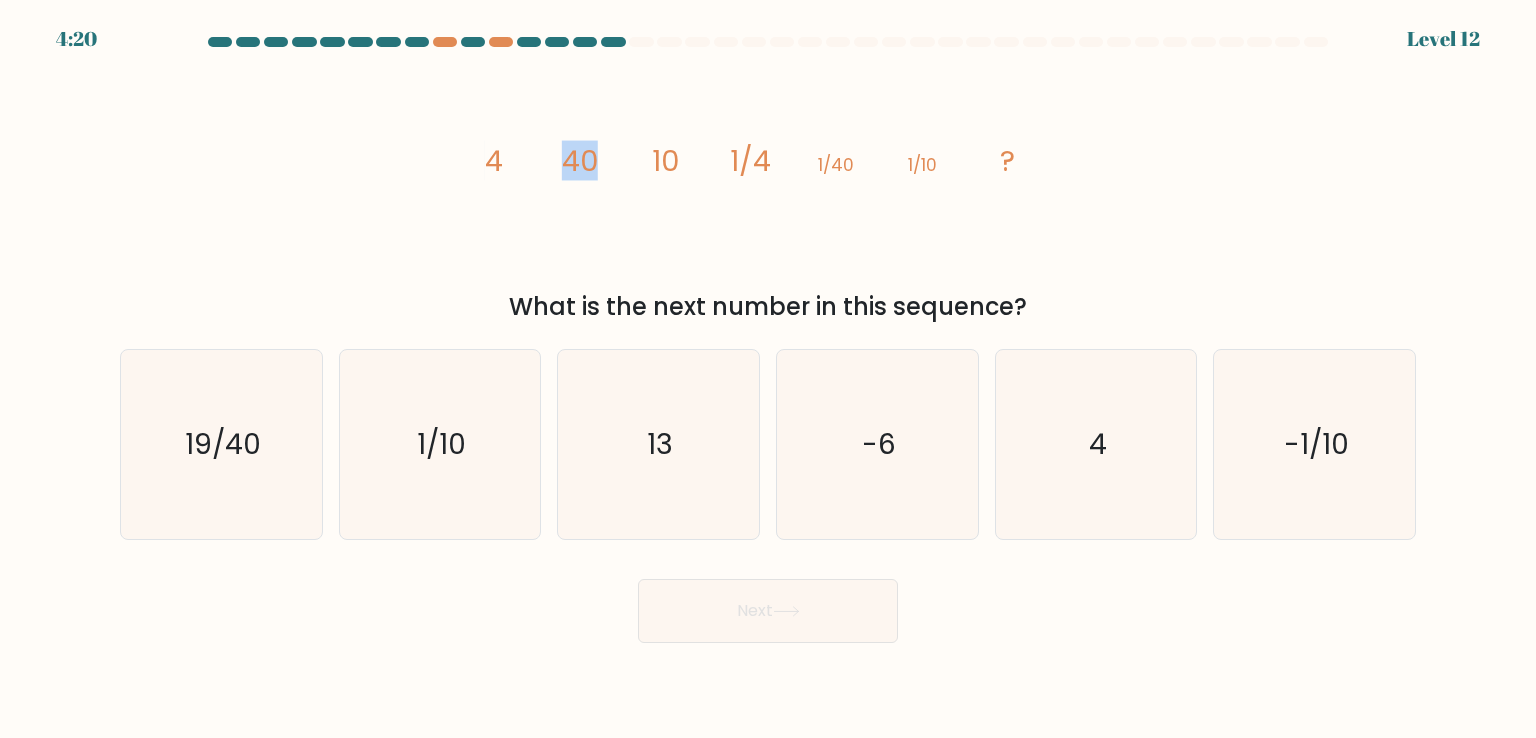 drag, startPoint x: 556, startPoint y: 160, endPoint x: 600, endPoint y: 161, distance: 44.011364 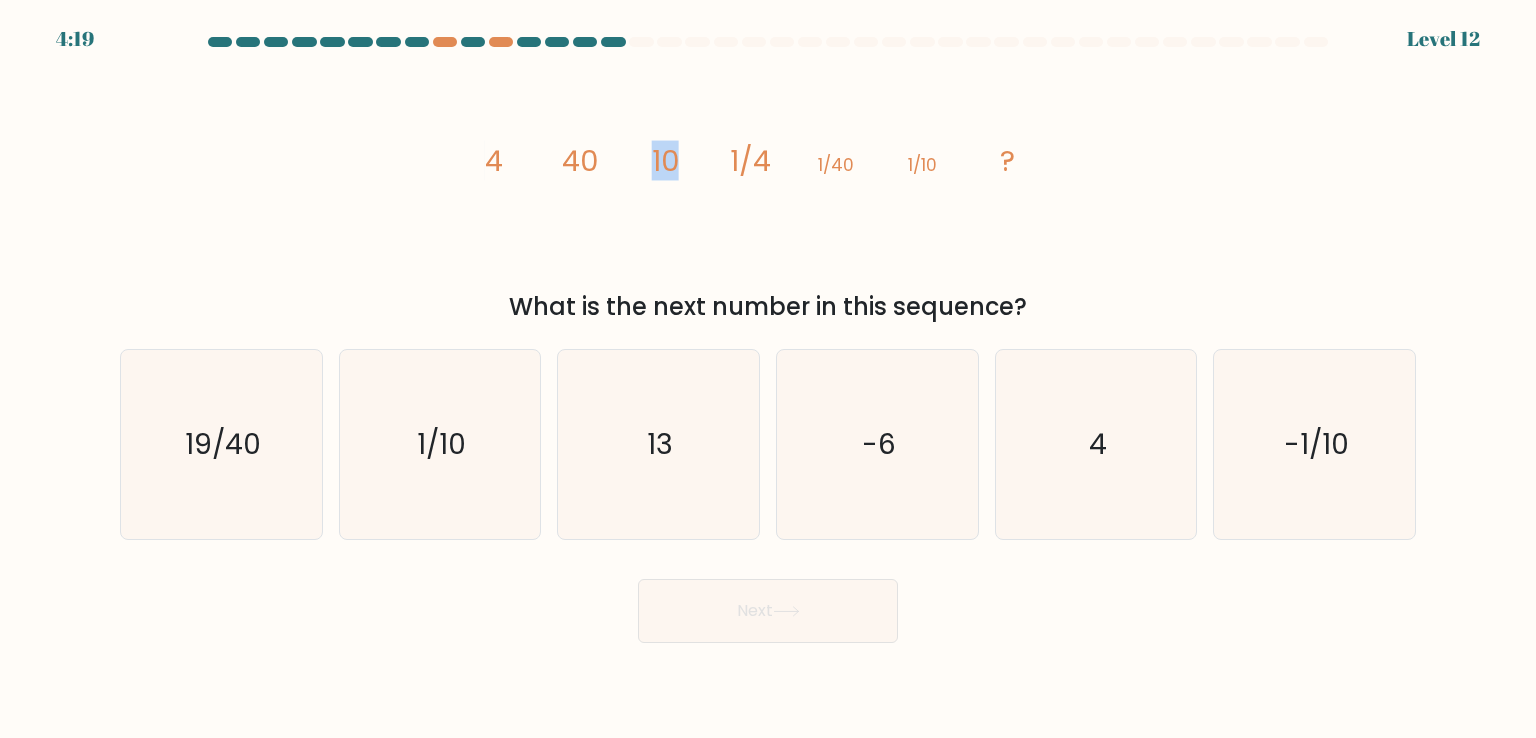 drag, startPoint x: 640, startPoint y: 157, endPoint x: 714, endPoint y: 170, distance: 75.13322 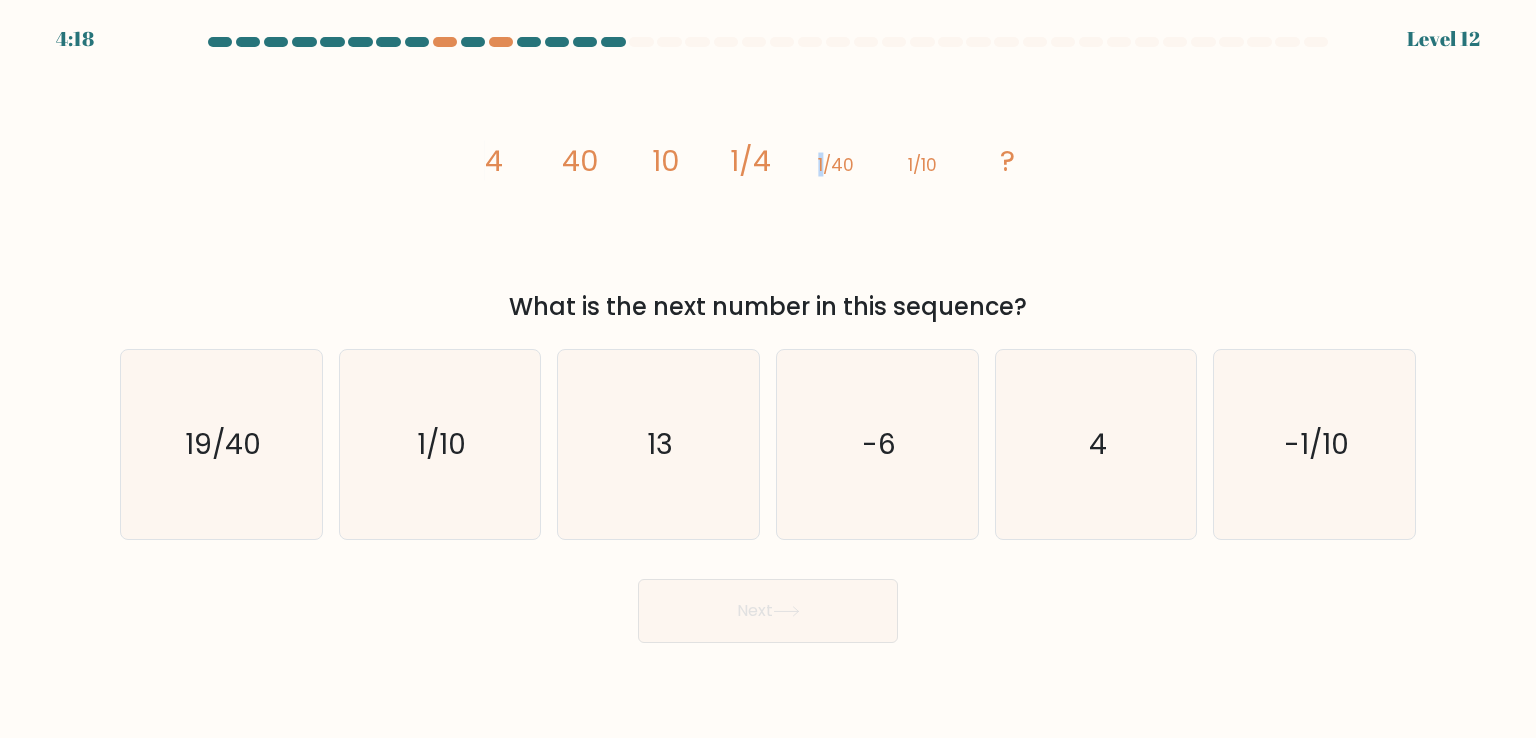 drag, startPoint x: 768, startPoint y: 189, endPoint x: 829, endPoint y: 198, distance: 61.66036 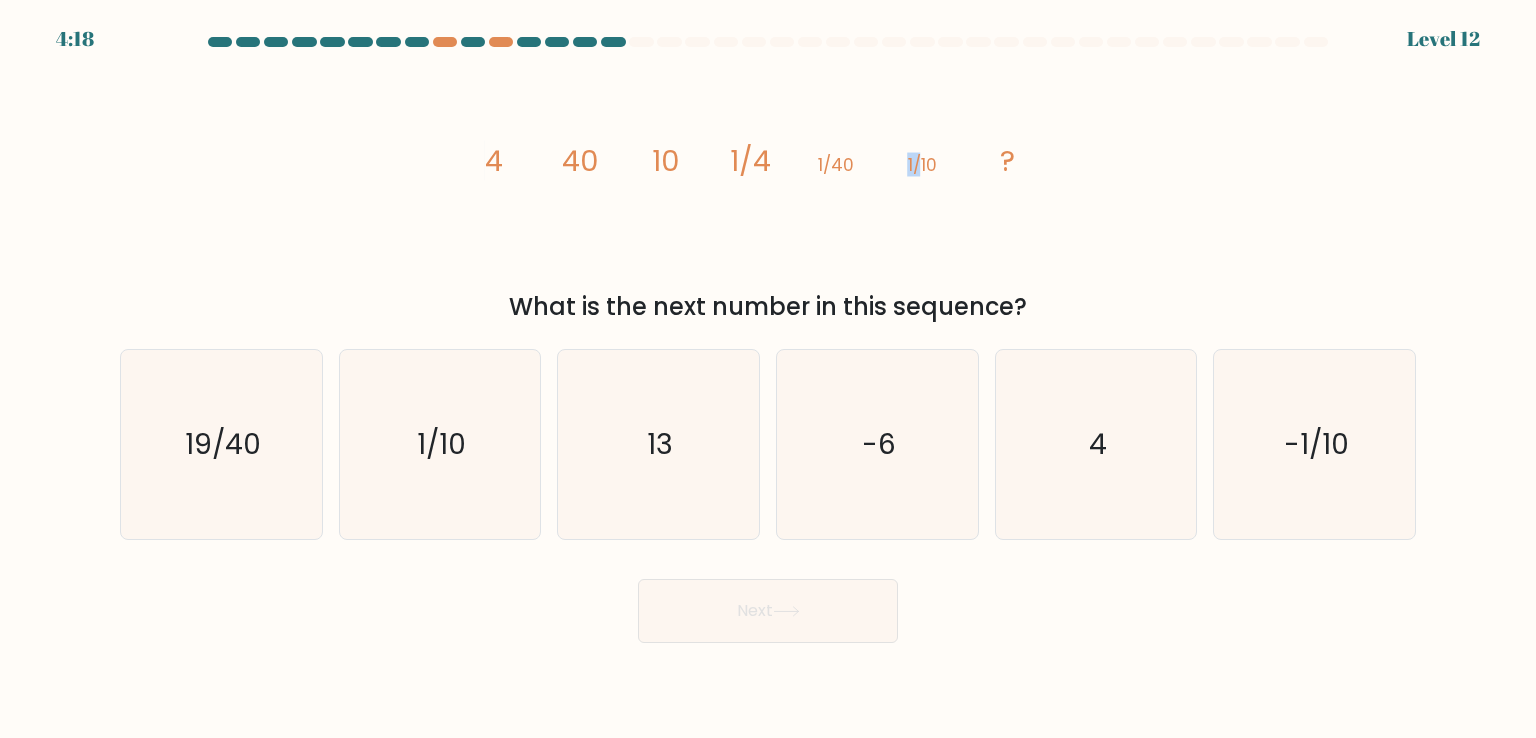 drag, startPoint x: 904, startPoint y: 195, endPoint x: 921, endPoint y: 193, distance: 17.117243 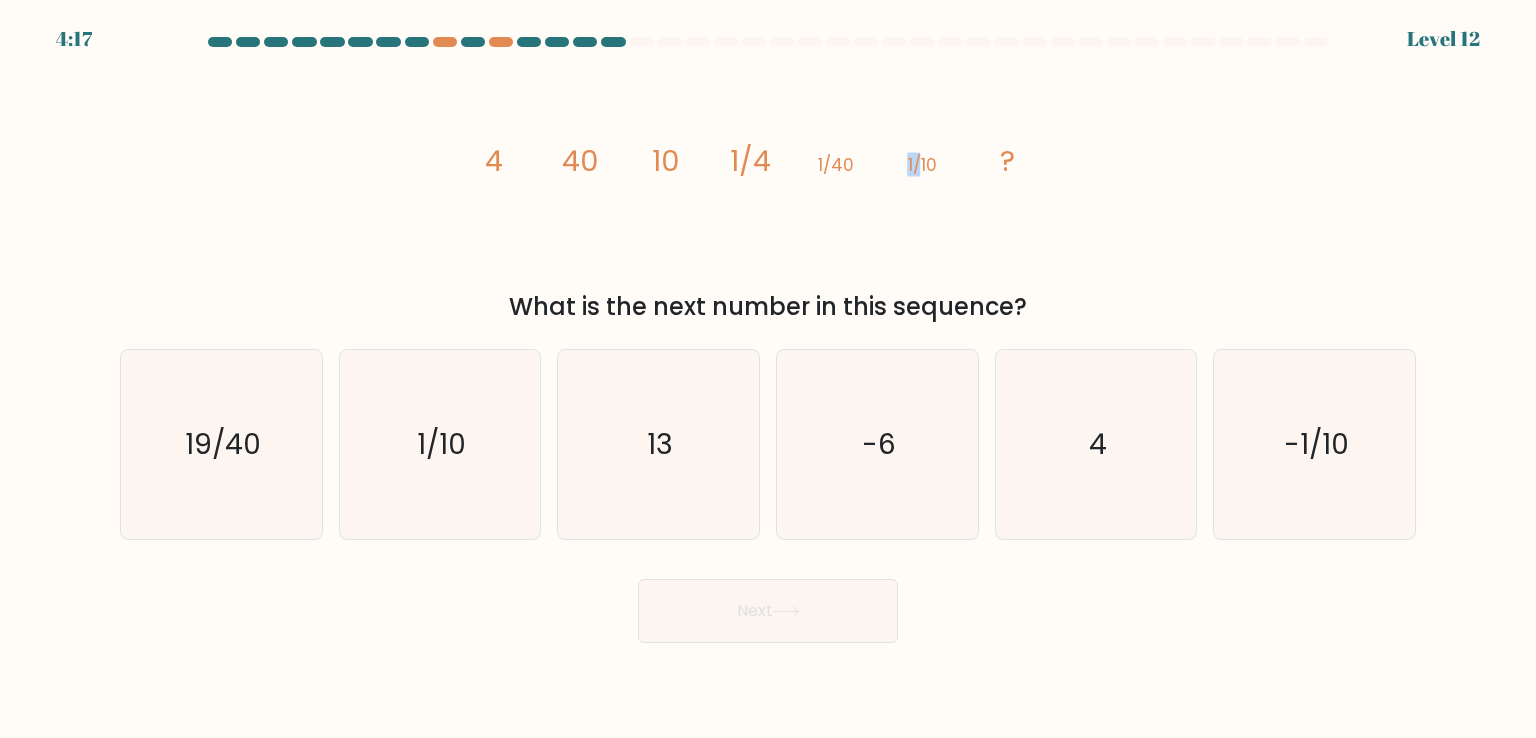 drag, startPoint x: 728, startPoint y: 274, endPoint x: 852, endPoint y: 288, distance: 124.78782 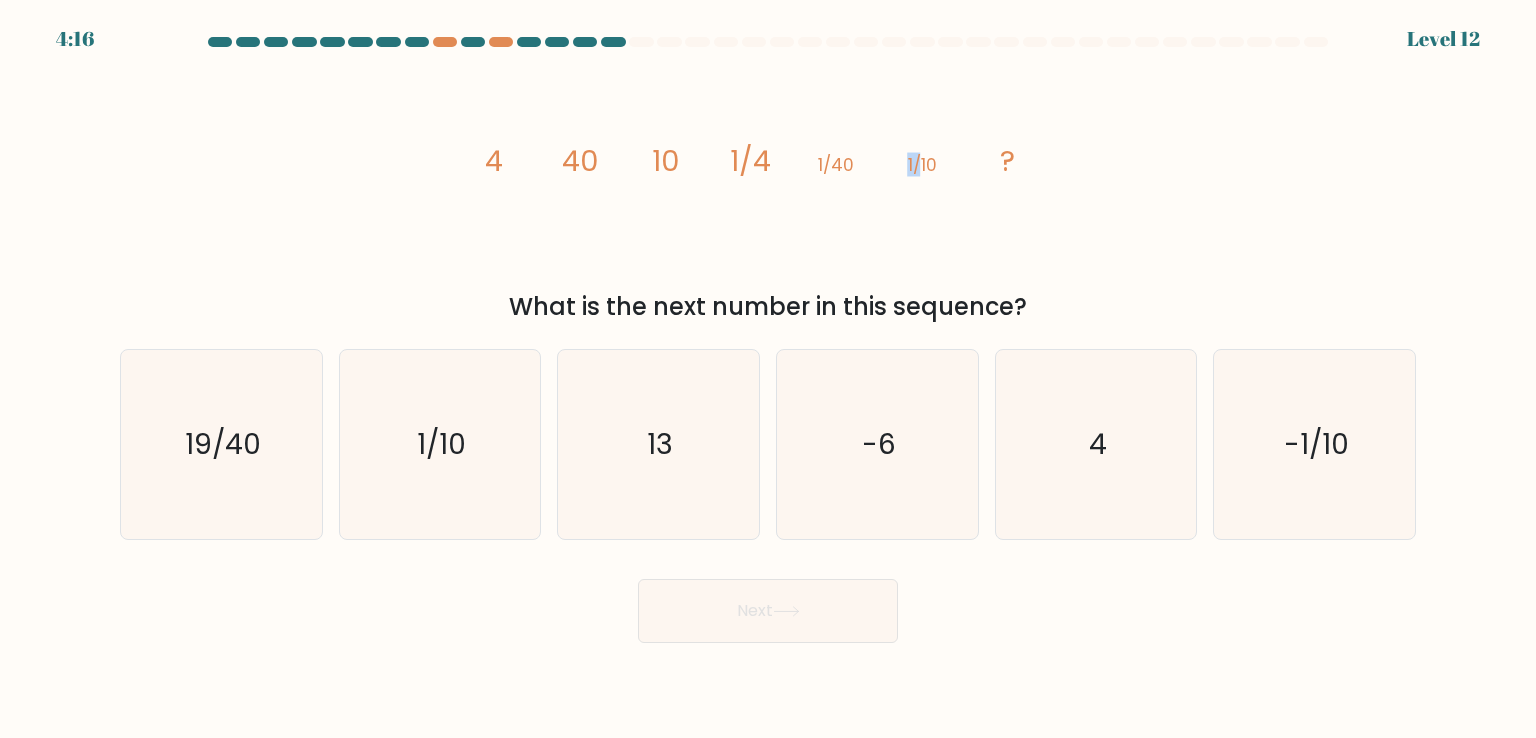 click on "image/svg+xml
4
40
10
1/4
1/40
1/10
?
What is the next number in this sequence?" at bounding box center (768, 192) 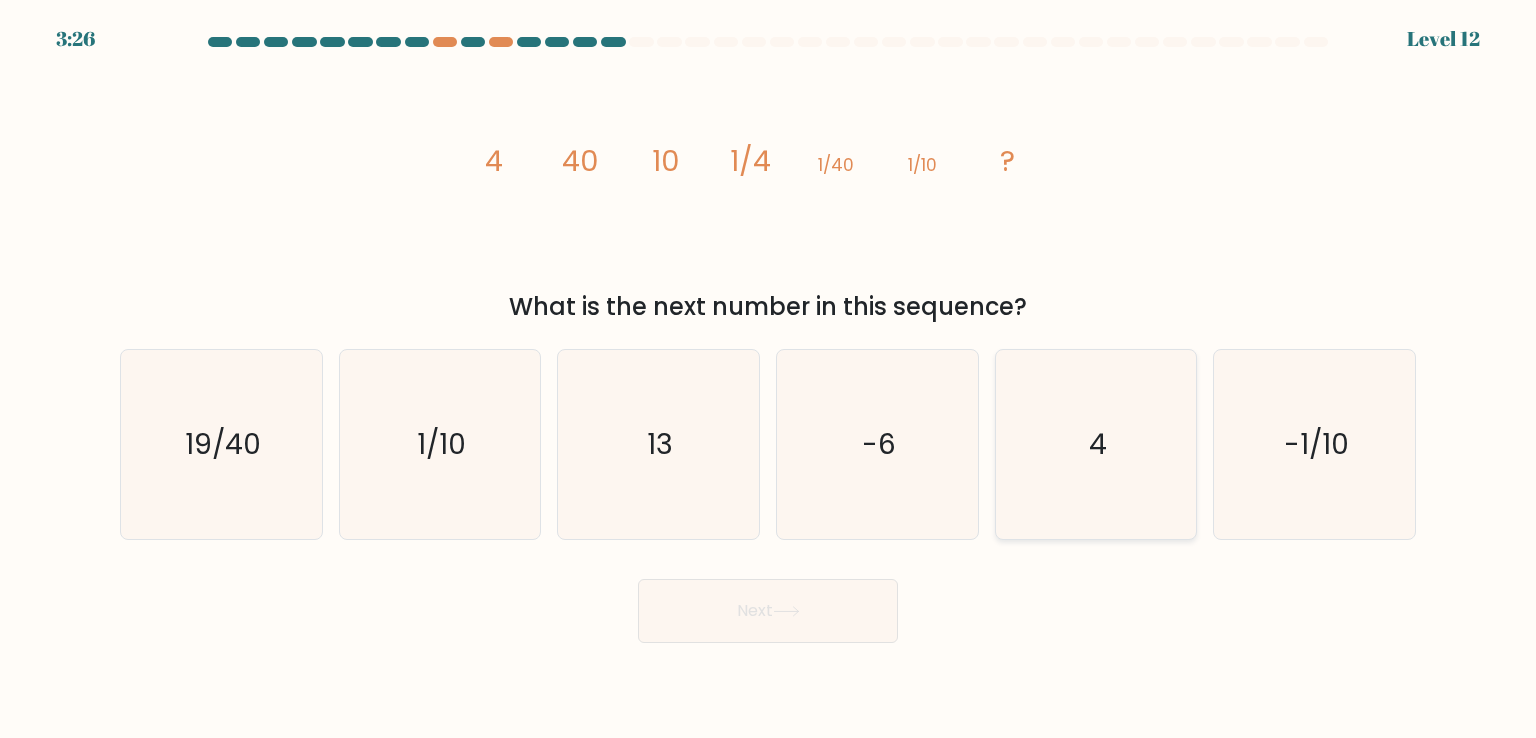 click on "4" at bounding box center (1096, 444) 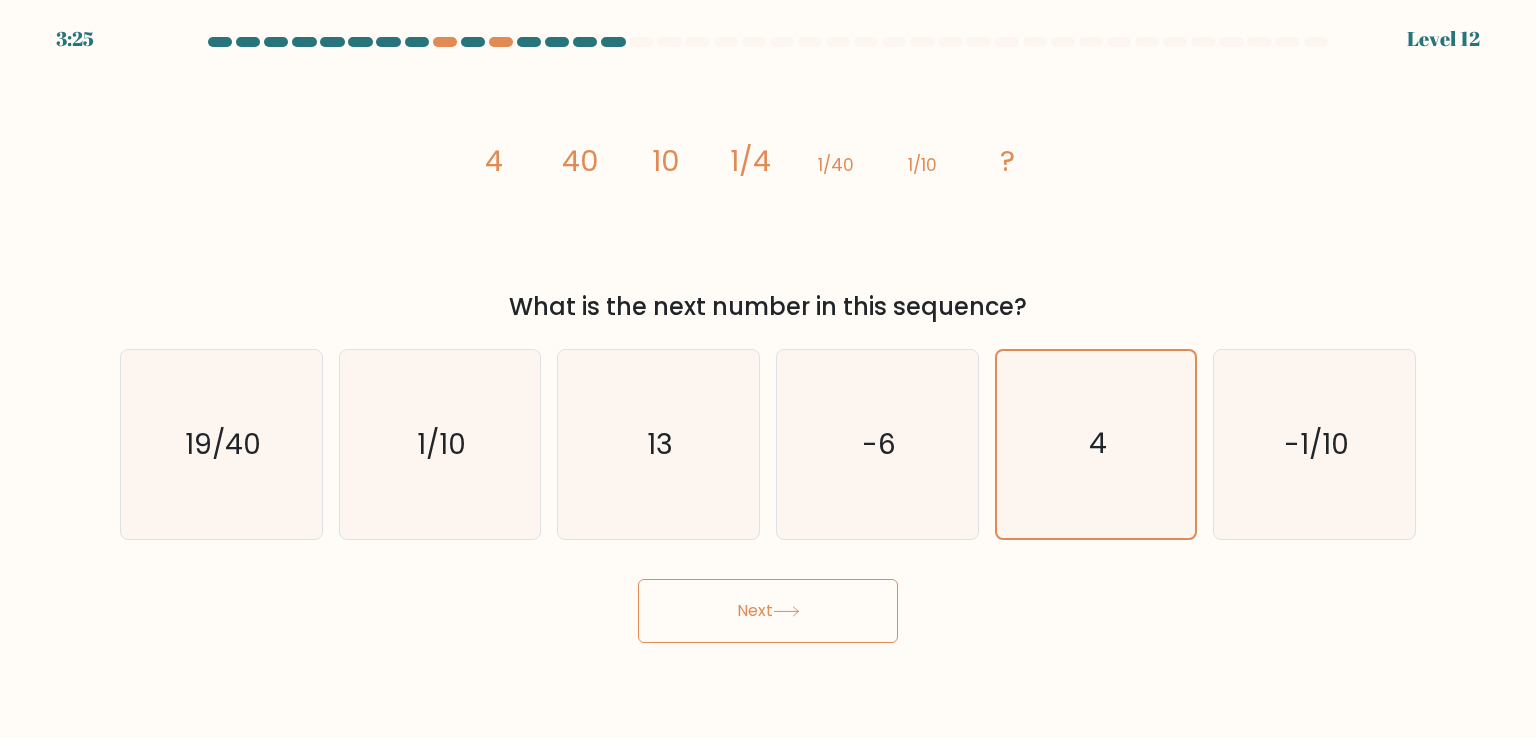 click on "Next" at bounding box center (768, 611) 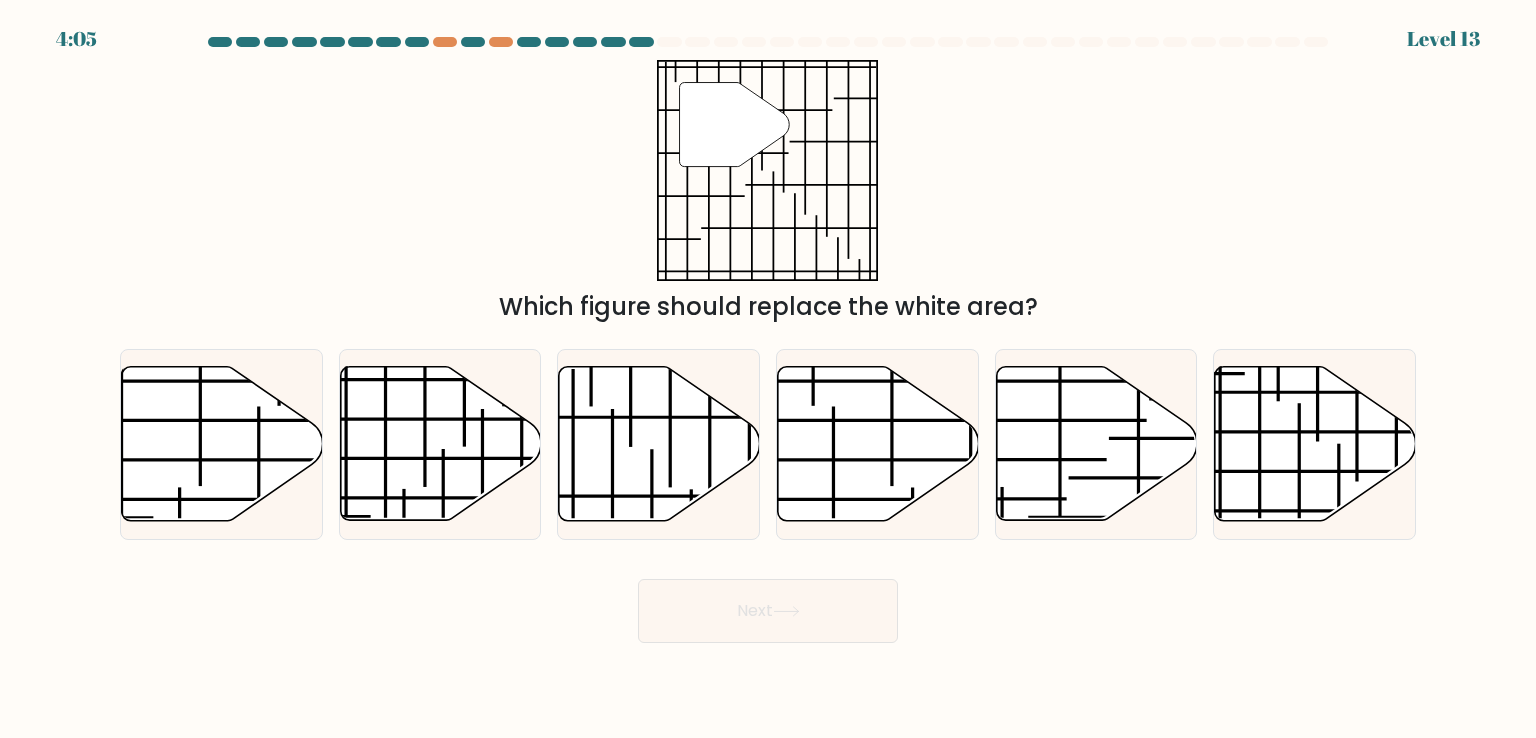 drag, startPoint x: 751, startPoint y: 305, endPoint x: 972, endPoint y: 309, distance: 221.0362 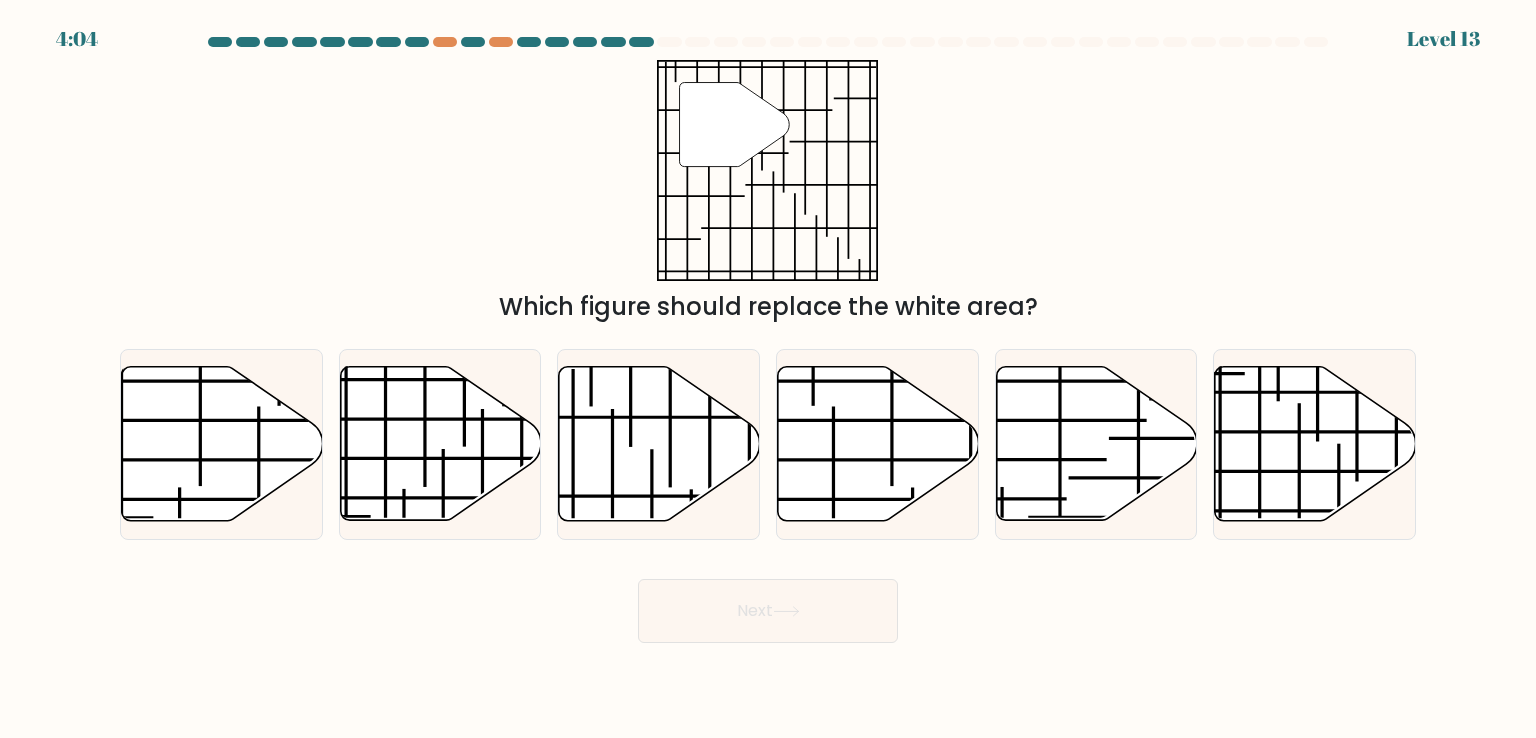 click on "Which figure should replace the white area?" at bounding box center (768, 307) 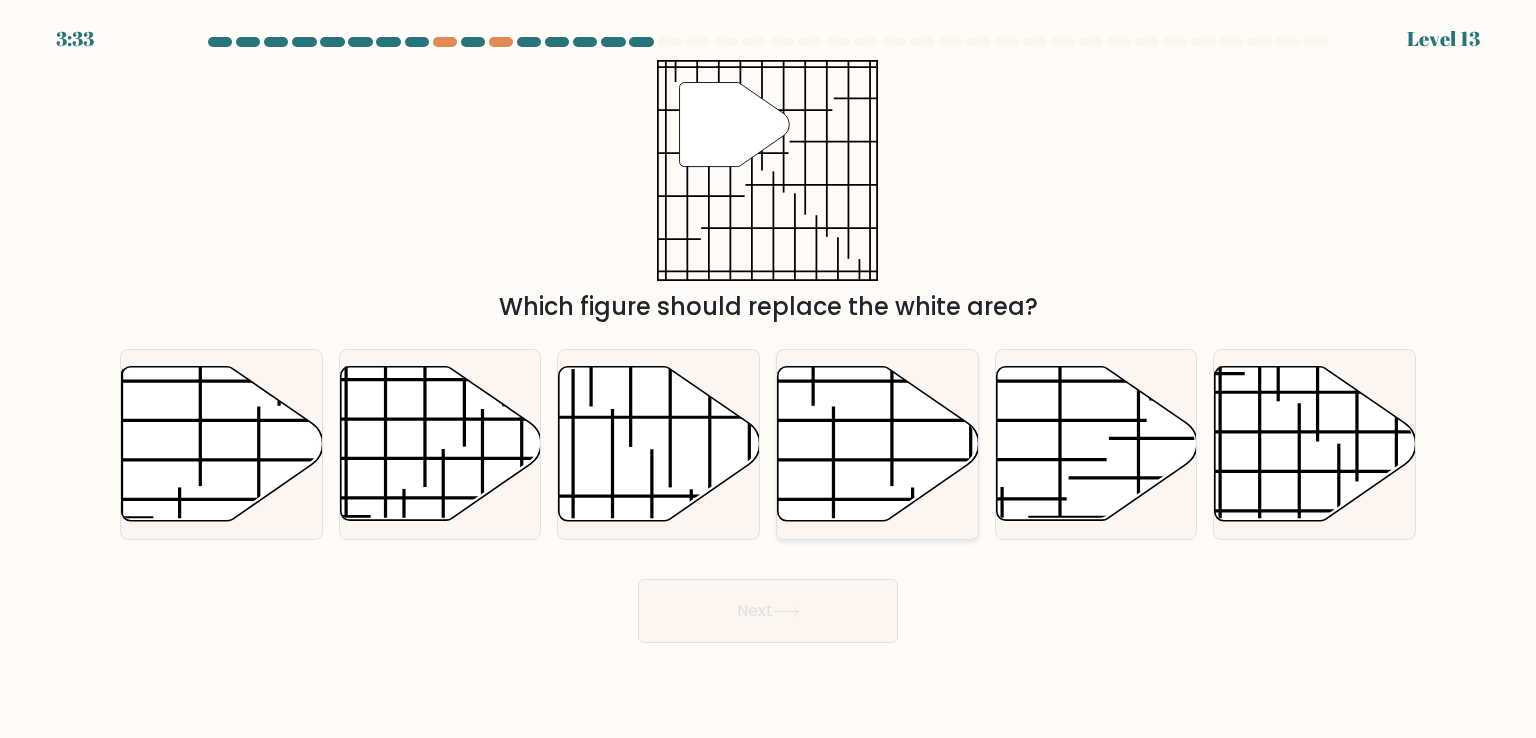 click at bounding box center [878, 444] 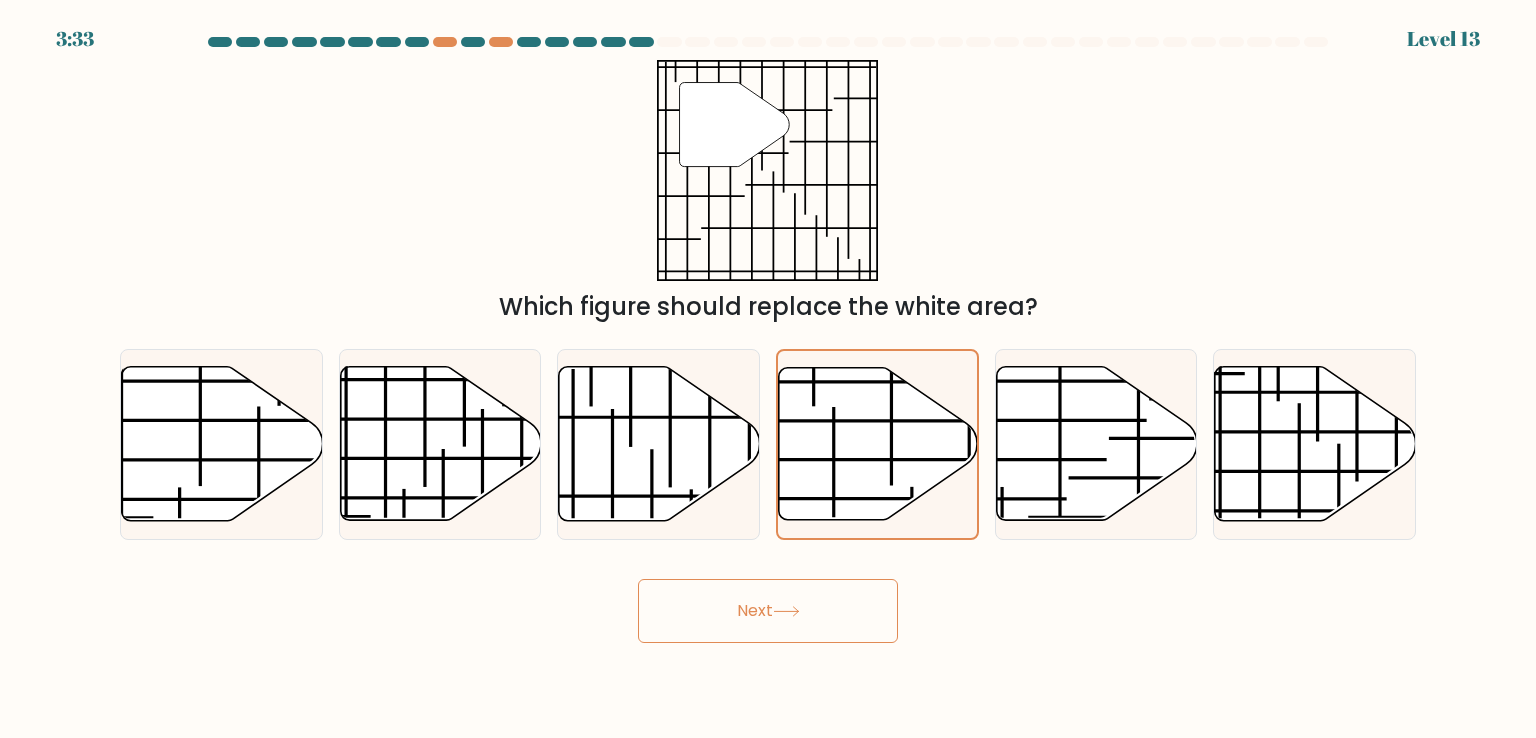click on "Next" at bounding box center (768, 611) 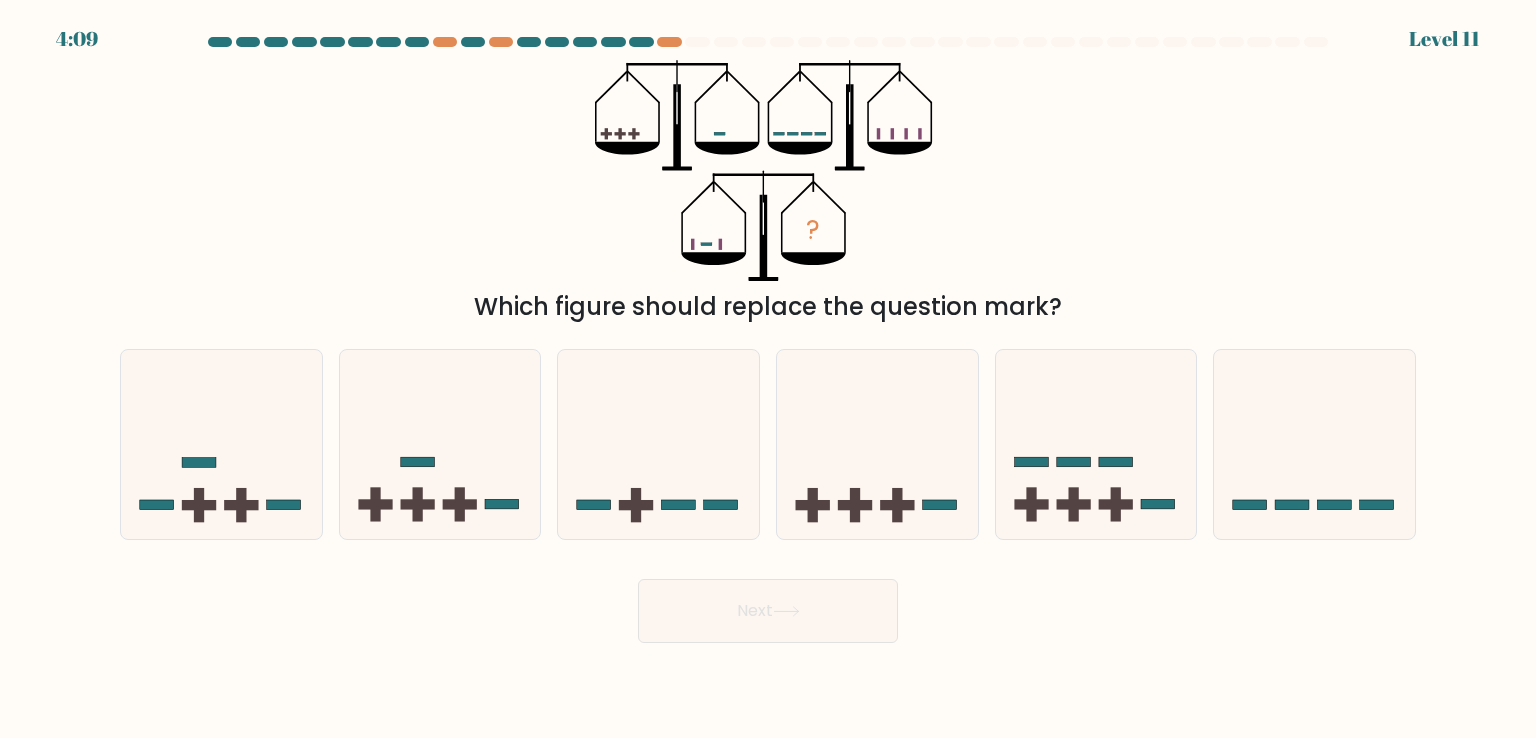 drag, startPoint x: 1408, startPoint y: 29, endPoint x: 1511, endPoint y: 40, distance: 103.58572 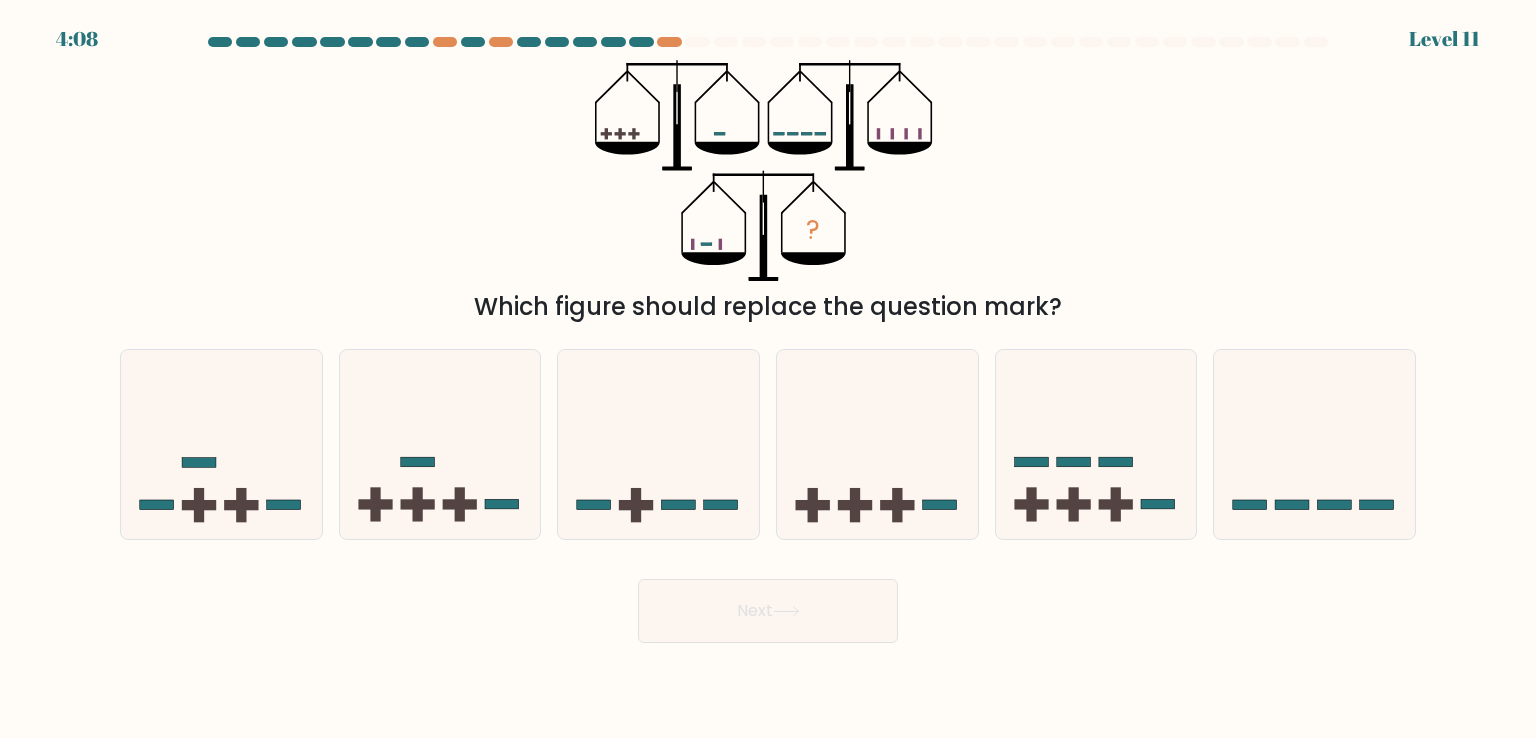 drag, startPoint x: 1490, startPoint y: 40, endPoint x: 1409, endPoint y: 48, distance: 81.394104 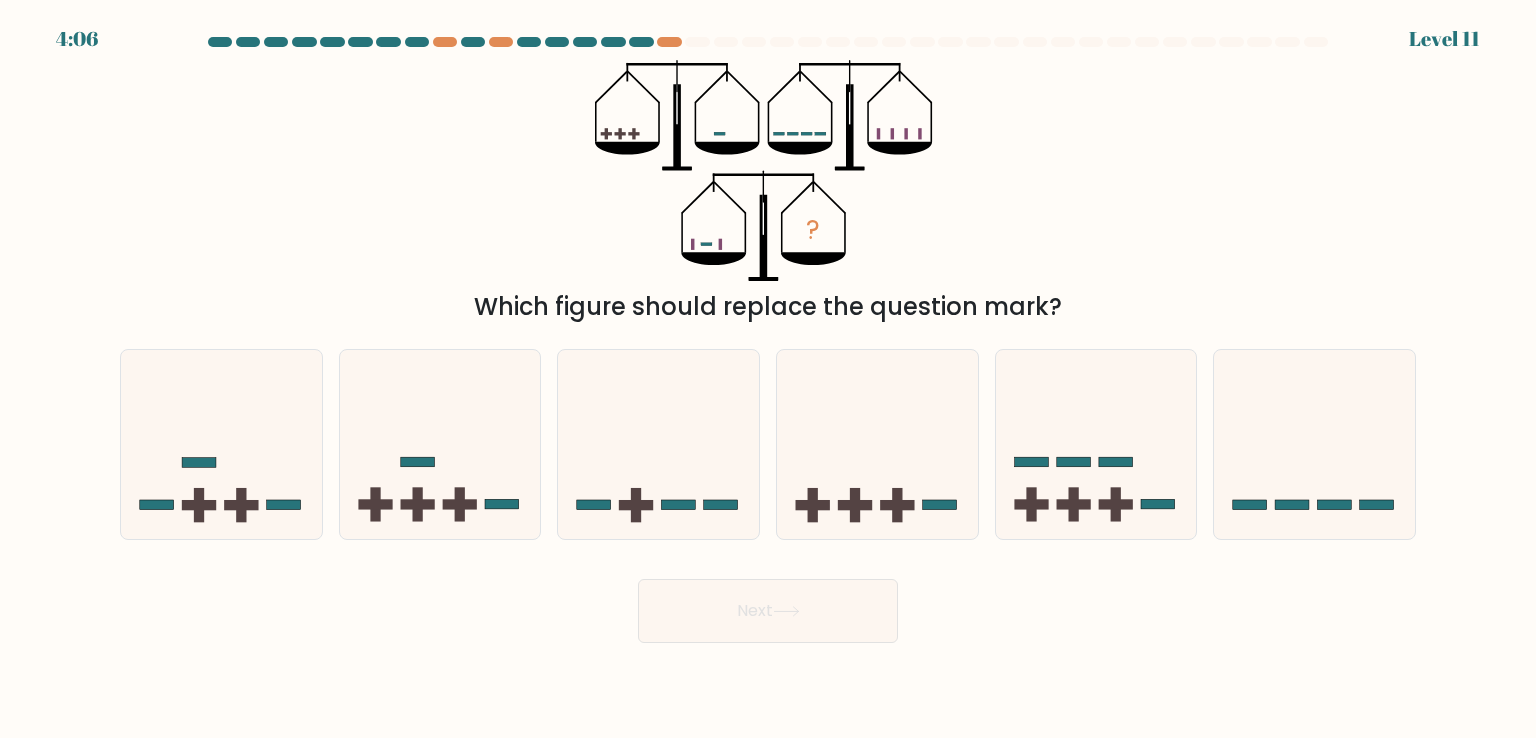 drag, startPoint x: 519, startPoint y: 78, endPoint x: 773, endPoint y: 135, distance: 260.3171 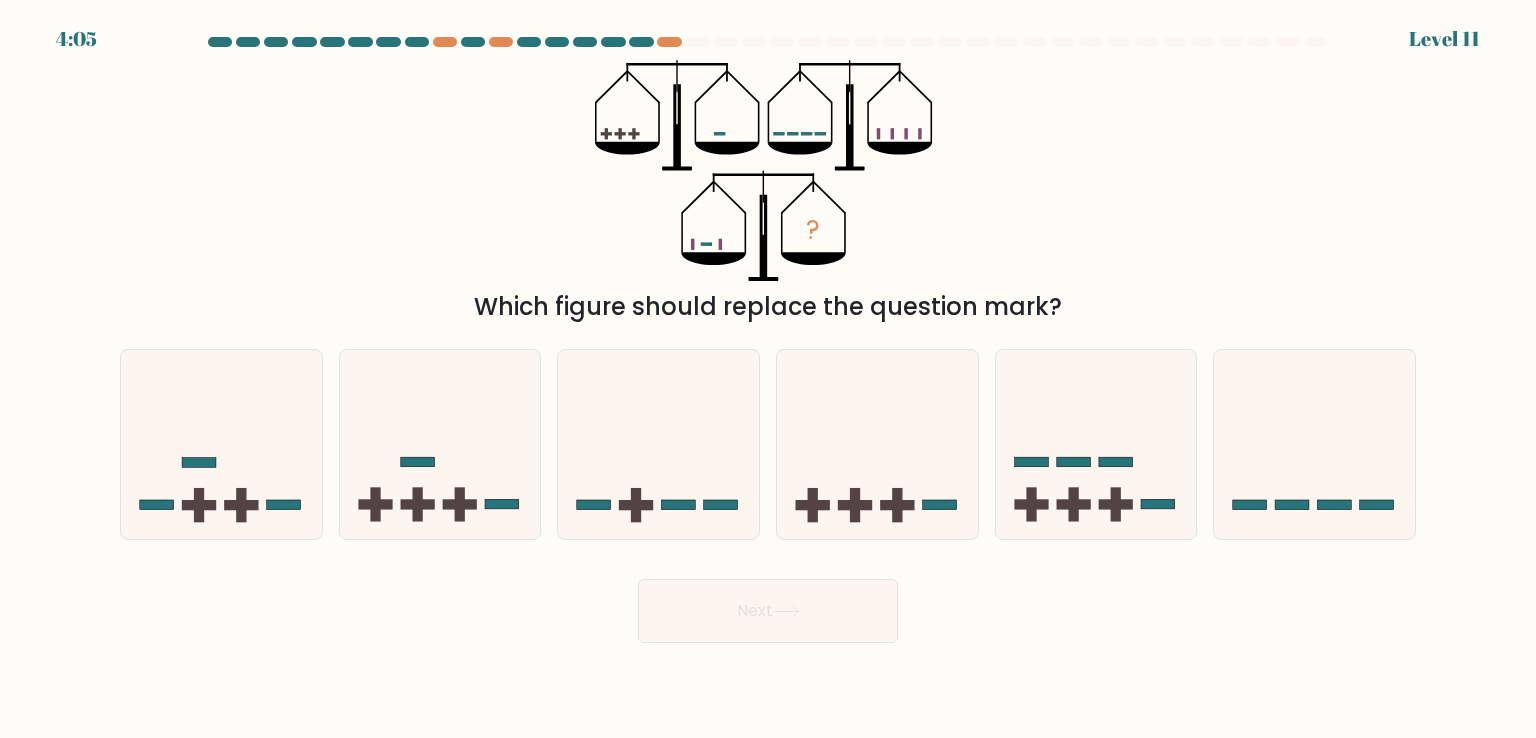 drag, startPoint x: 588, startPoint y: 141, endPoint x: 626, endPoint y: 136, distance: 38.327538 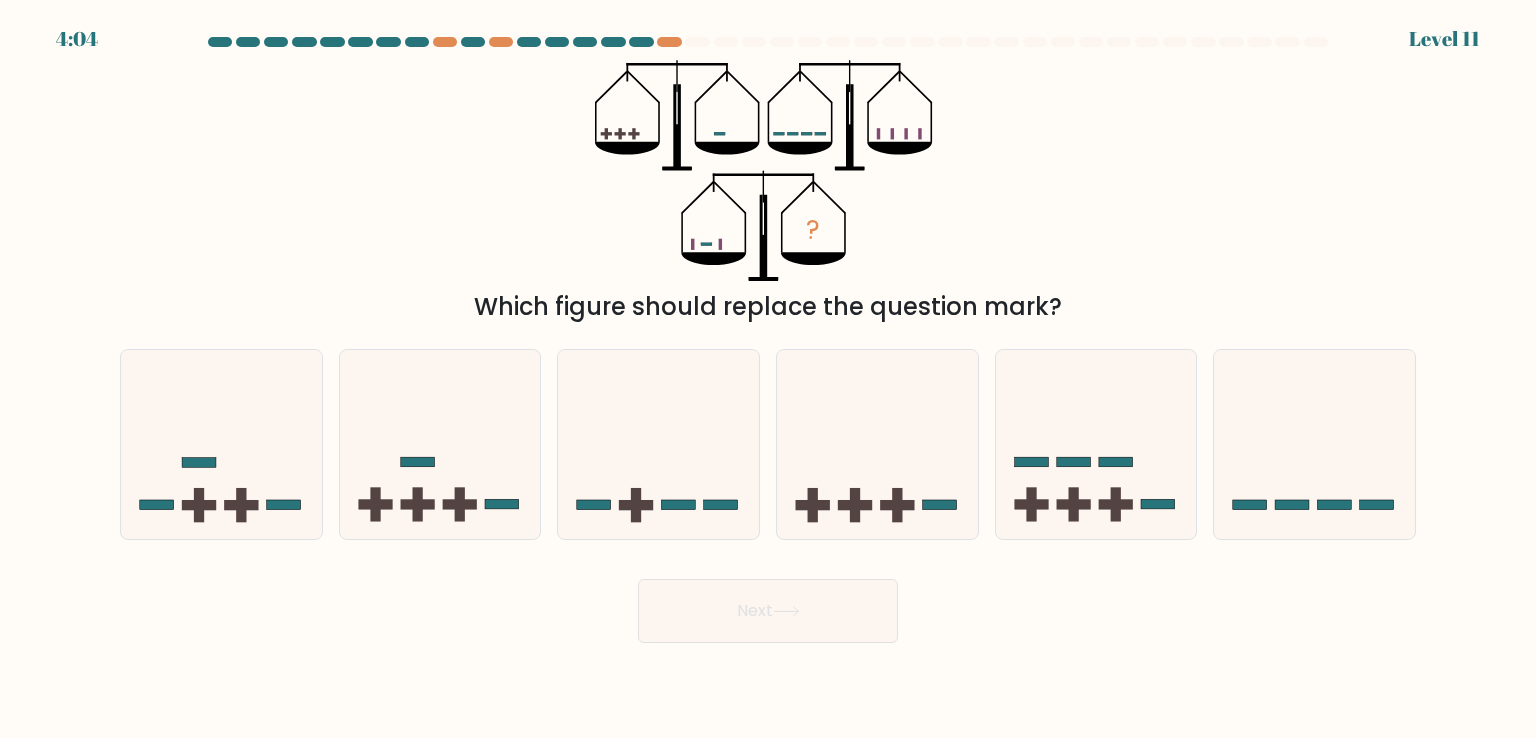 drag, startPoint x: 626, startPoint y: 136, endPoint x: 599, endPoint y: 135, distance: 27.018513 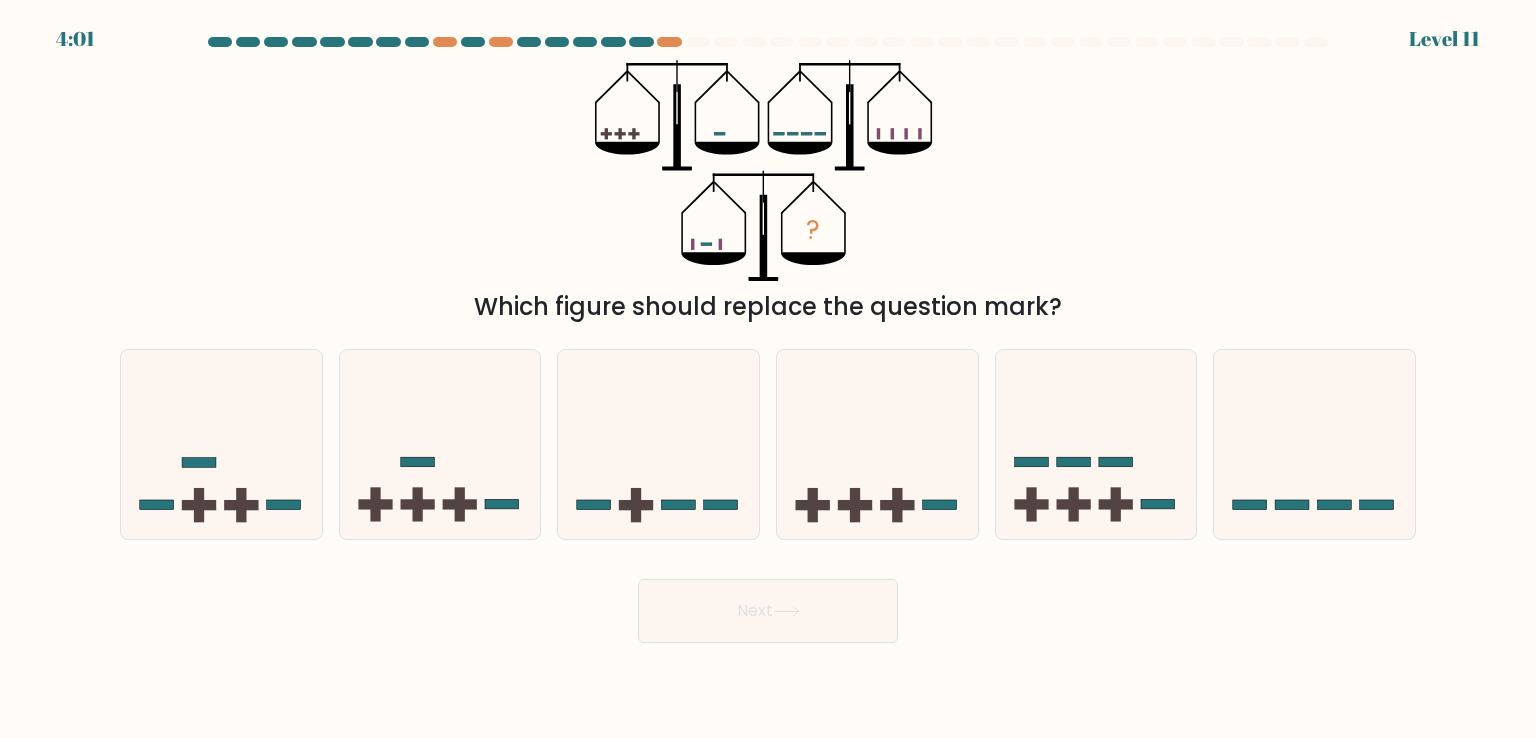 drag, startPoint x: 617, startPoint y: 124, endPoint x: 629, endPoint y: 125, distance: 12.0415945 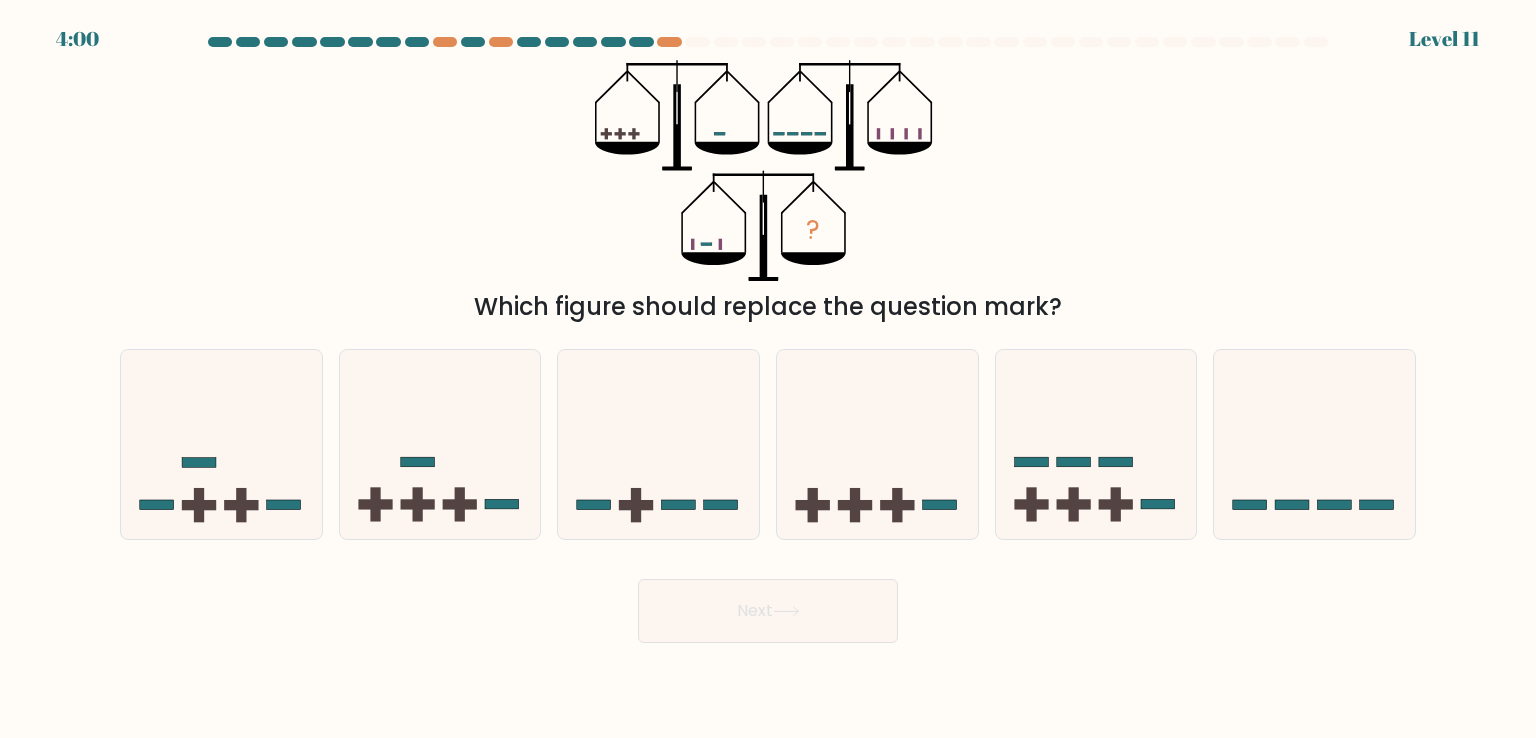 drag, startPoint x: 633, startPoint y: 125, endPoint x: 614, endPoint y: 129, distance: 19.416489 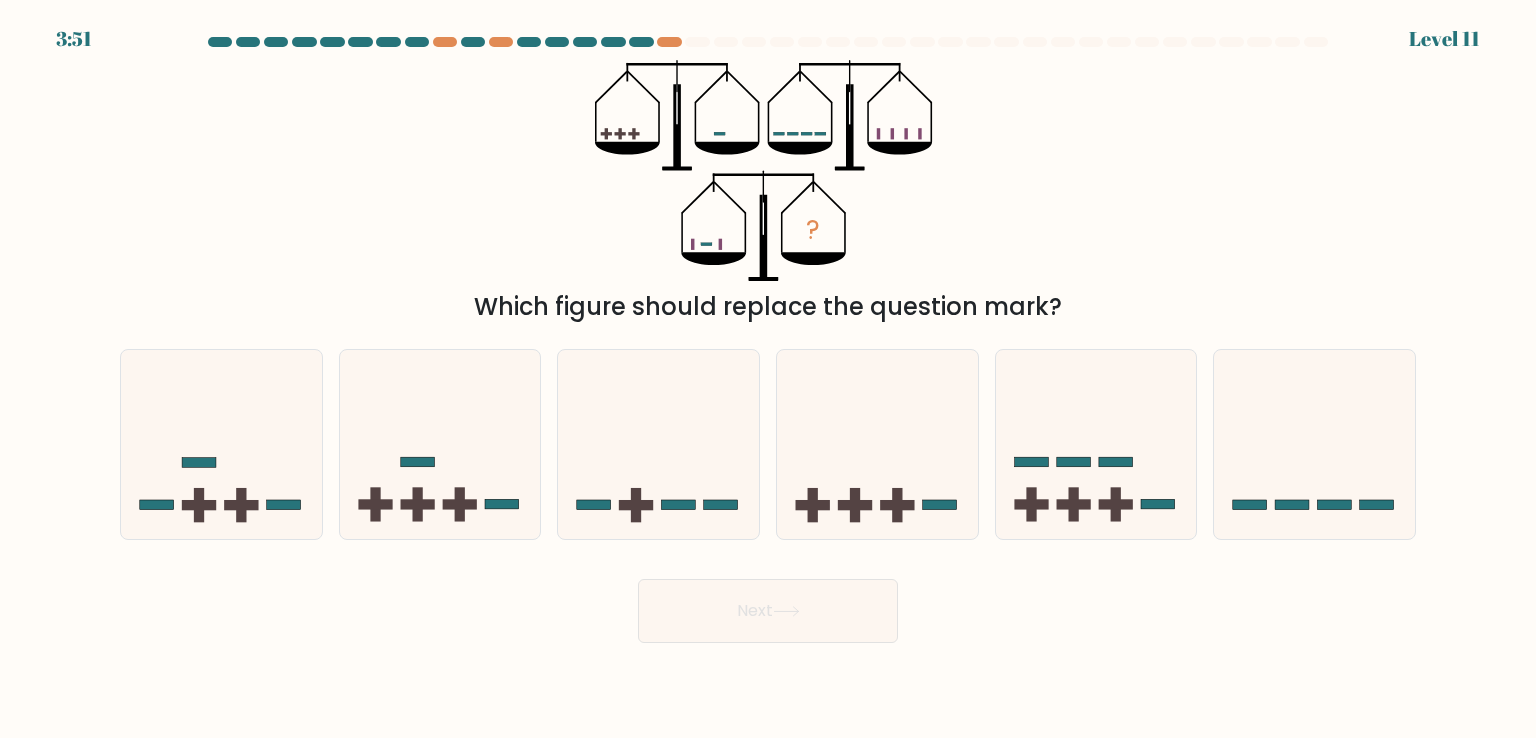 click on "?" at bounding box center (768, 170) 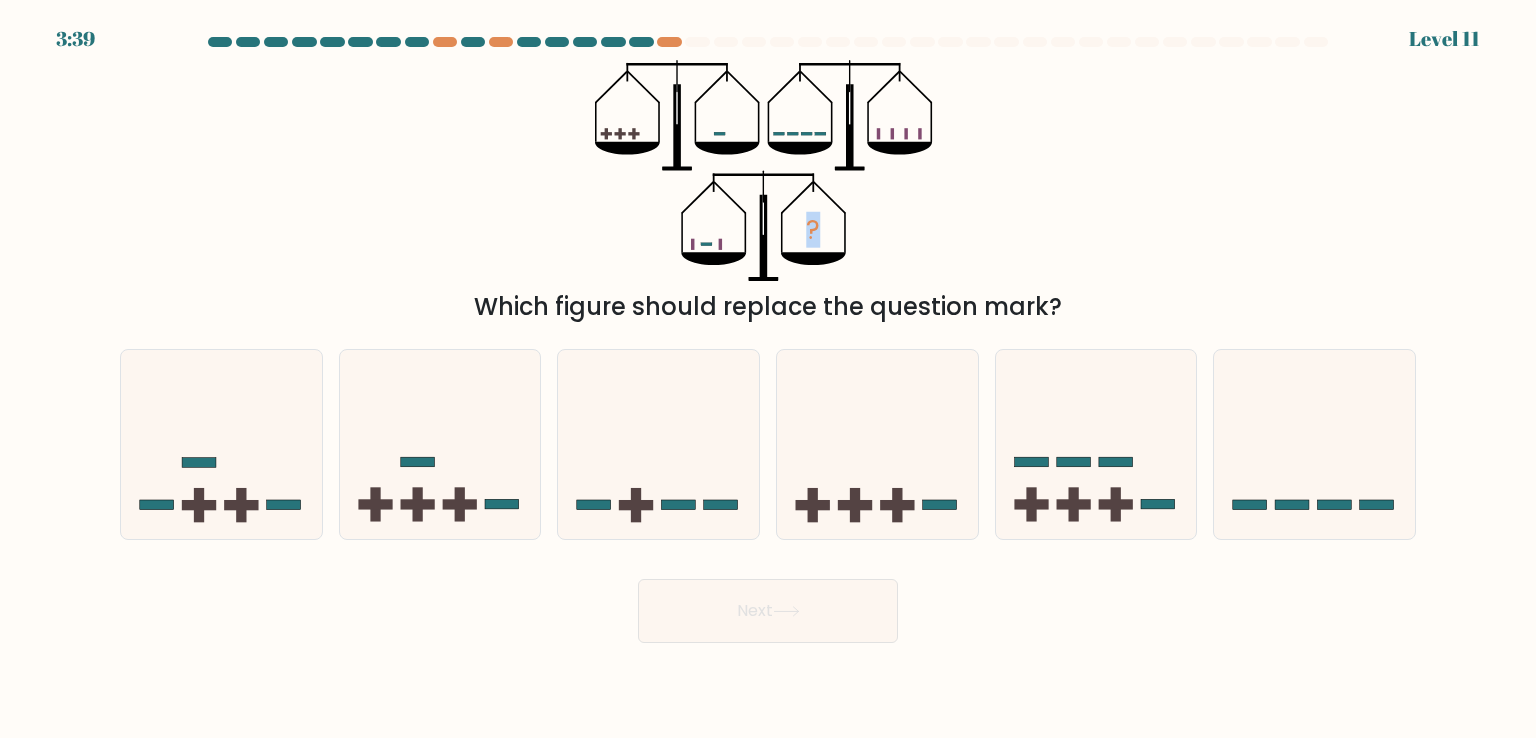 drag, startPoint x: 808, startPoint y: 244, endPoint x: 820, endPoint y: 244, distance: 12 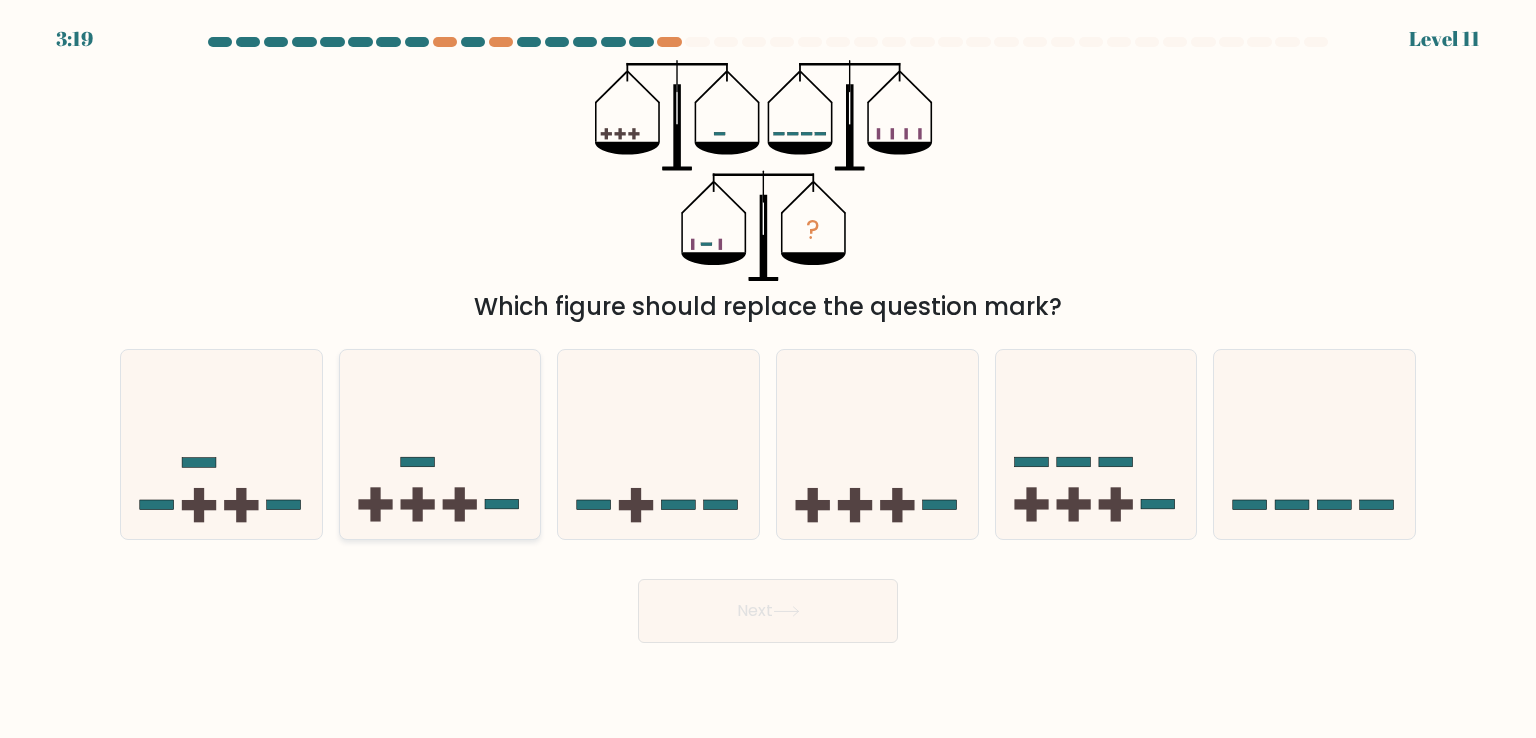 click at bounding box center (440, 444) 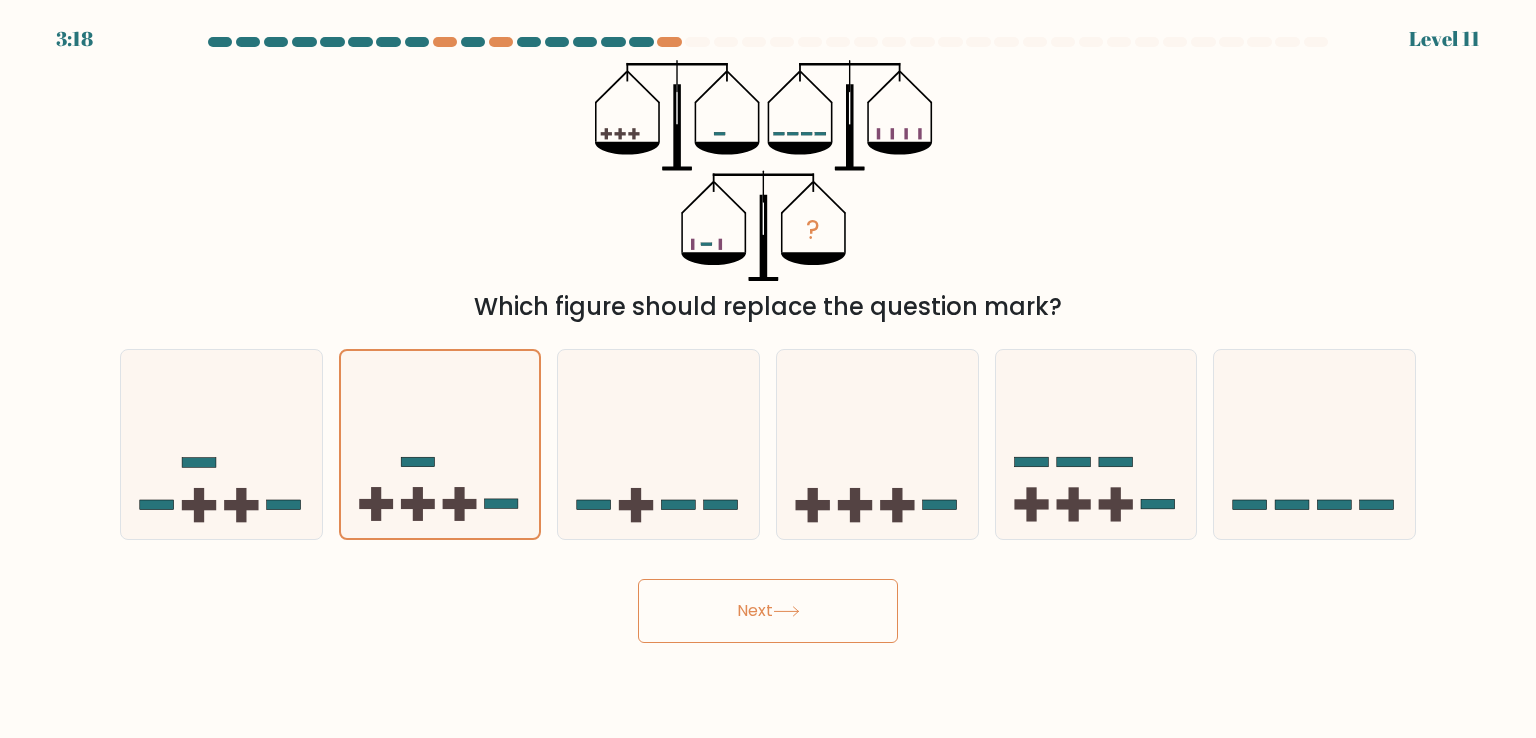 click on "Next" at bounding box center [768, 611] 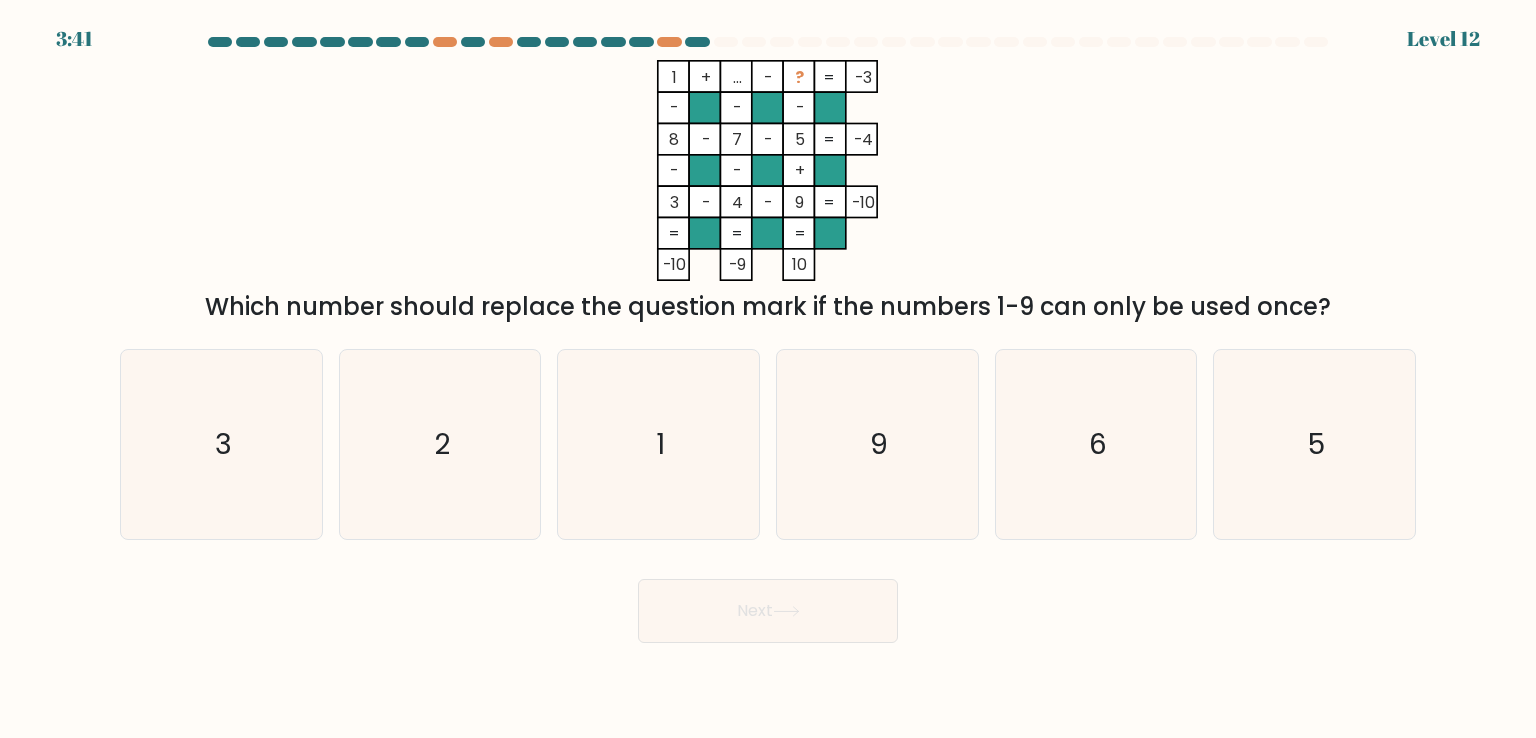 drag, startPoint x: 732, startPoint y: 138, endPoint x: 742, endPoint y: 140, distance: 10.198039 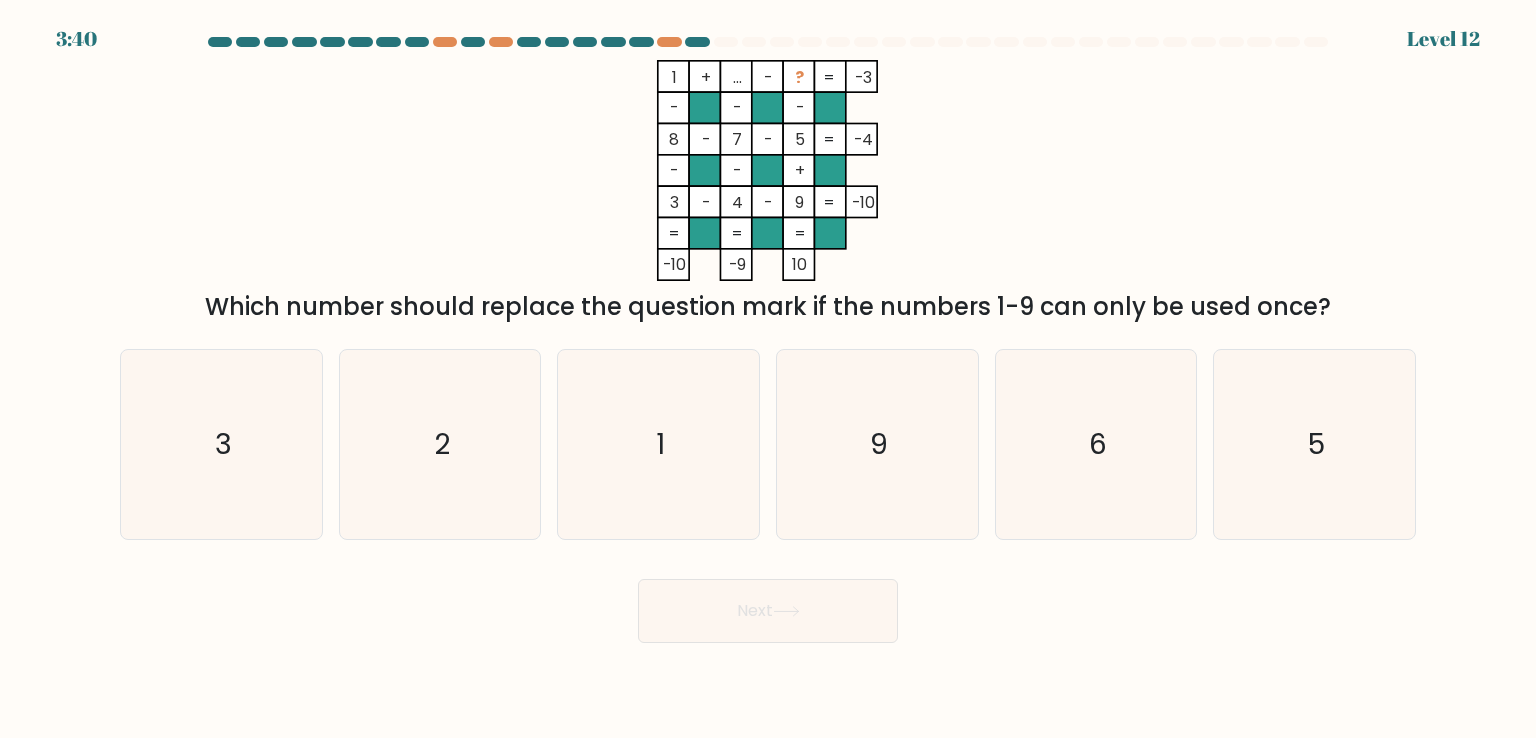 click on "7" at bounding box center [674, 77] 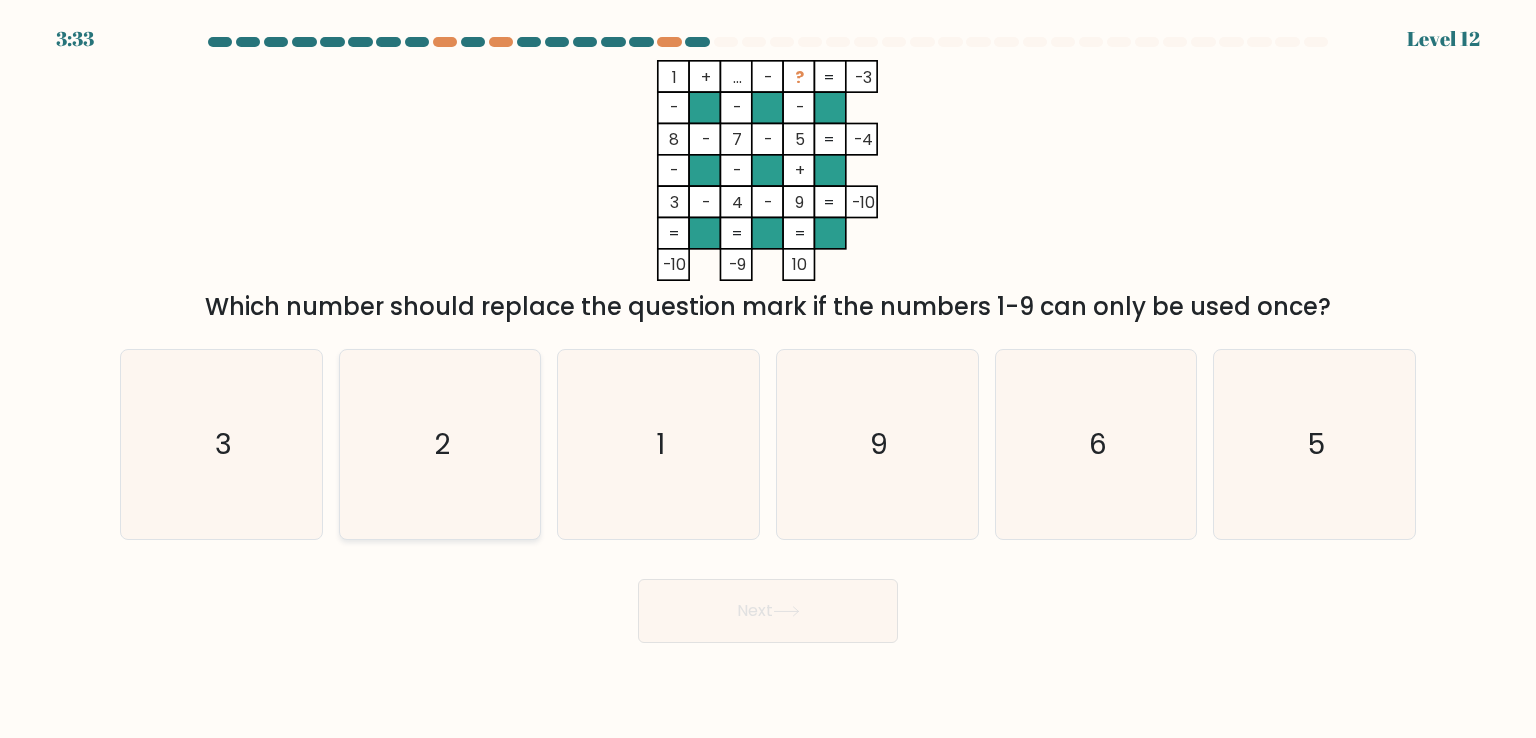 click on "2" at bounding box center [440, 444] 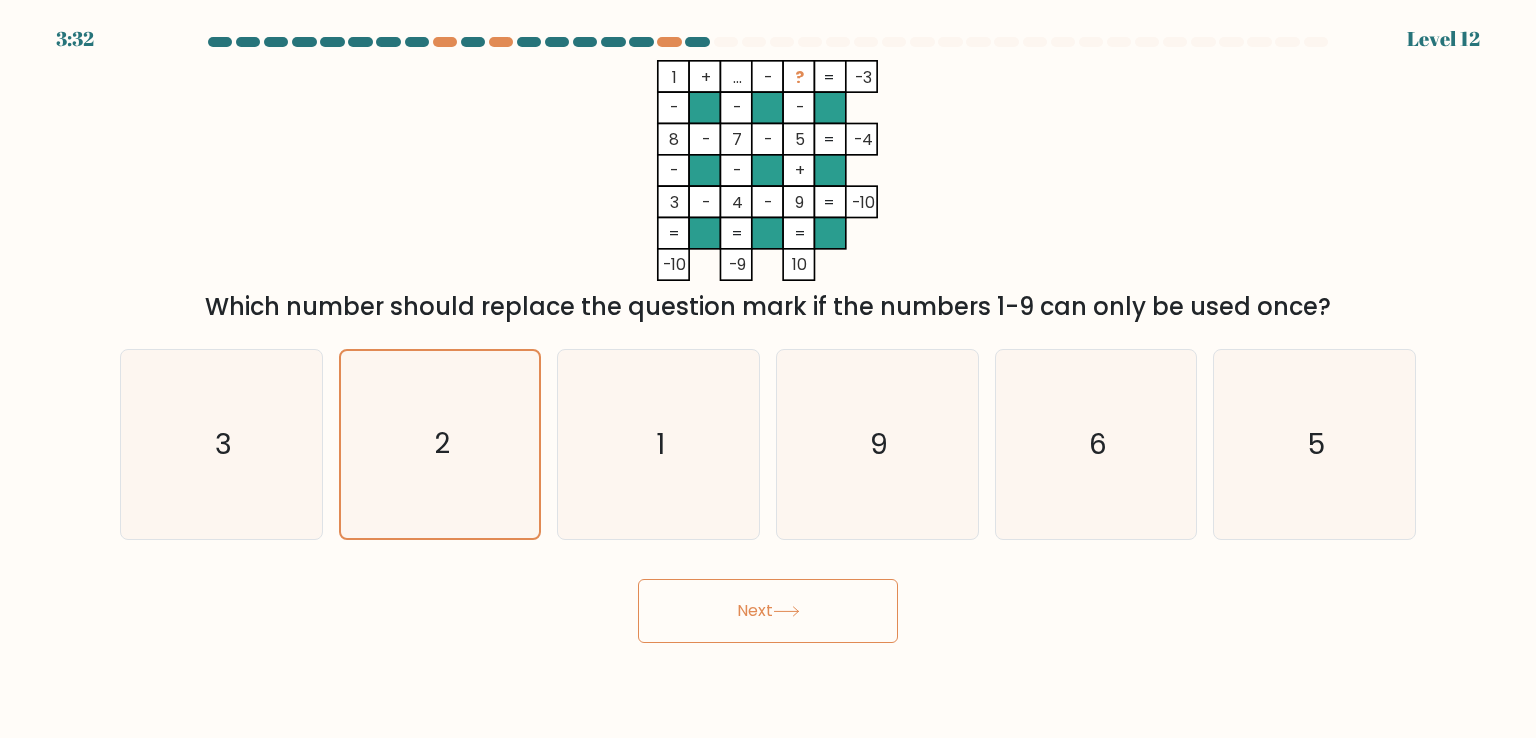 click on "Next" at bounding box center [768, 611] 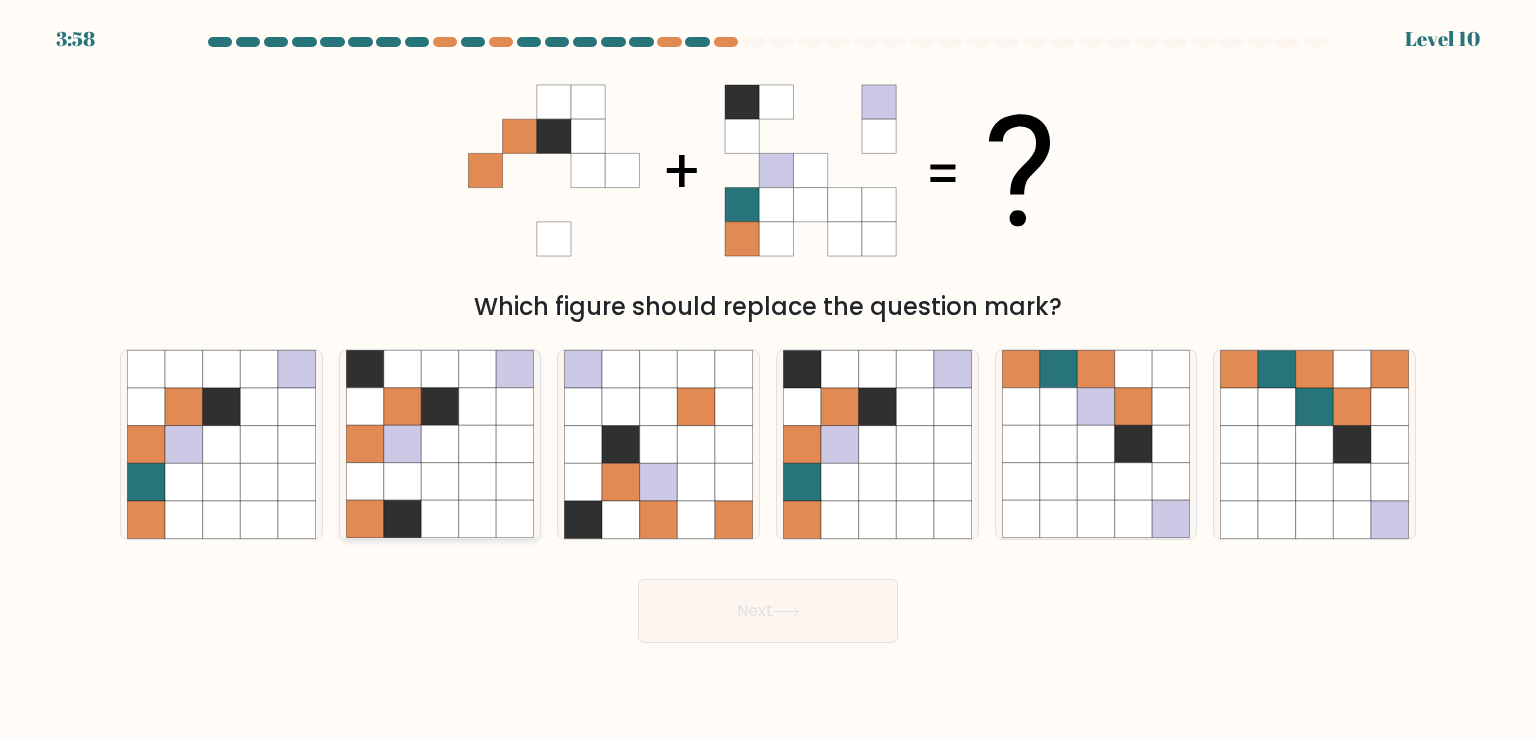 click at bounding box center (440, 407) 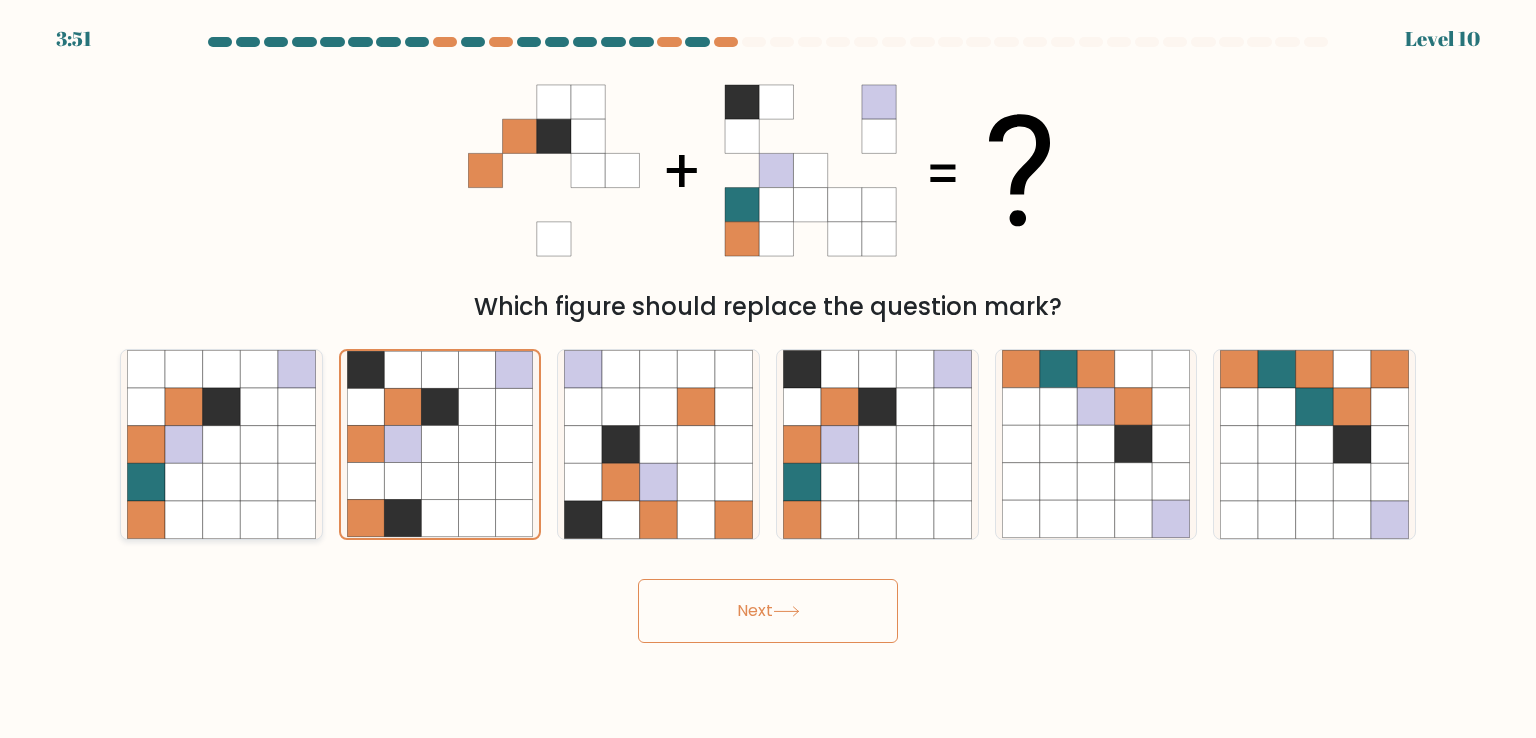 click at bounding box center (259, 482) 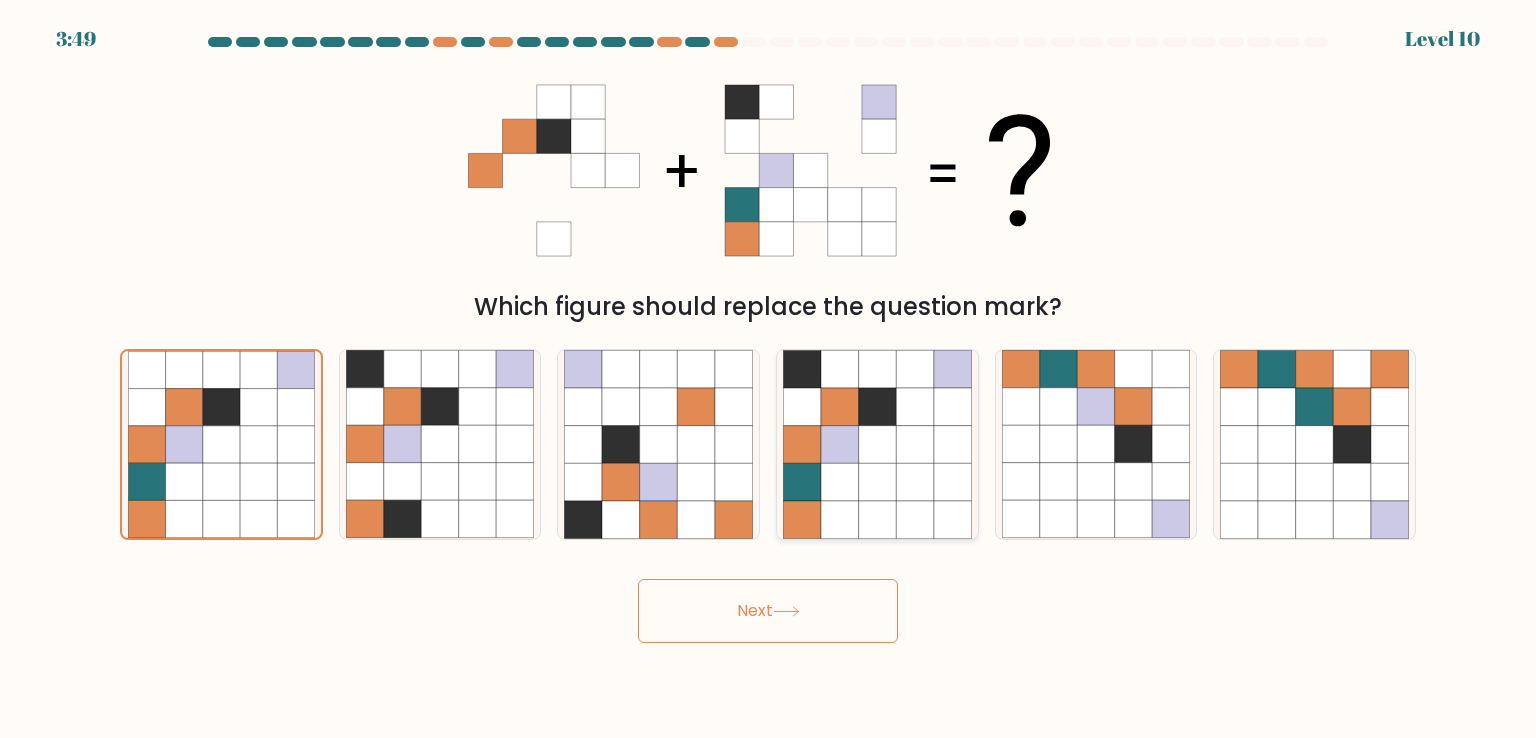 click at bounding box center (878, 445) 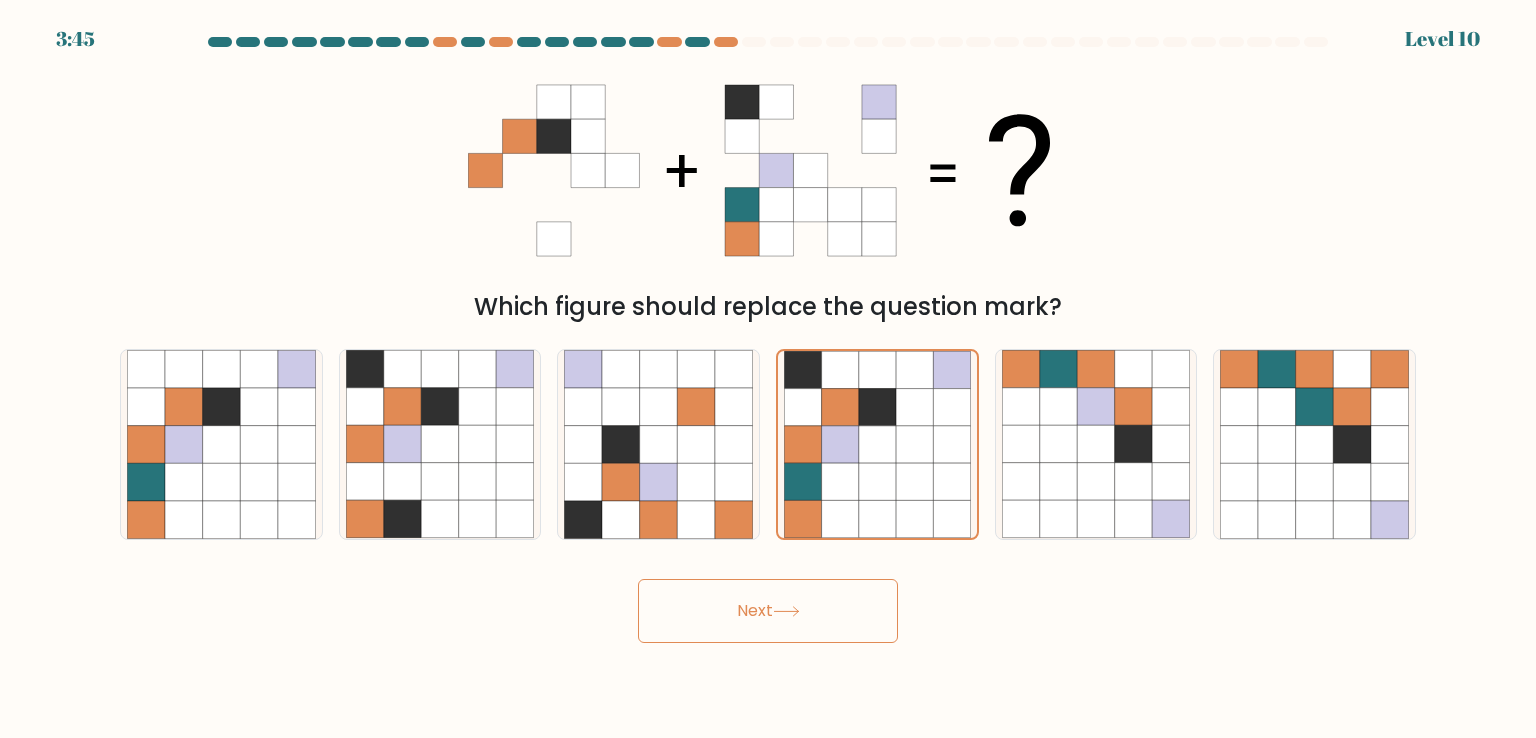 click on "Next" at bounding box center [768, 611] 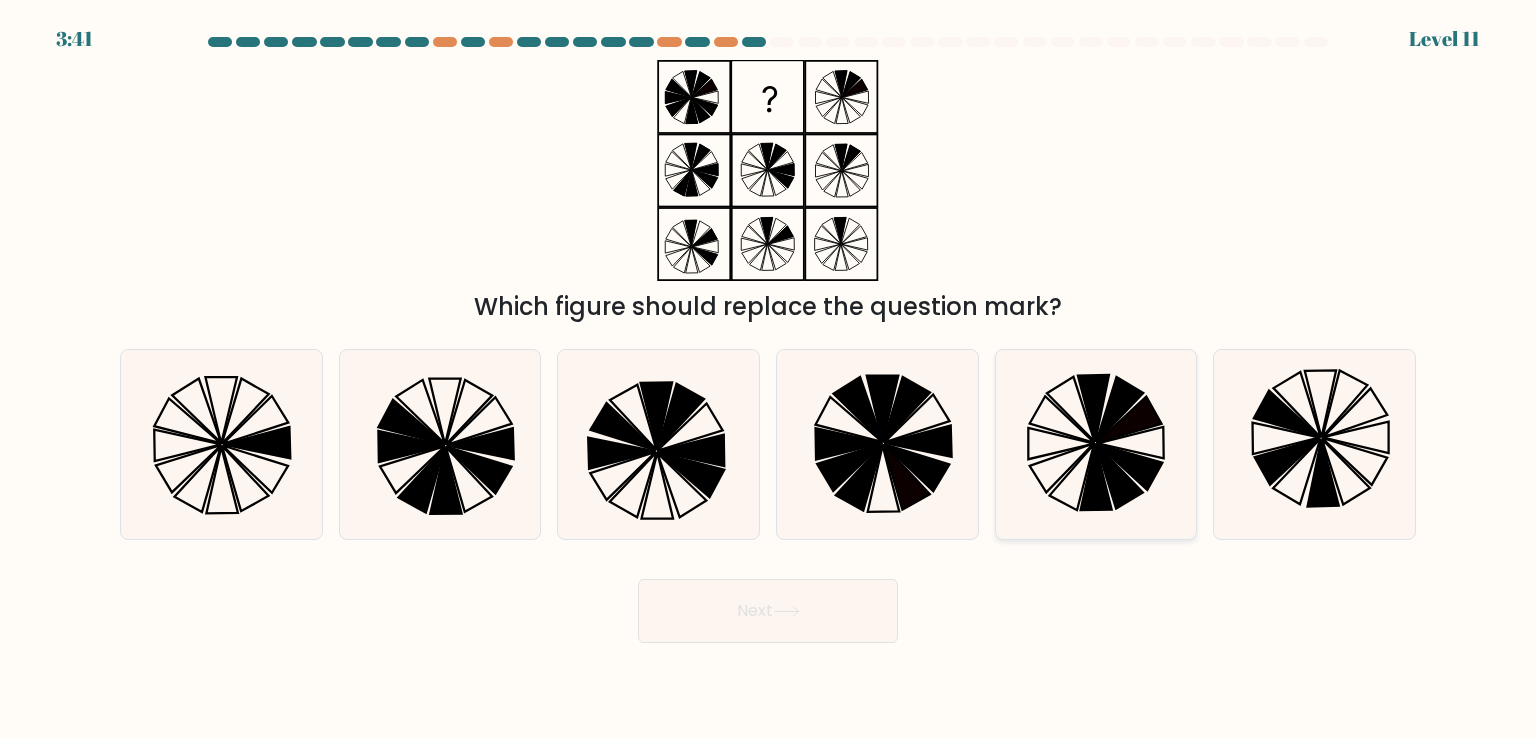 click at bounding box center [1129, 468] 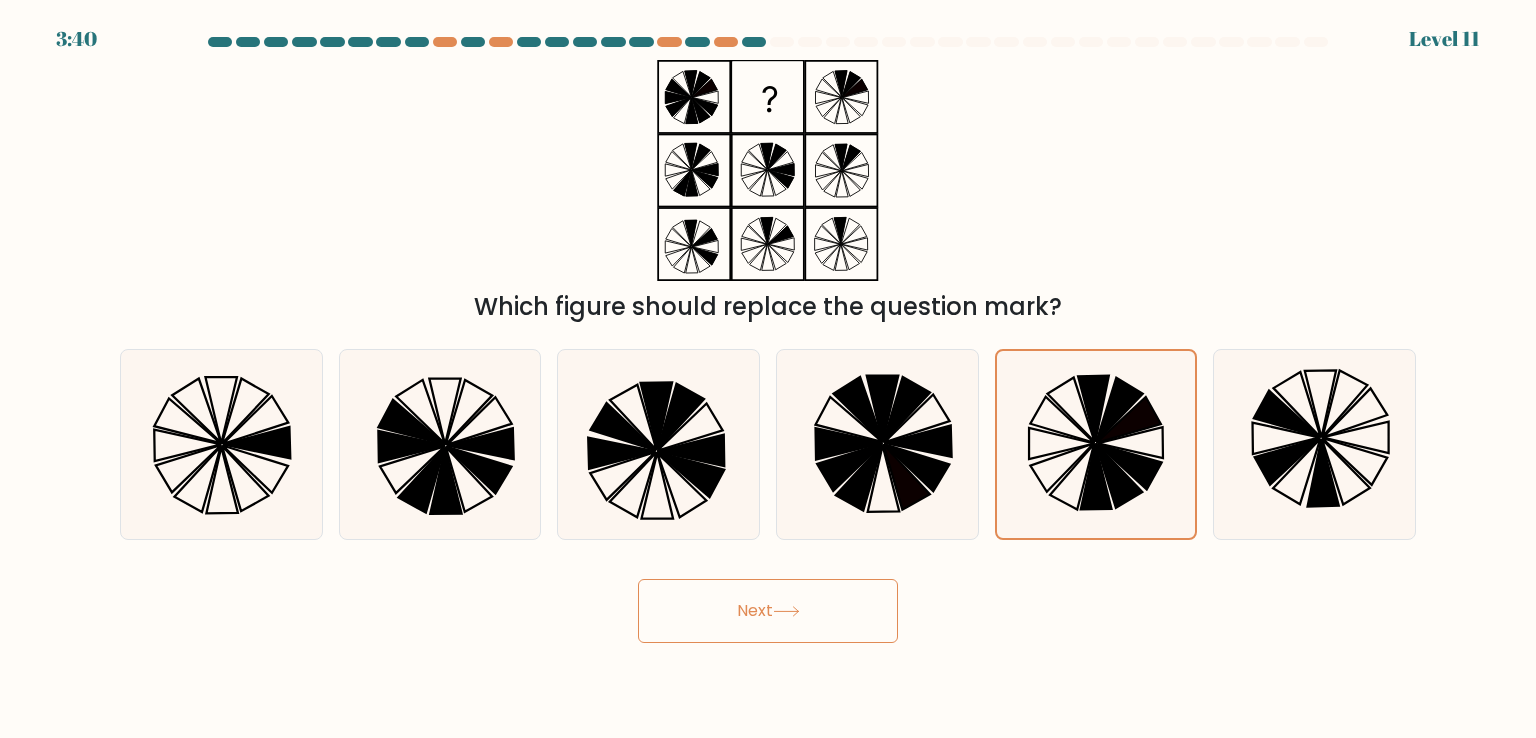 click on "Next" at bounding box center [768, 611] 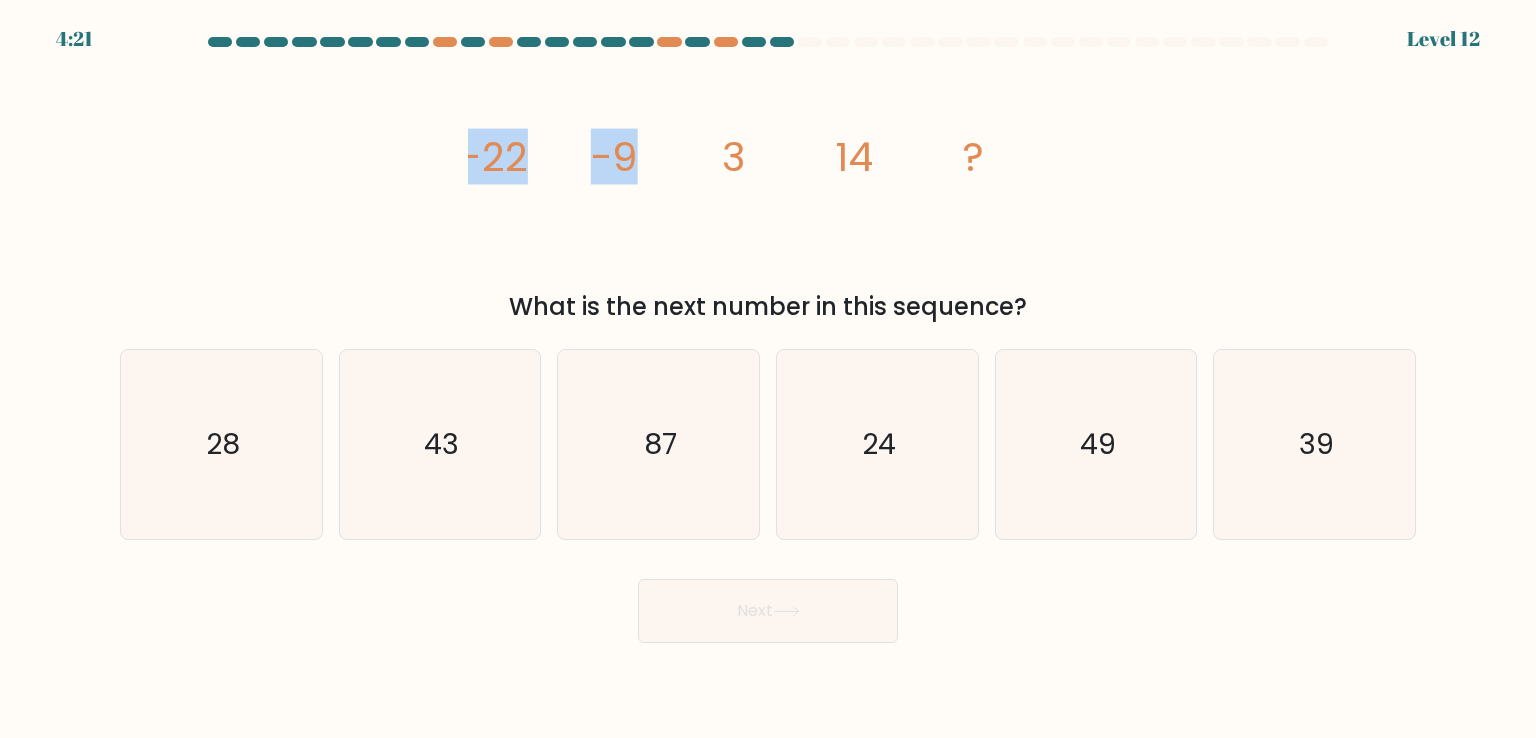 drag, startPoint x: 456, startPoint y: 166, endPoint x: 630, endPoint y: 167, distance: 174.00287 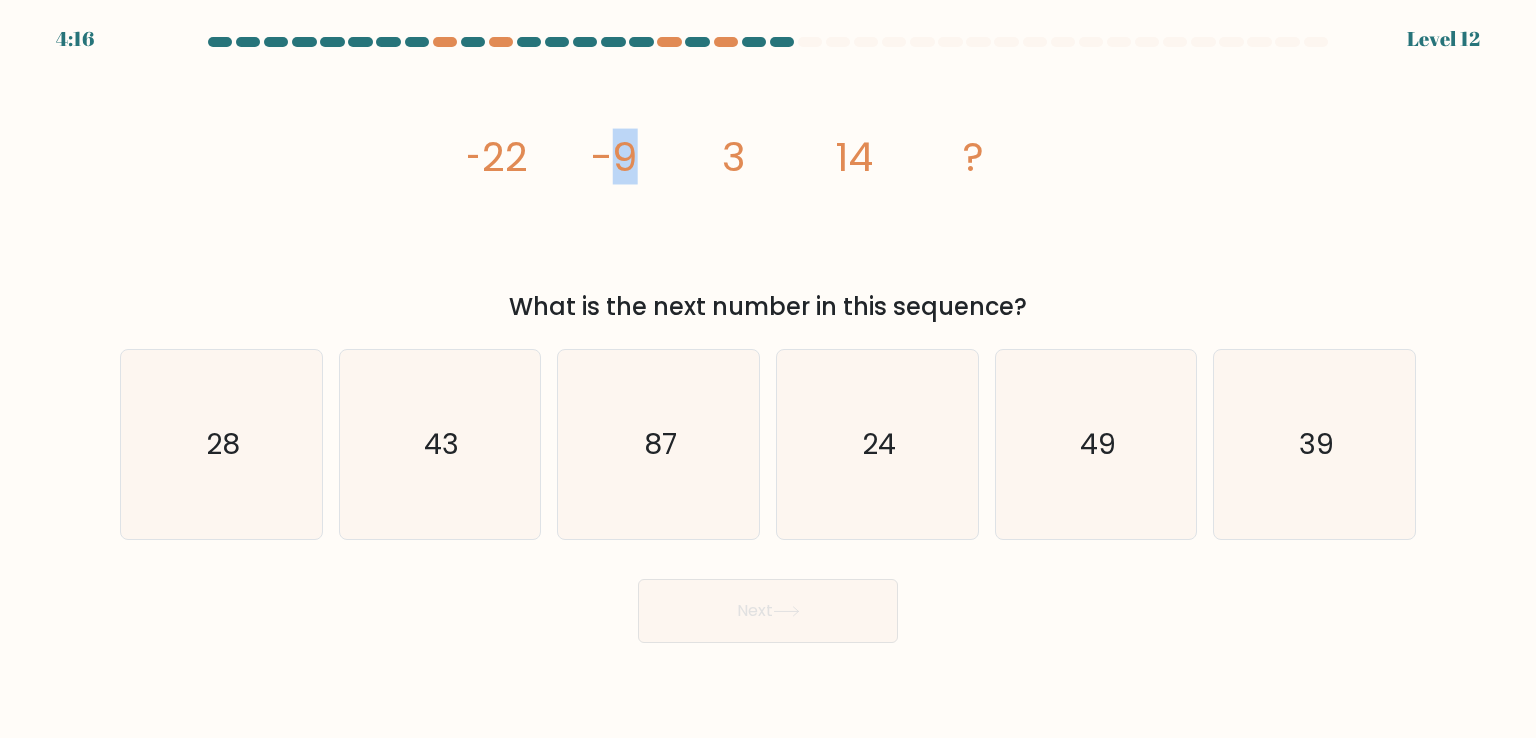 drag, startPoint x: 643, startPoint y: 157, endPoint x: 610, endPoint y: 158, distance: 33.01515 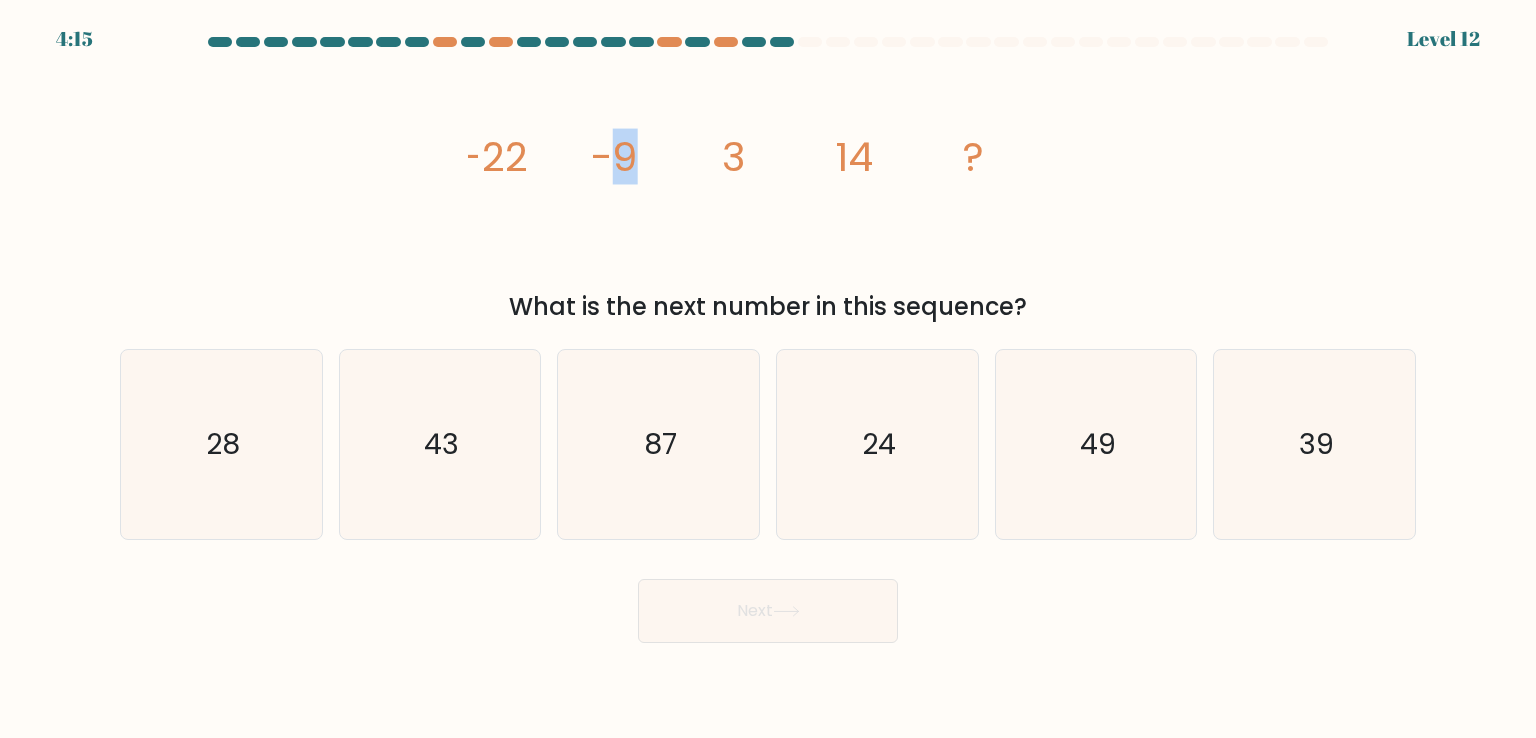 click on "-9" at bounding box center (494, 157) 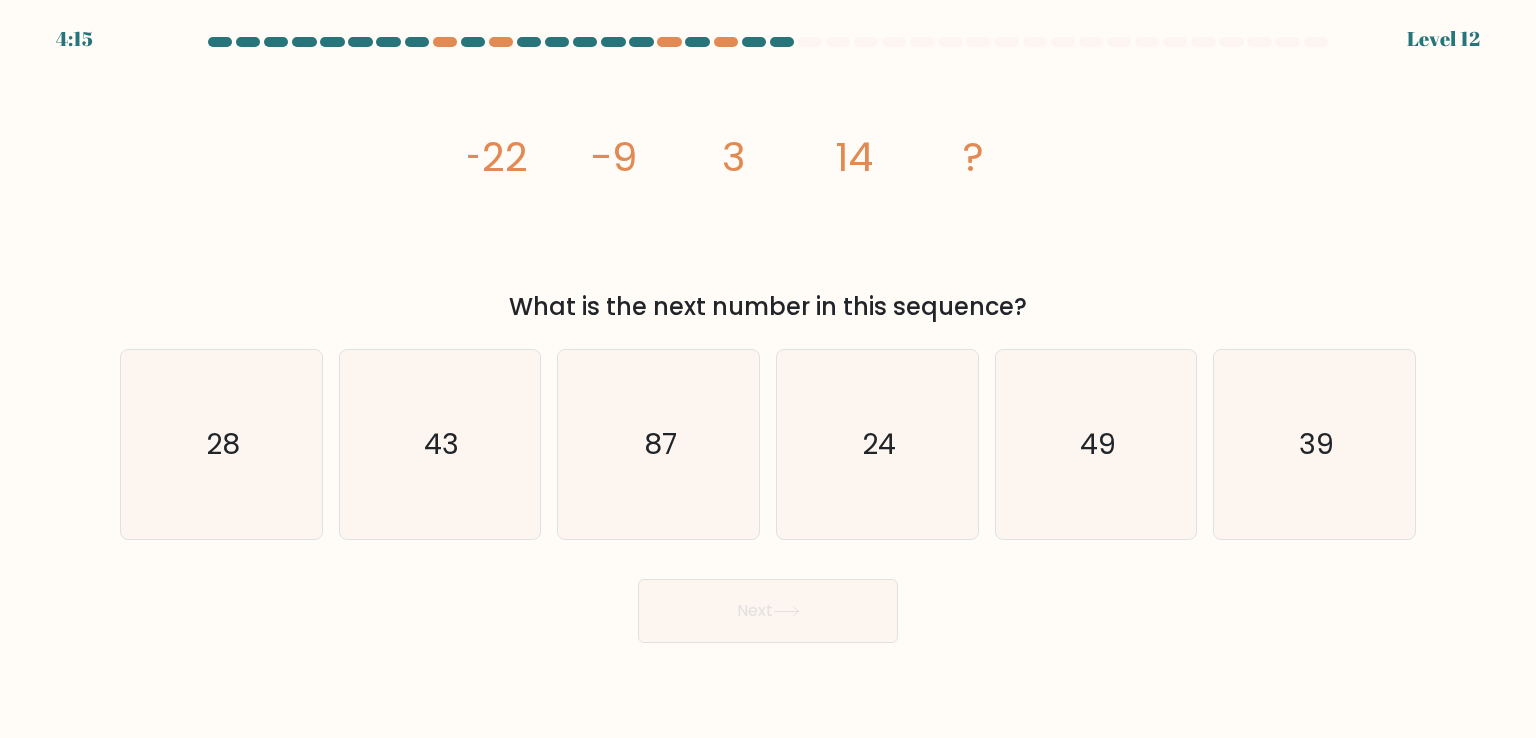 click on "-22" at bounding box center [494, 157] 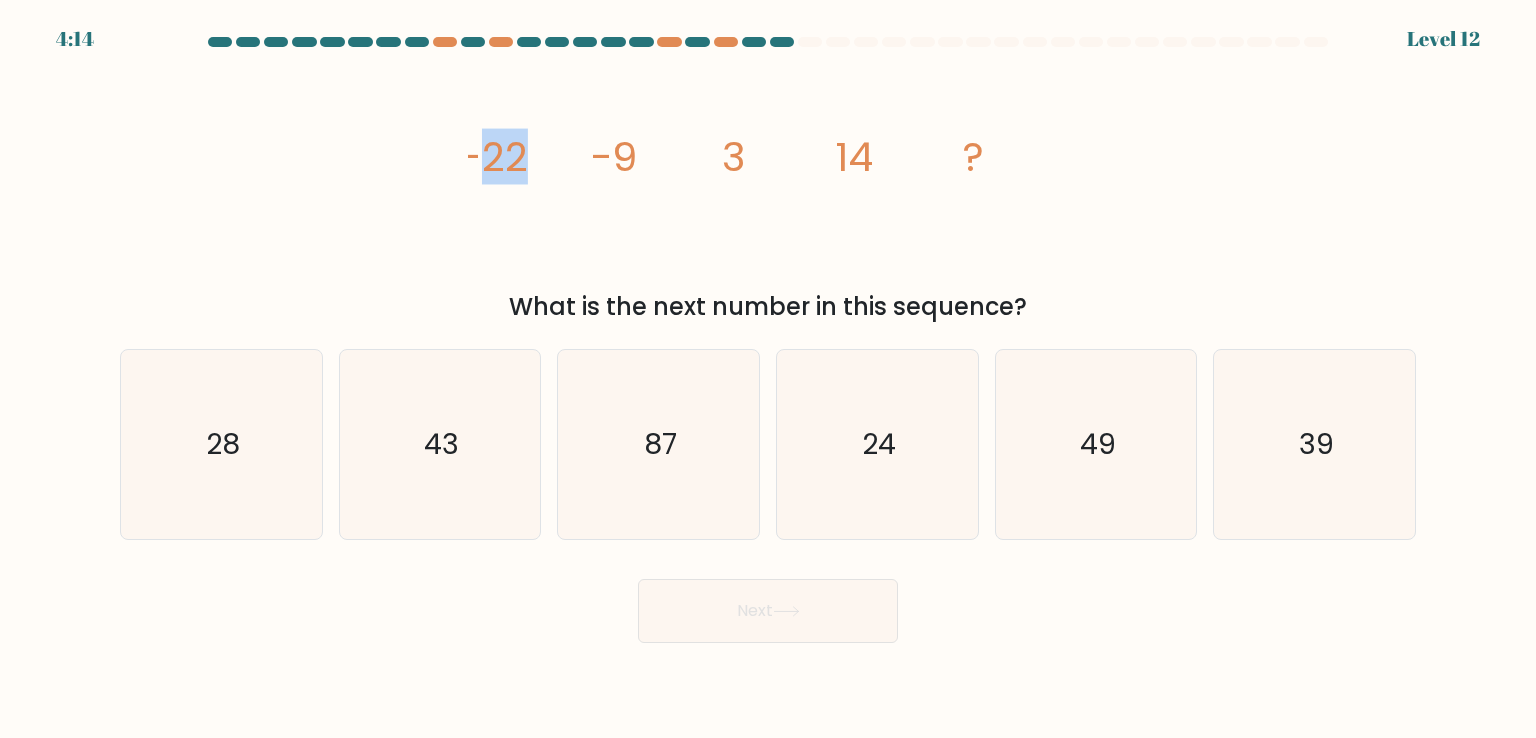 click on "-22" at bounding box center (494, 157) 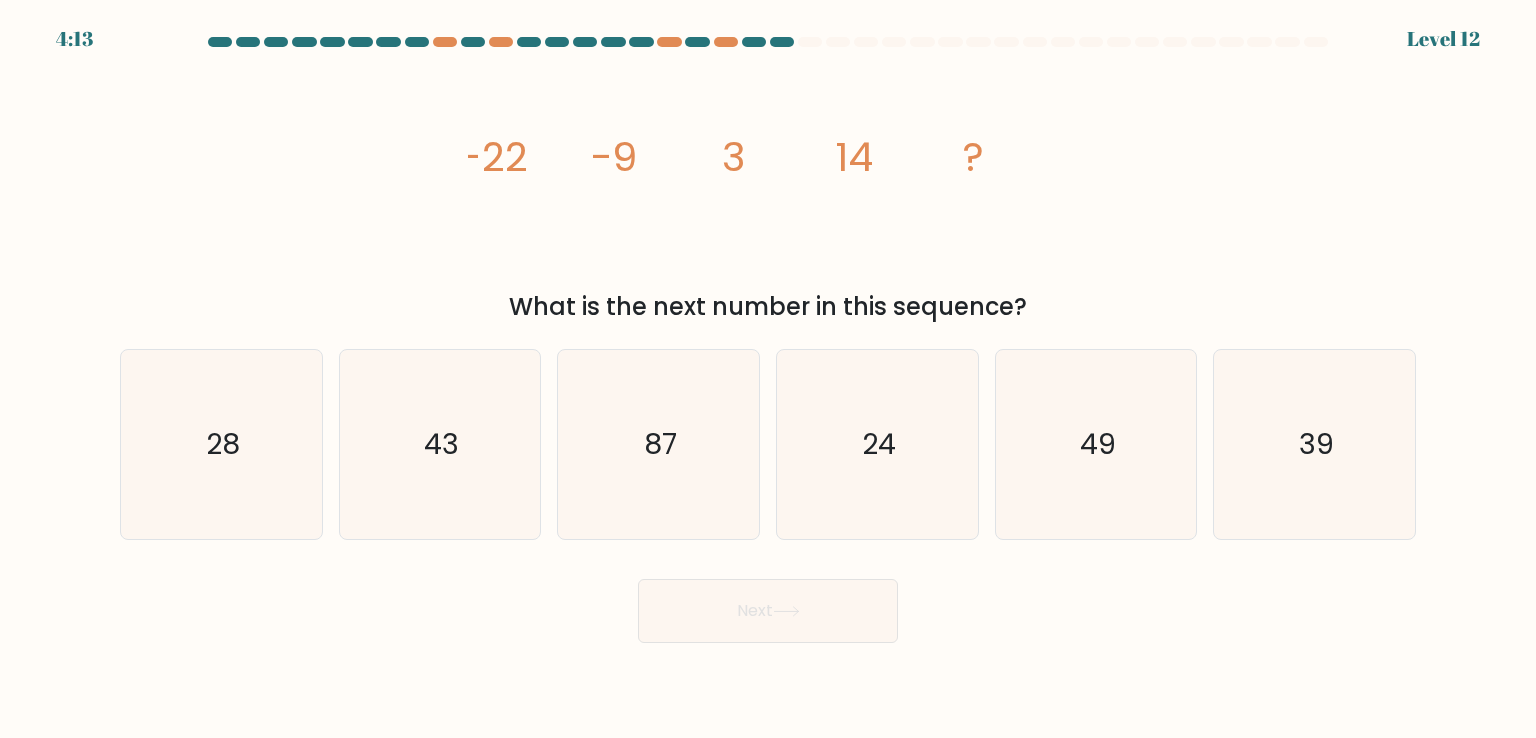 drag, startPoint x: 533, startPoint y: 174, endPoint x: 518, endPoint y: 173, distance: 15.033297 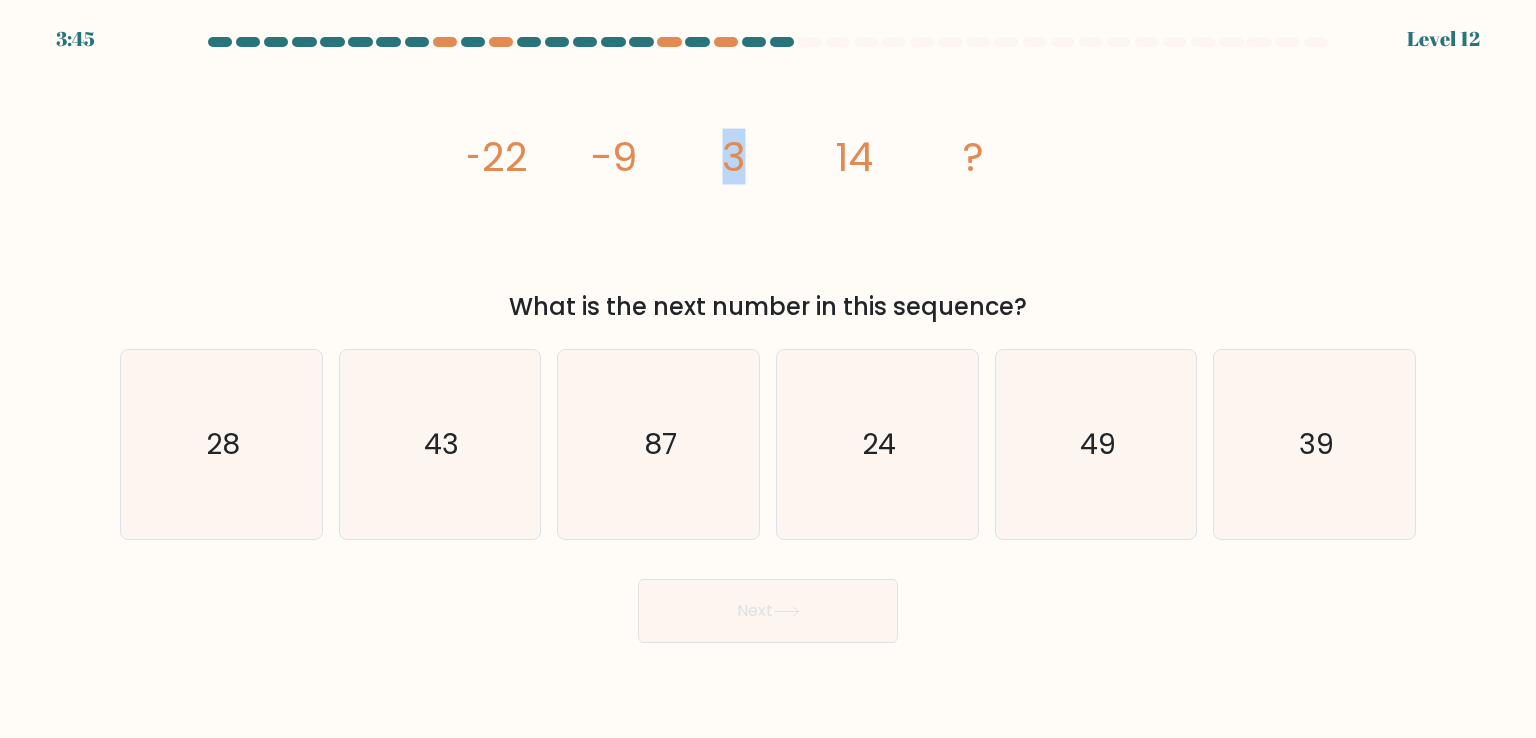 click on "3" at bounding box center (494, 157) 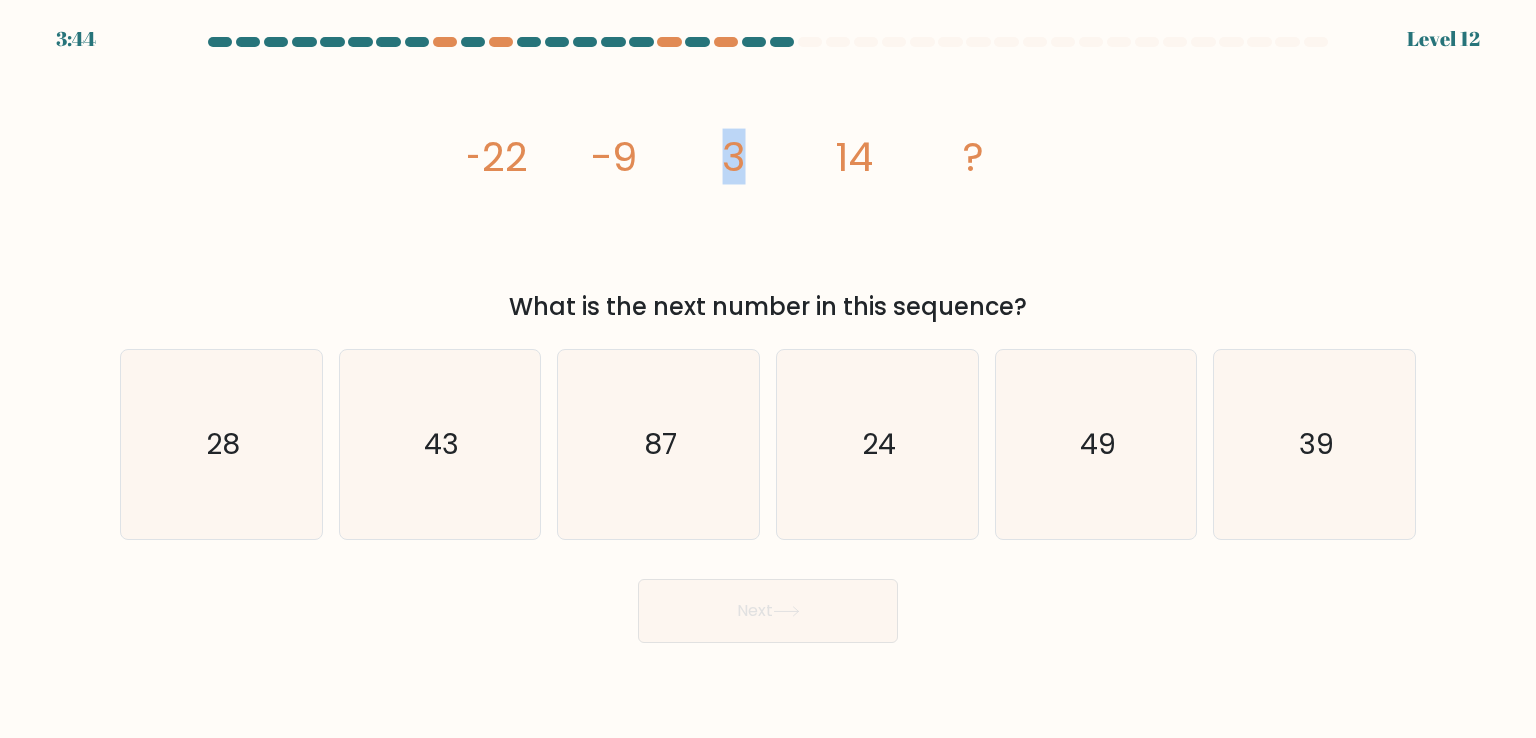 click on "3" at bounding box center (494, 157) 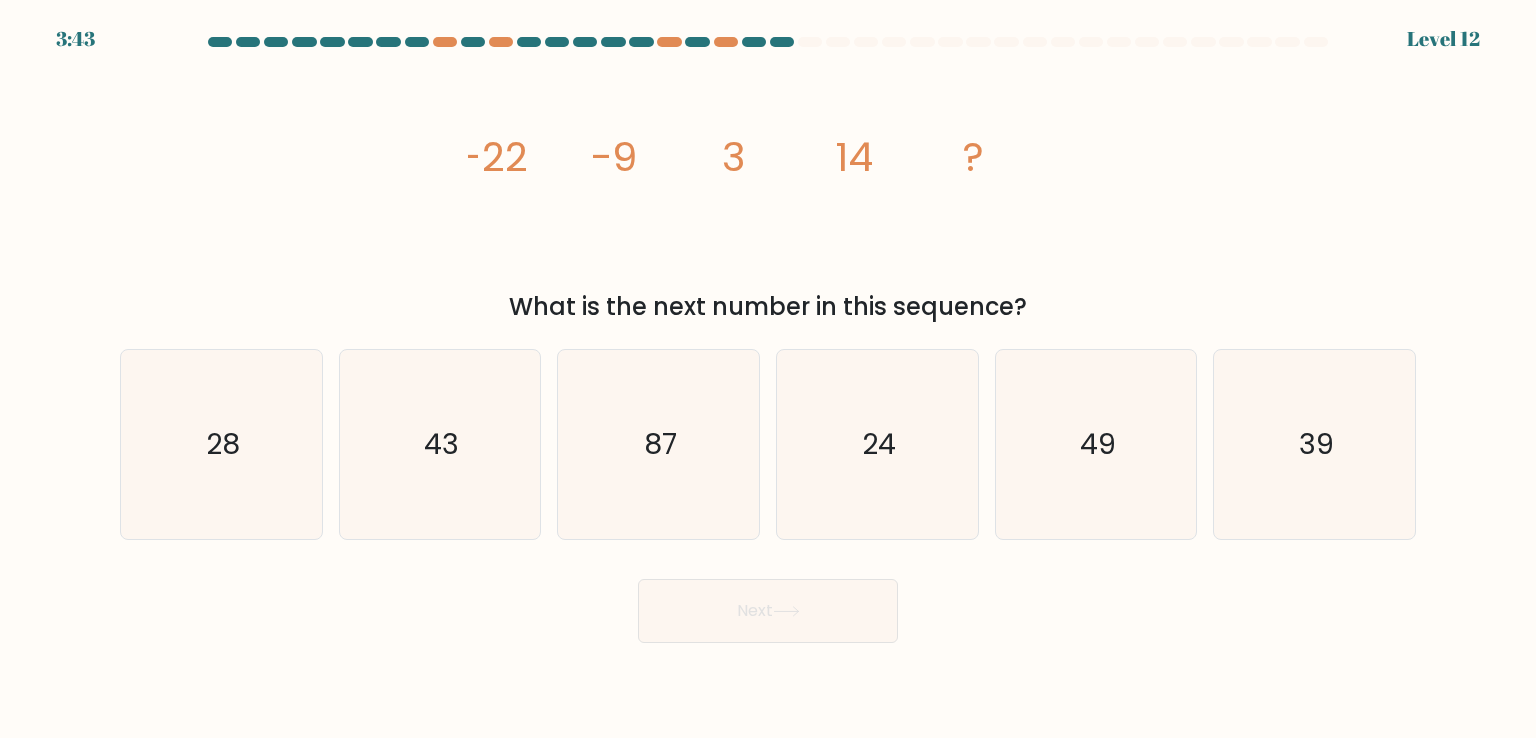 click on "3" at bounding box center [494, 157] 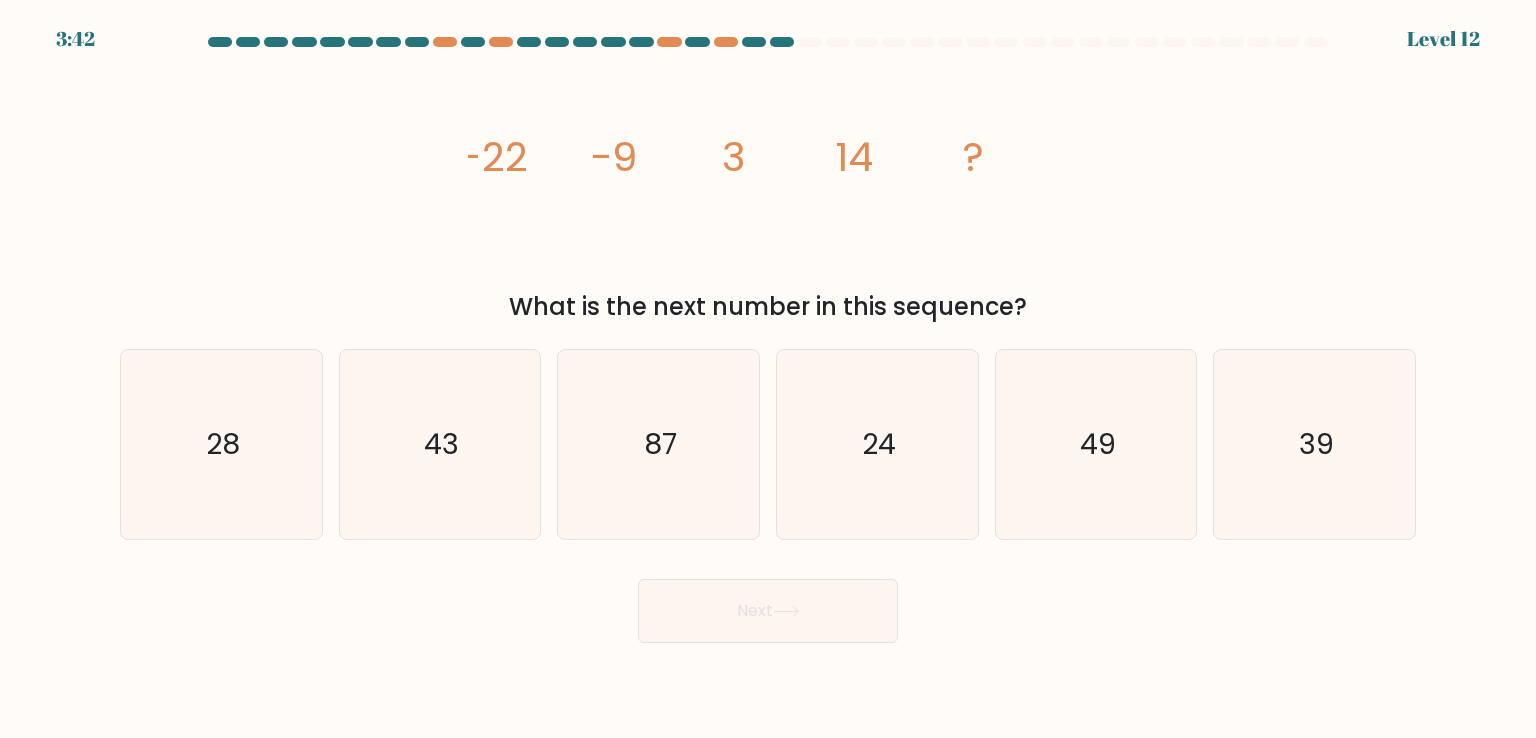 click on "3" at bounding box center [494, 157] 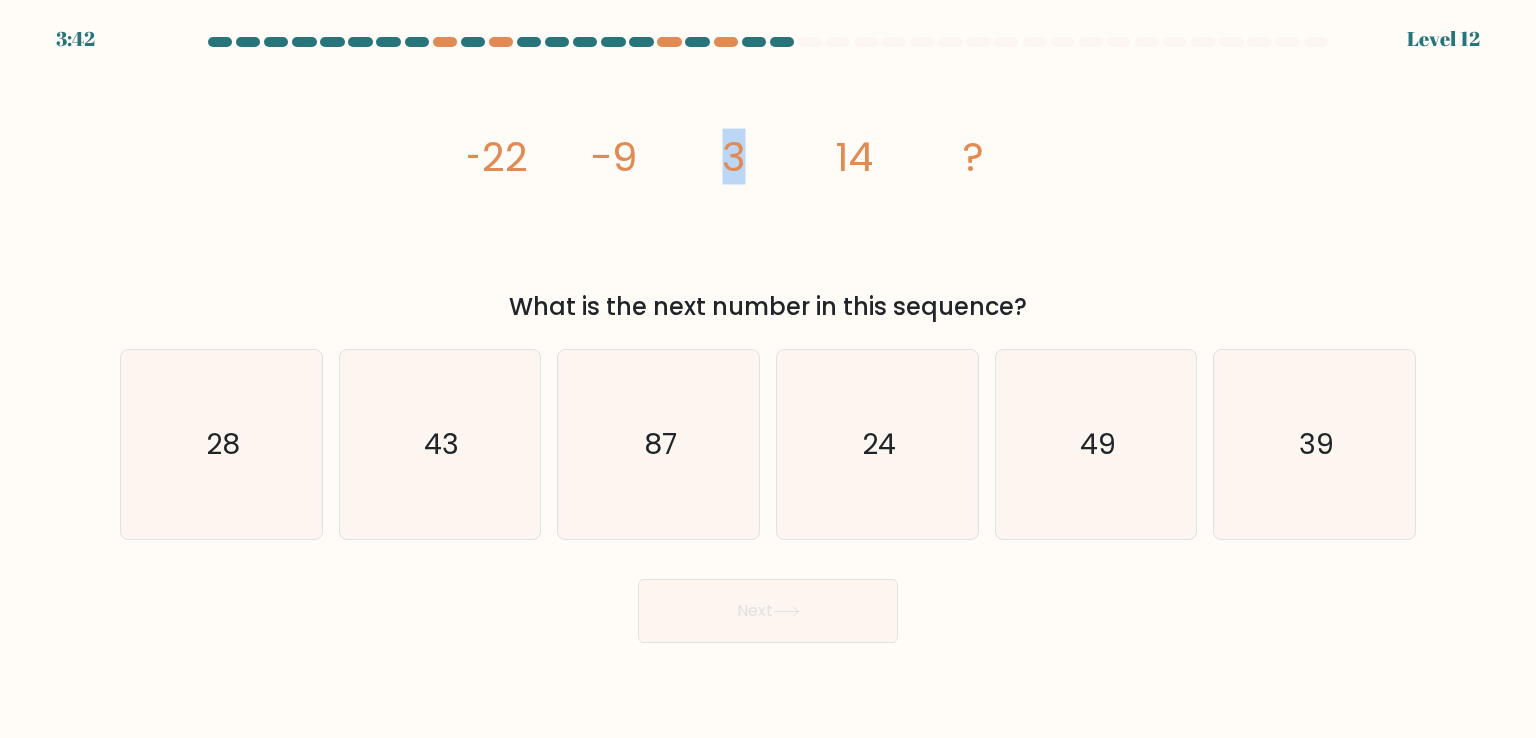 click on "3" at bounding box center [494, 157] 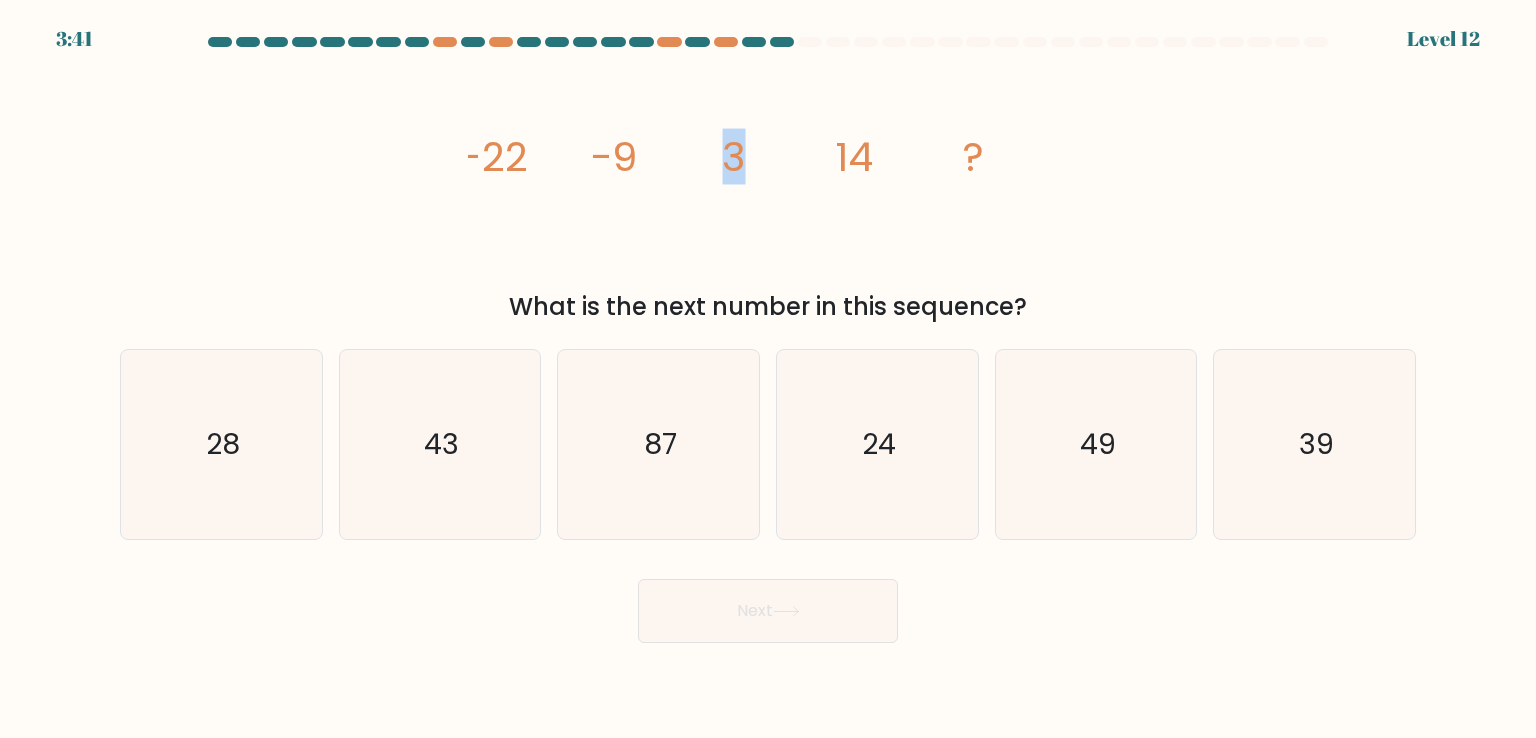 click on "3" at bounding box center (494, 157) 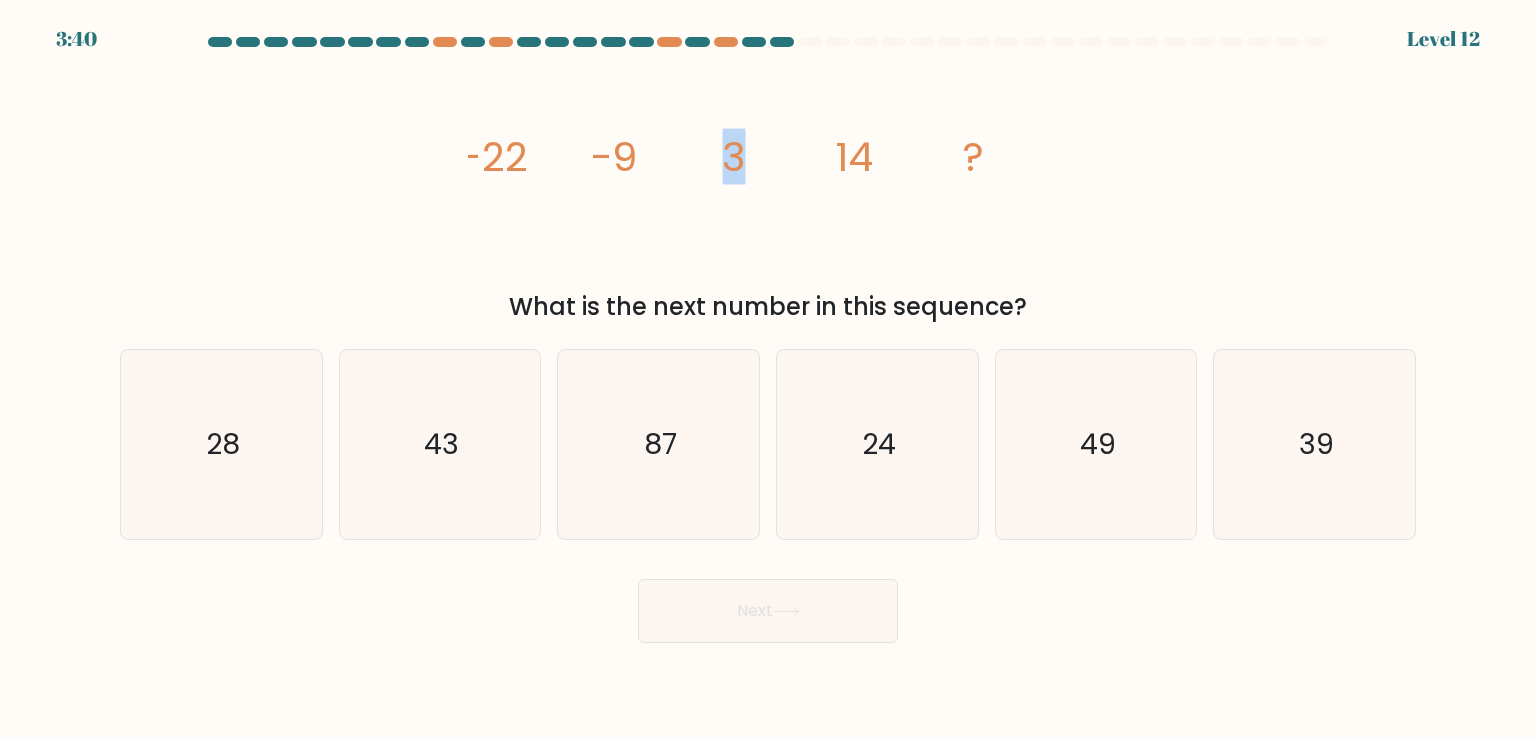 click on "3" at bounding box center [494, 157] 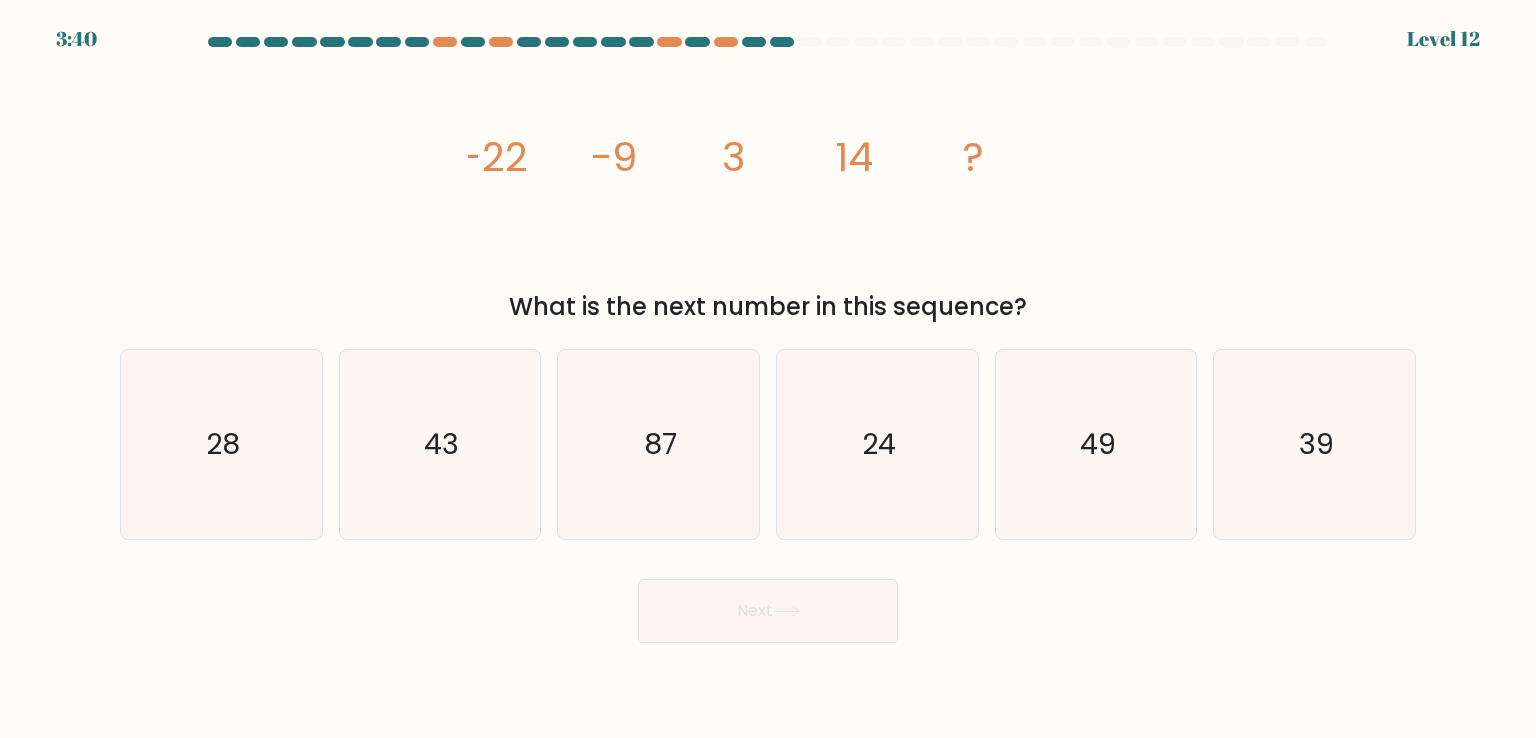 click on "3" at bounding box center (494, 157) 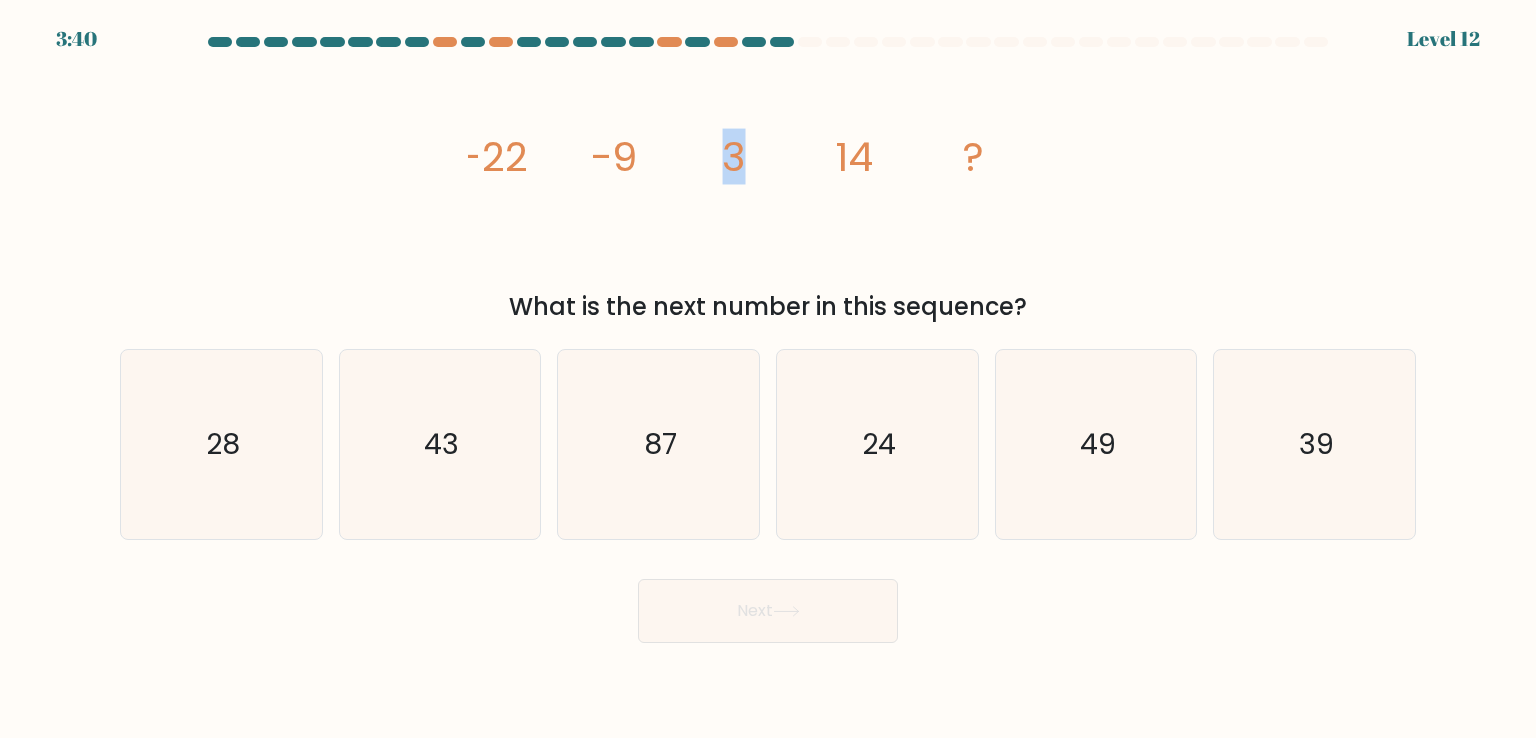 click on "3" at bounding box center [494, 157] 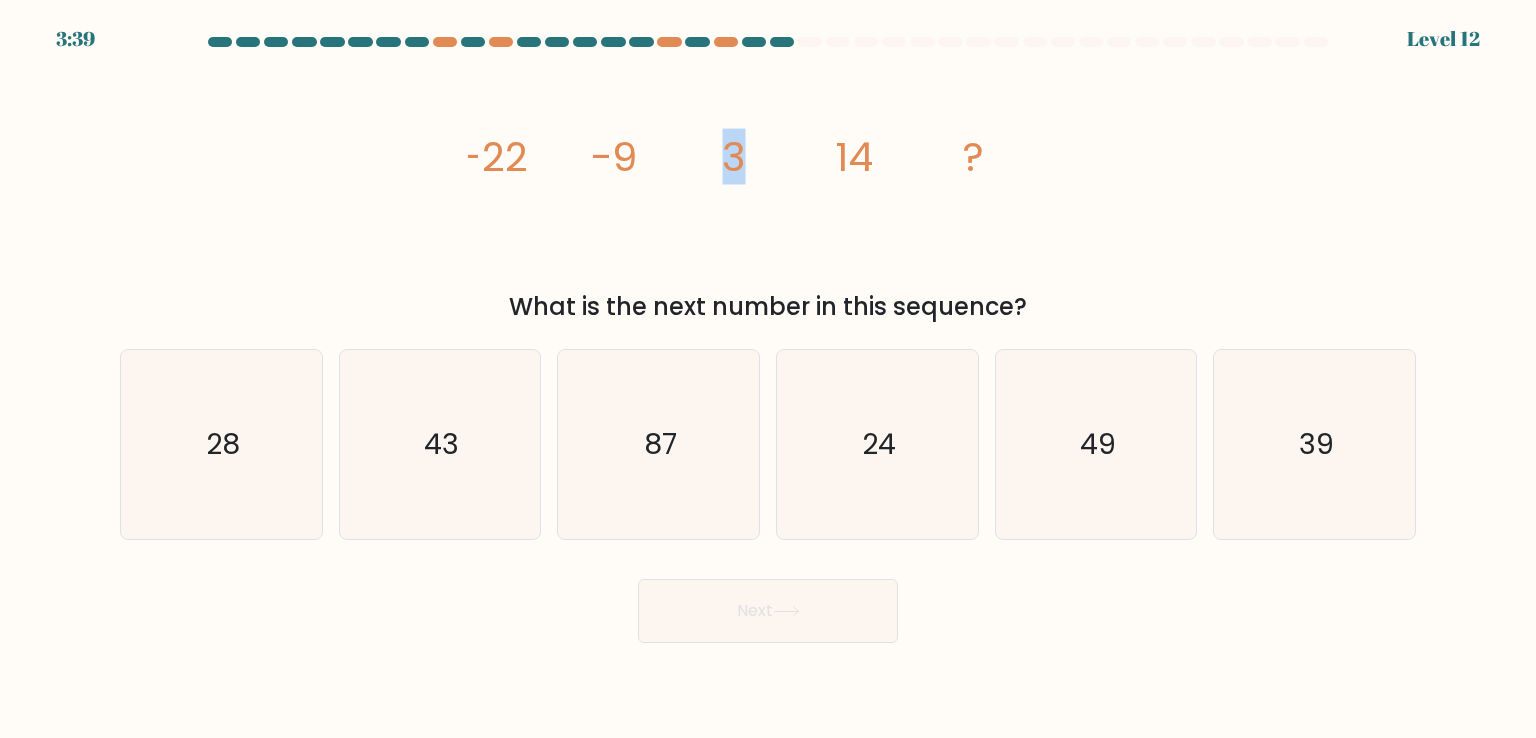 click on "3" at bounding box center [494, 157] 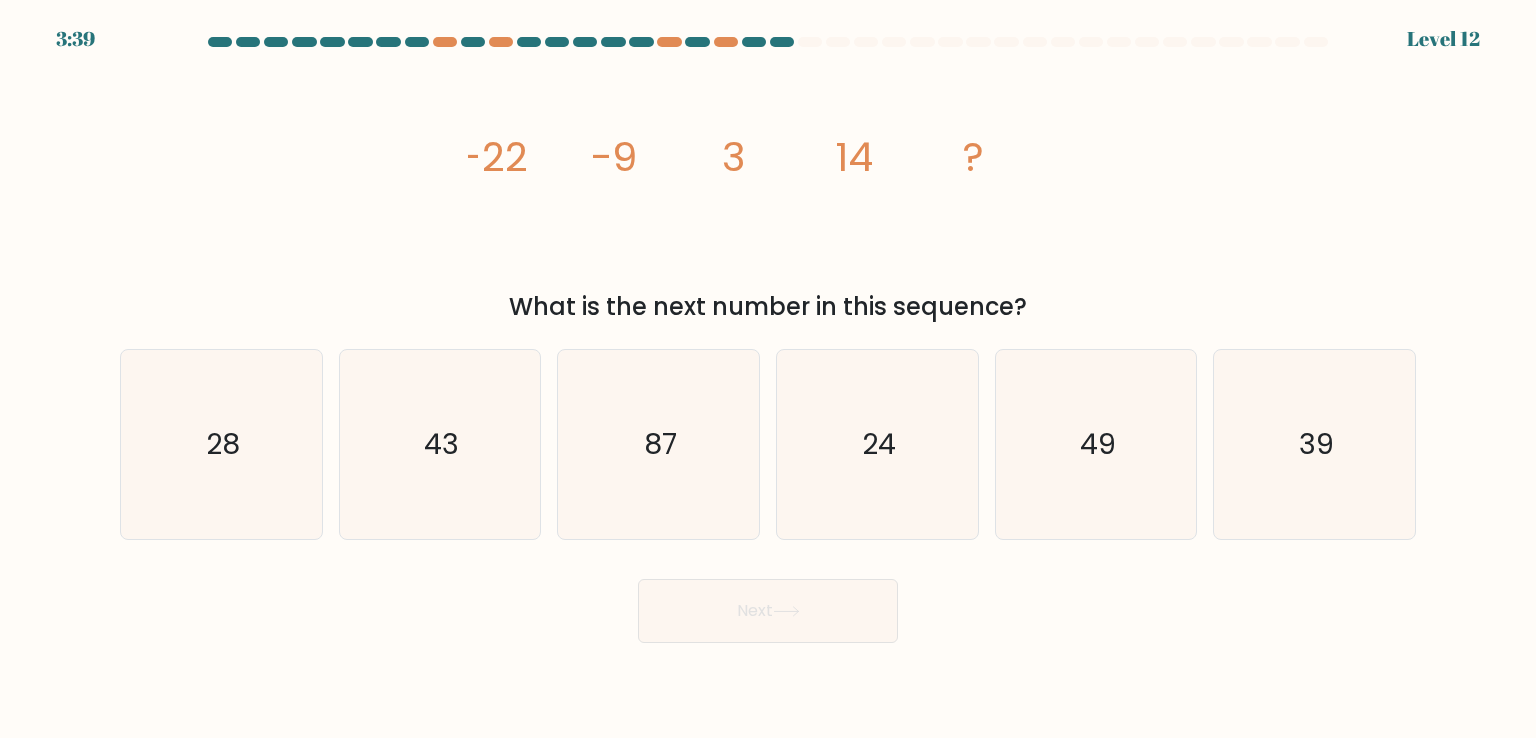 click on "image/svg+xml
-22
-9
3
14
?" at bounding box center (768, 170) 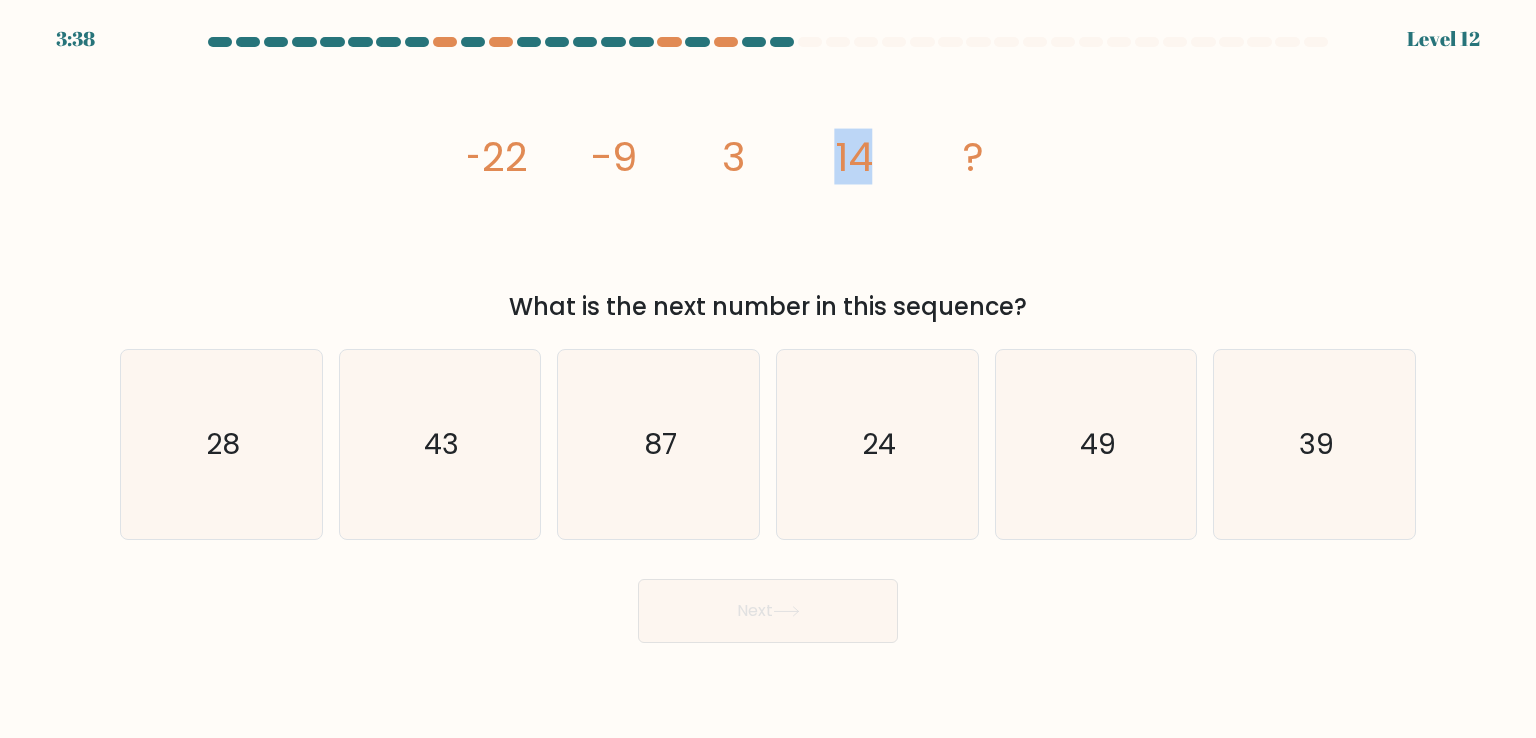 click on "image/svg+xml
-22
-9
3
14
?" at bounding box center (768, 170) 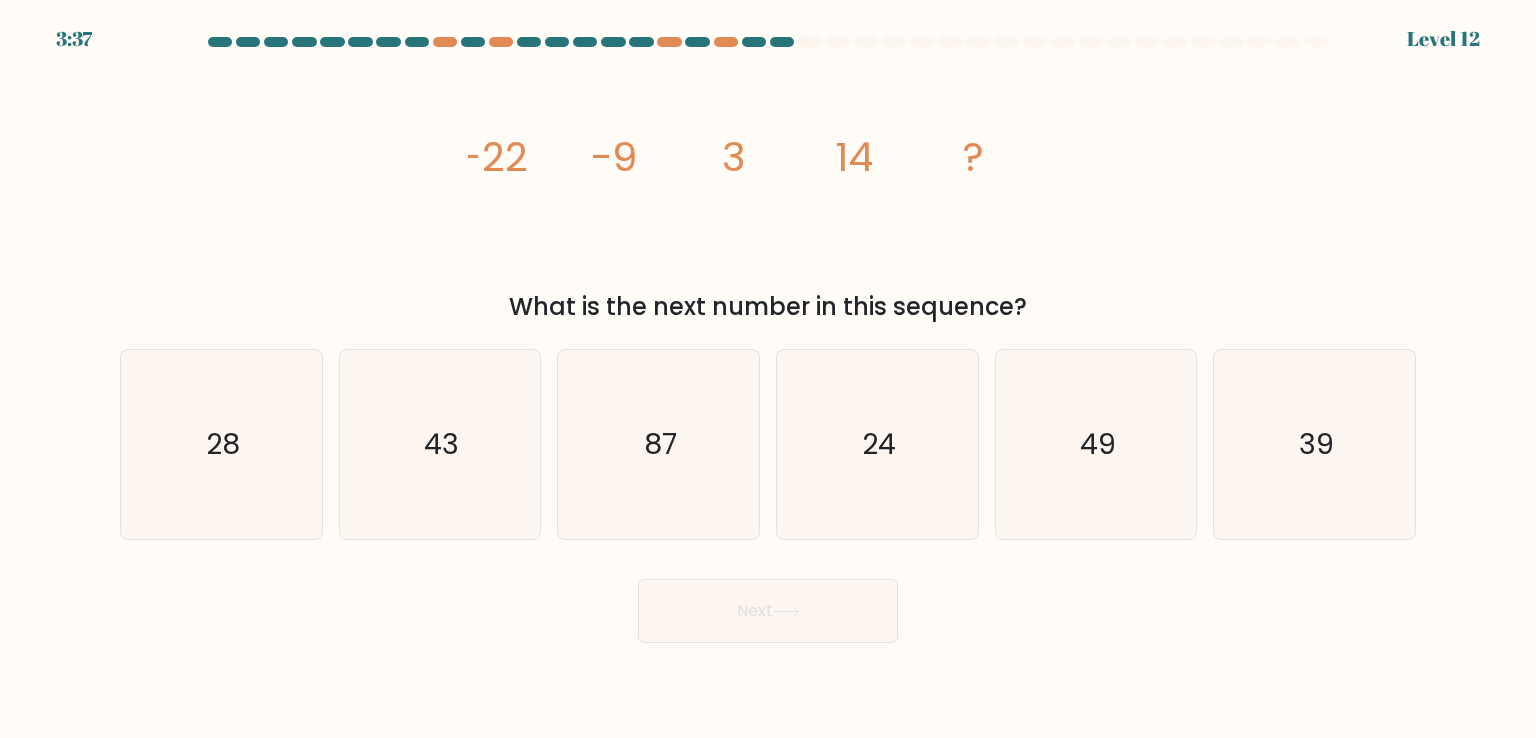 click on "image/svg+xml
-22
-9
3
14
?" at bounding box center [768, 170] 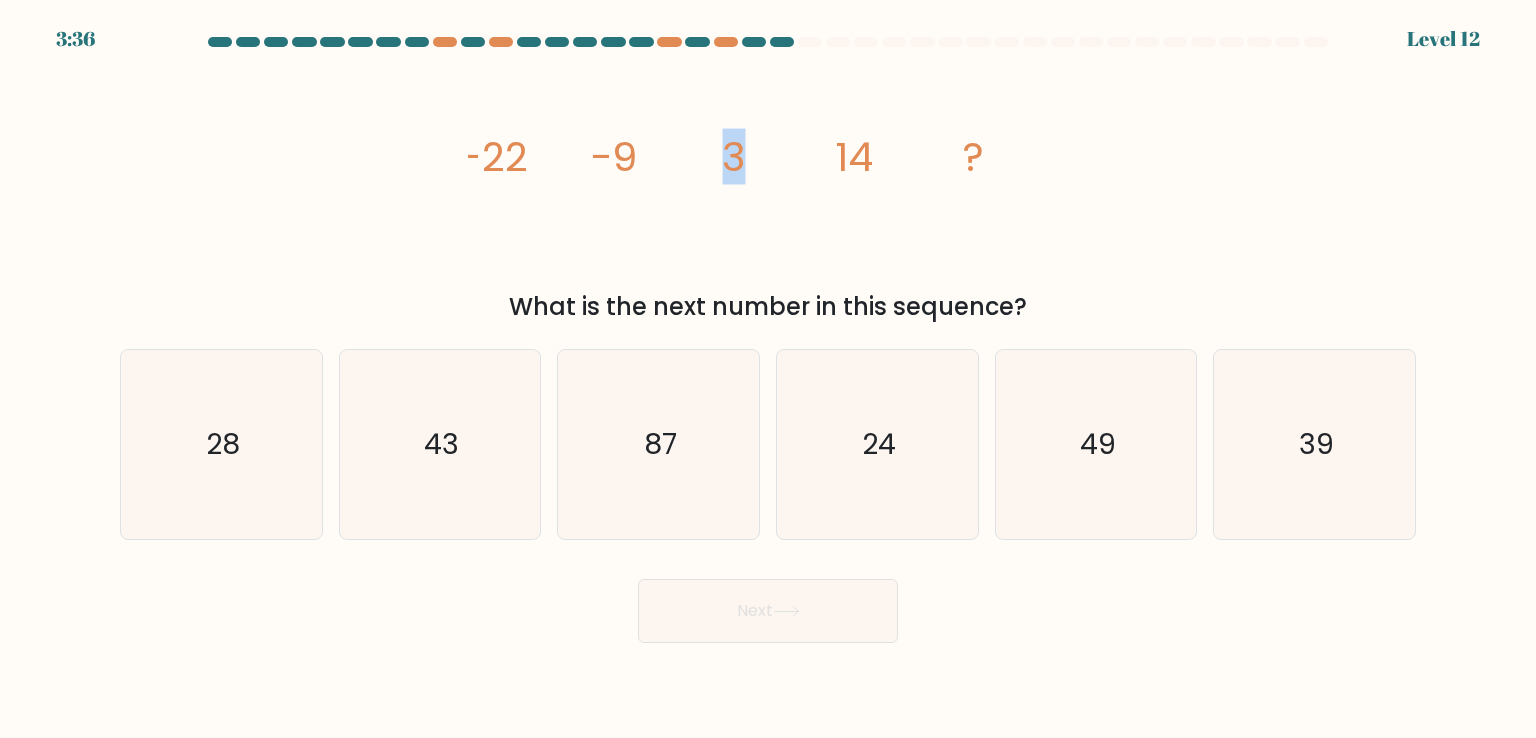 drag, startPoint x: 732, startPoint y: 171, endPoint x: 749, endPoint y: 169, distance: 17.117243 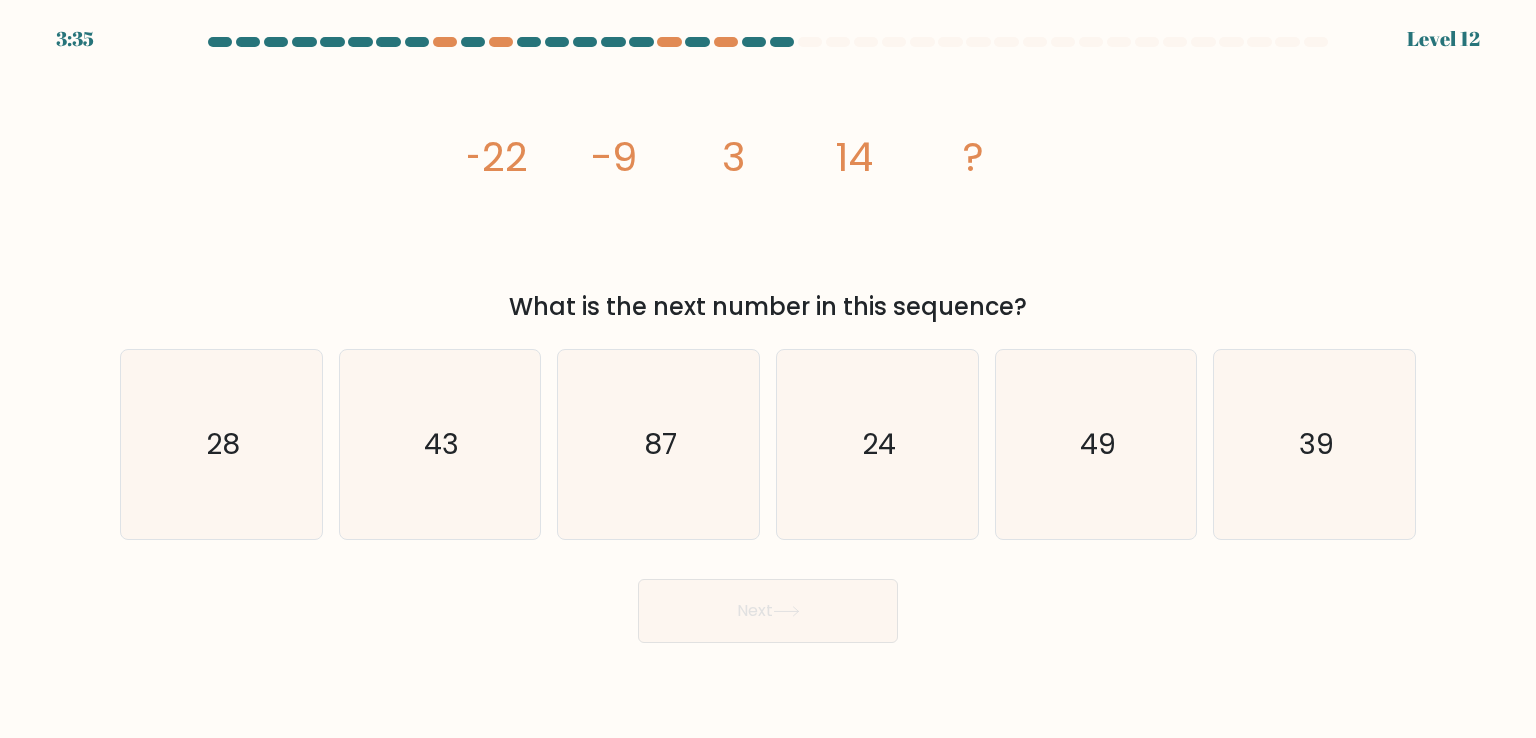 click on "14" at bounding box center [494, 157] 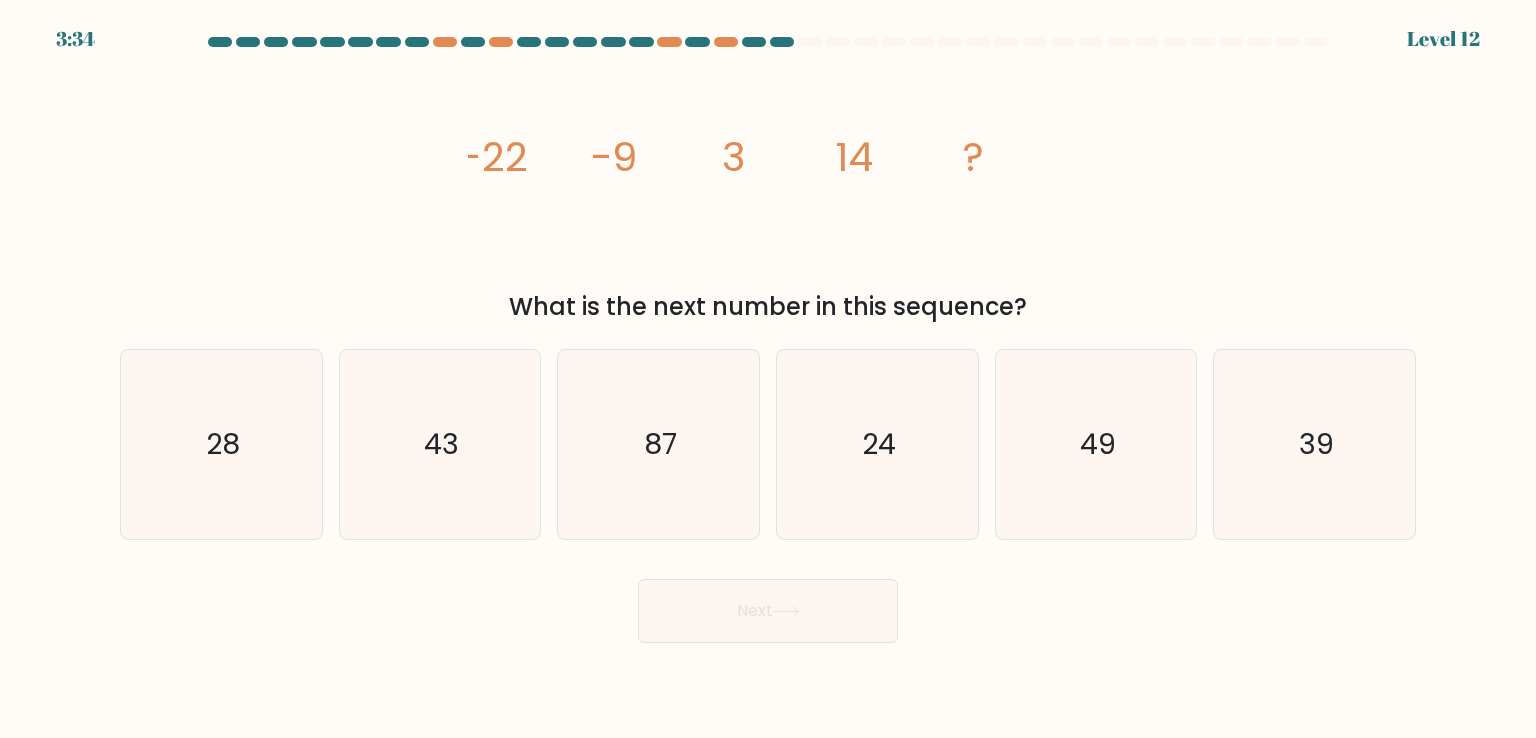 click on "14" at bounding box center (494, 157) 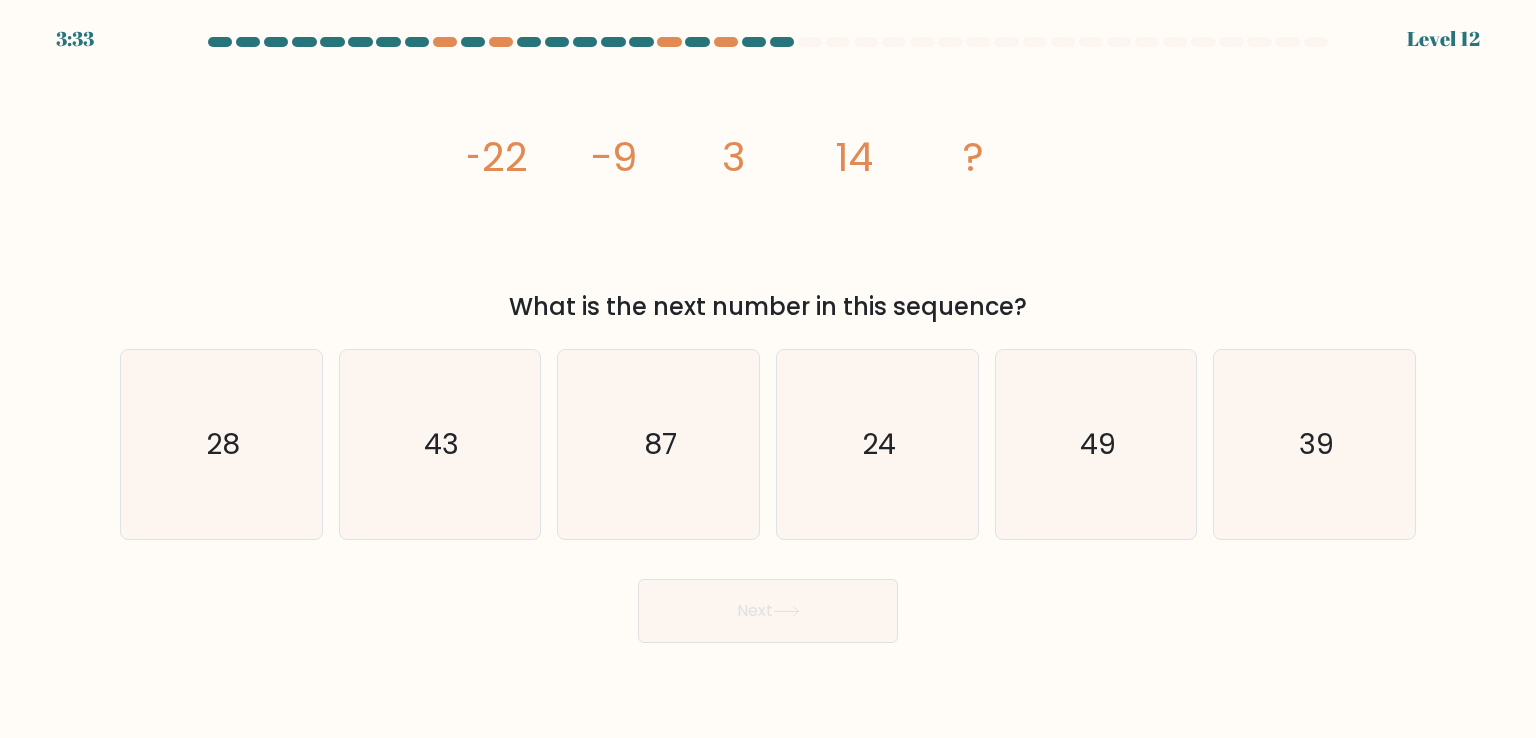 click on "14" at bounding box center [494, 157] 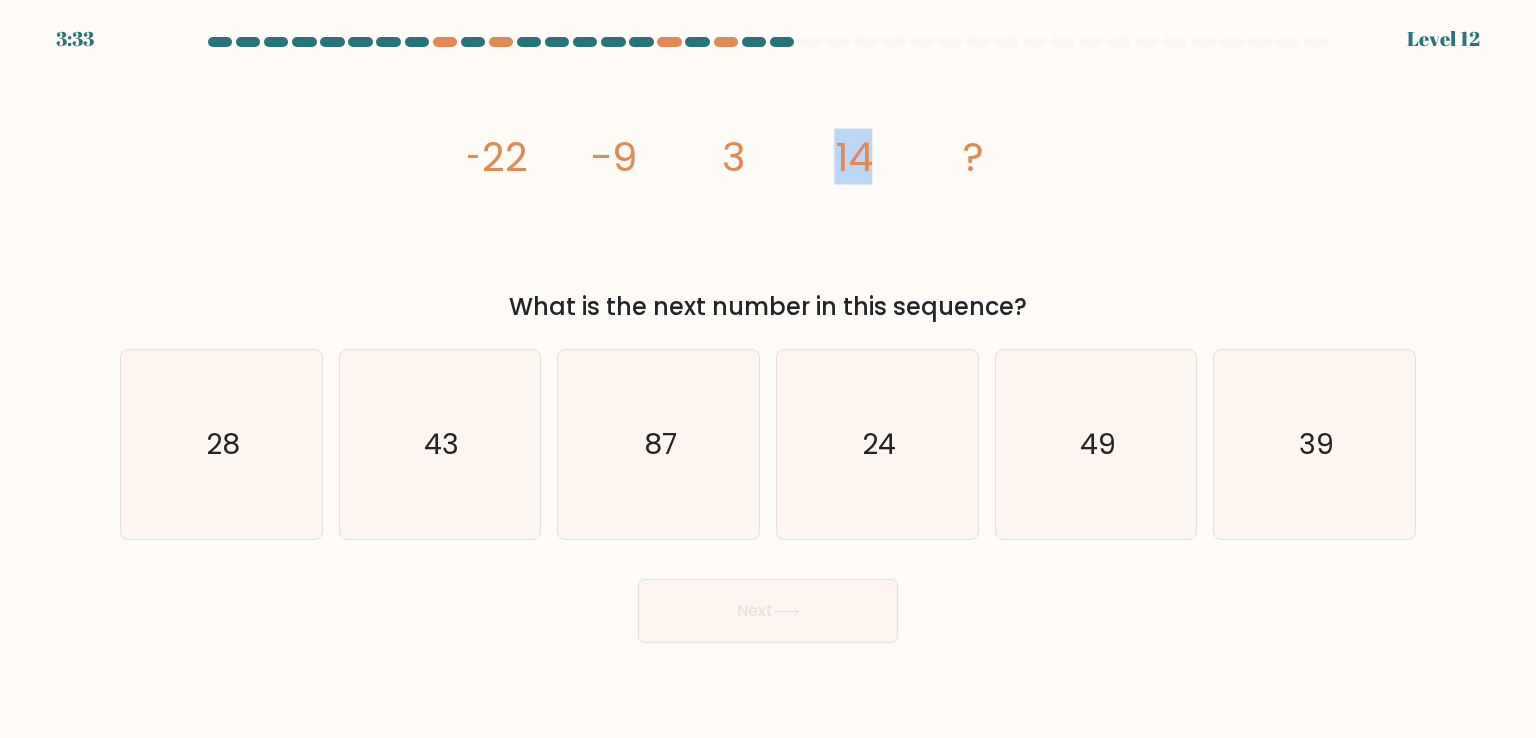 drag, startPoint x: 865, startPoint y: 178, endPoint x: 854, endPoint y: 164, distance: 17.804493 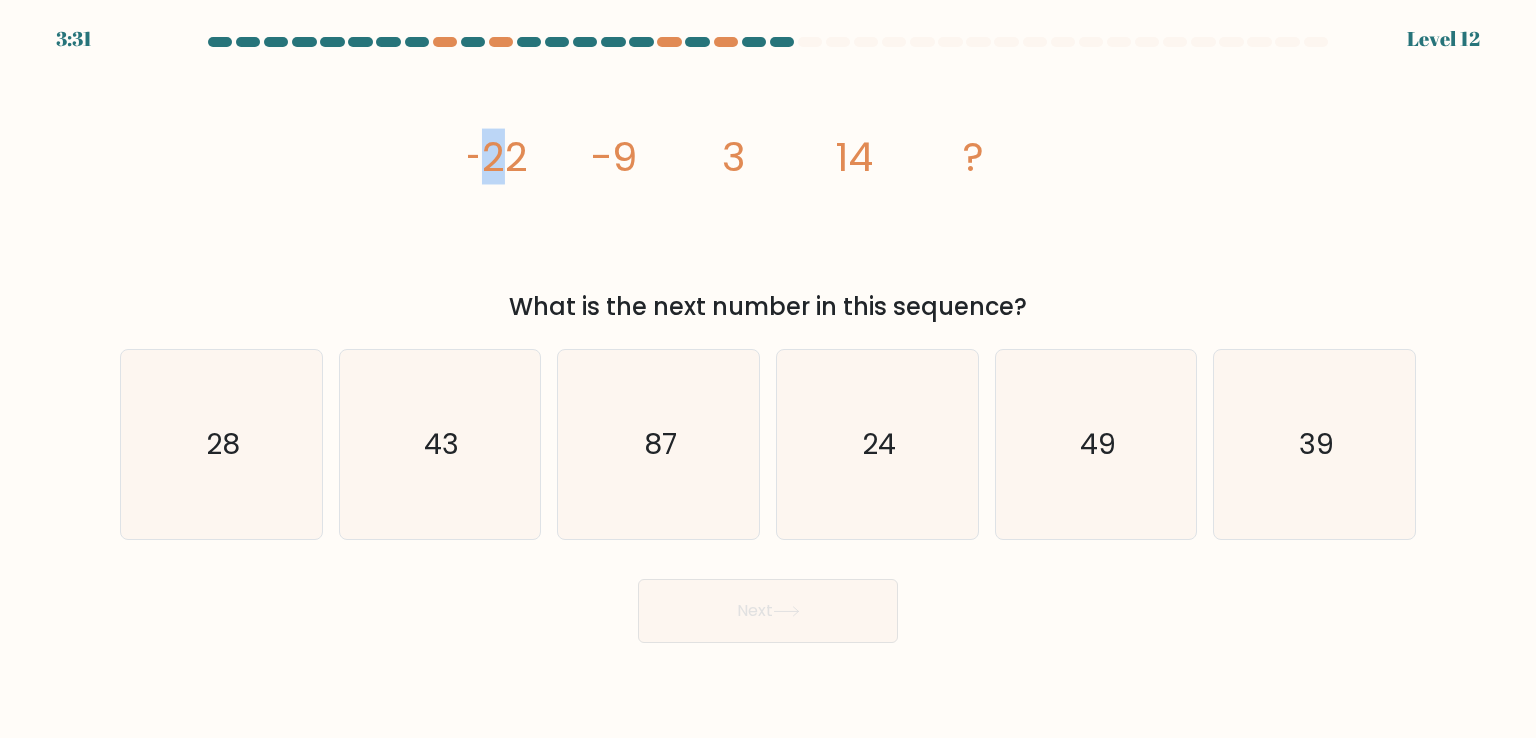 drag, startPoint x: 472, startPoint y: 166, endPoint x: 513, endPoint y: 168, distance: 41.04875 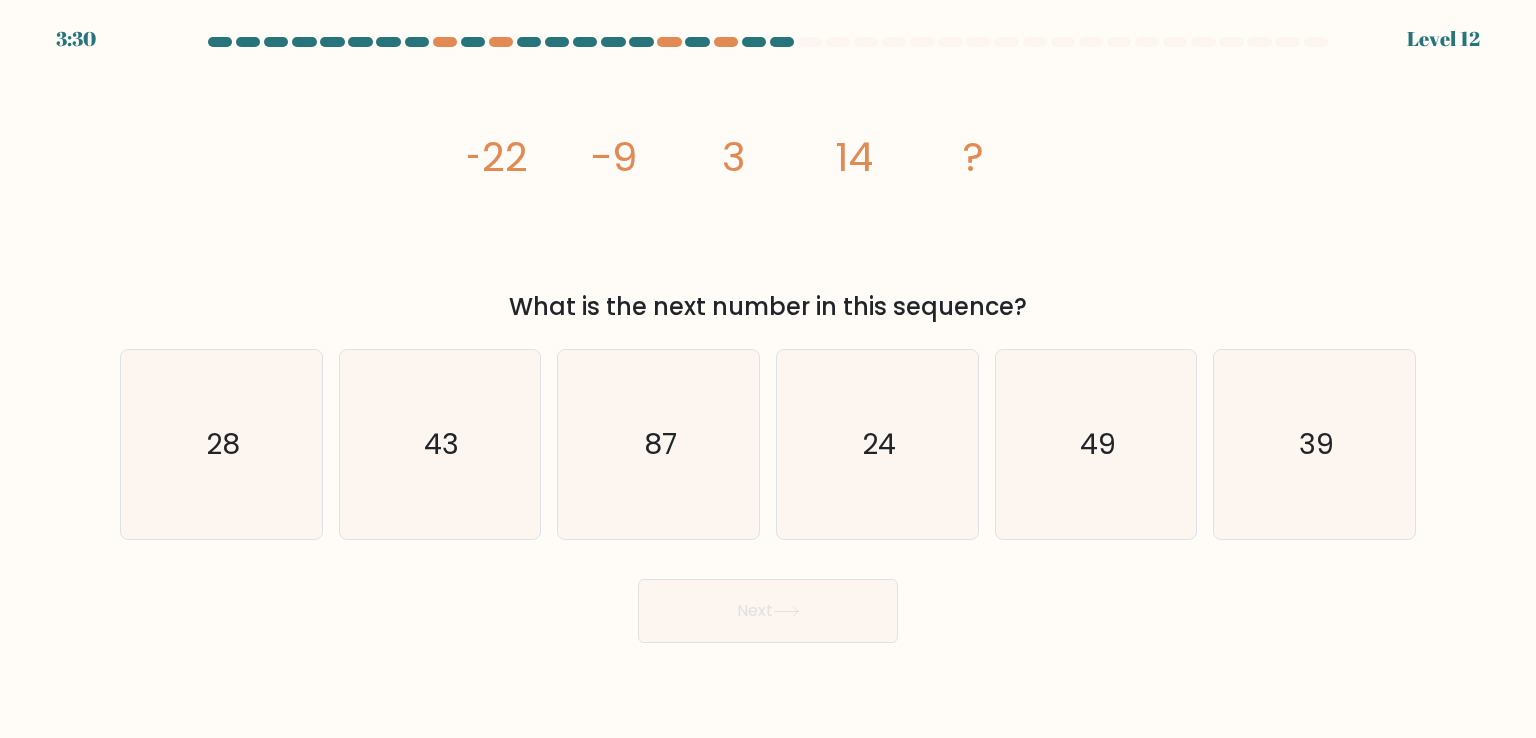 drag, startPoint x: 513, startPoint y: 168, endPoint x: 496, endPoint y: 167, distance: 17.029387 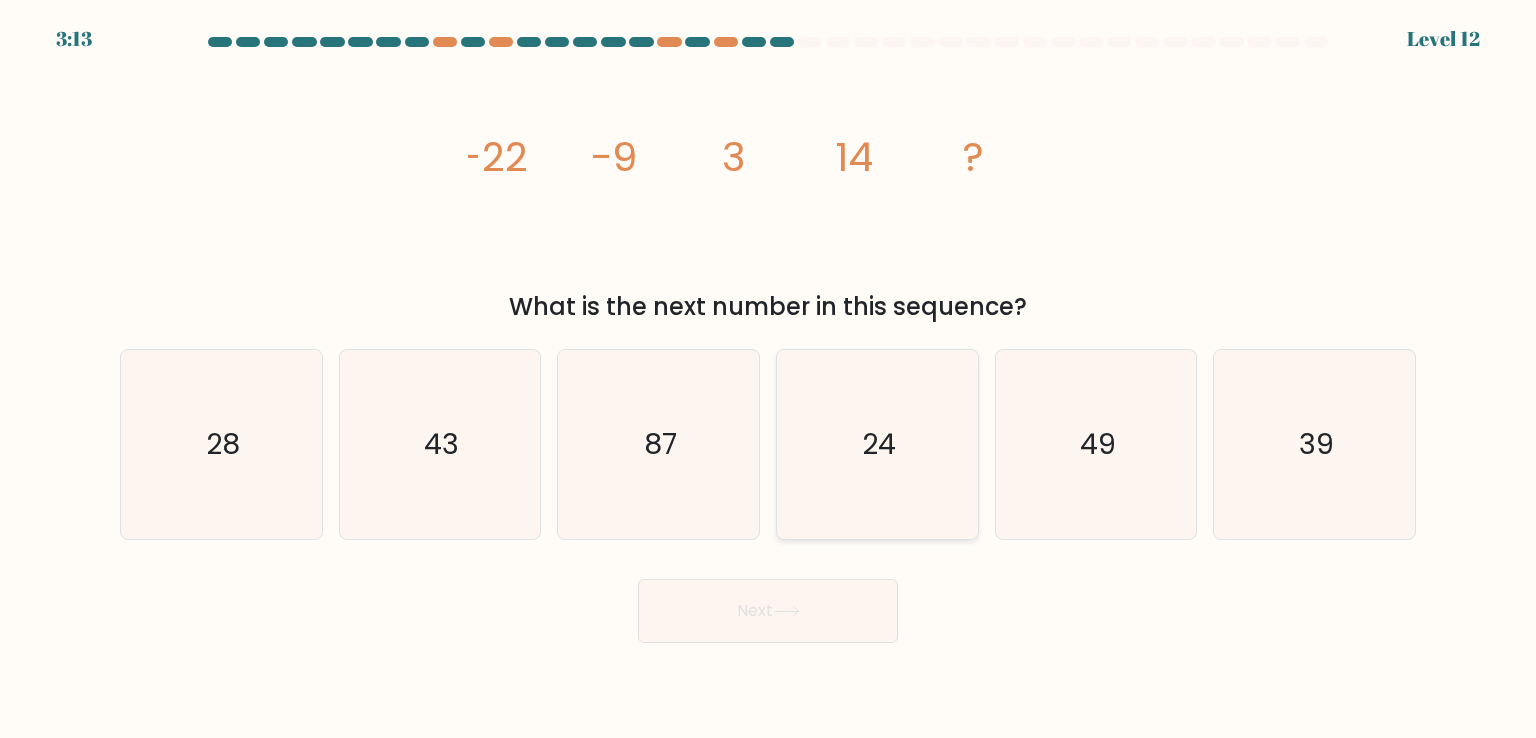 click on "24" at bounding box center [877, 444] 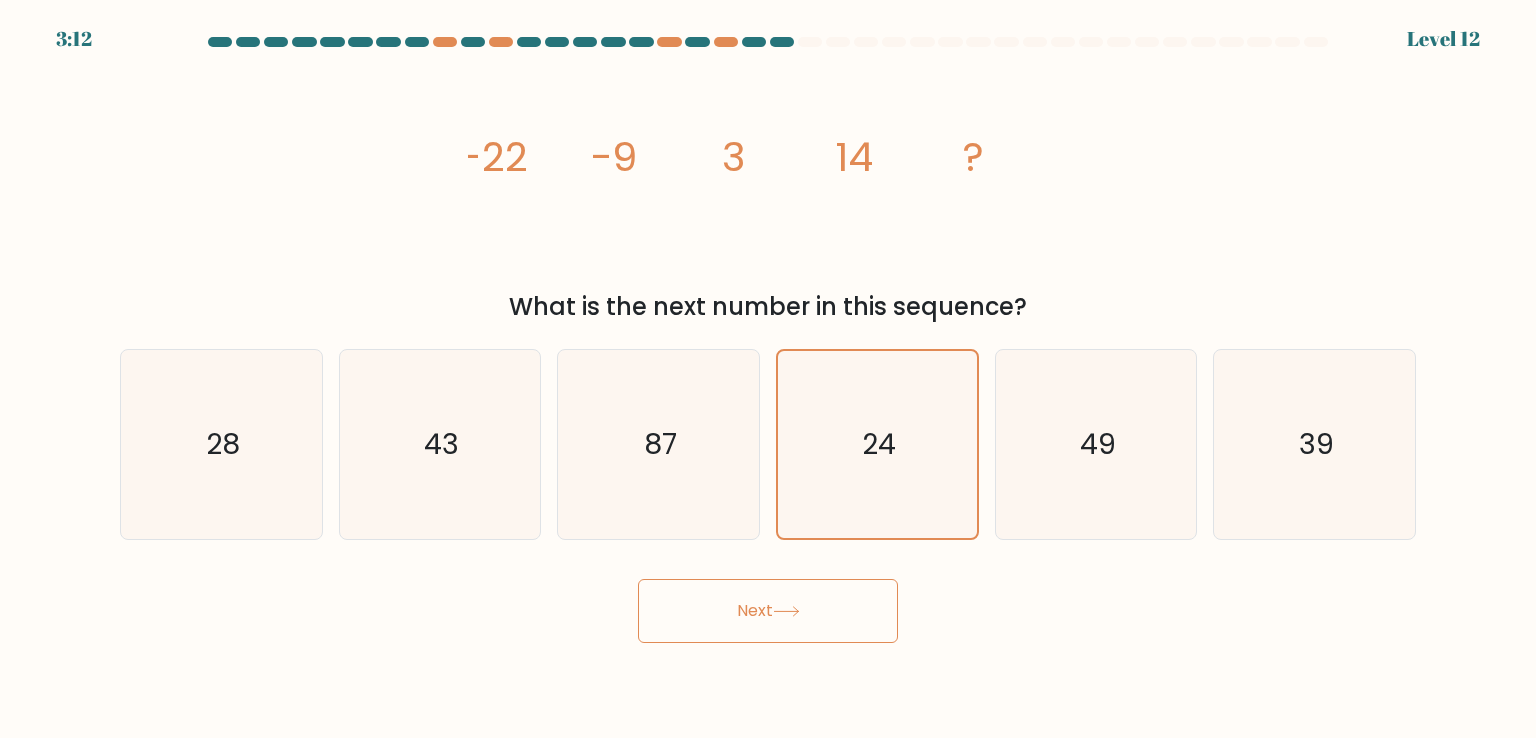 click on "Next" at bounding box center (768, 611) 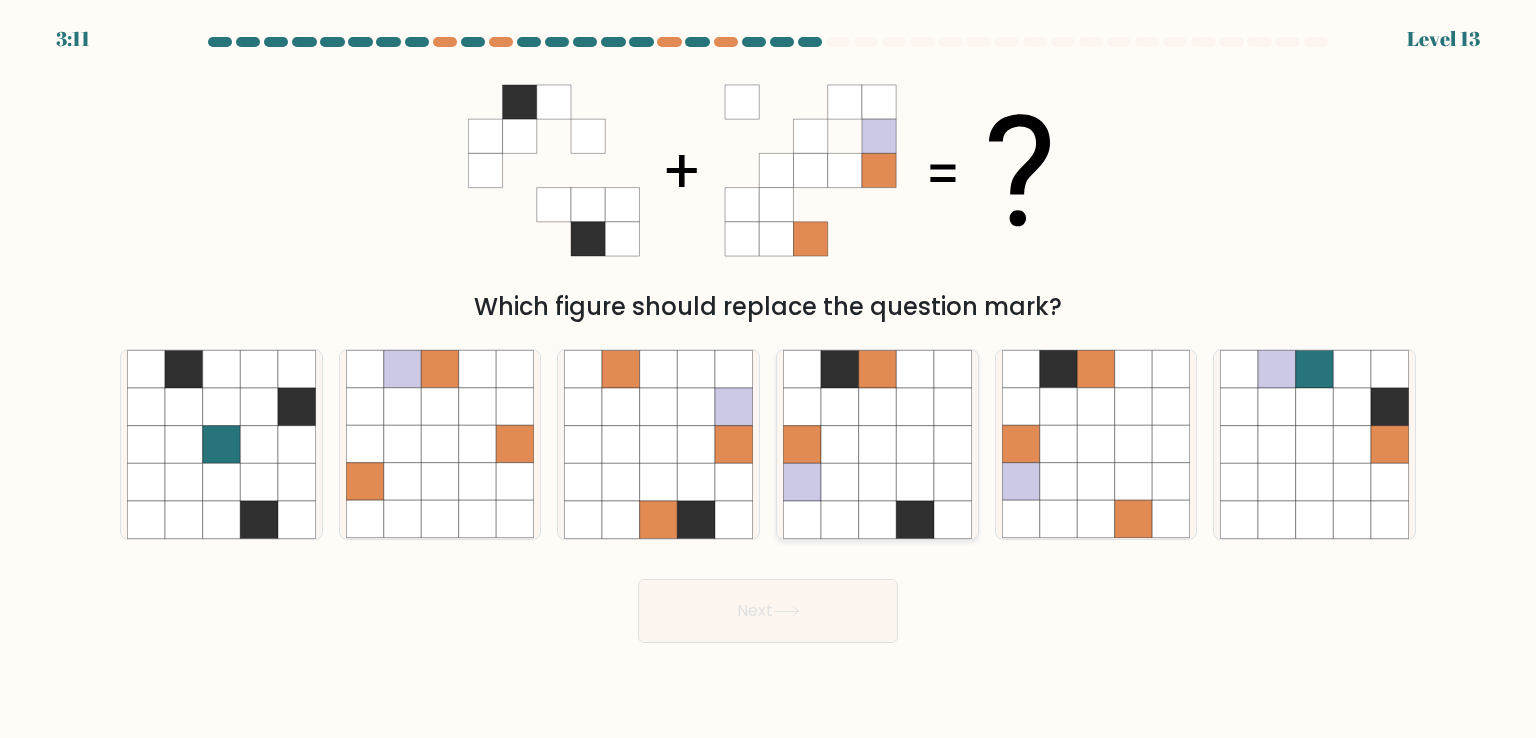 click at bounding box center (878, 445) 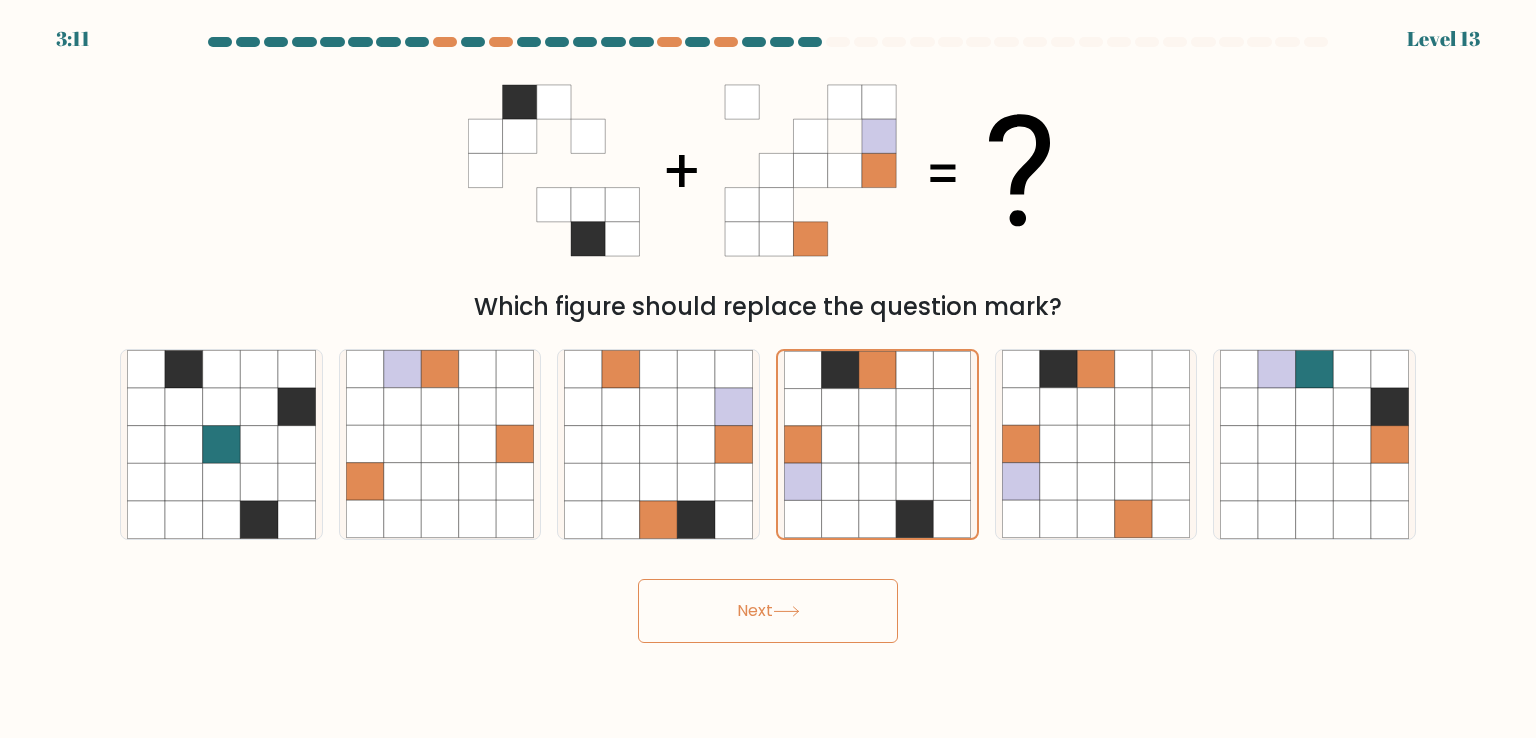 click on "Next" at bounding box center (768, 611) 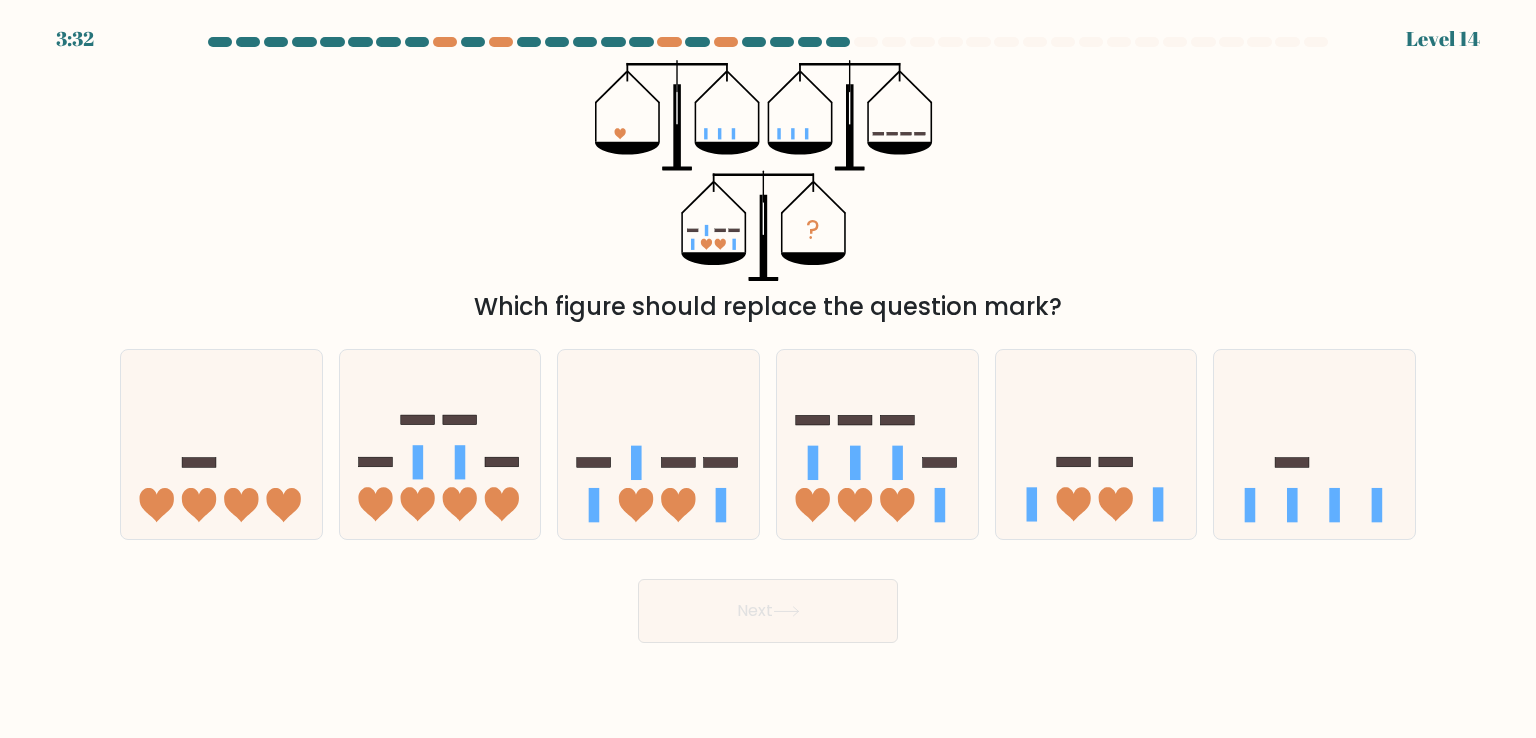 drag, startPoint x: 722, startPoint y: 241, endPoint x: 708, endPoint y: 241, distance: 14 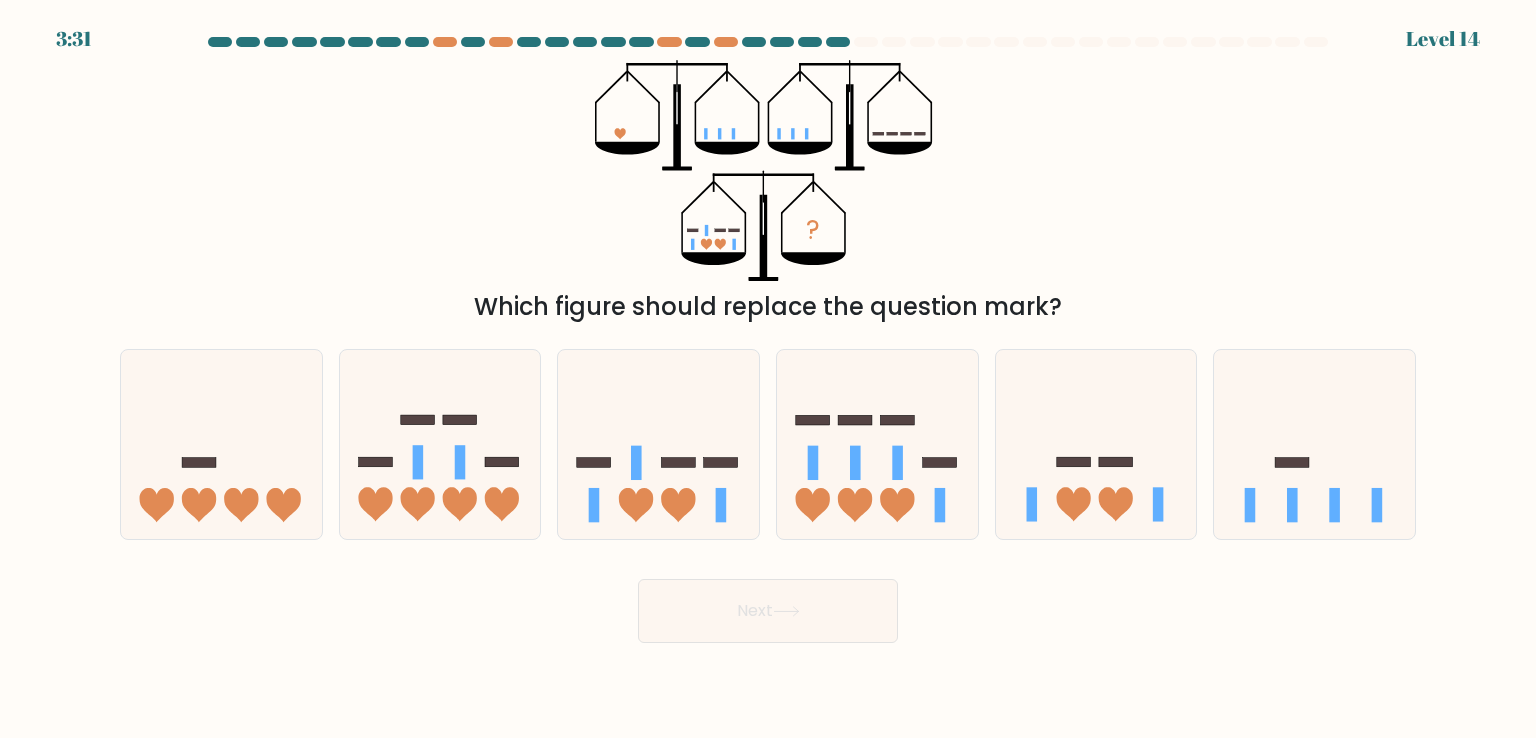 click at bounding box center (620, 133) 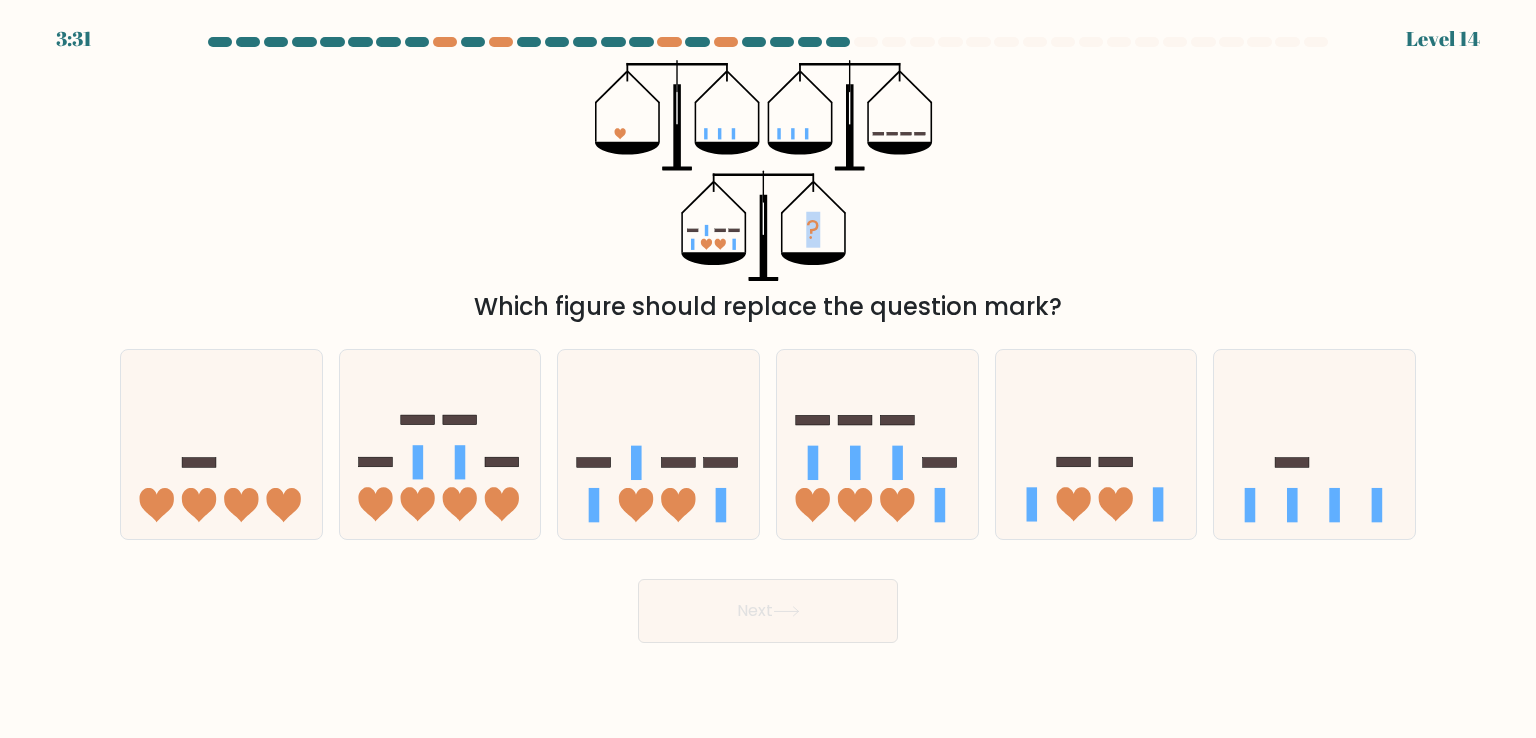 click at bounding box center [620, 133] 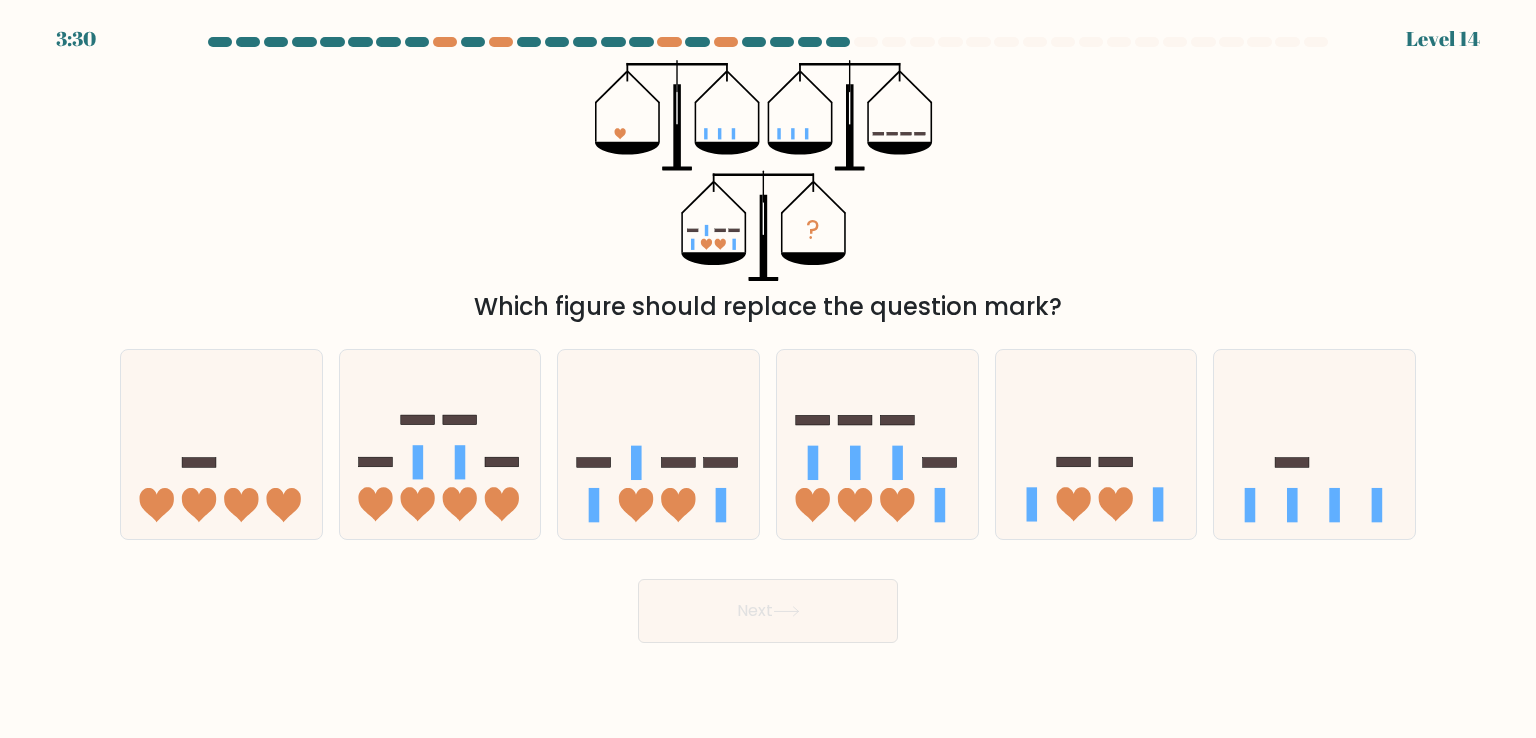 click at bounding box center [620, 133] 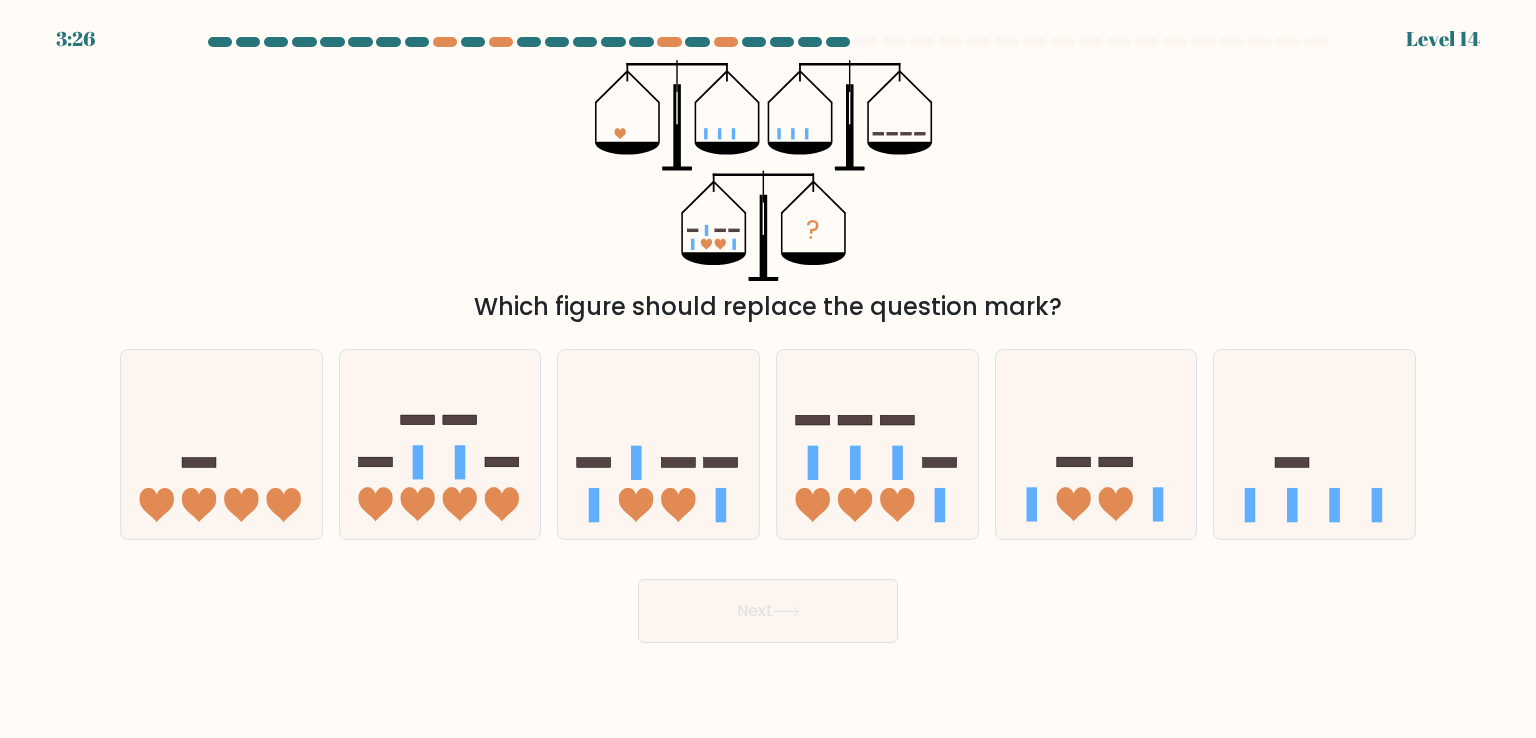 drag, startPoint x: 705, startPoint y: 241, endPoint x: 721, endPoint y: 247, distance: 17.088007 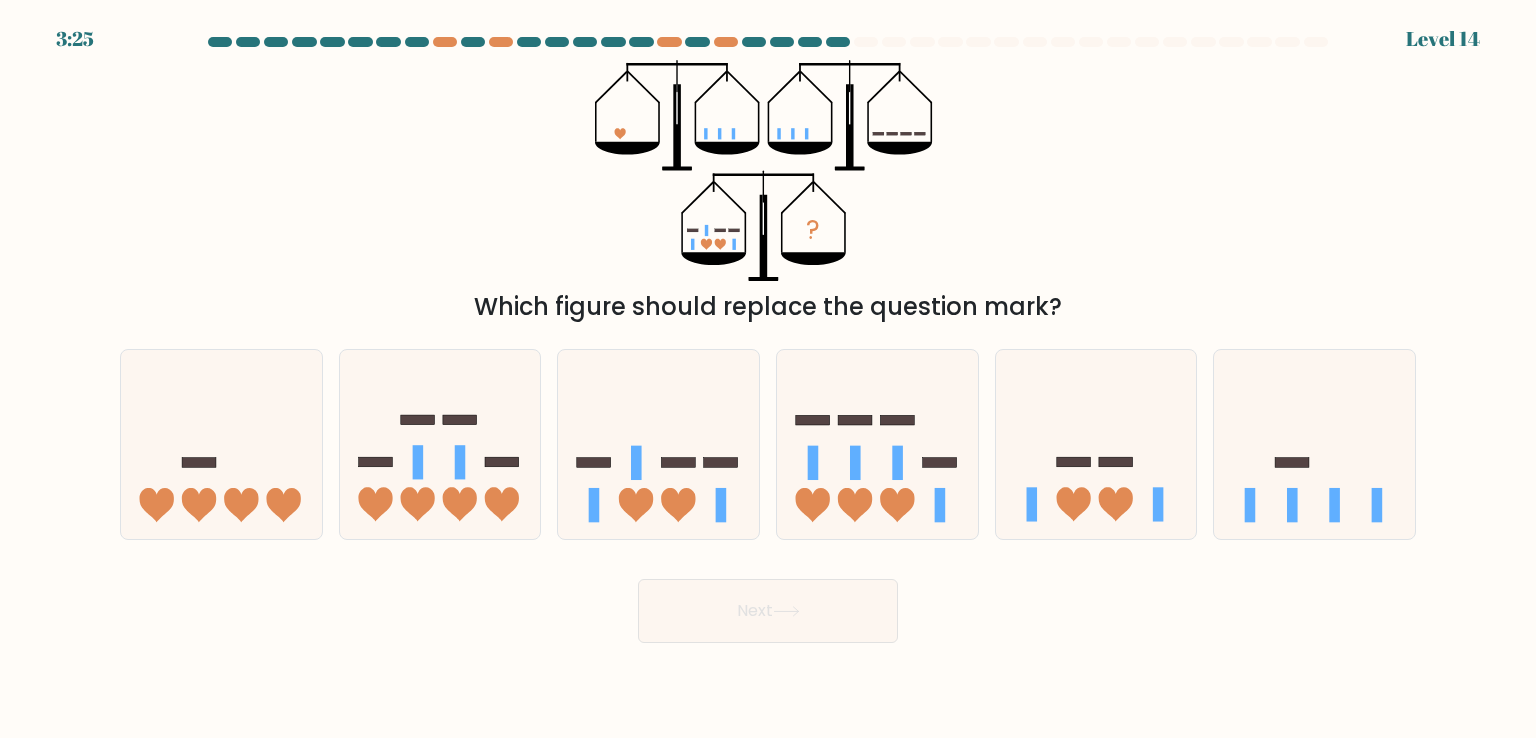 click at bounding box center (620, 133) 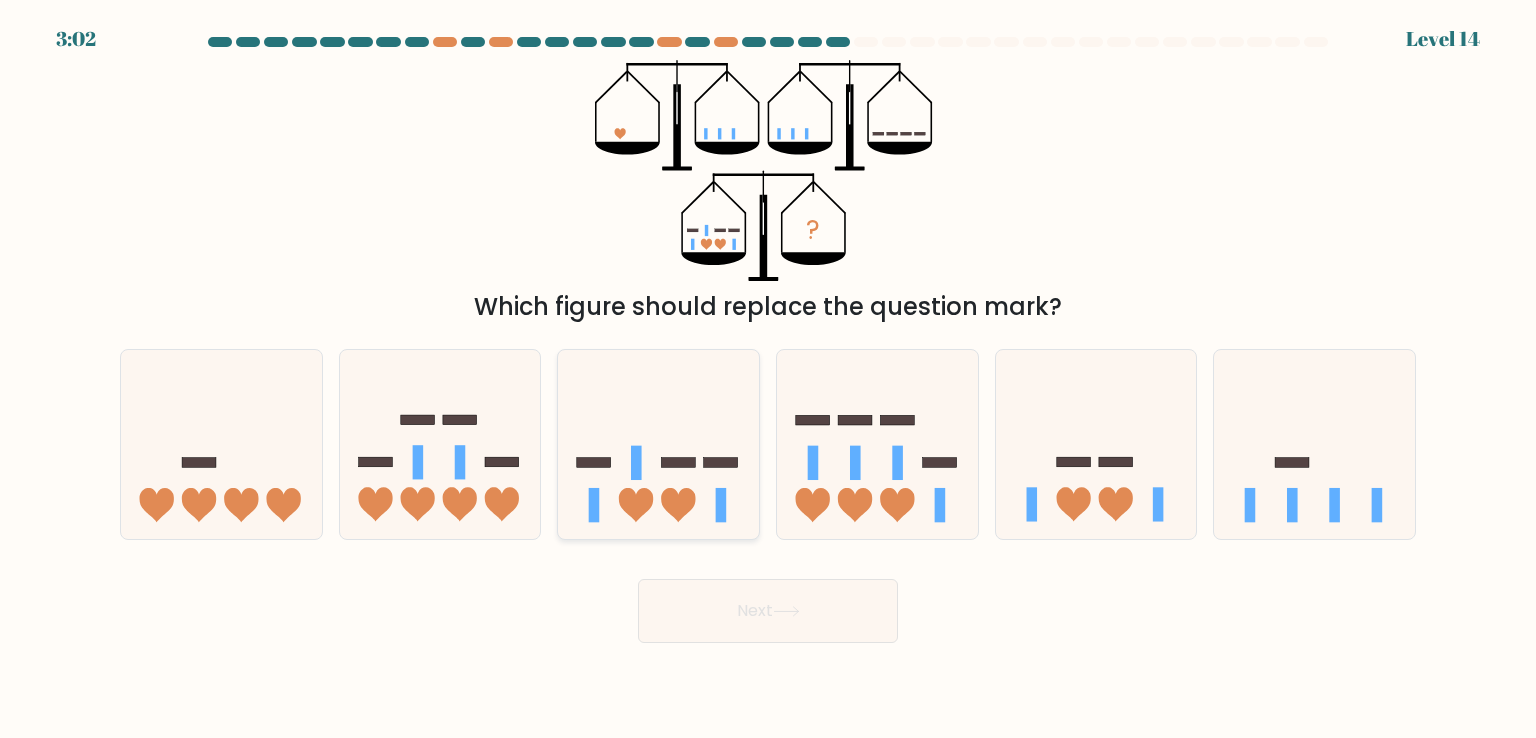 click at bounding box center (658, 444) 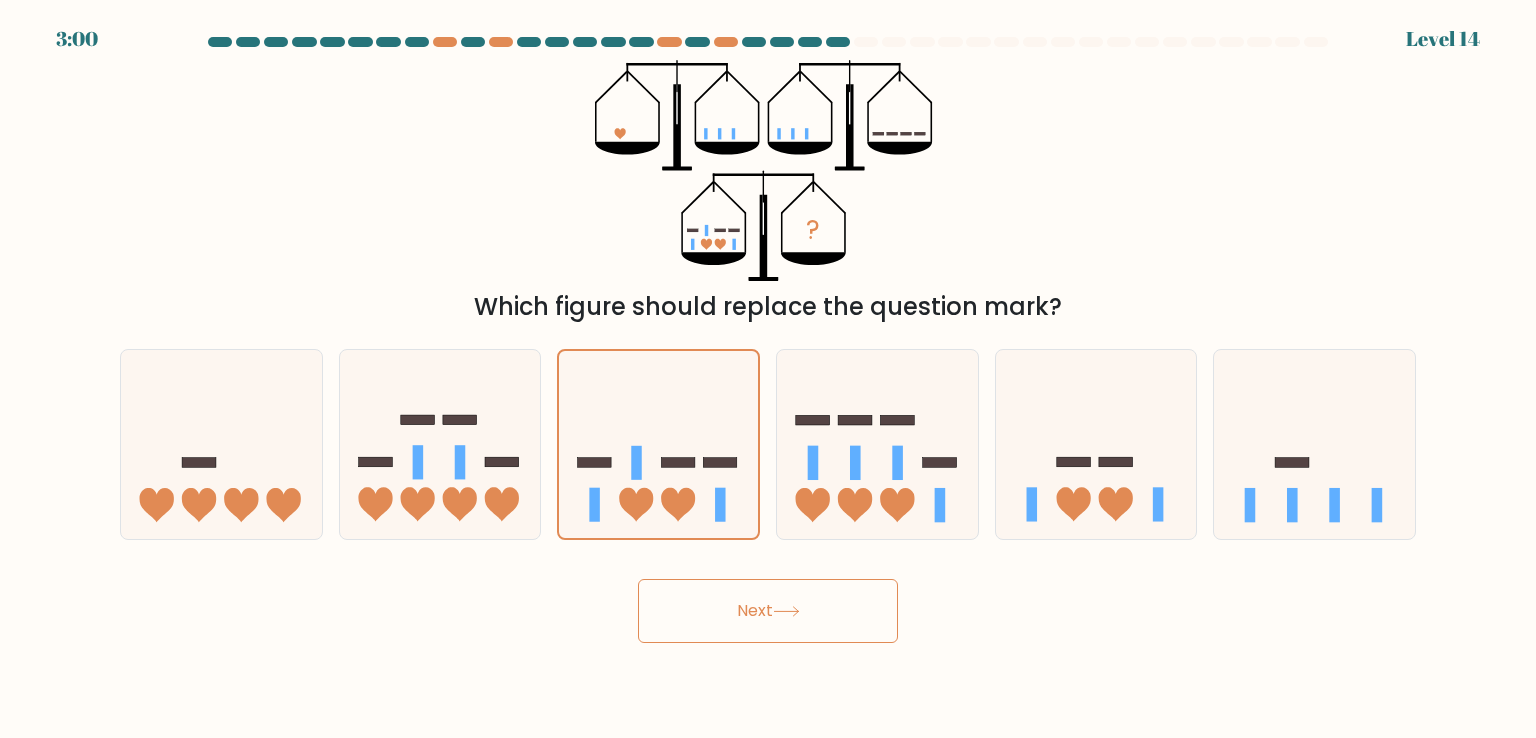 click on "Next" at bounding box center (768, 611) 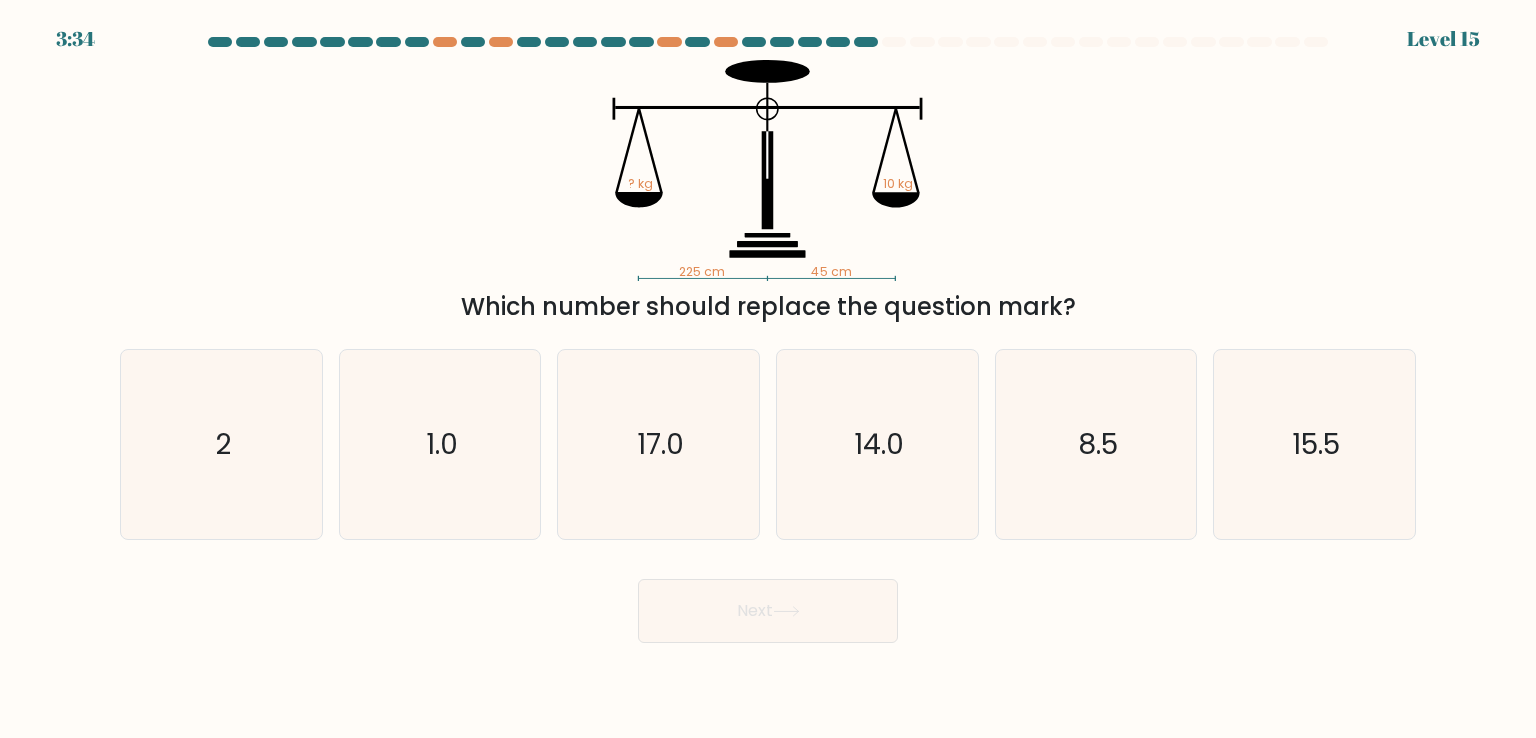 click at bounding box center (640, 199) 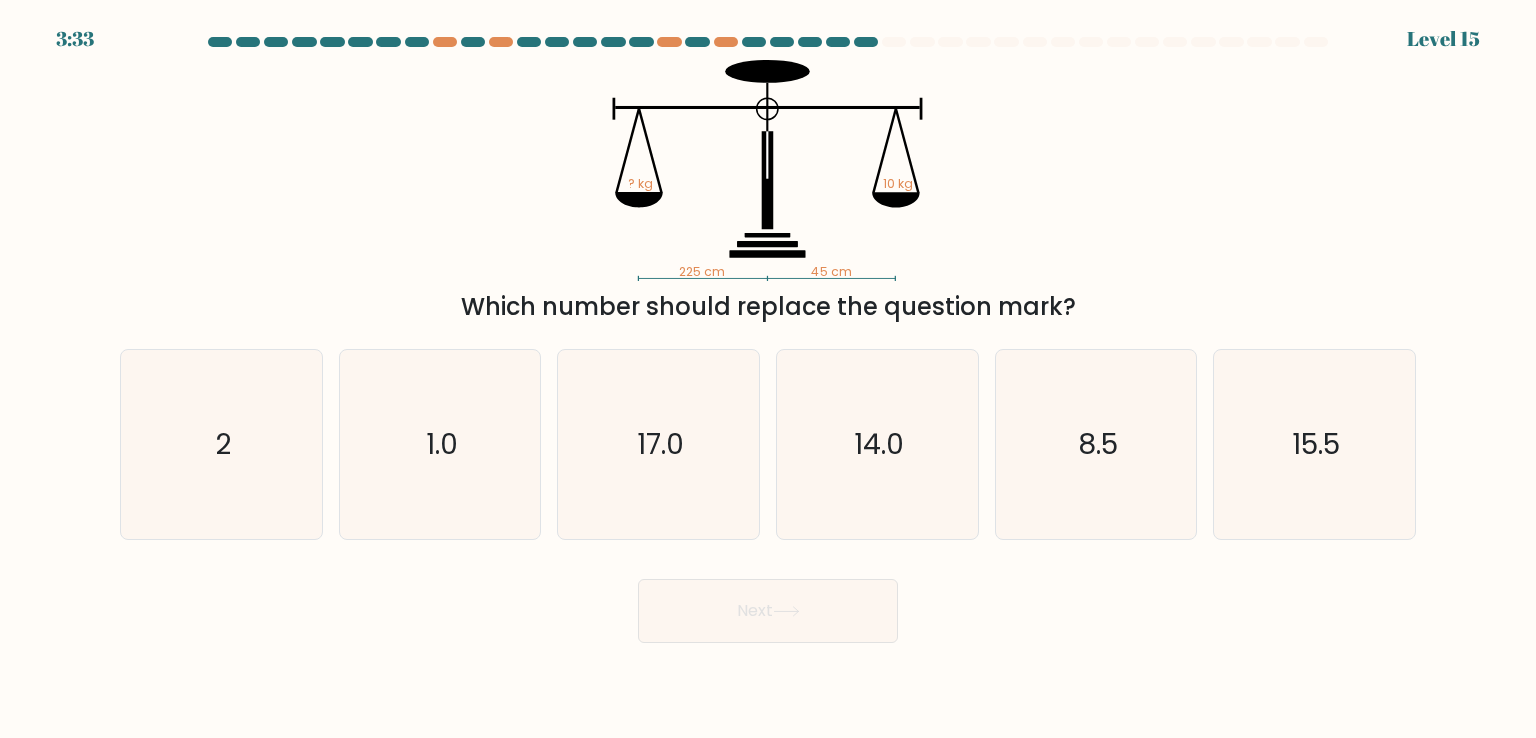 click on "? kg" at bounding box center (703, 272) 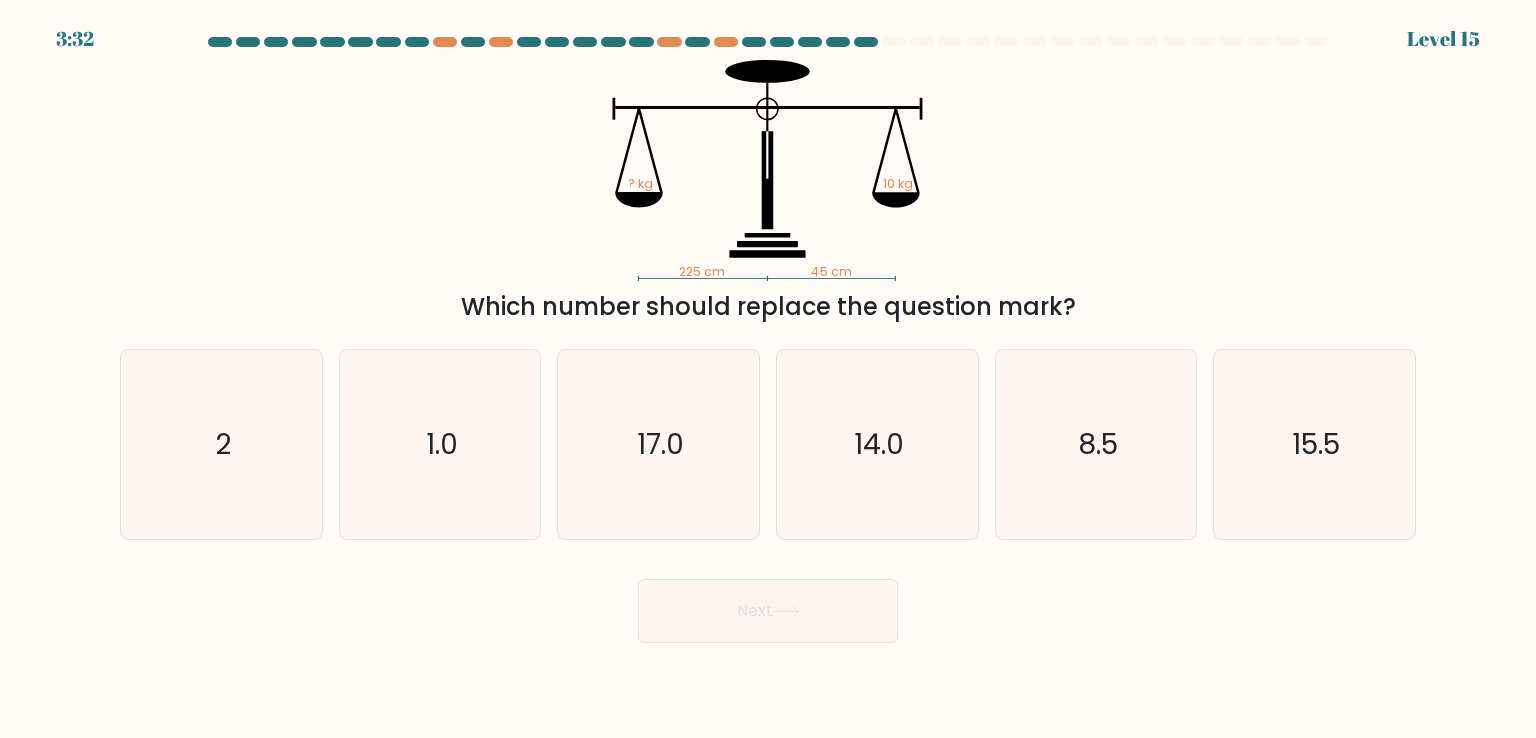 click on "225 cm   45 cm   ? kg   10 kg" at bounding box center [768, 170] 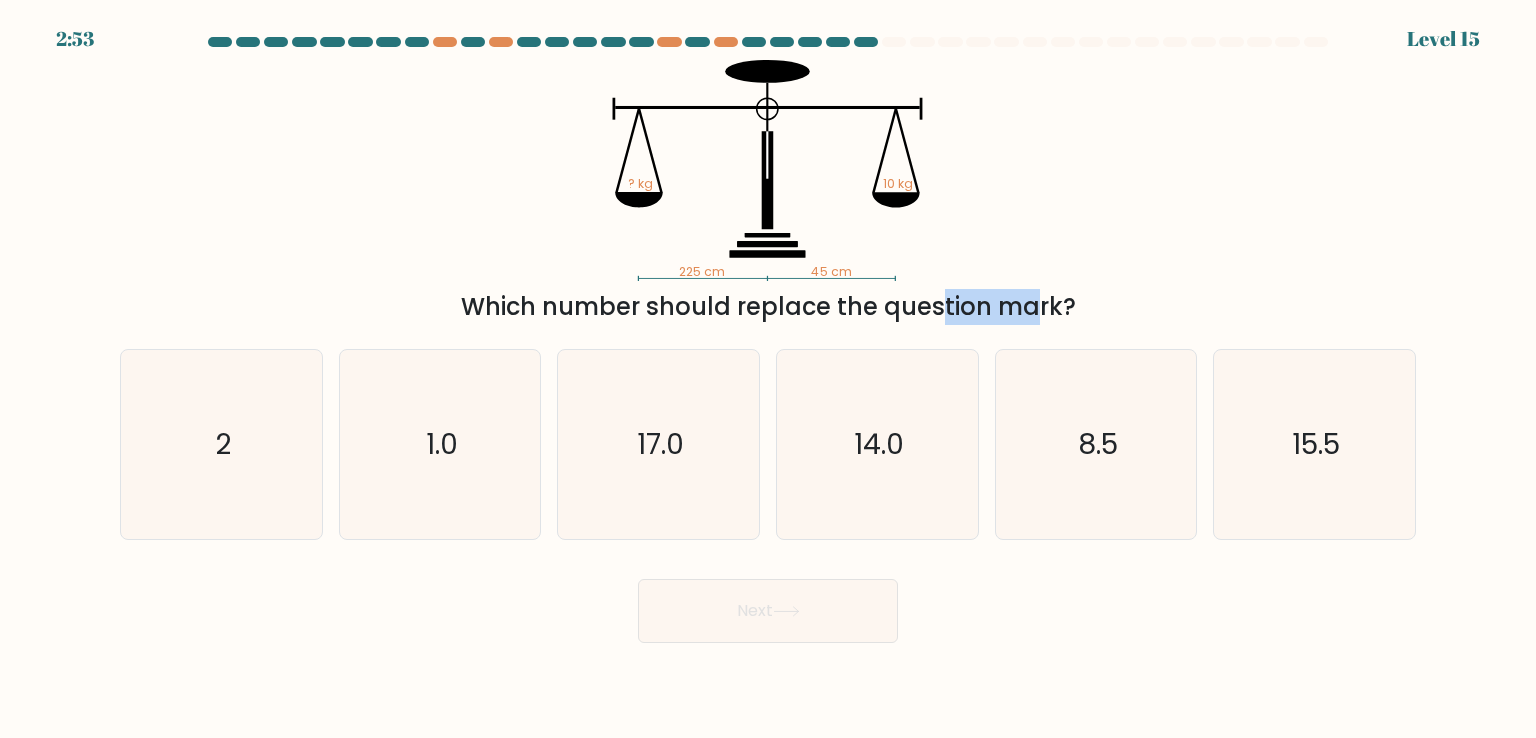 drag, startPoint x: 760, startPoint y: 313, endPoint x: 846, endPoint y: 320, distance: 86.28442 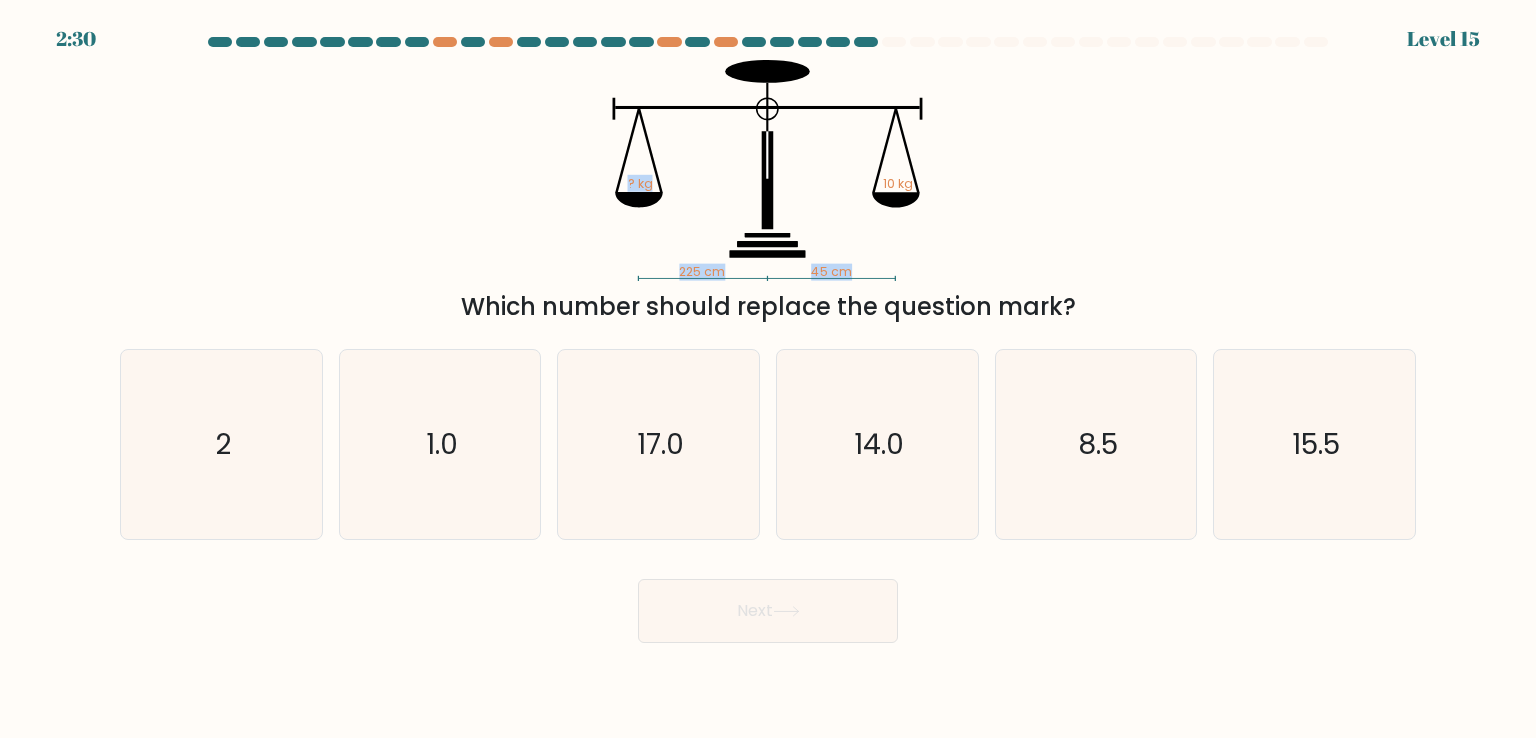 drag, startPoint x: 876, startPoint y: 182, endPoint x: 821, endPoint y: 275, distance: 108.04629 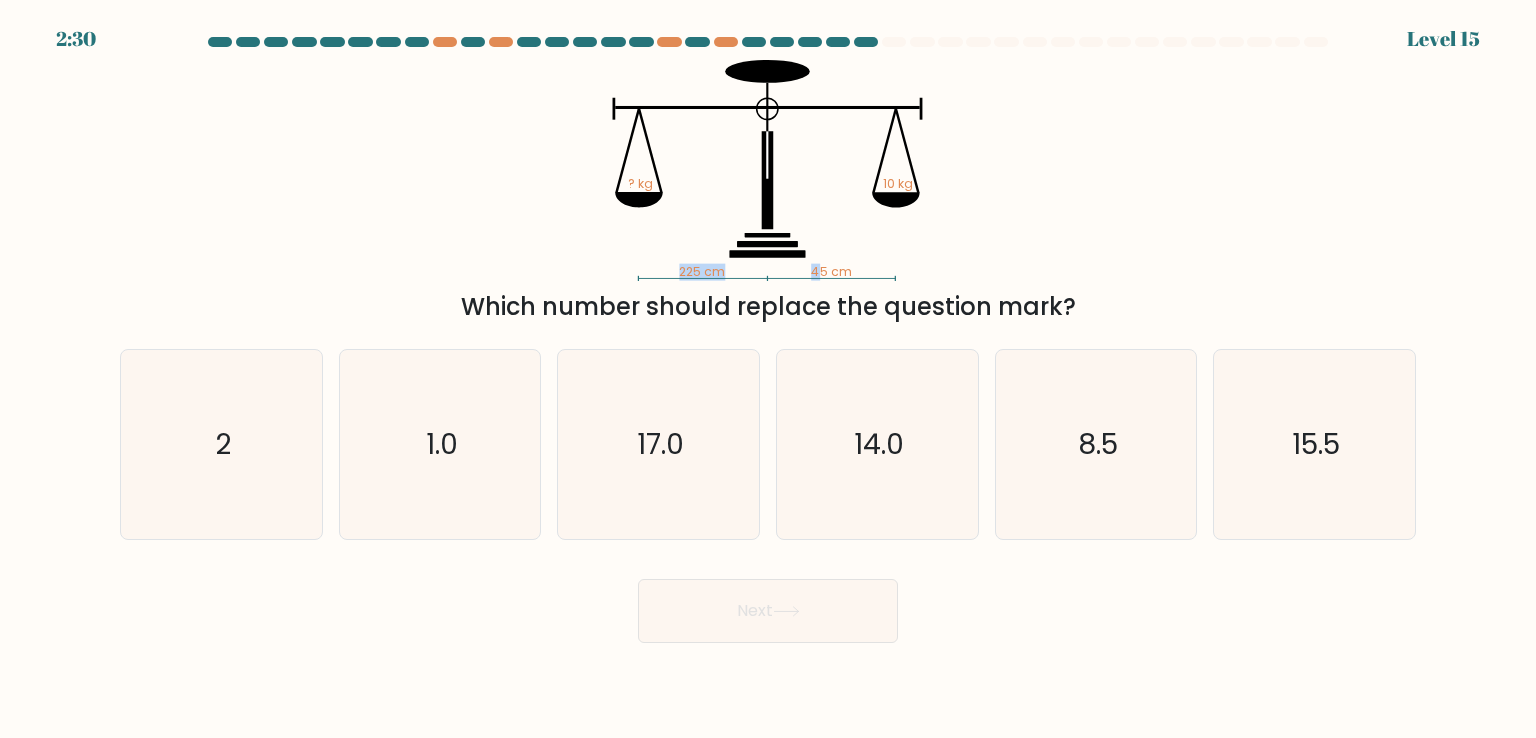 click on "45 cm" at bounding box center [703, 272] 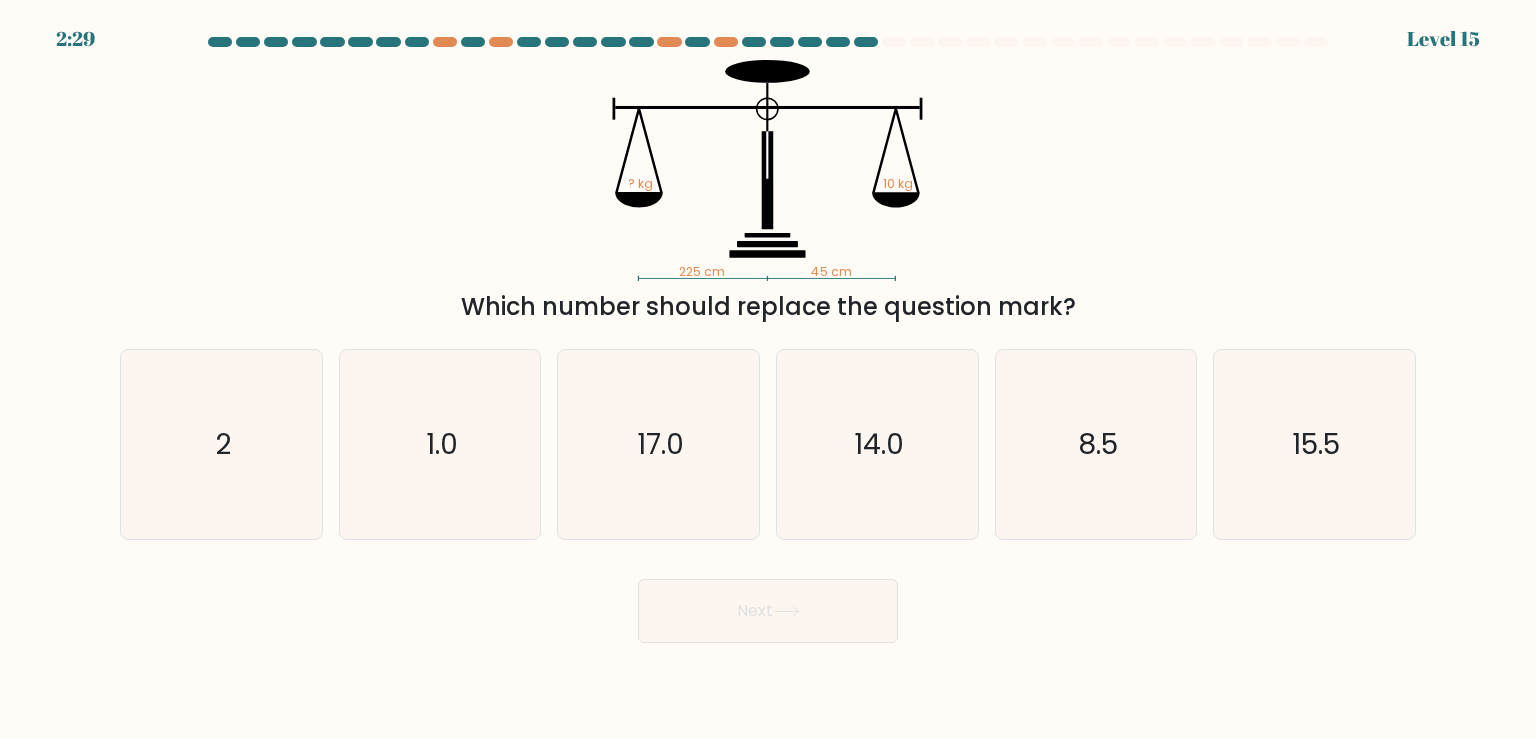click on "45 cm" at bounding box center (703, 272) 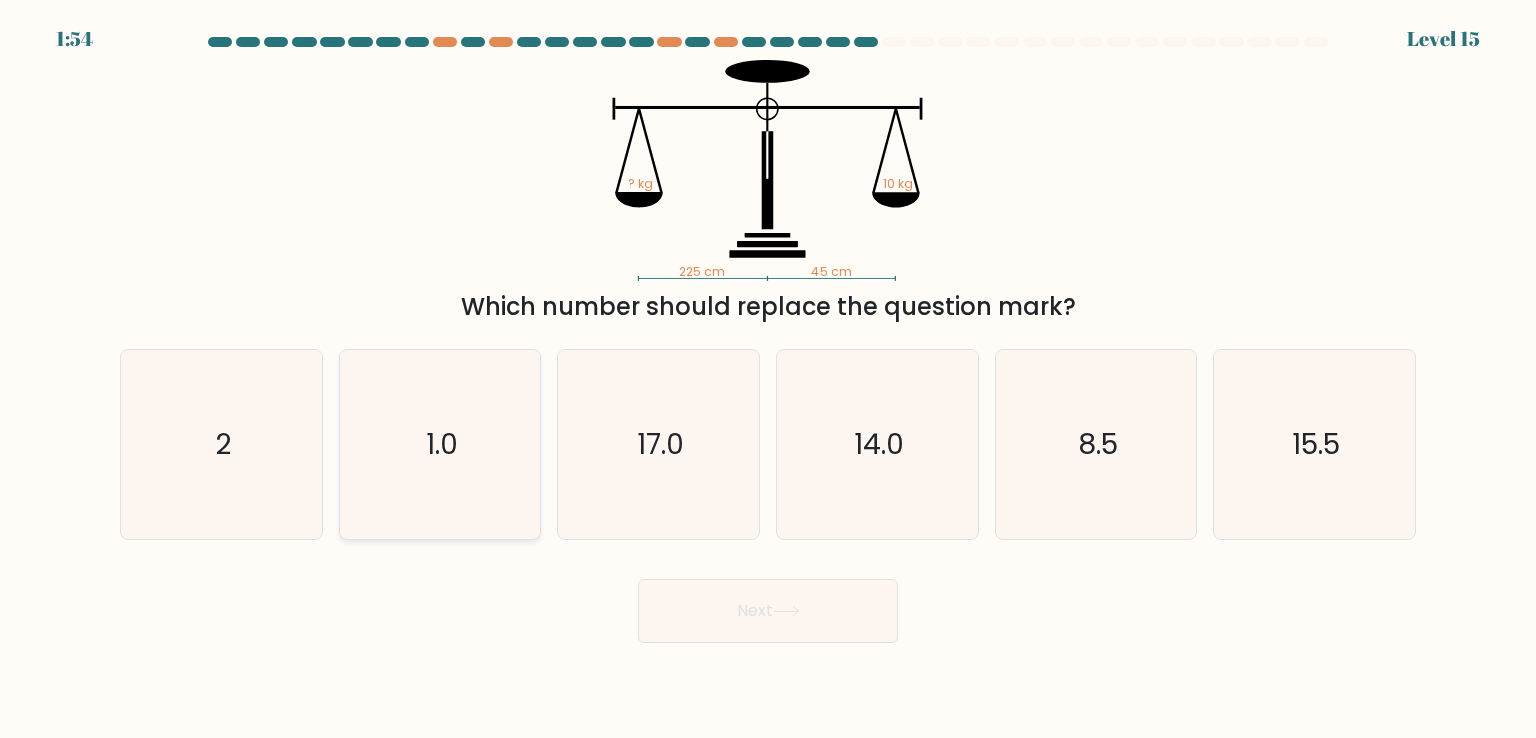 click on "1.0" at bounding box center [440, 444] 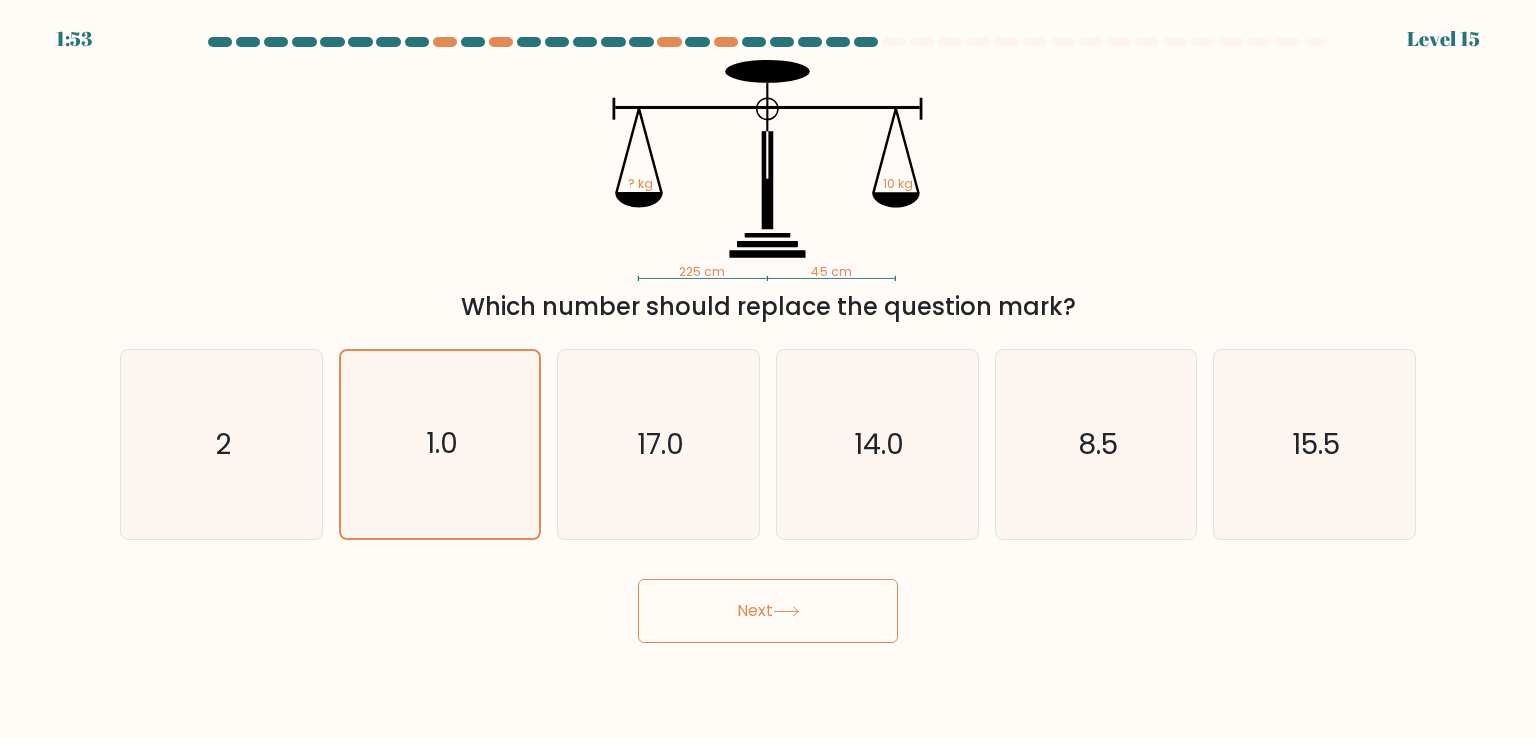 click on "Next" at bounding box center [768, 611] 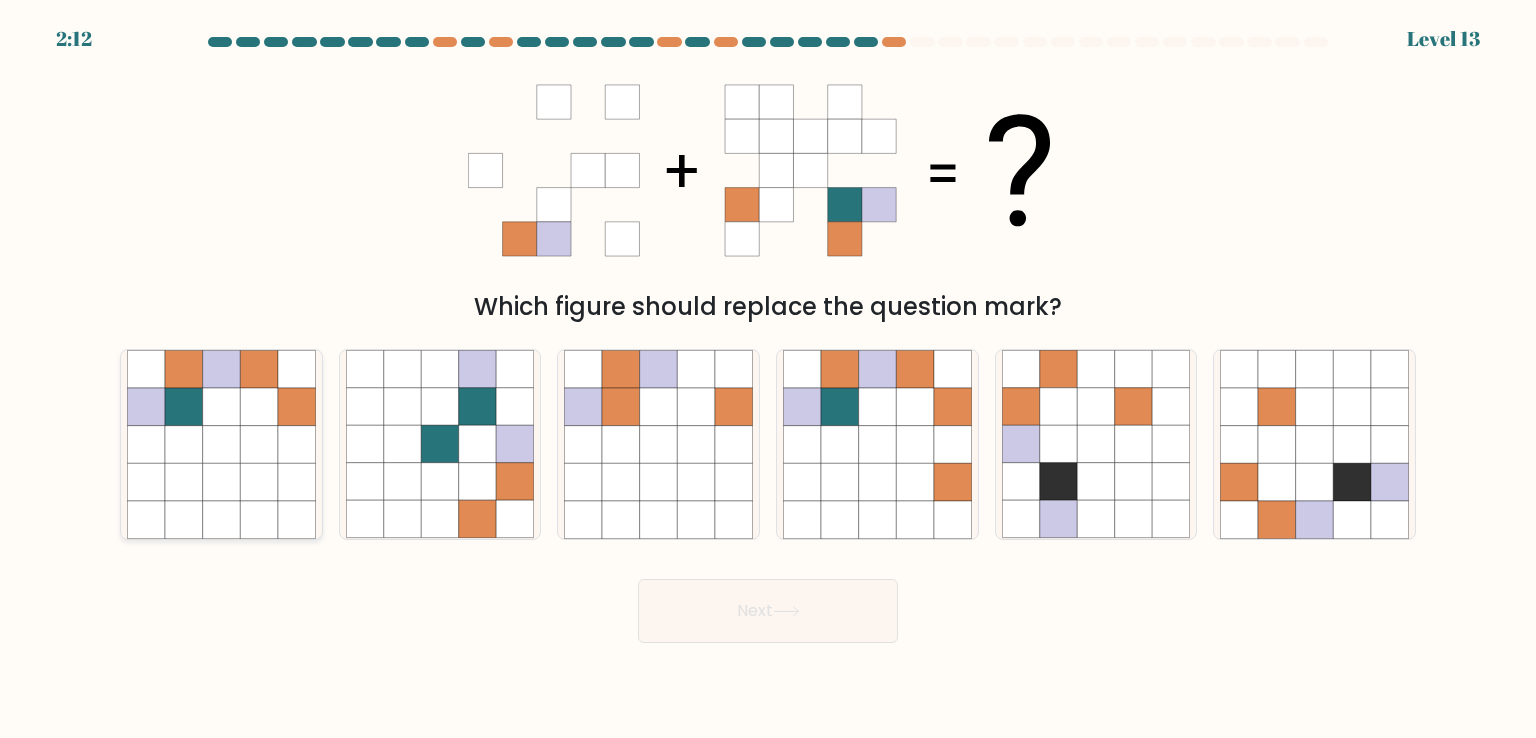 click at bounding box center (259, 407) 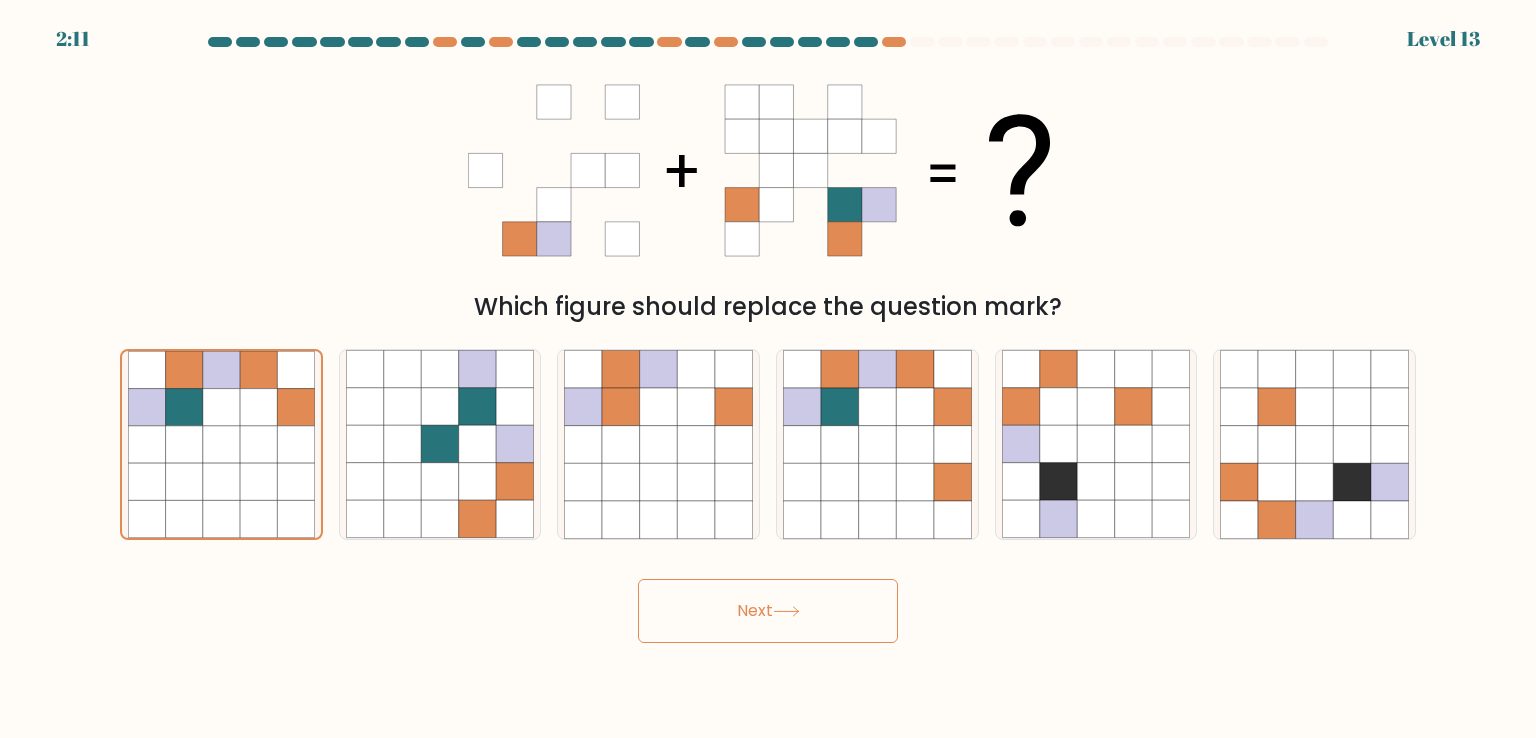 click on "Next" at bounding box center [768, 611] 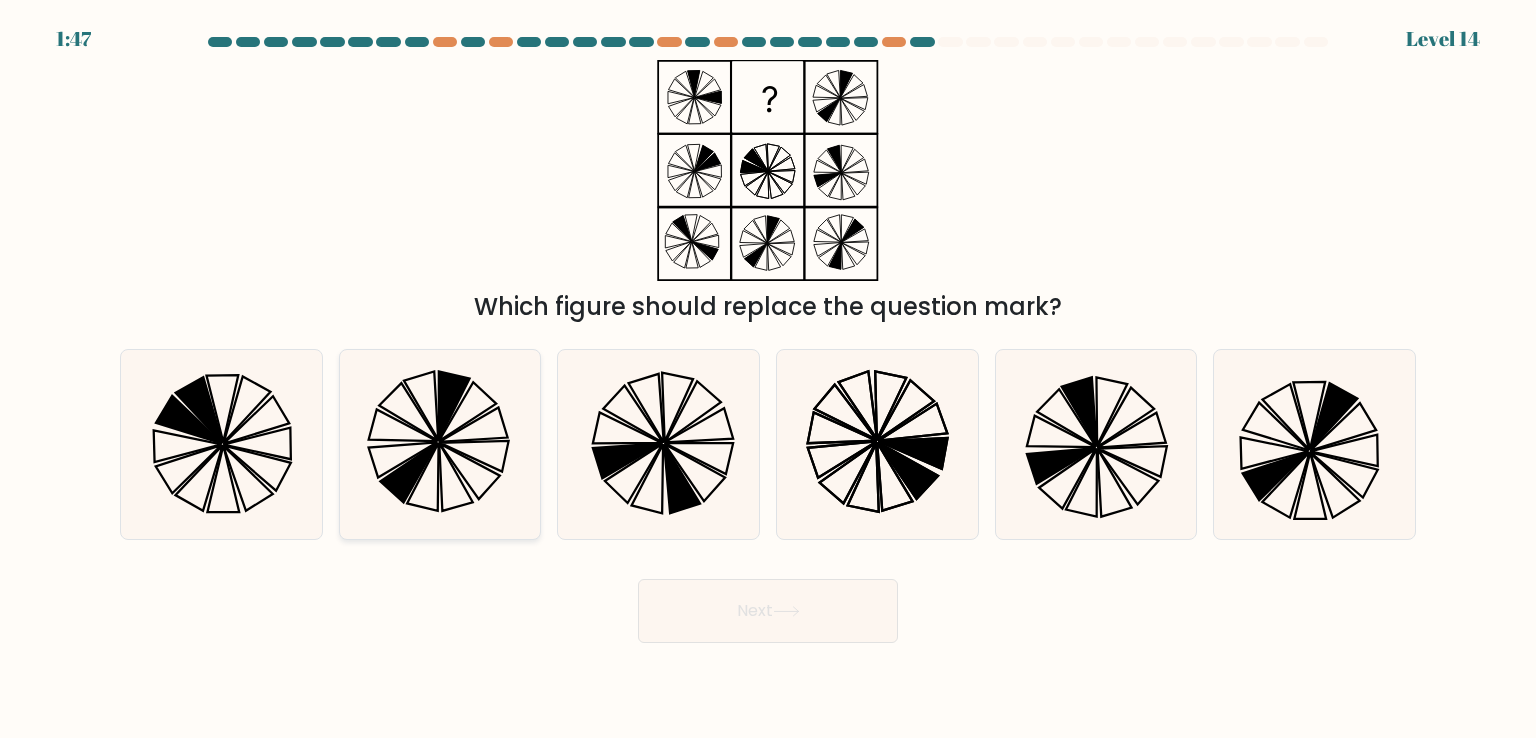 click at bounding box center (421, 406) 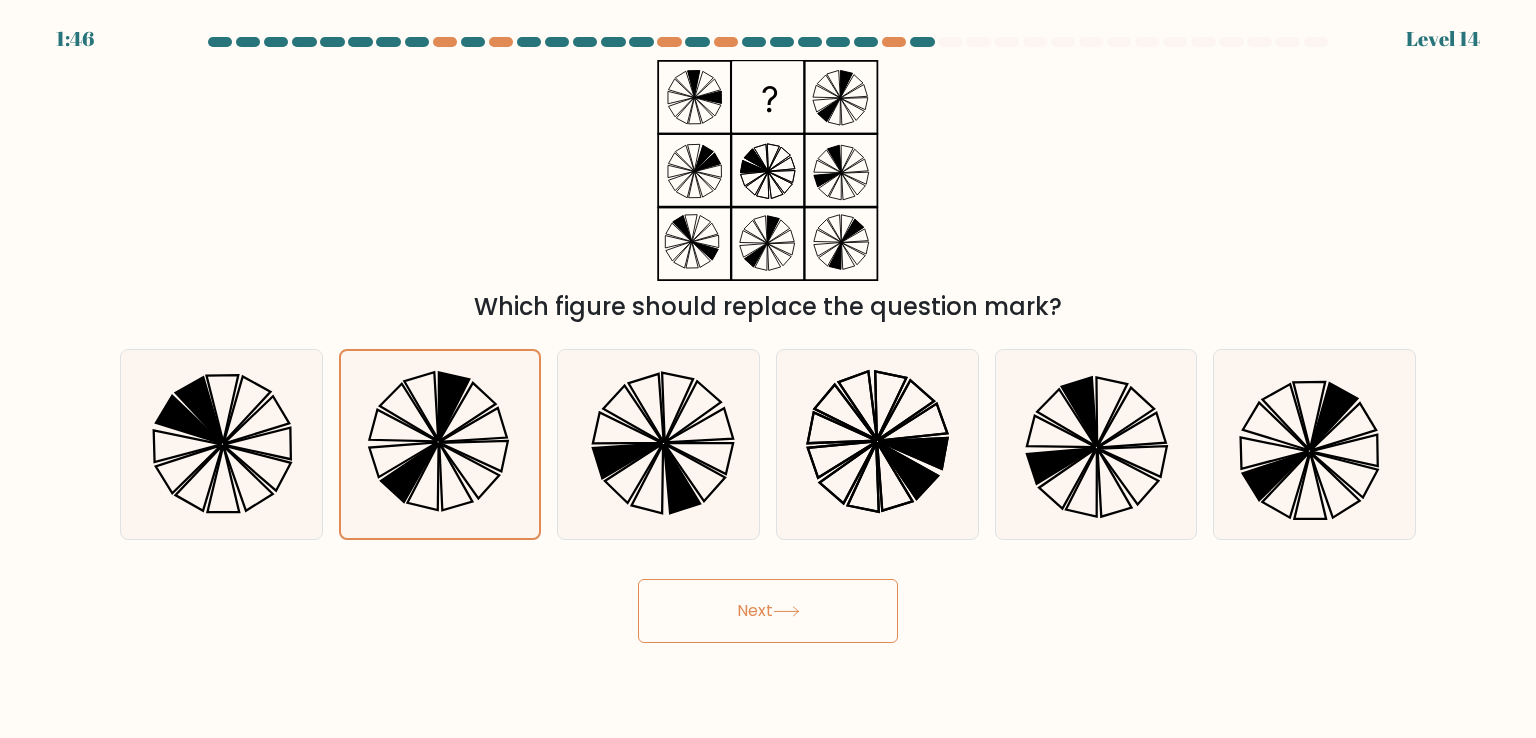 click on "Next" at bounding box center [768, 611] 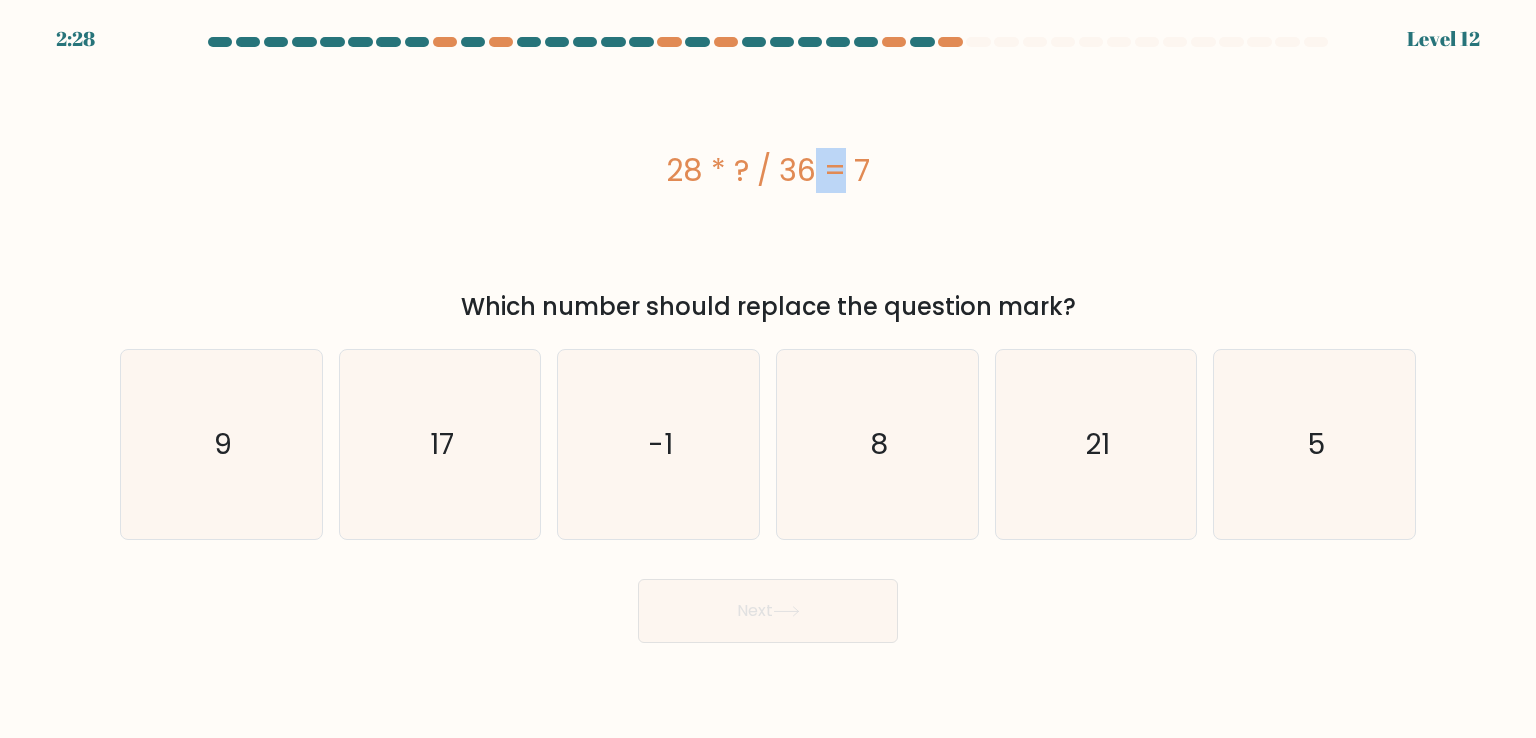 drag, startPoint x: 702, startPoint y: 180, endPoint x: 720, endPoint y: 177, distance: 18.248287 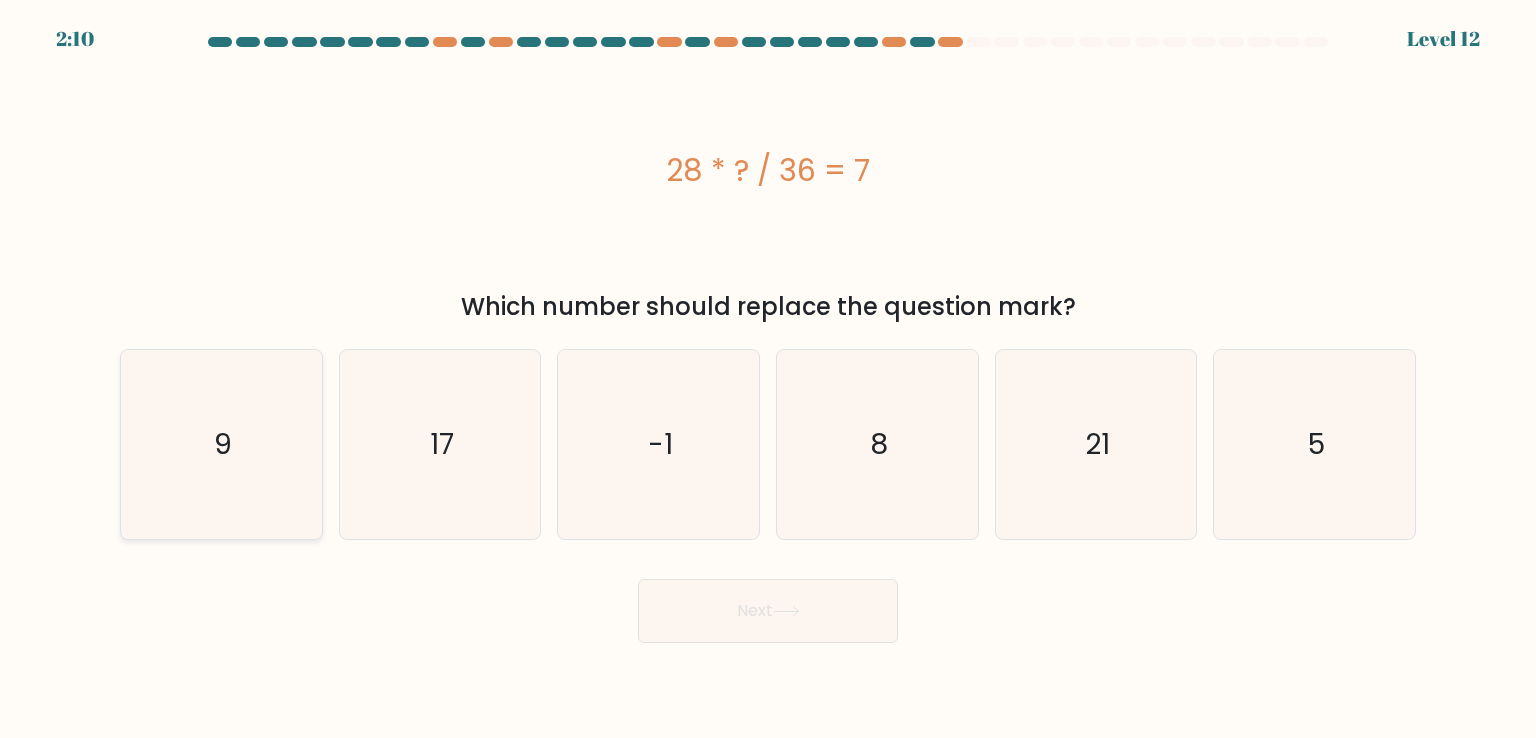click on "9" at bounding box center (221, 444) 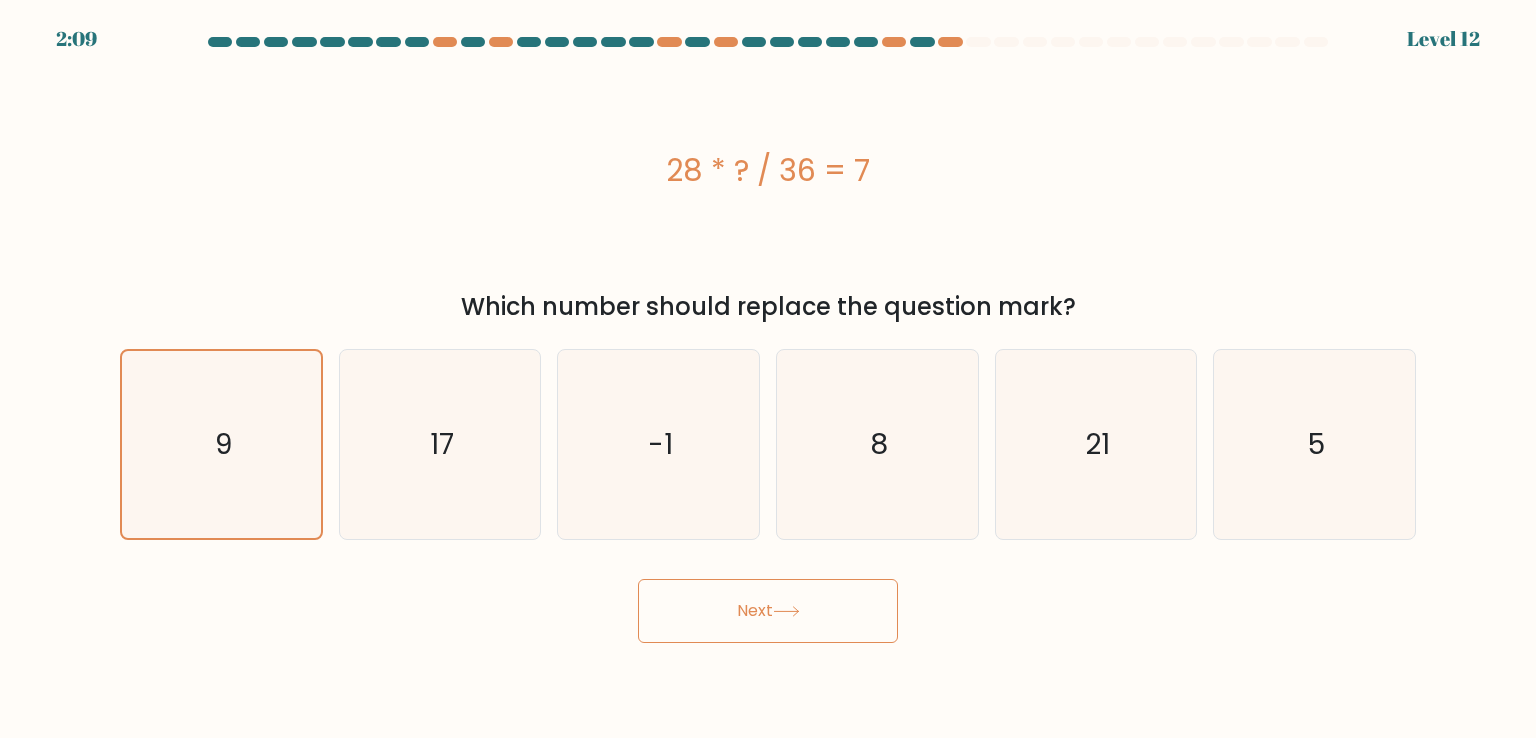 click on "Next" at bounding box center [768, 611] 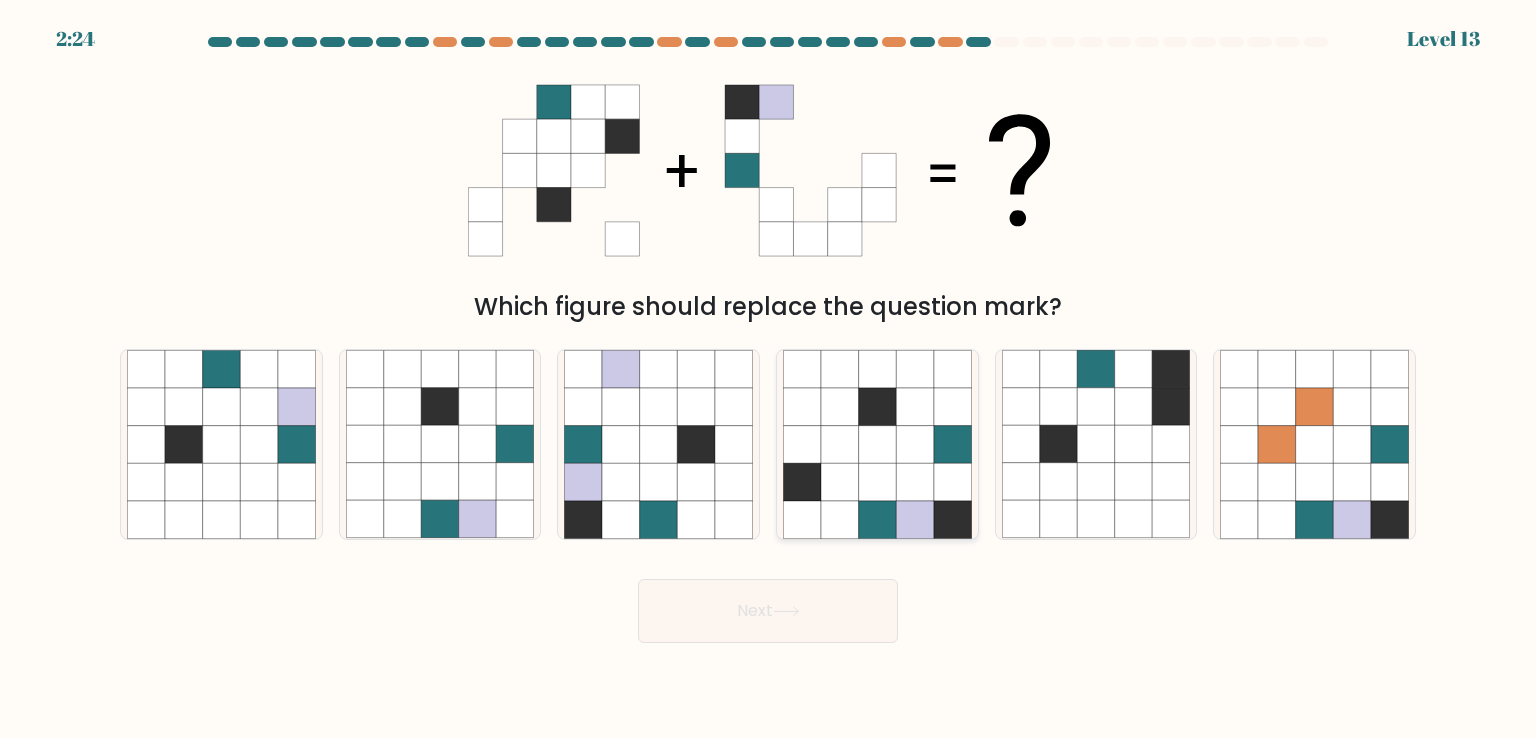 click at bounding box center (953, 407) 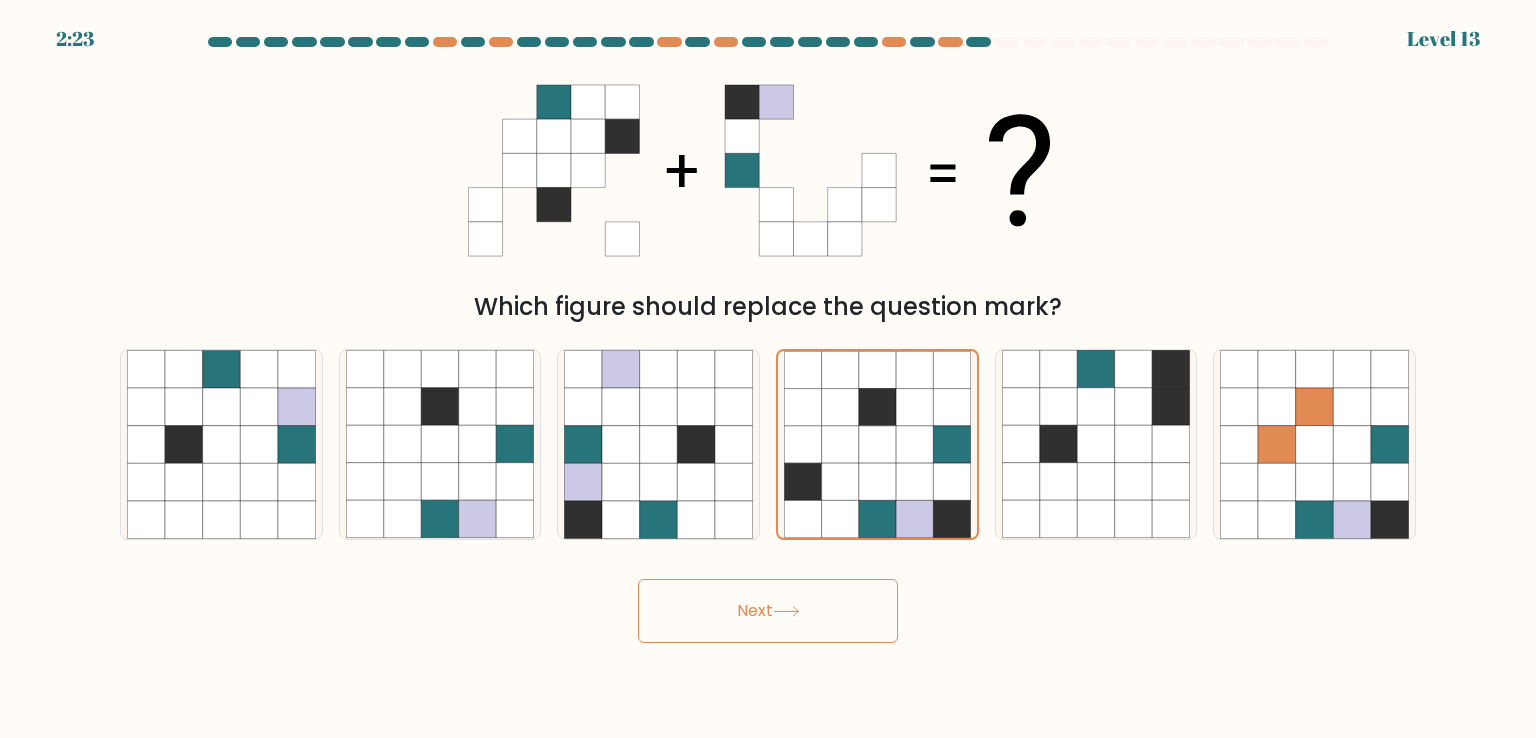 click on "Next" at bounding box center [768, 611] 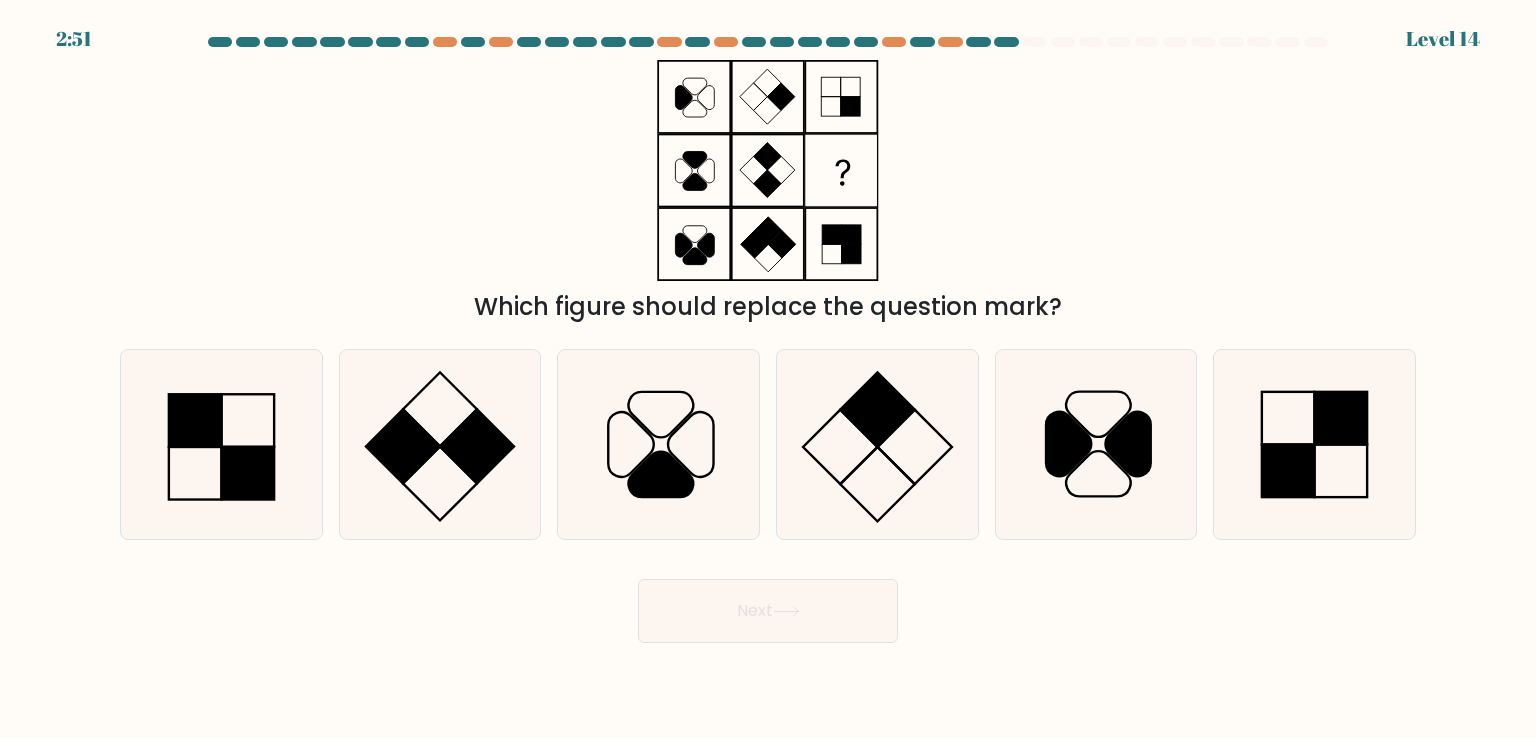 type 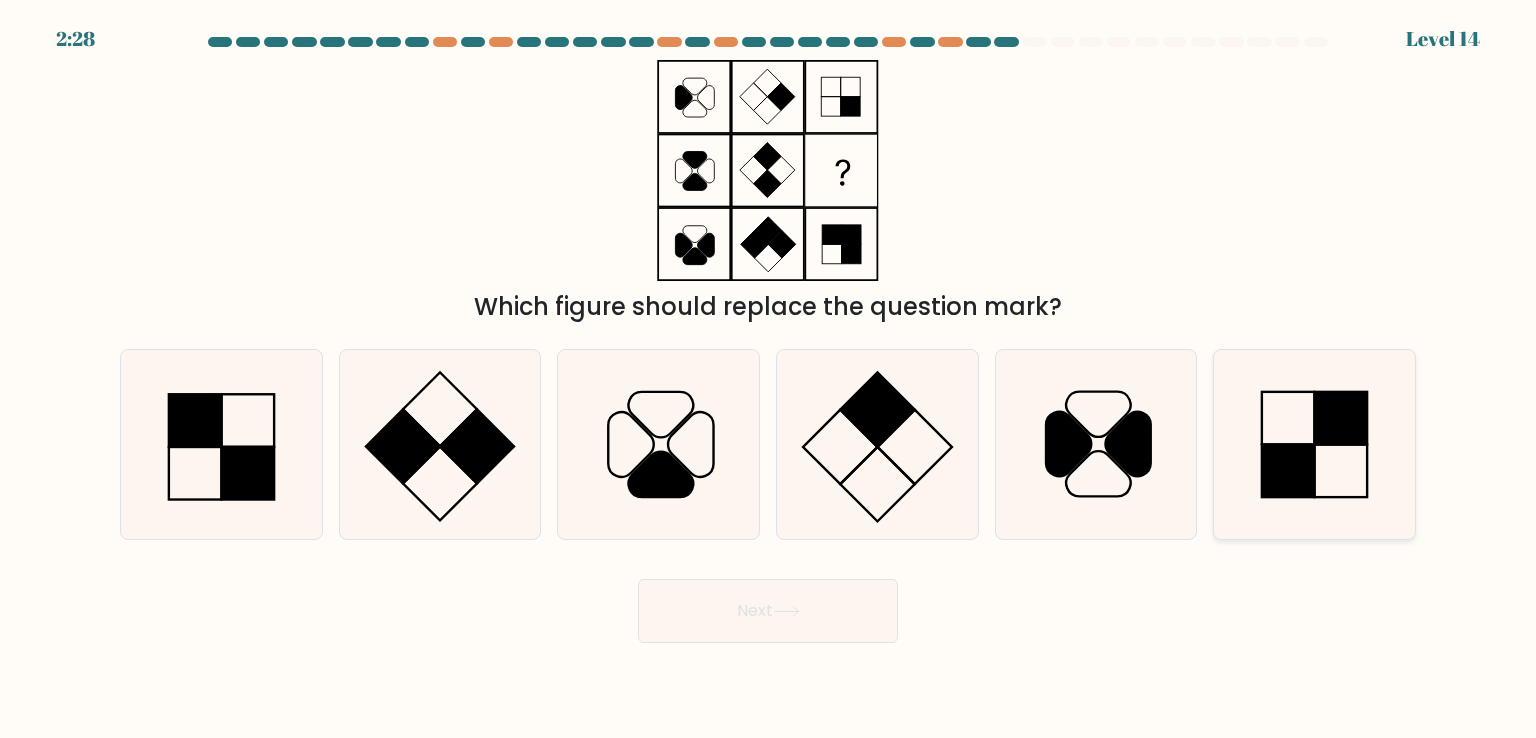 click at bounding box center [1288, 471] 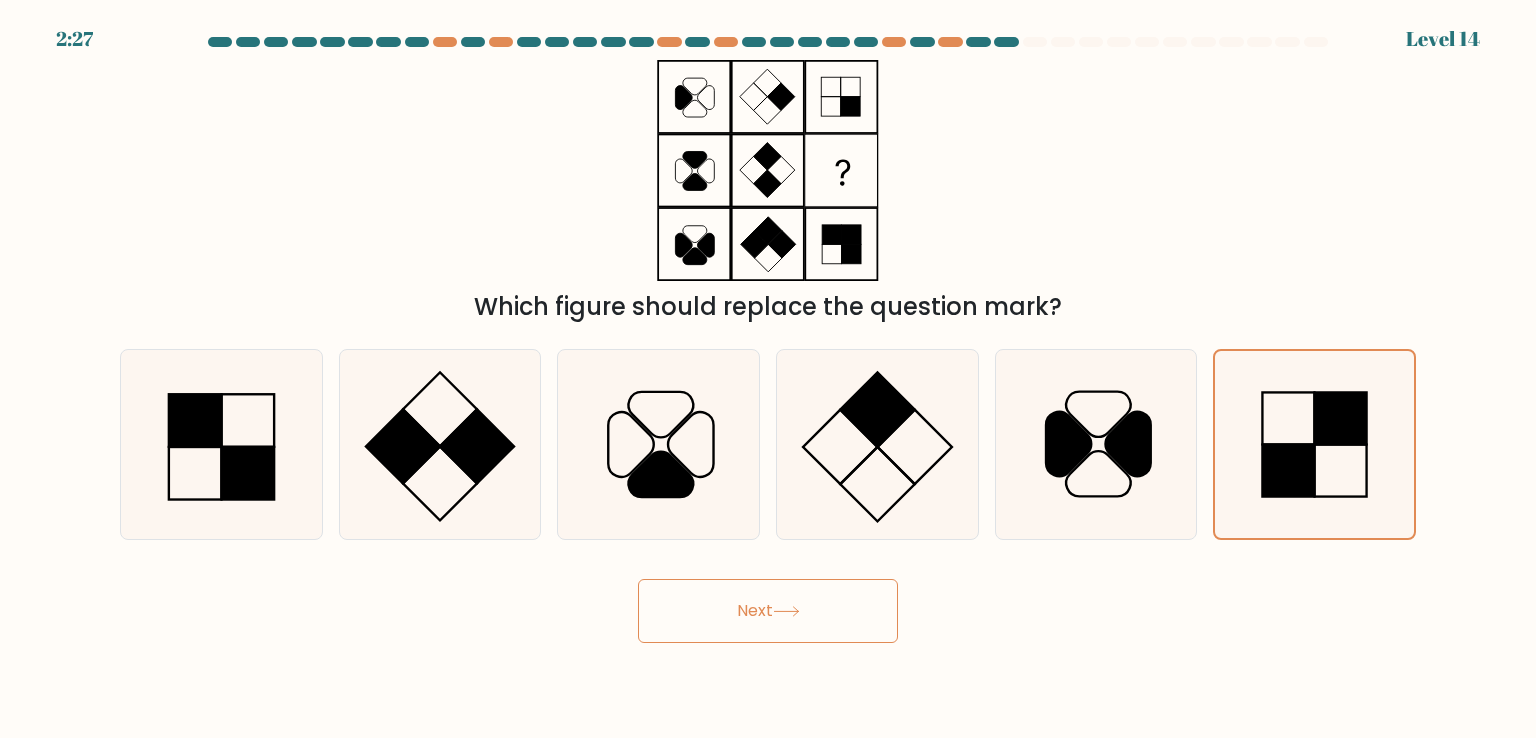 click on "Next" at bounding box center [768, 611] 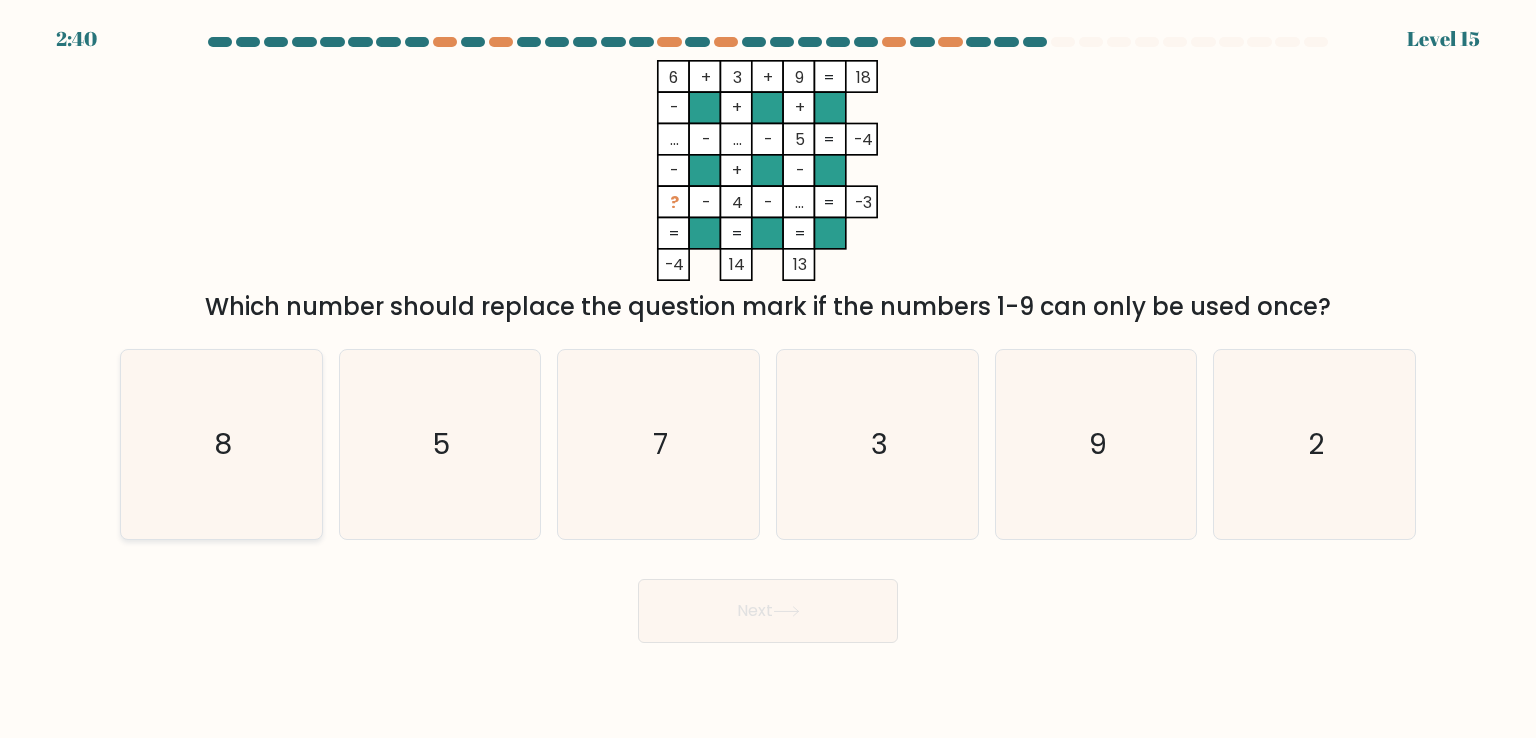 click on "8" at bounding box center [223, 444] 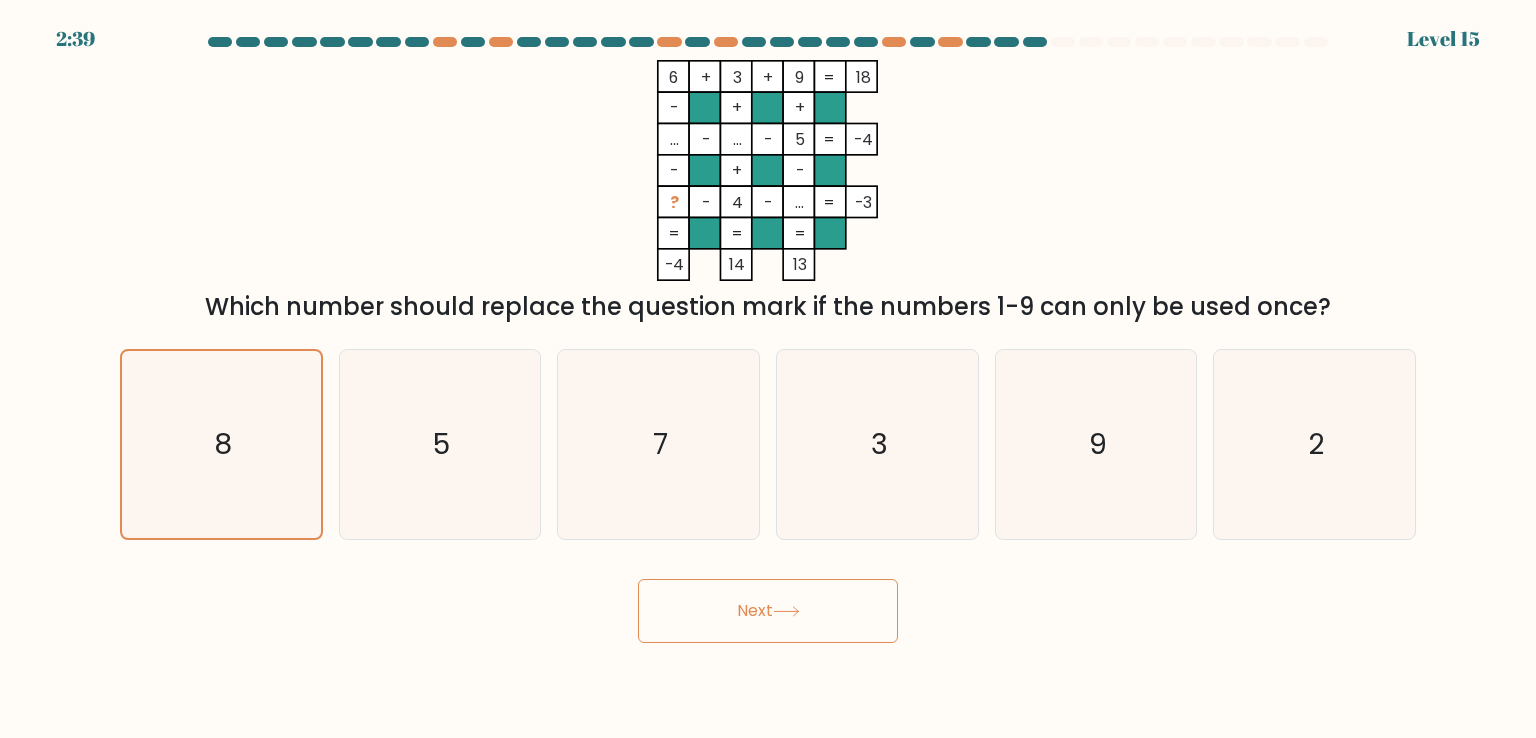 click on "Next" at bounding box center [768, 611] 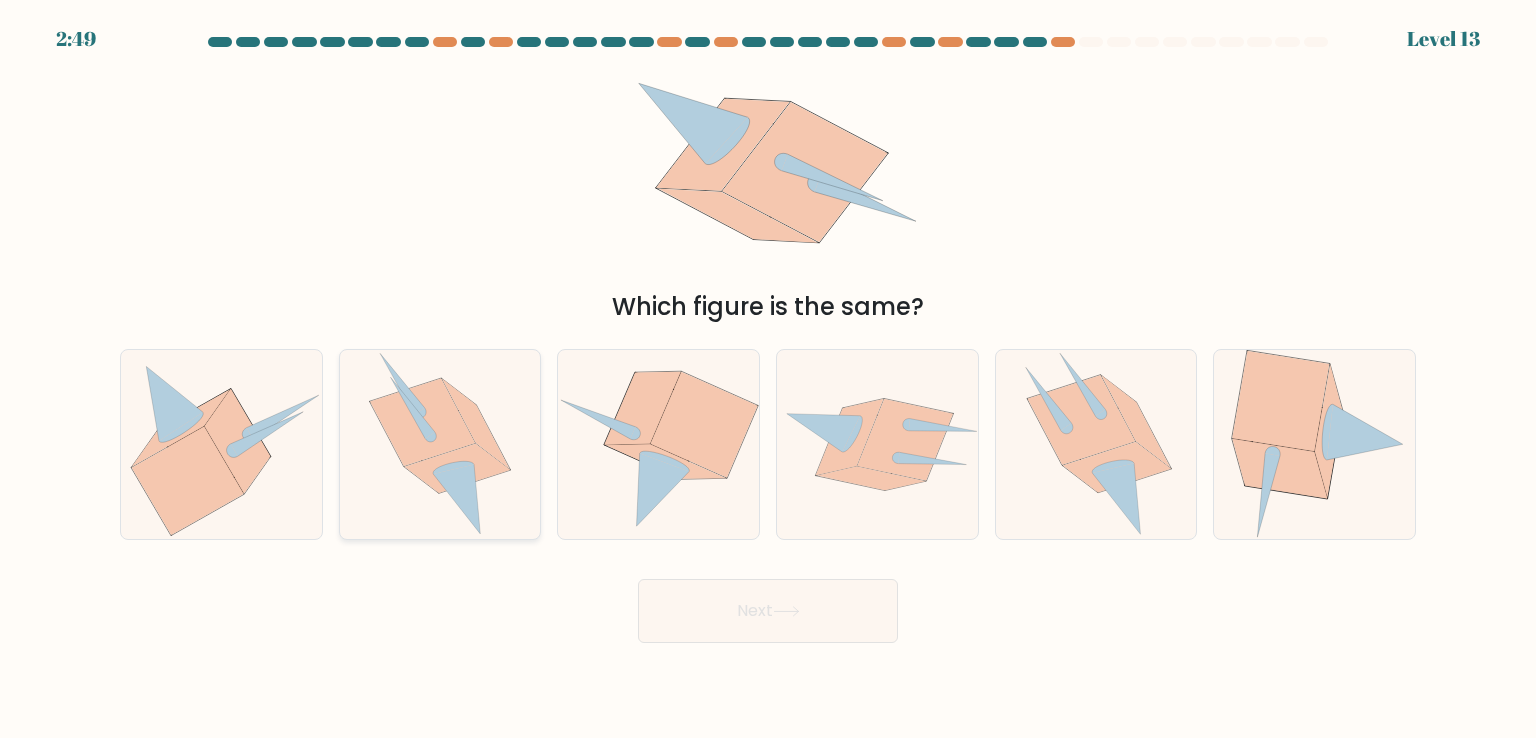 click at bounding box center (440, 444) 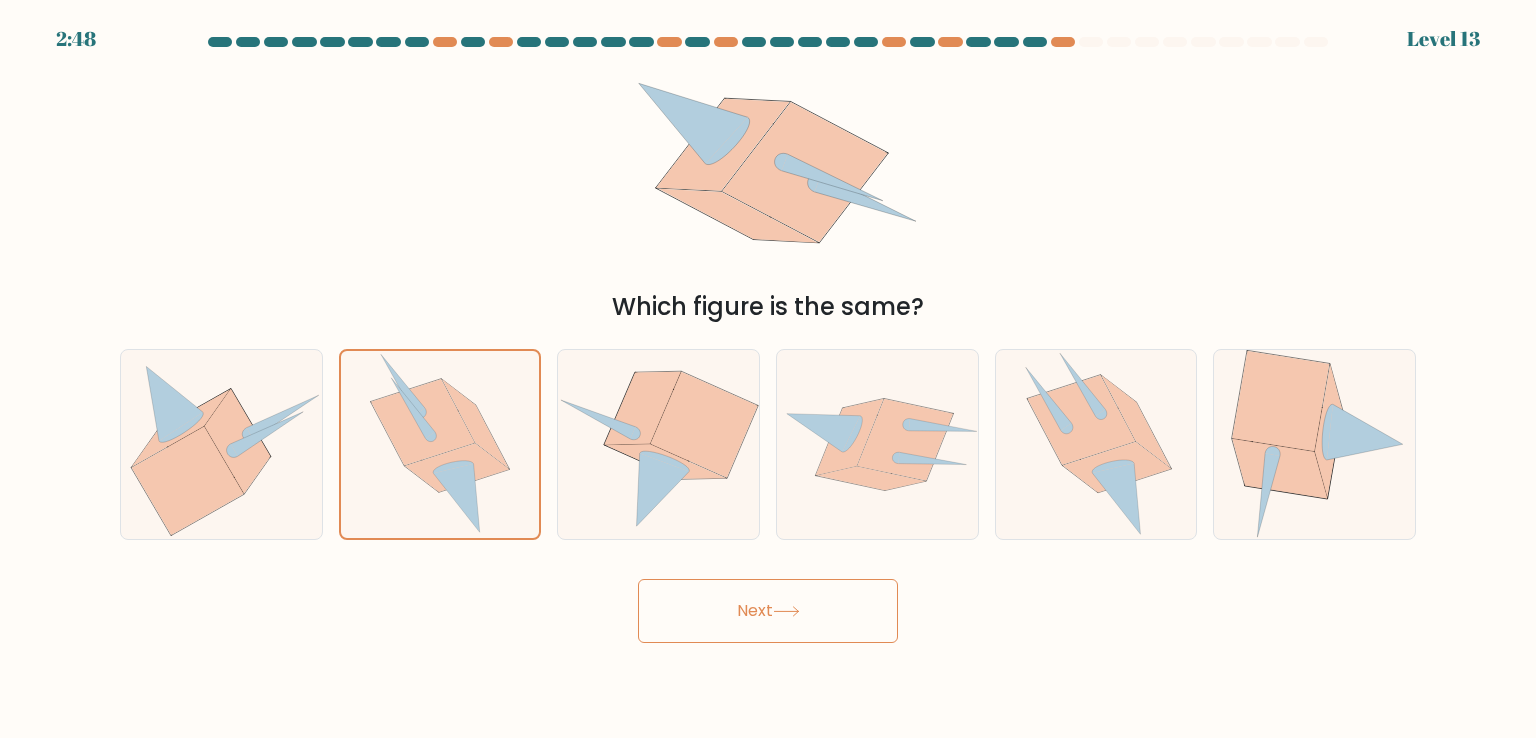 click on "Next" at bounding box center [768, 611] 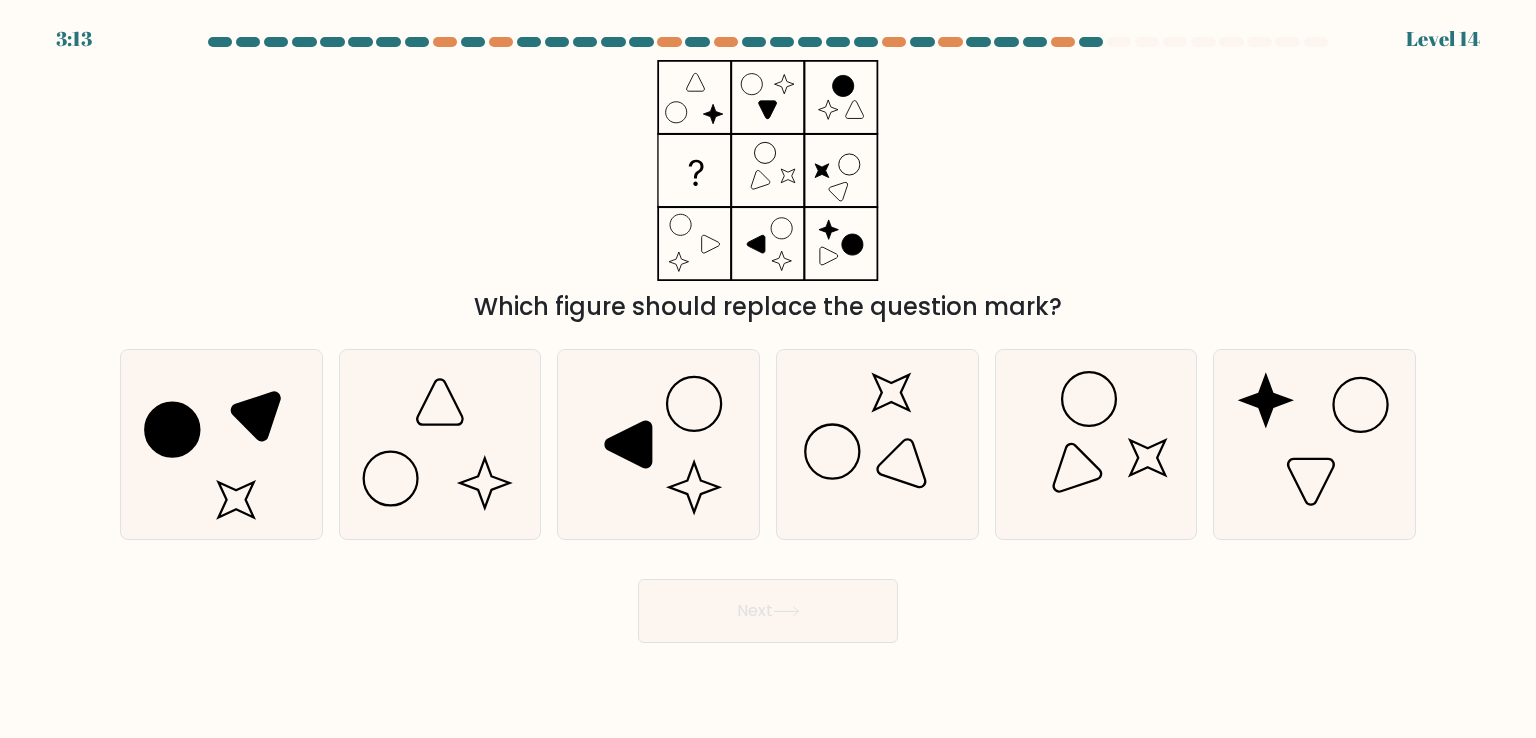 click at bounding box center [768, 170] 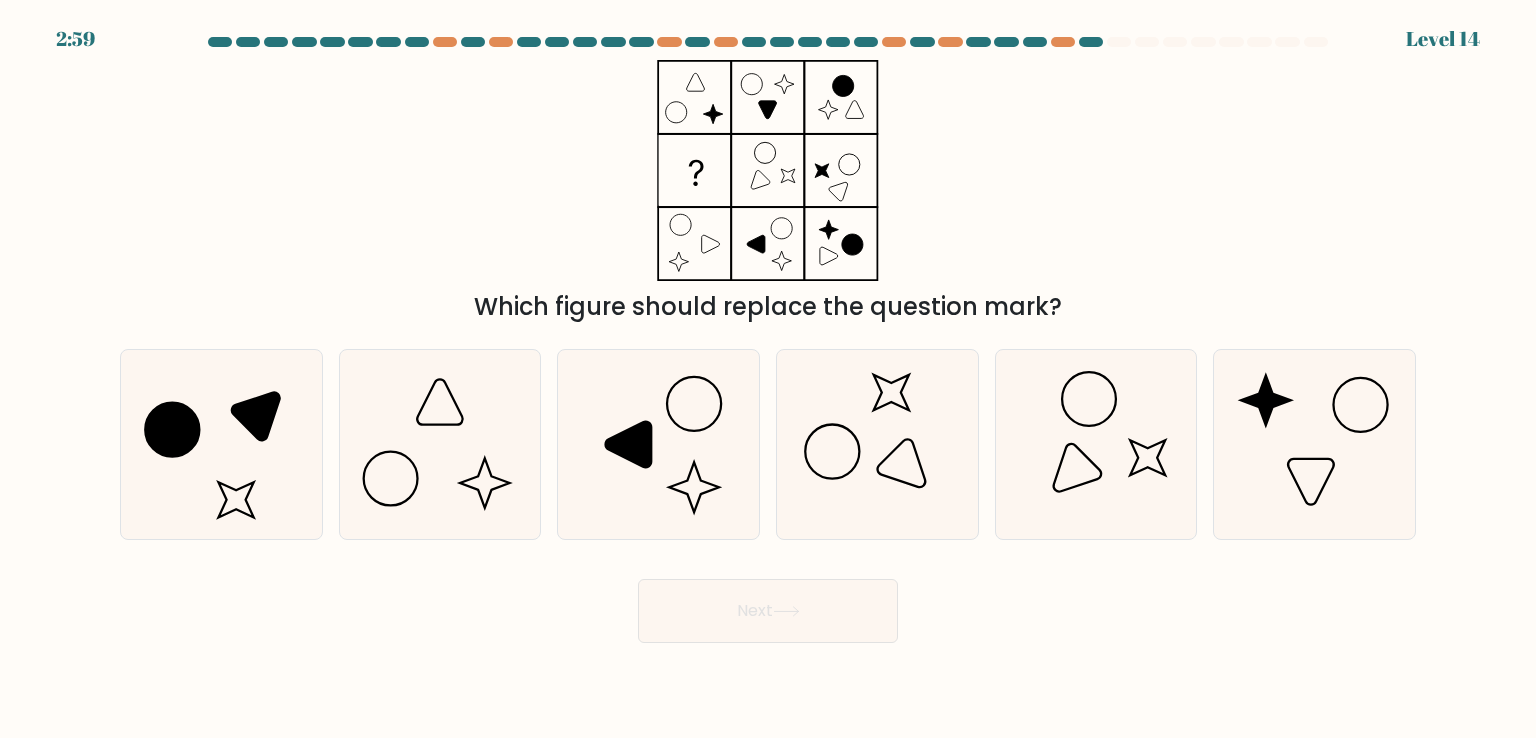 click at bounding box center (768, 170) 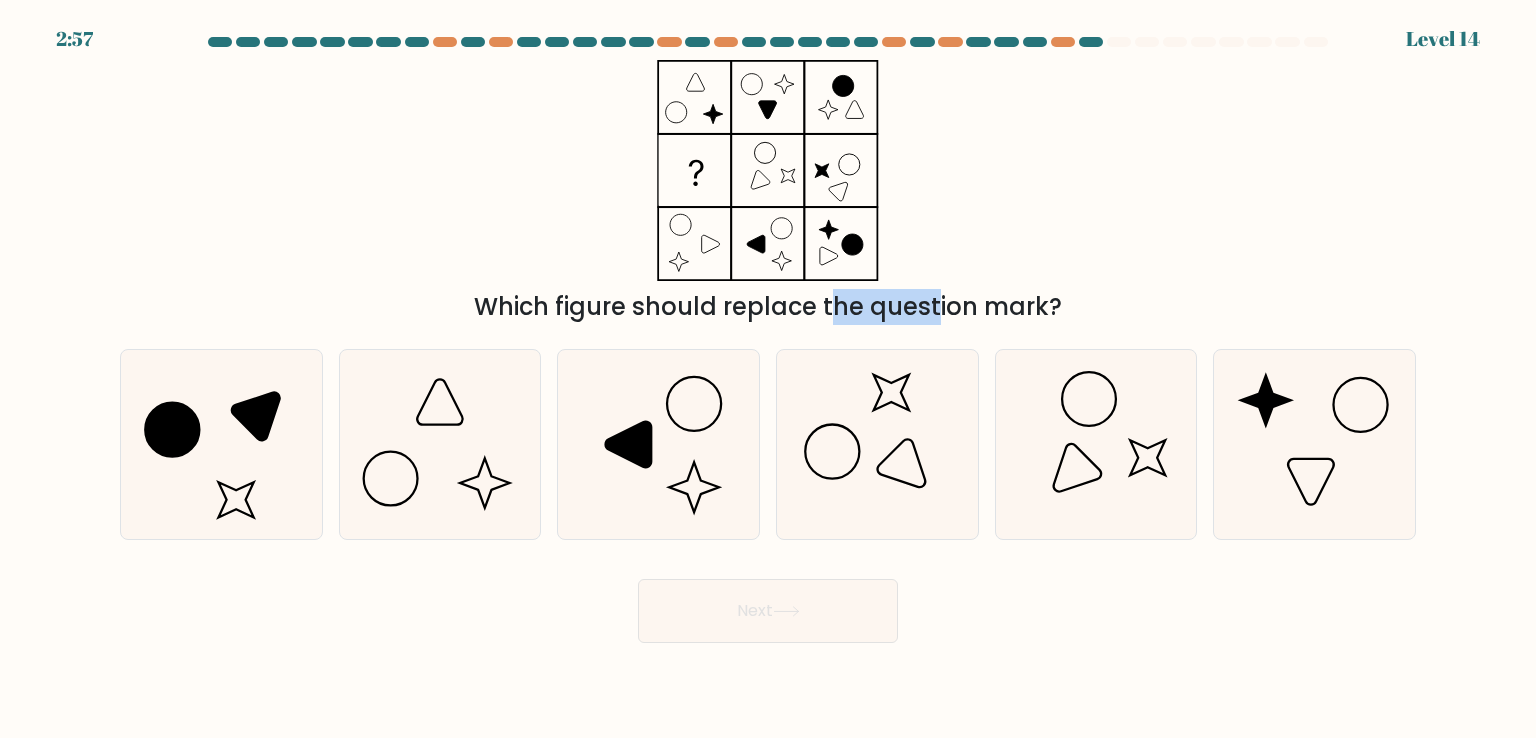 drag, startPoint x: 664, startPoint y: 298, endPoint x: 757, endPoint y: 308, distance: 93.53609 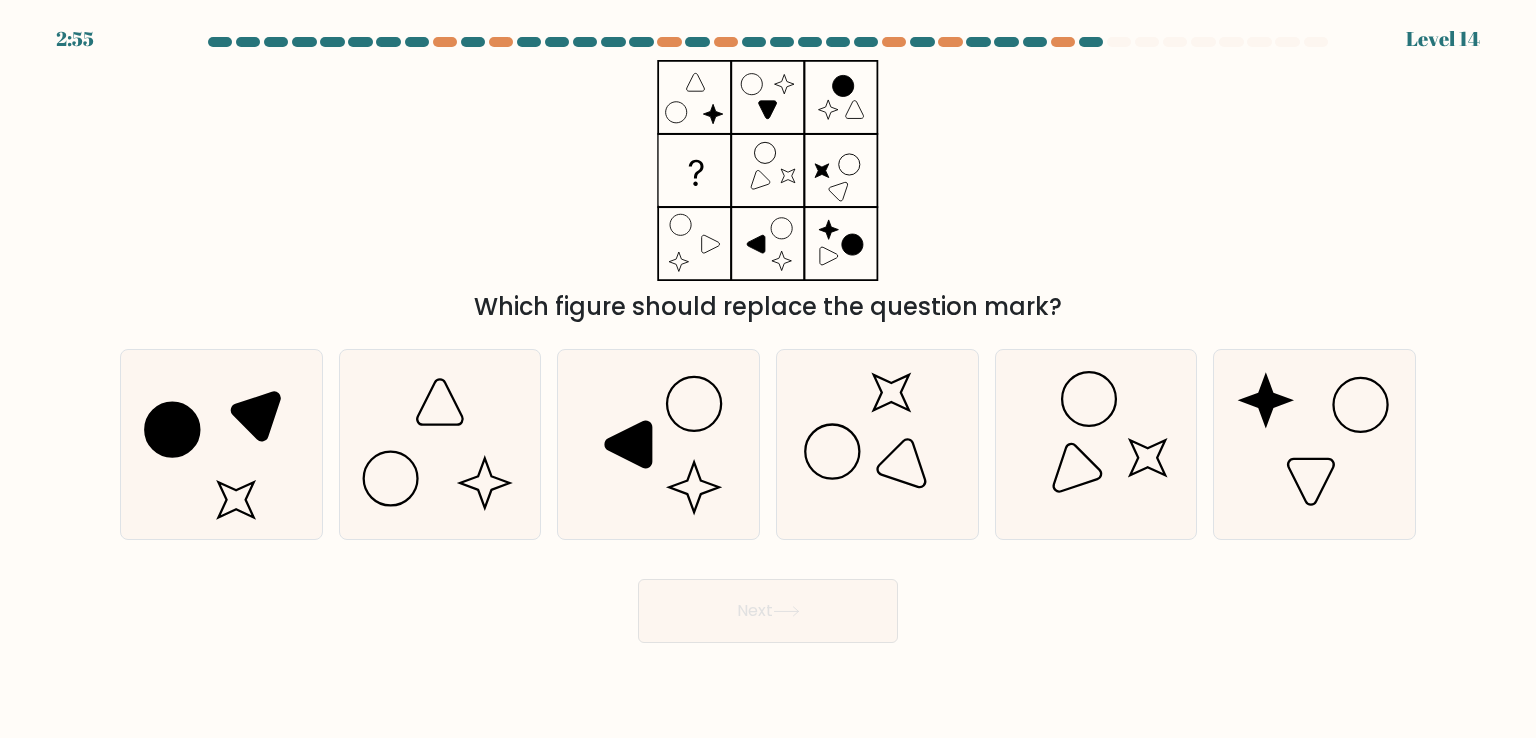 drag, startPoint x: 694, startPoint y: 86, endPoint x: 701, endPoint y: 96, distance: 12.206555 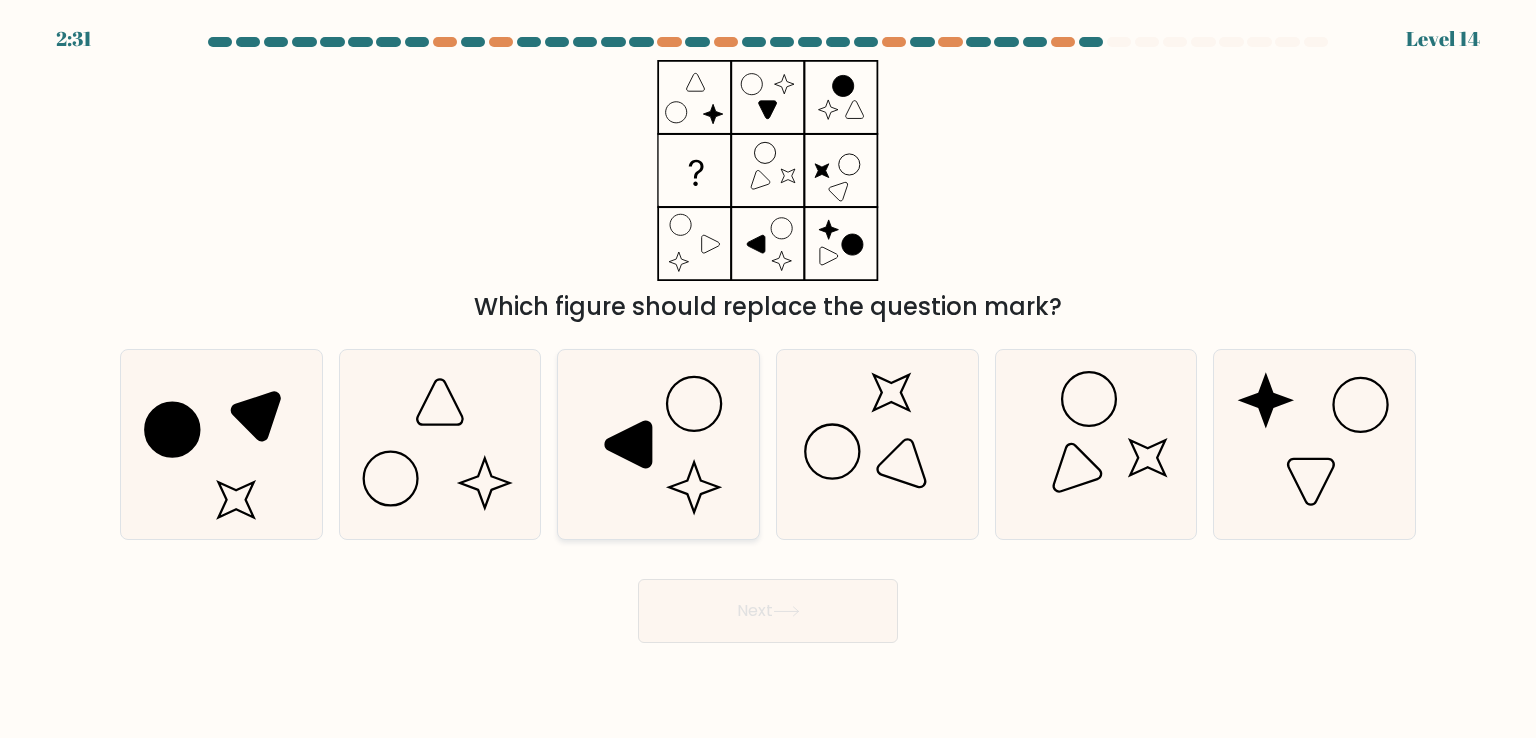 click at bounding box center [658, 444] 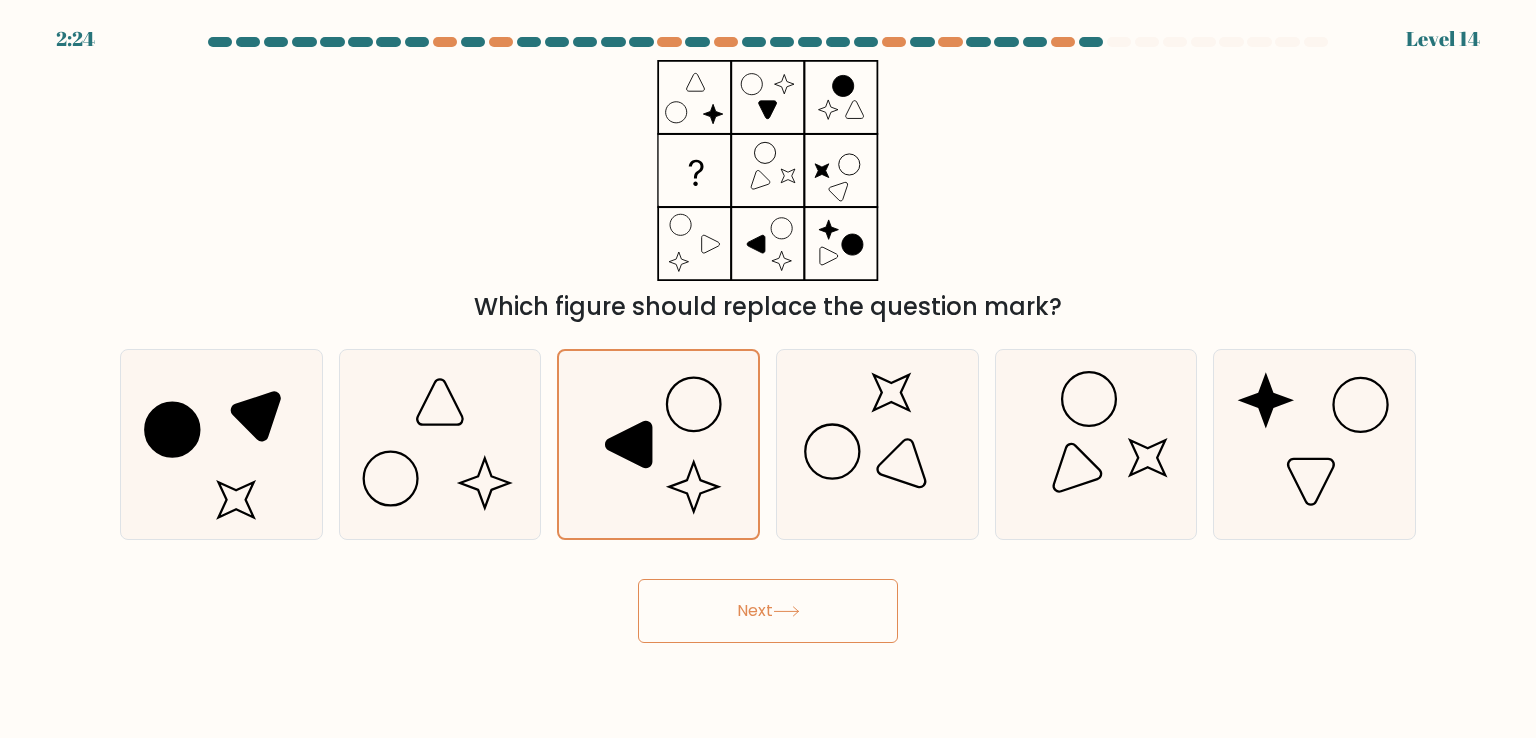 click on "Next" at bounding box center (768, 611) 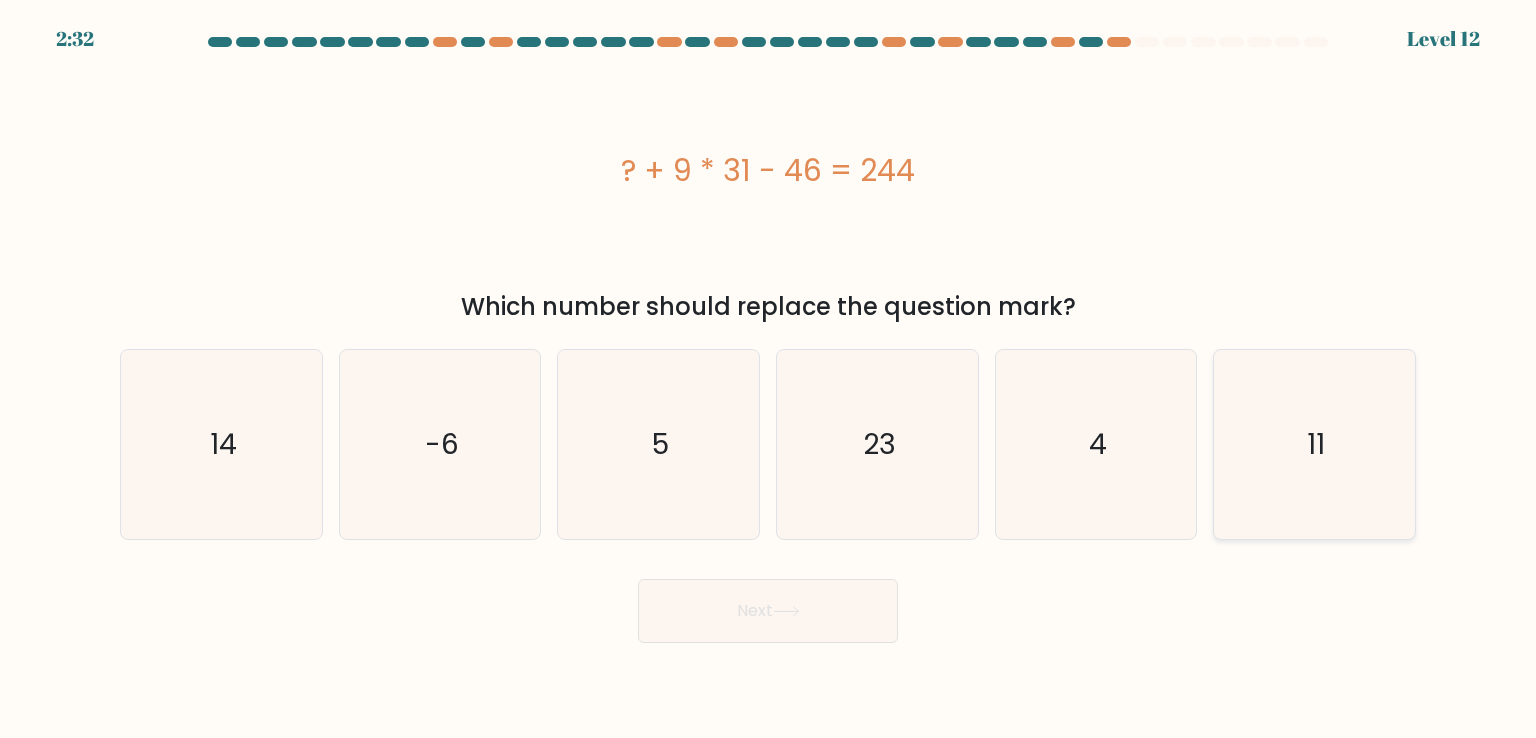 click on "11" at bounding box center [1314, 444] 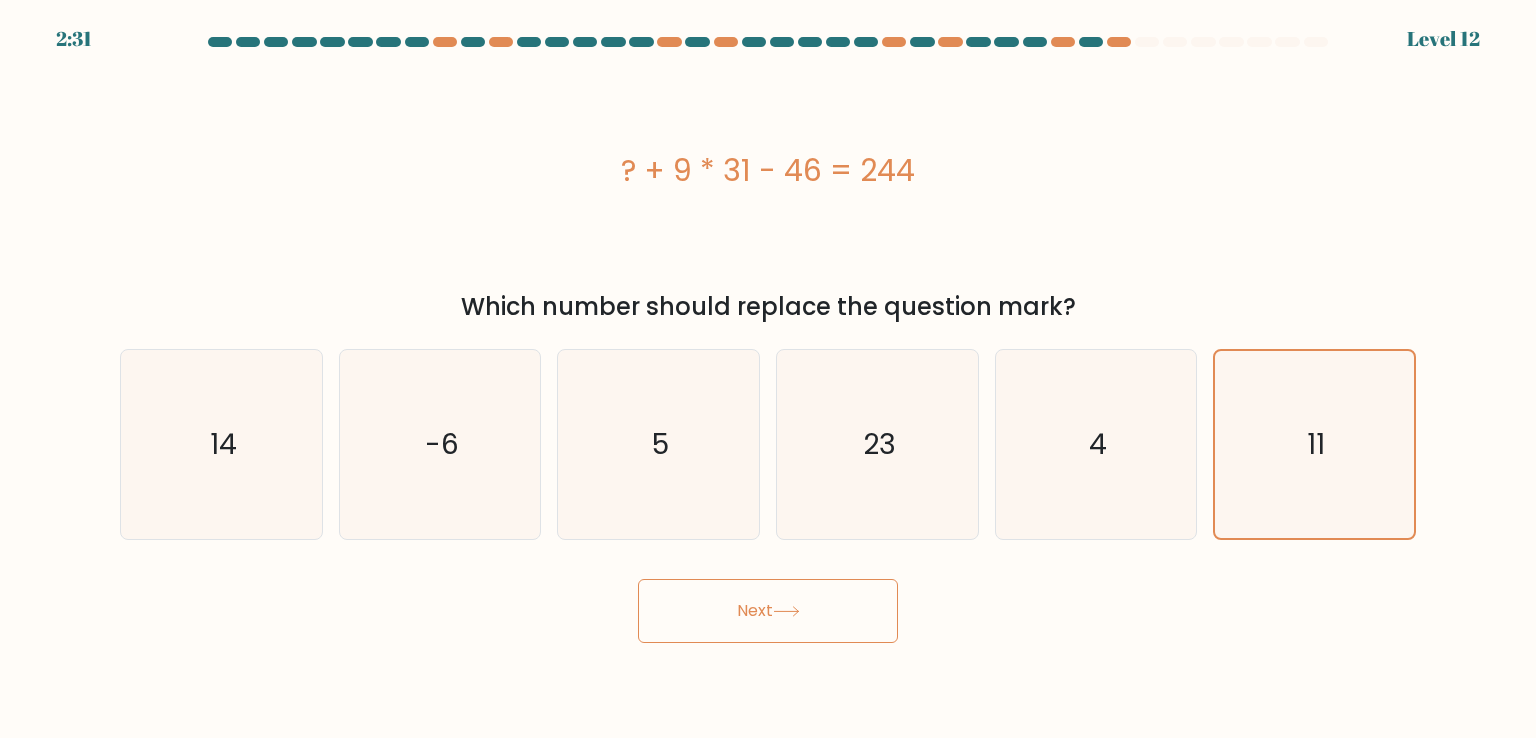 click on "Next" at bounding box center (768, 611) 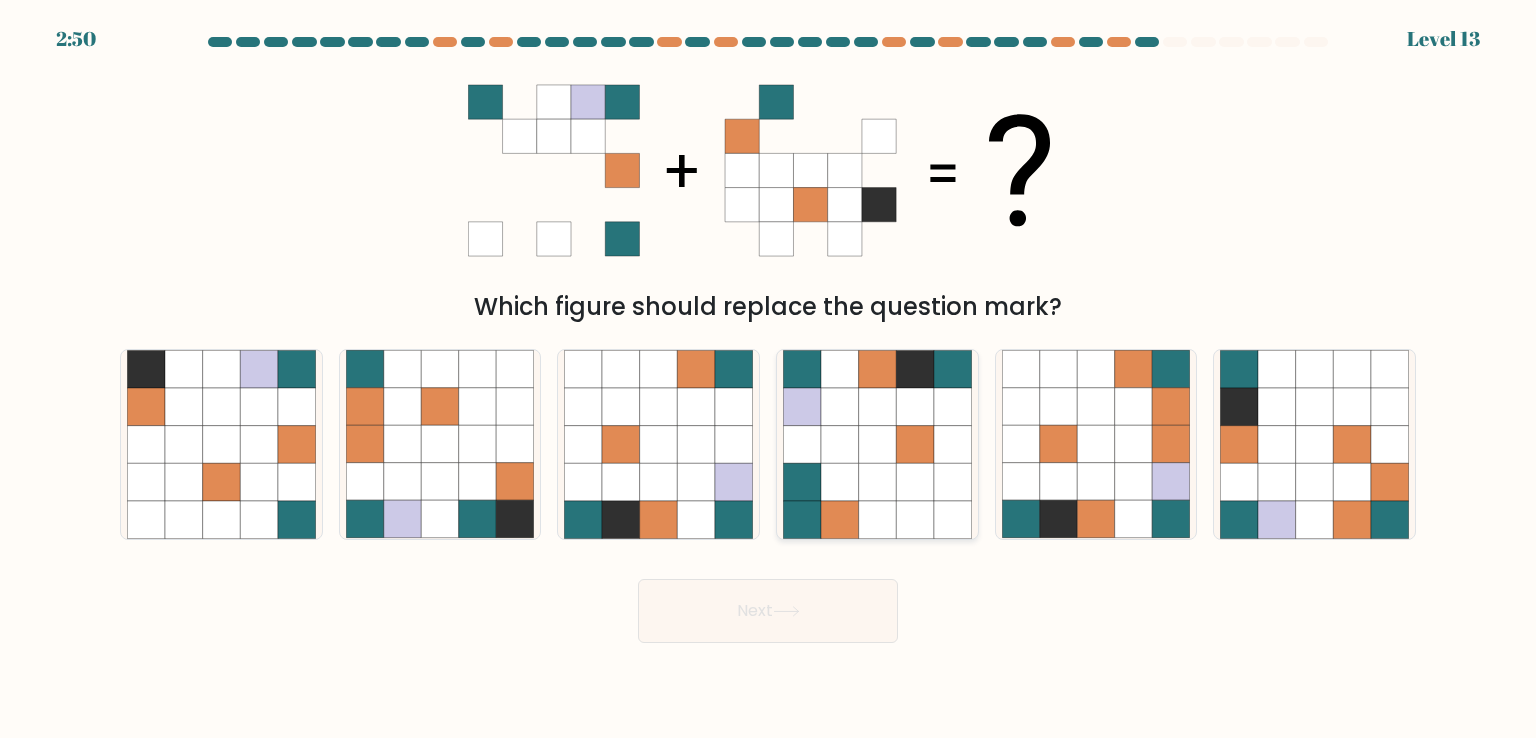 click at bounding box center [915, 482] 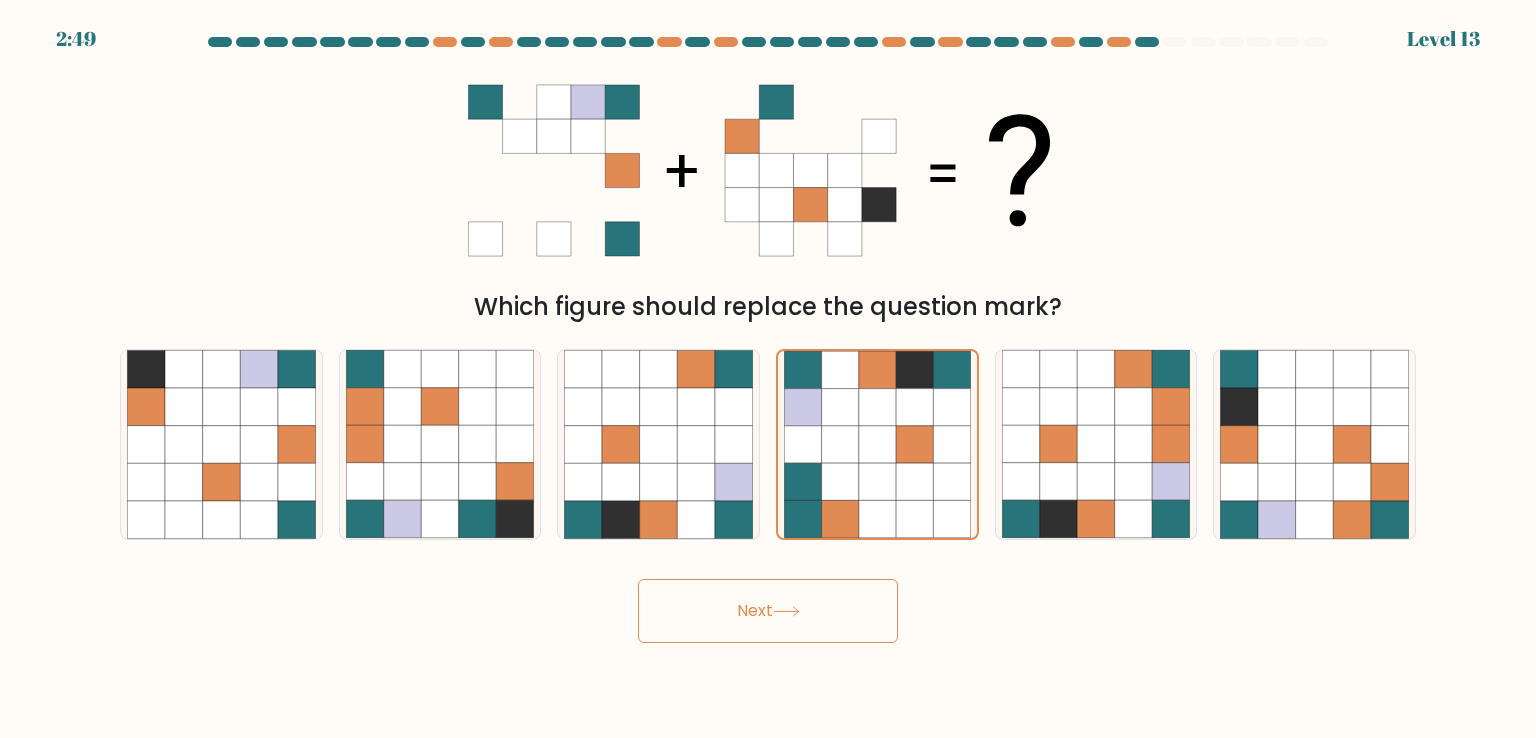 click on "Next" at bounding box center [768, 611] 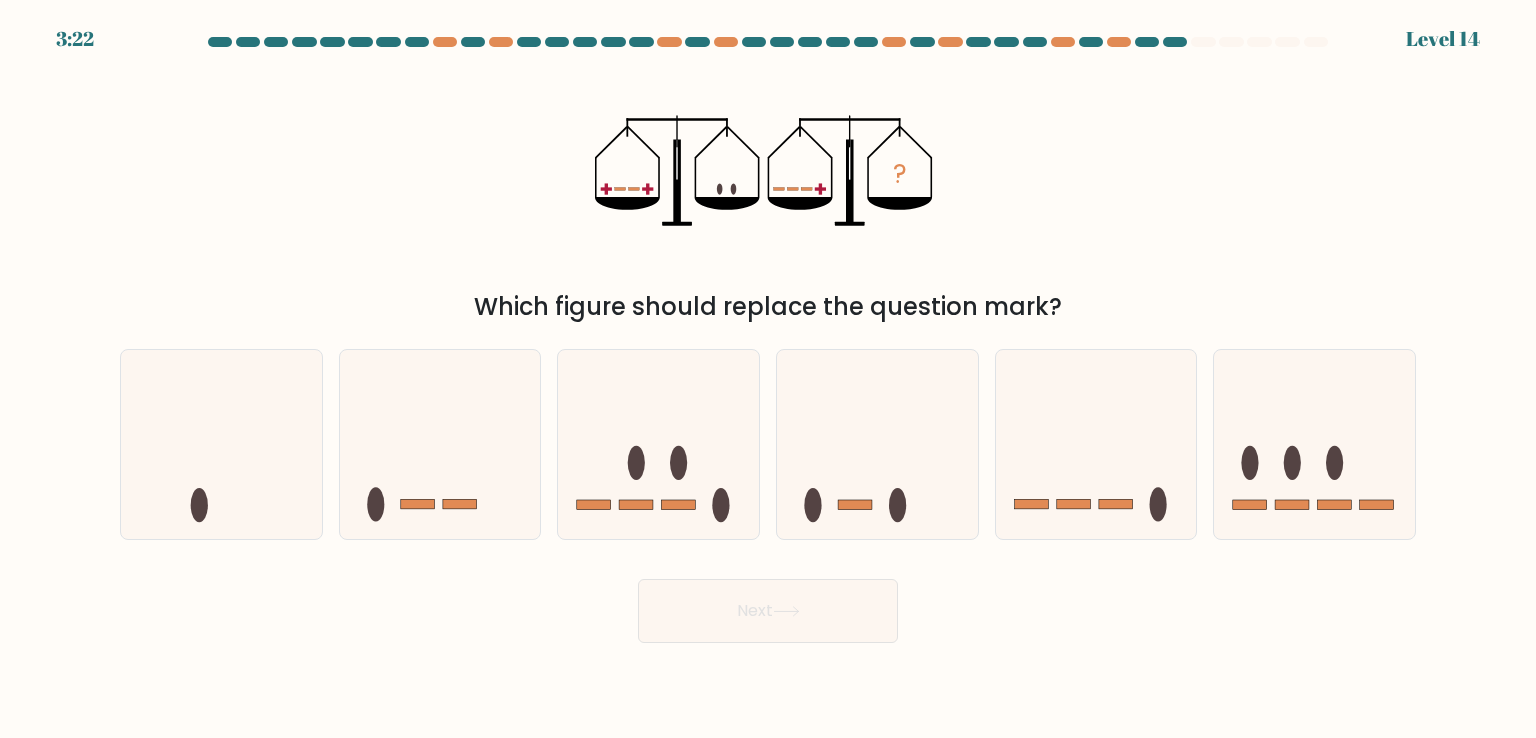drag, startPoint x: 616, startPoint y: 186, endPoint x: 632, endPoint y: 185, distance: 16.03122 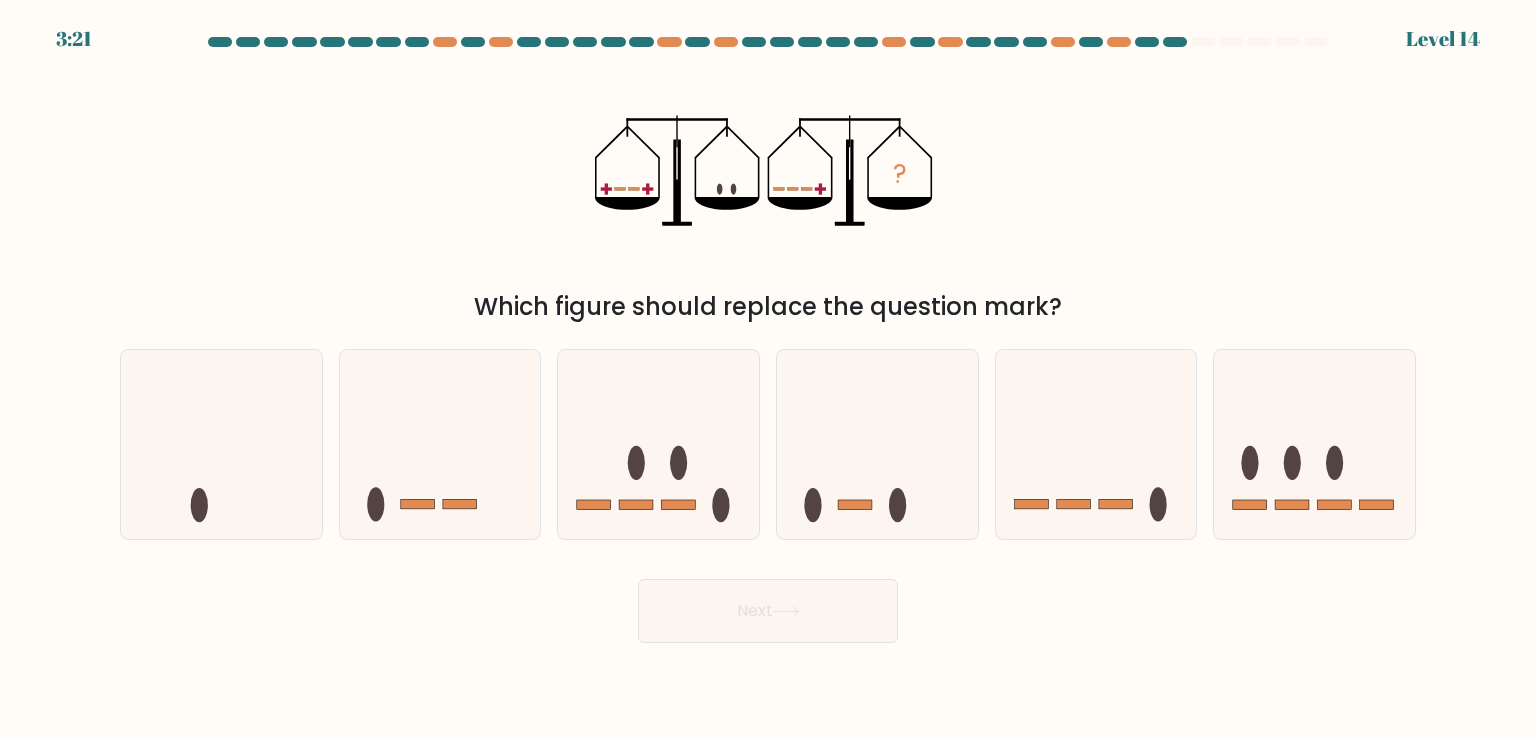 click on "?" at bounding box center [768, 170] 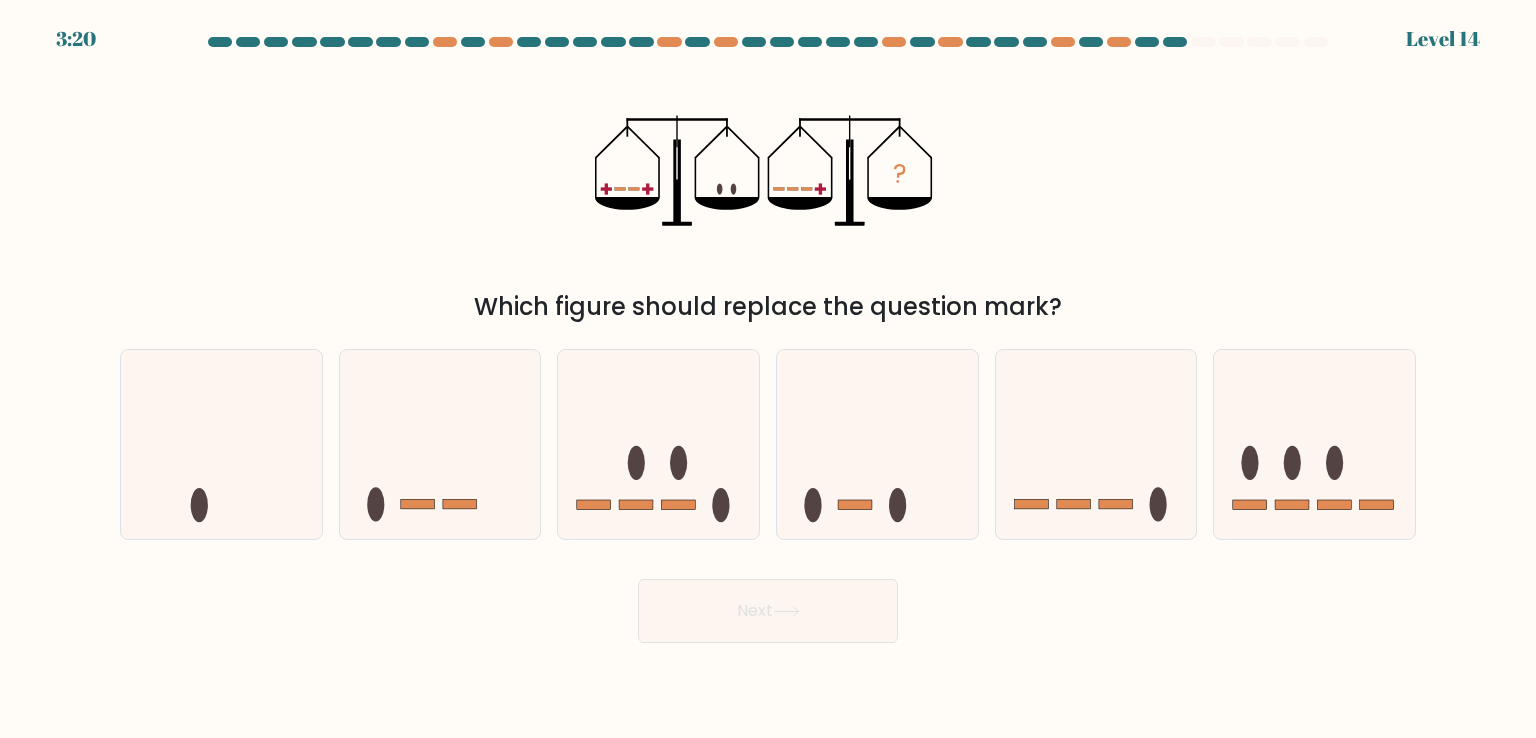click on "?" at bounding box center (768, 170) 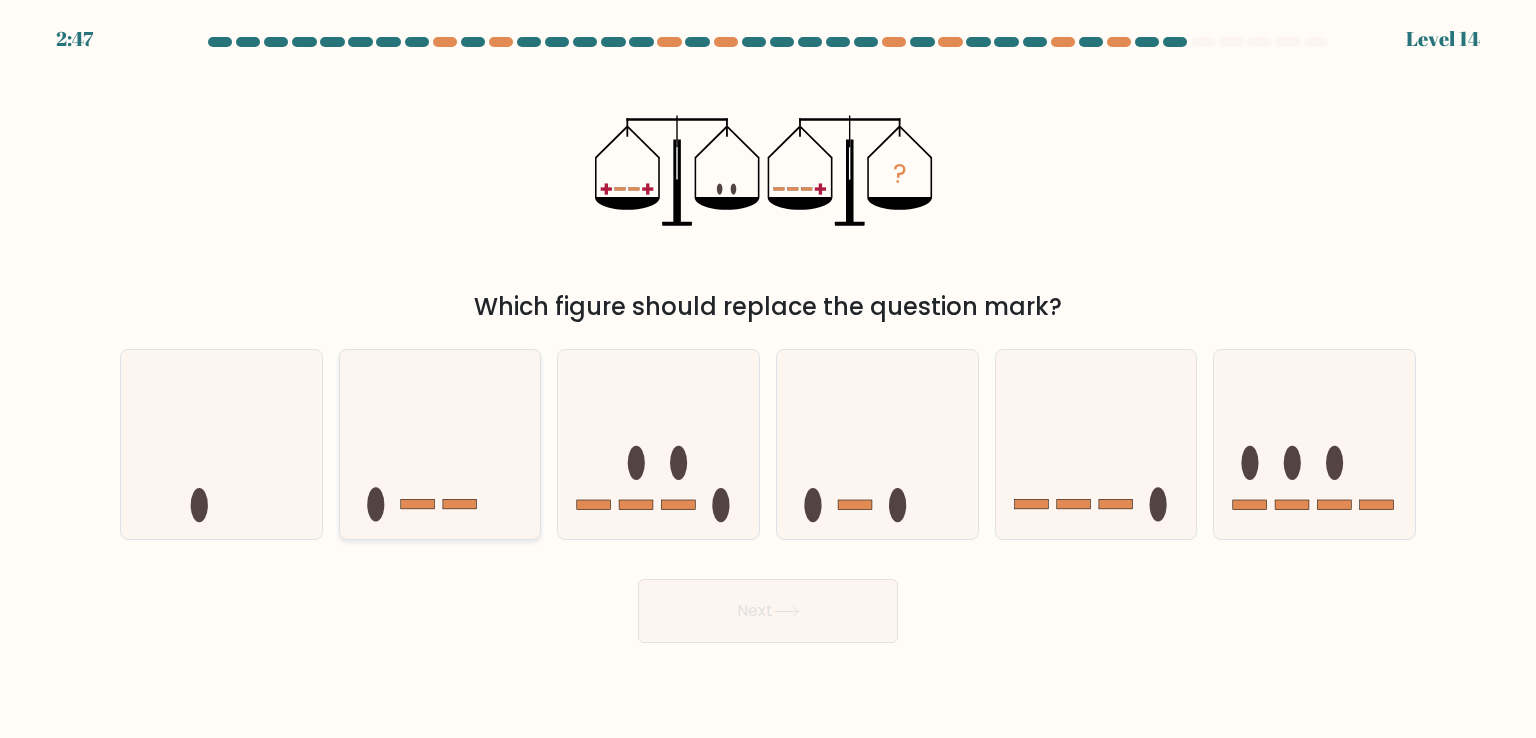 click at bounding box center (440, 444) 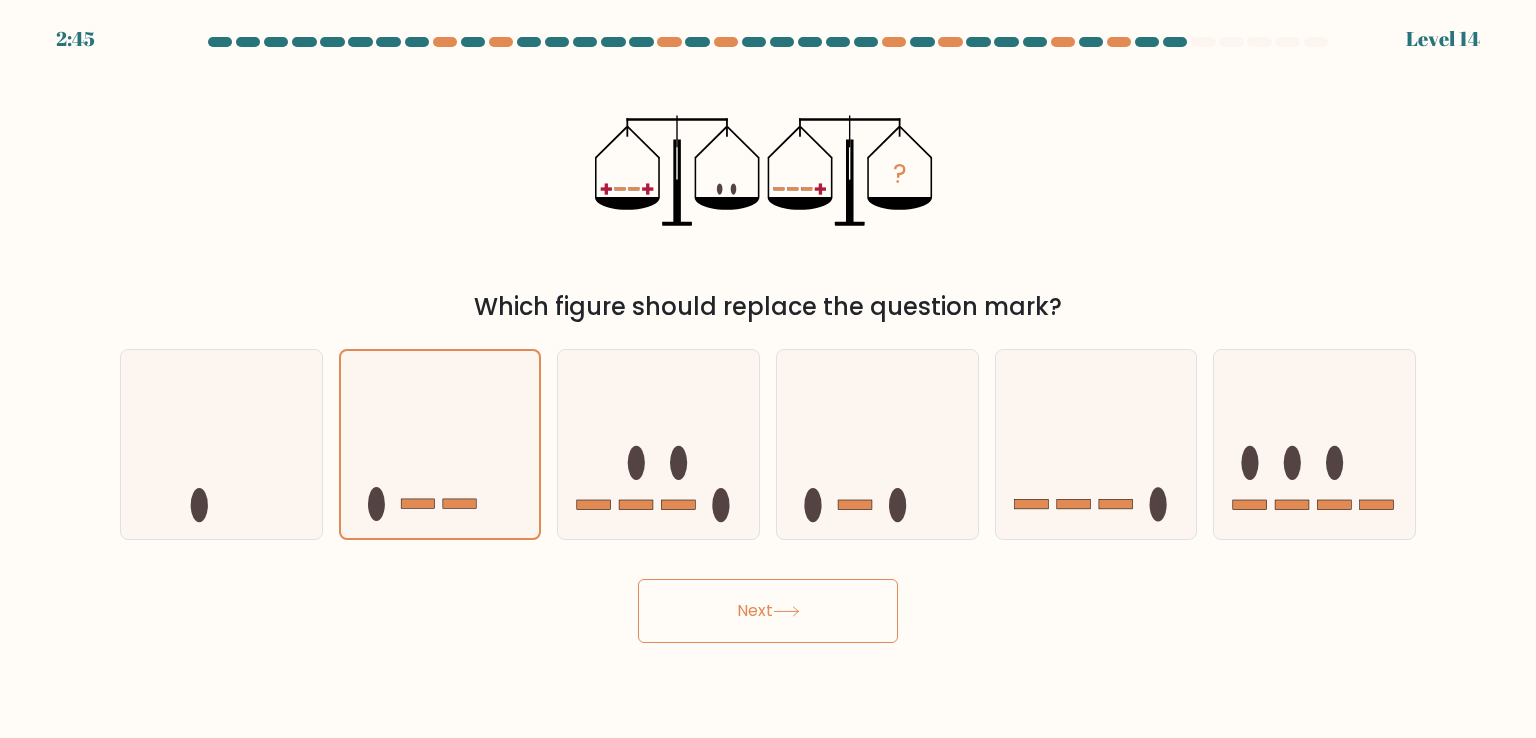 click at bounding box center [786, 611] 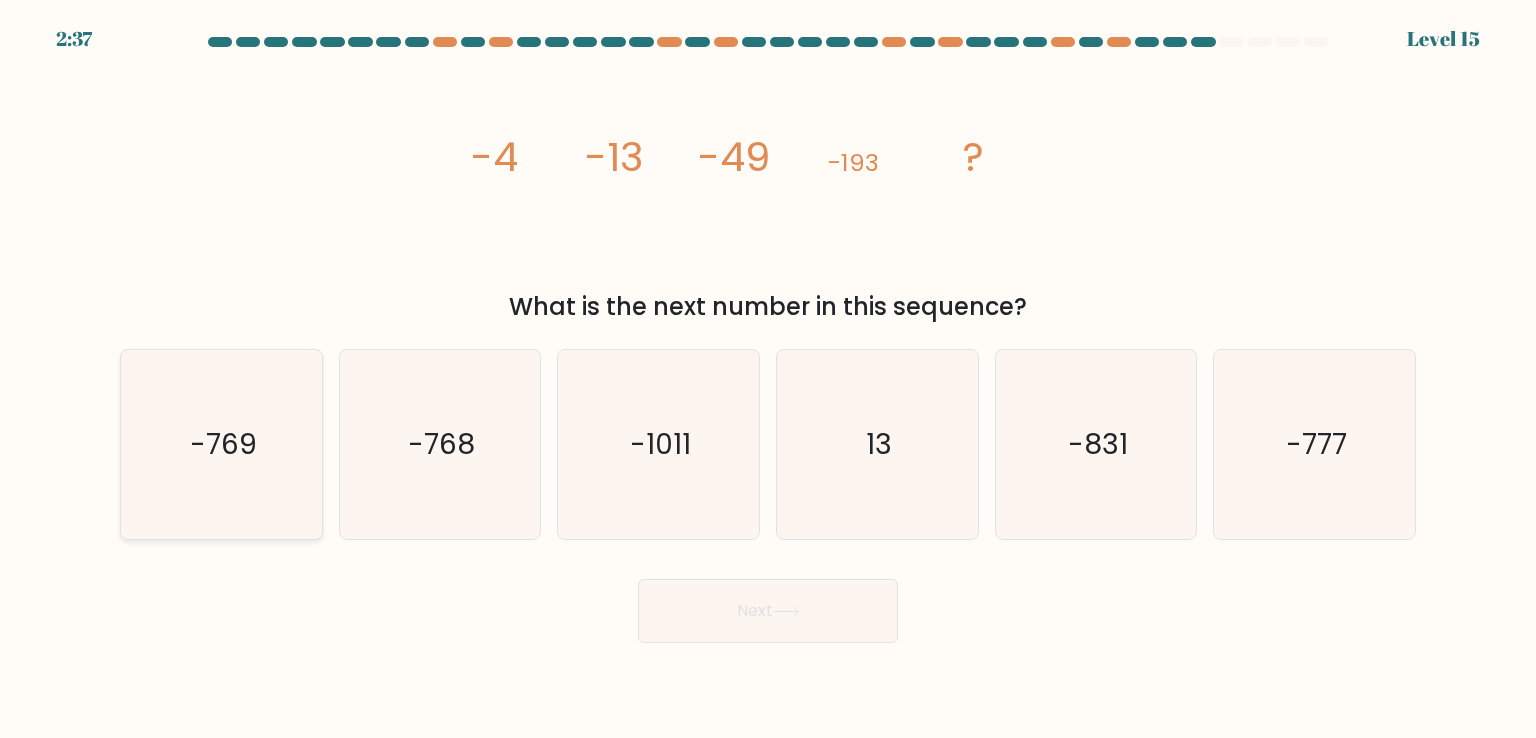click on "-769" at bounding box center [221, 444] 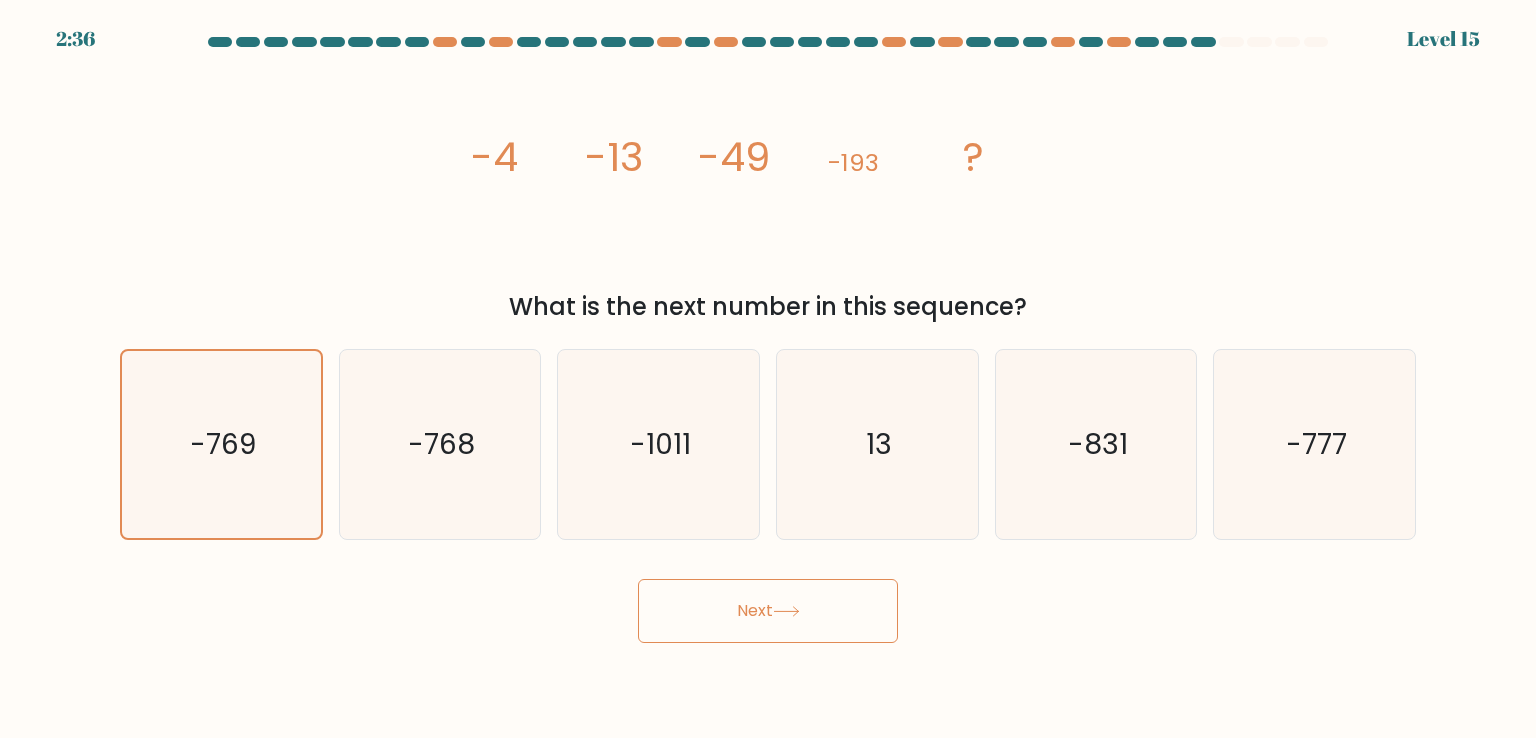 click on "Next" at bounding box center (768, 611) 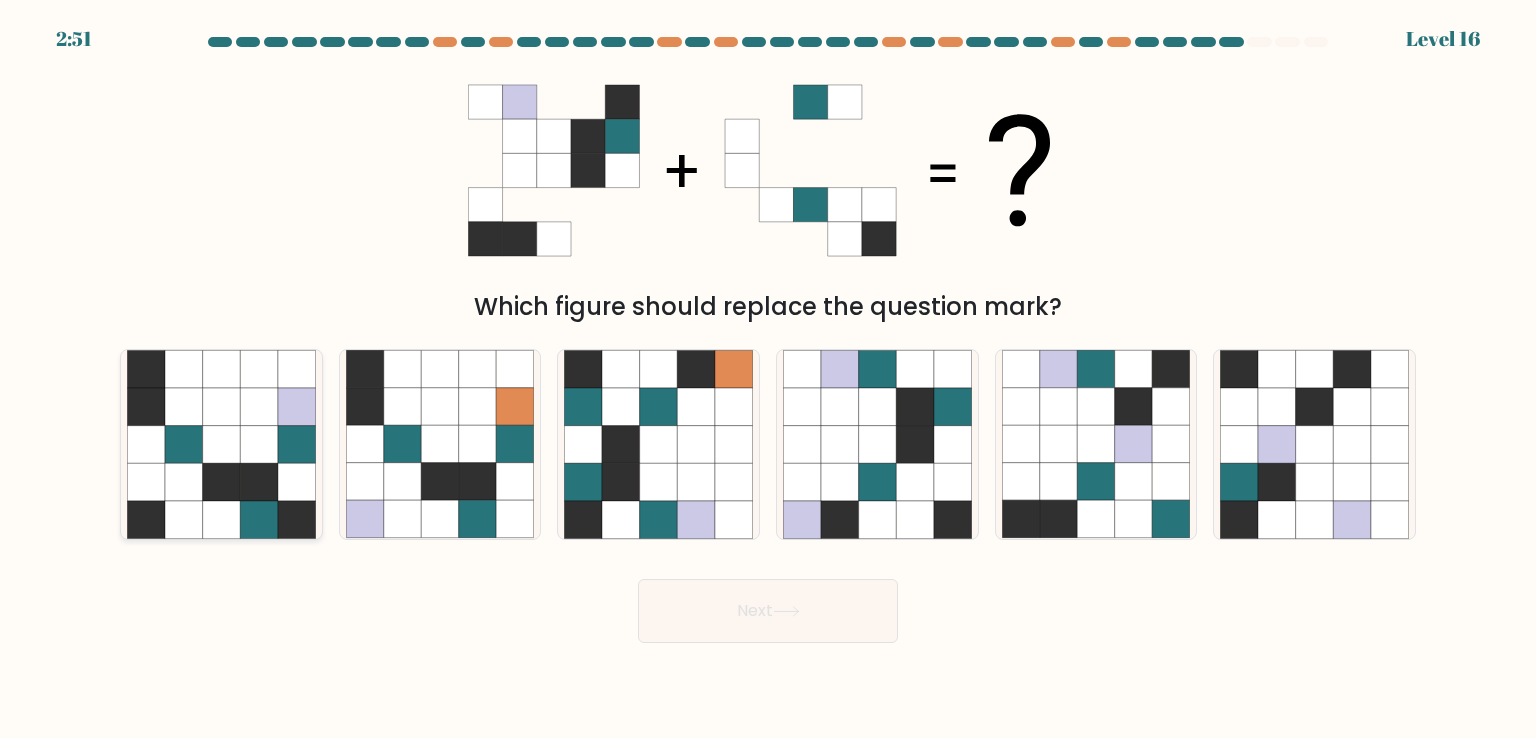 click at bounding box center [297, 482] 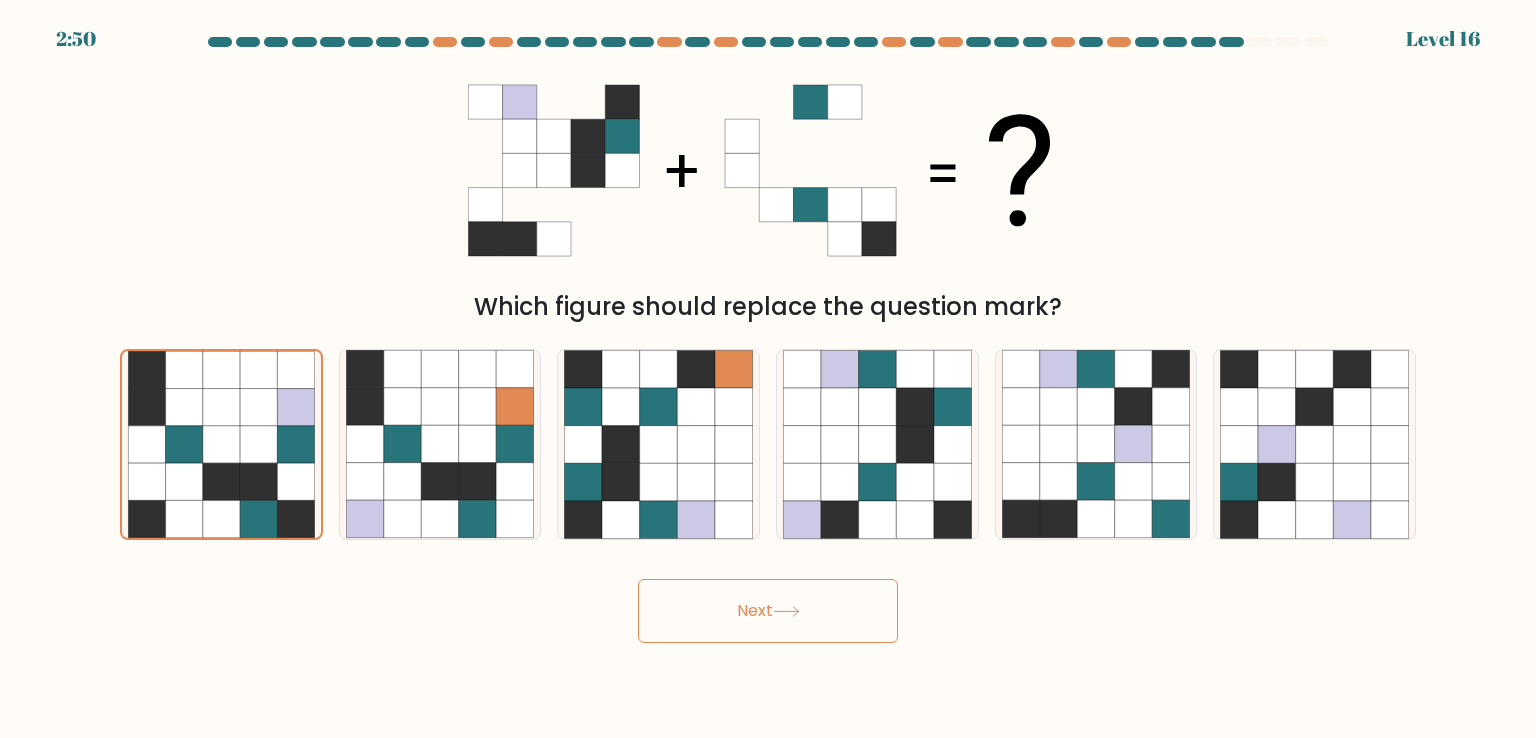 click on "Next" at bounding box center (768, 611) 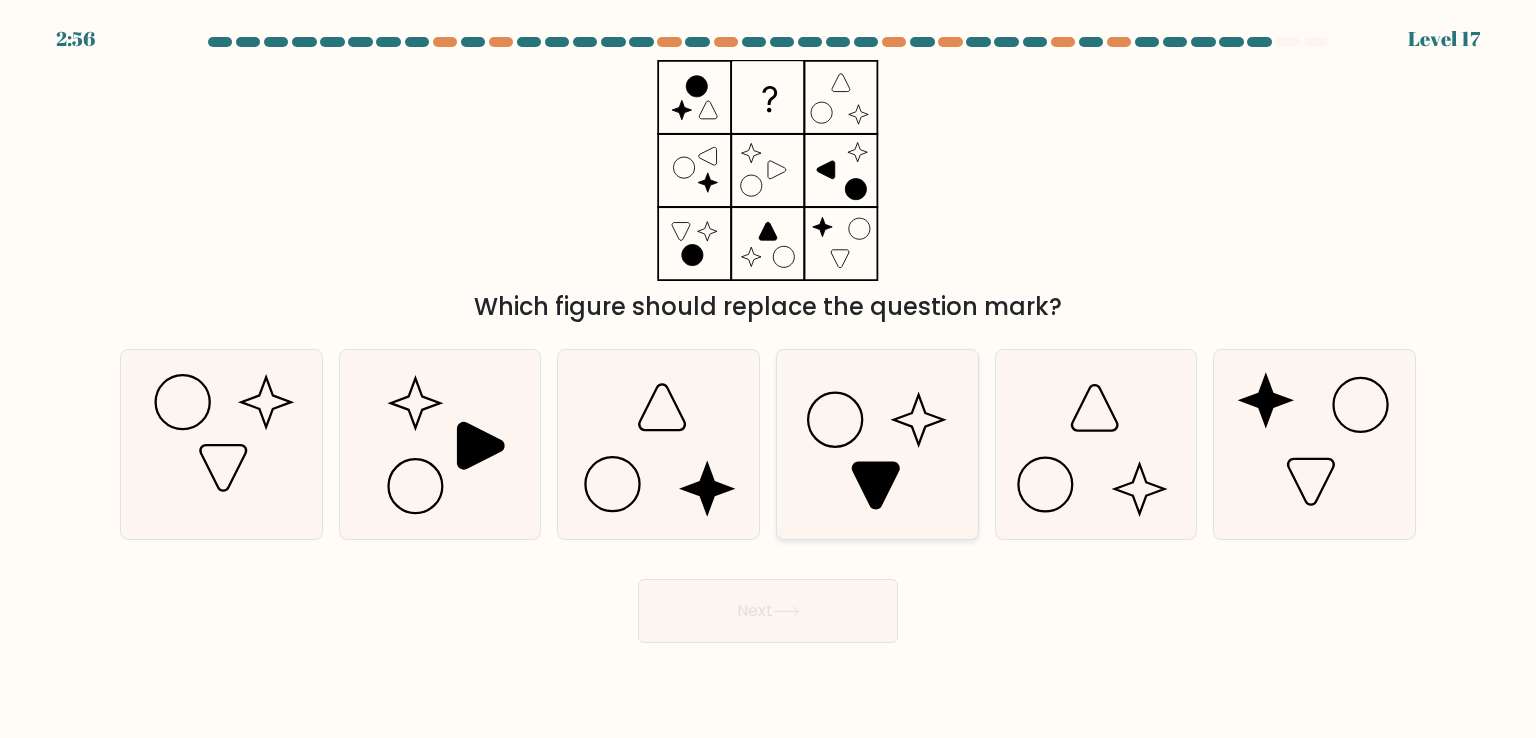 click at bounding box center (918, 420) 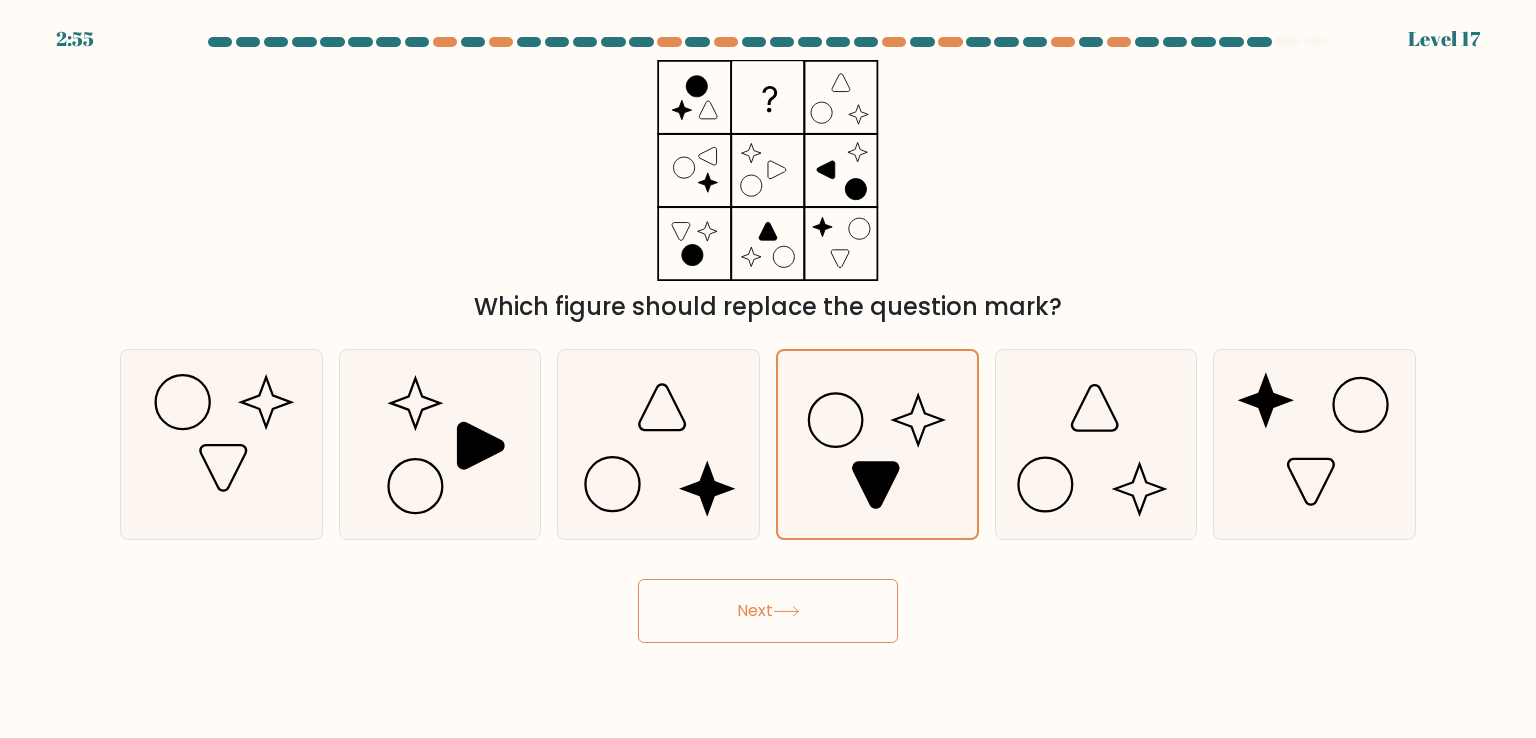 click on "Next" at bounding box center [768, 611] 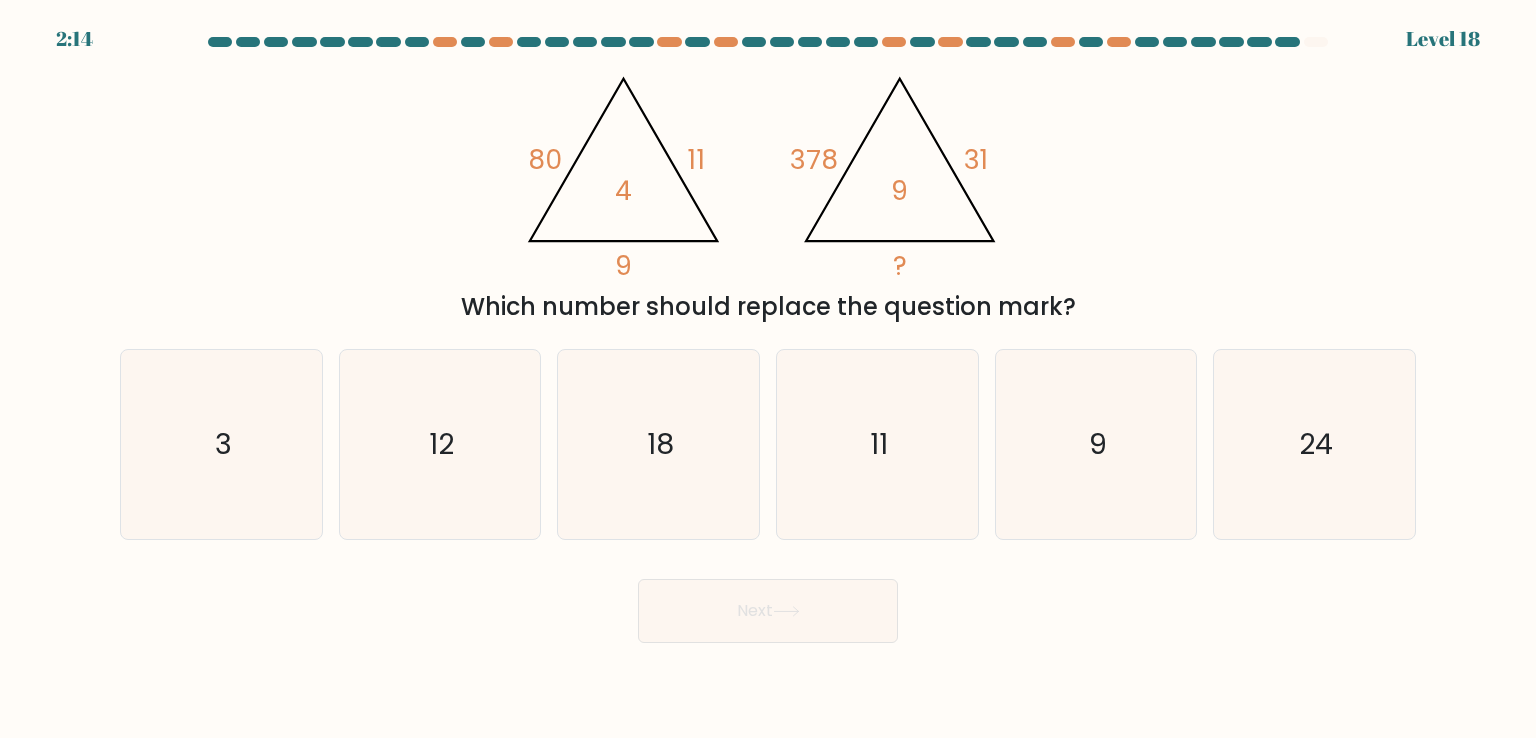 click at bounding box center (768, 340) 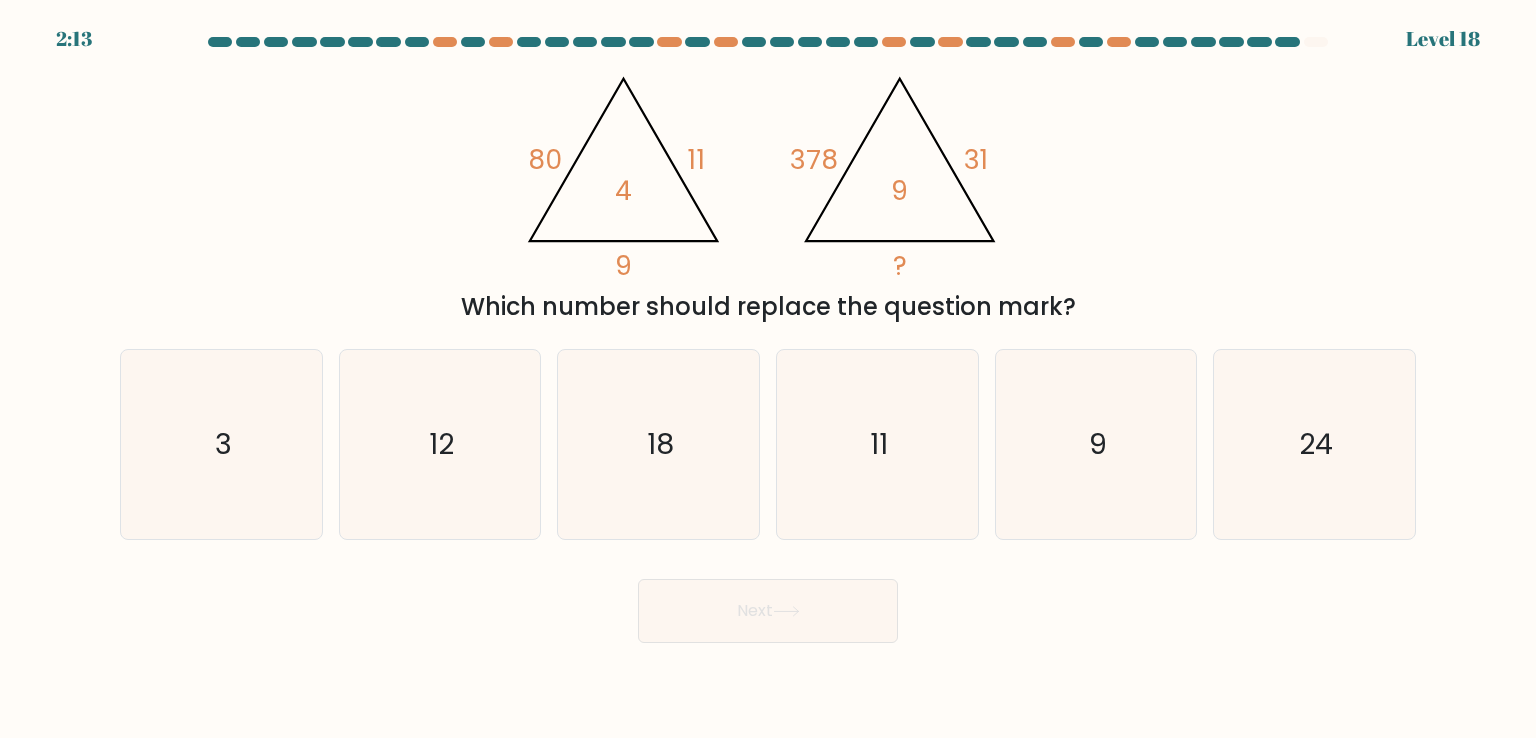 click on "Which number should replace the question mark?" at bounding box center [768, 307] 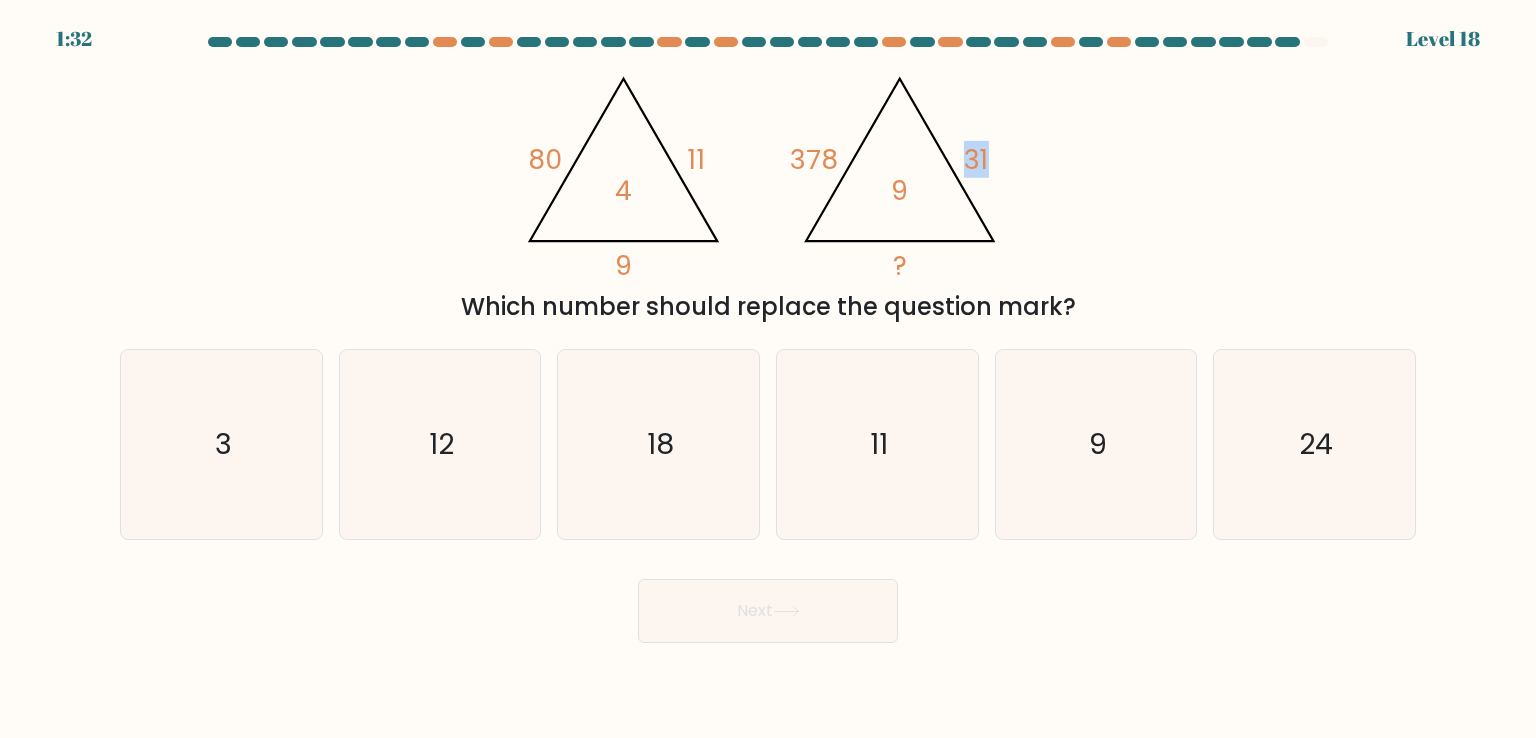 click on "@import url('https://fonts.googleapis.com/css?family=Abril+Fatface:400,100,100italic,300,300italic,400italic,500,500italic,700,700italic,900,900italic');                        80       11       9       4                                       @import url('https://fonts.googleapis.com/css?family=Abril+Fatface:400,100,100italic,300,300italic,400italic,500,500italic,700,700italic,900,900italic');                        378       31       ?       9" at bounding box center [767, 170] 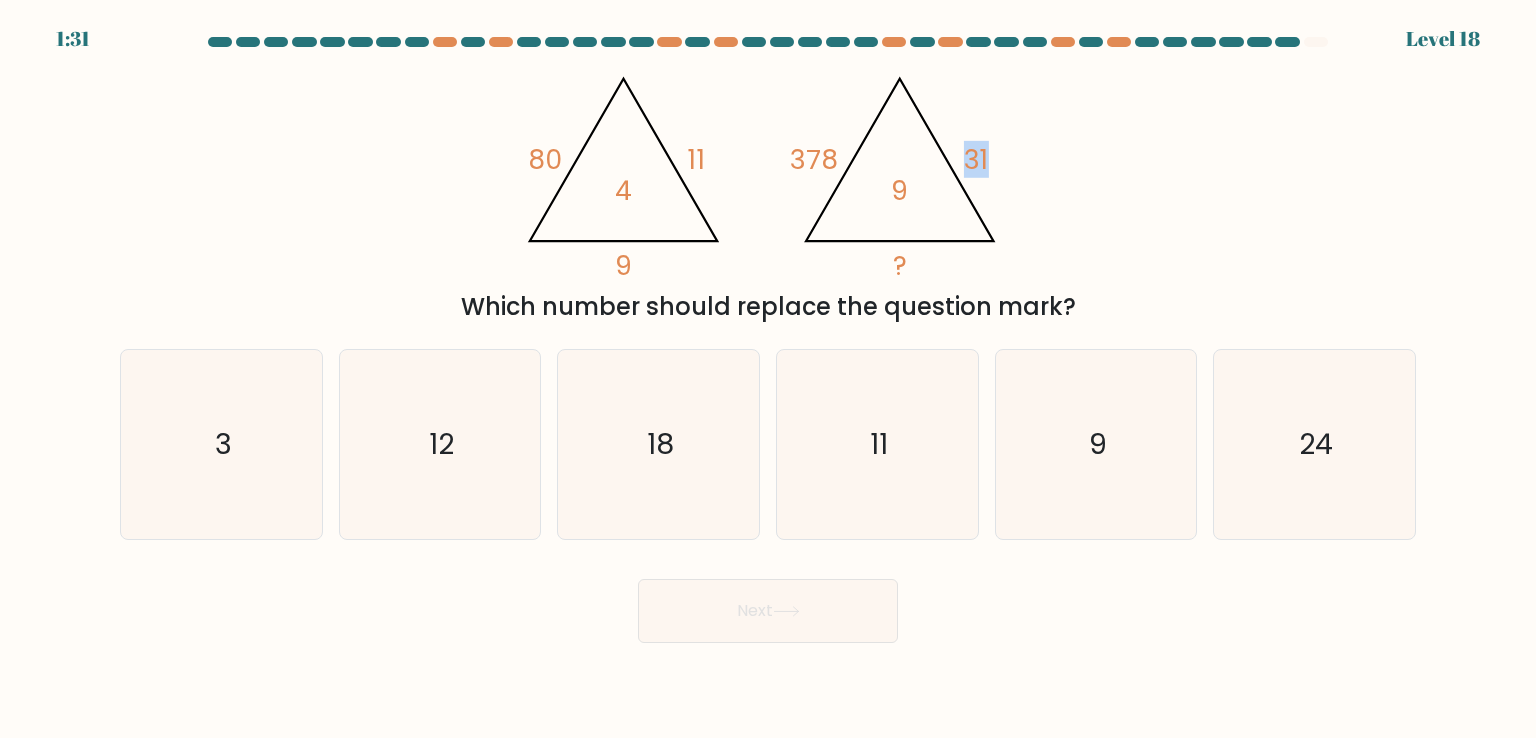 click on "@import url('https://fonts.googleapis.com/css?family=Abril+Fatface:400,100,100italic,300,300italic,400italic,500,500italic,700,700italic,900,900italic');                        80       11       9       4                                       @import url('https://fonts.googleapis.com/css?family=Abril+Fatface:400,100,100italic,300,300italic,400italic,500,500italic,700,700italic,900,900italic');                        378       31       ?       9" at bounding box center (767, 170) 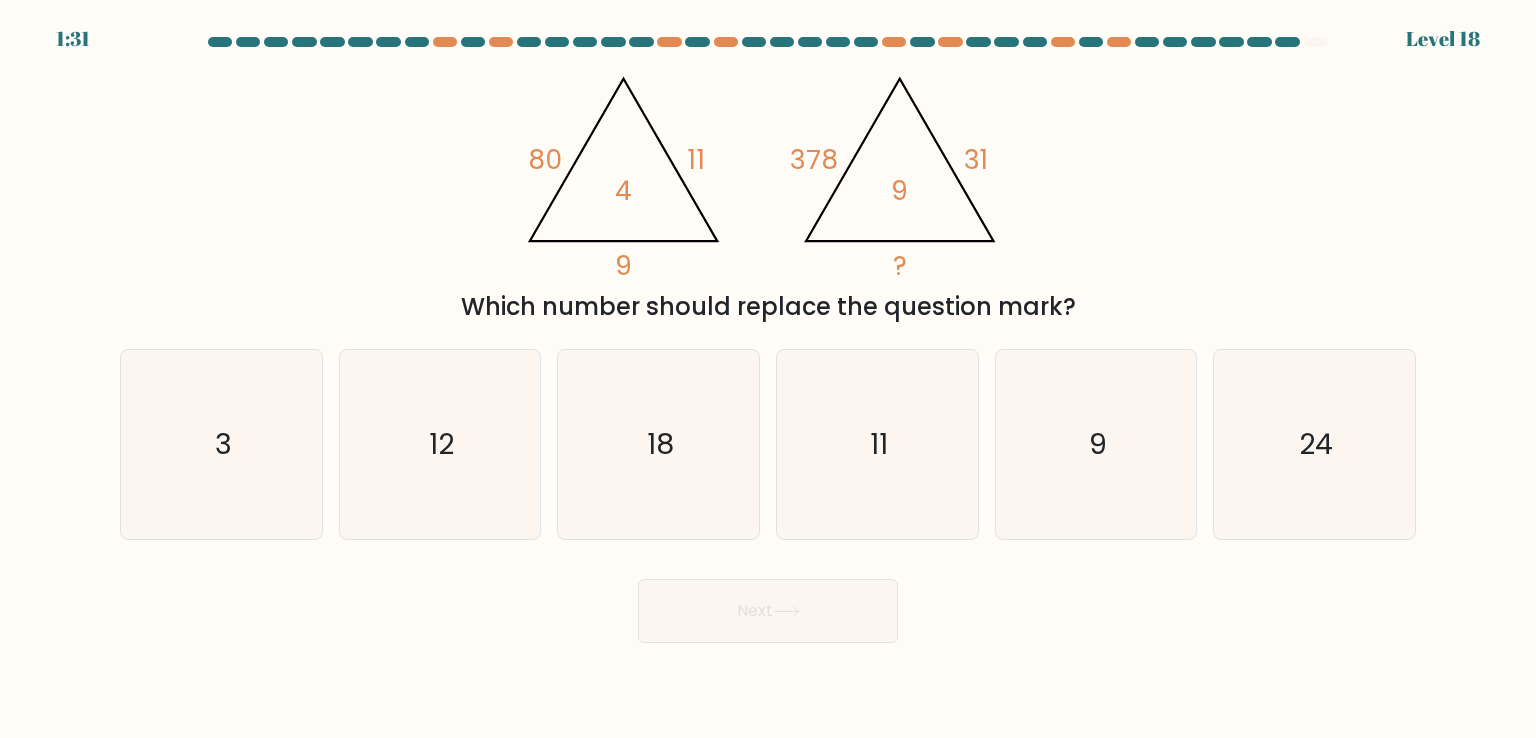 click on "@import url('https://fonts.googleapis.com/css?family=Abril+Fatface:400,100,100italic,300,300italic,400italic,500,500italic,700,700italic,900,900italic');                        80       11       9       4                                       @import url('https://fonts.googleapis.com/css?family=Abril+Fatface:400,100,100italic,300,300italic,400italic,500,500italic,700,700italic,900,900italic');                        378       31       ?       9" at bounding box center (767, 170) 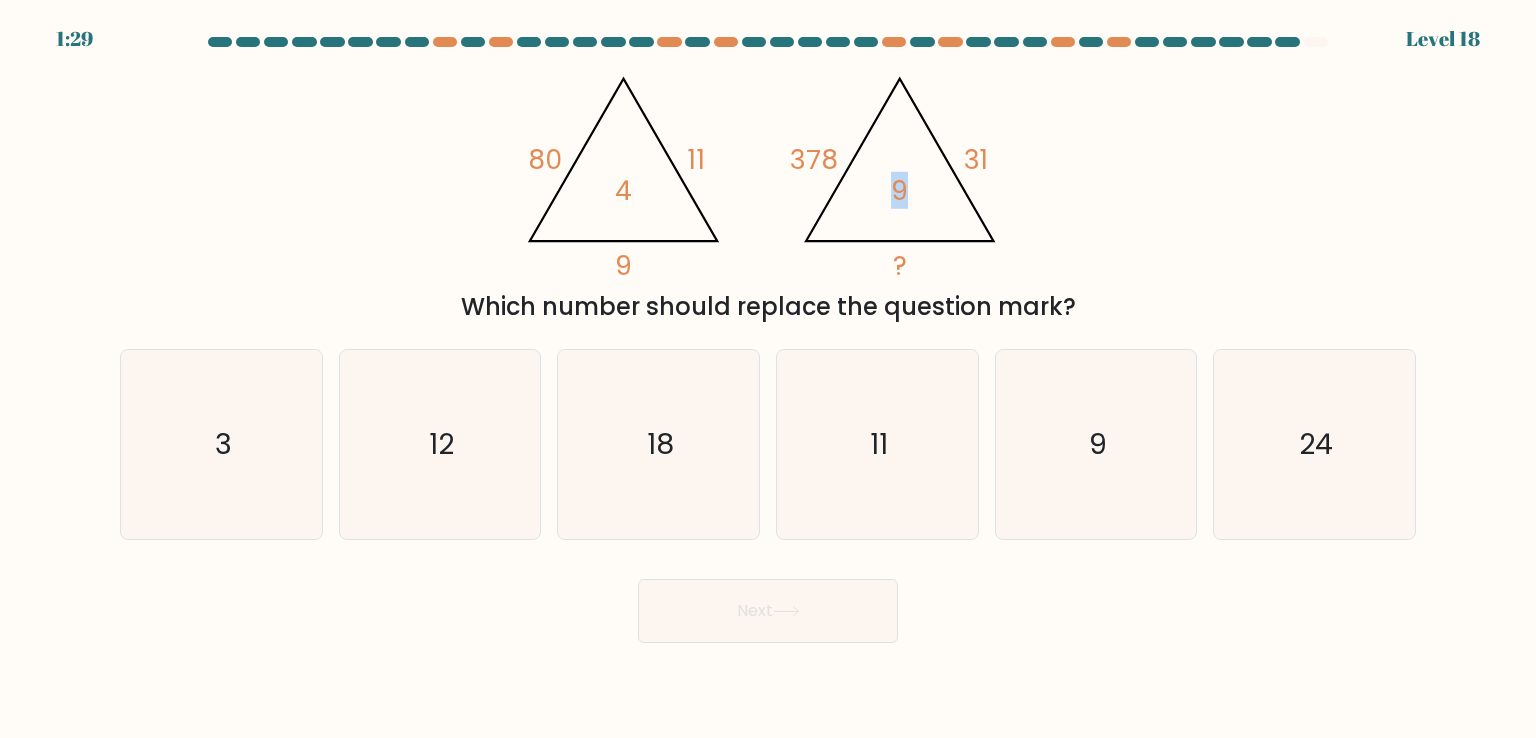 drag, startPoint x: 903, startPoint y: 176, endPoint x: 894, endPoint y: 202, distance: 27.513634 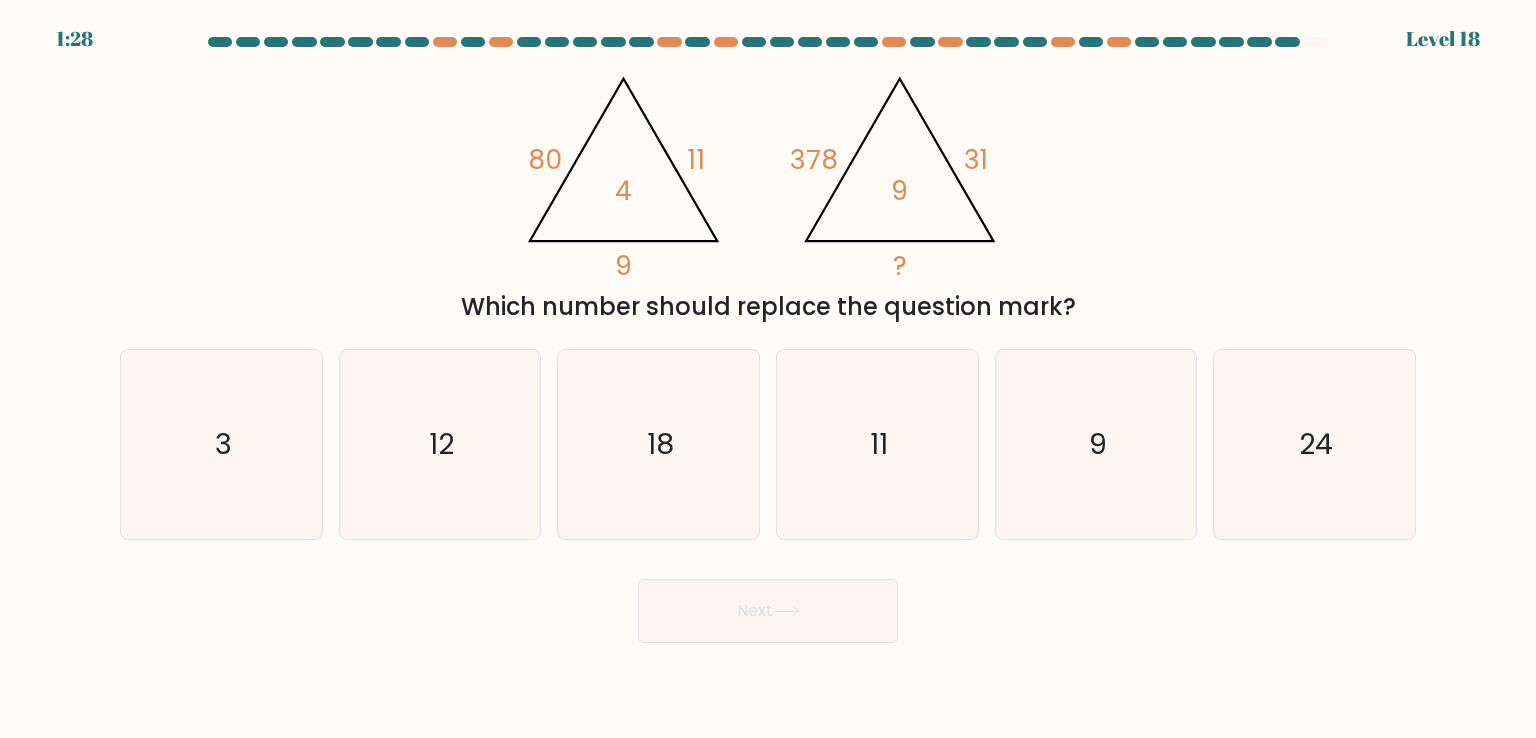 click on "@import url('https://fonts.googleapis.com/css?family=Abril+Fatface:400,100,100italic,300,300italic,400italic,500,500italic,700,700italic,900,900italic');                        80       11       9       4                                       @import url('https://fonts.googleapis.com/css?family=Abril+Fatface:400,100,100italic,300,300italic,400italic,500,500italic,700,700italic,900,900italic');                        378       31       ?       9" at bounding box center (767, 170) 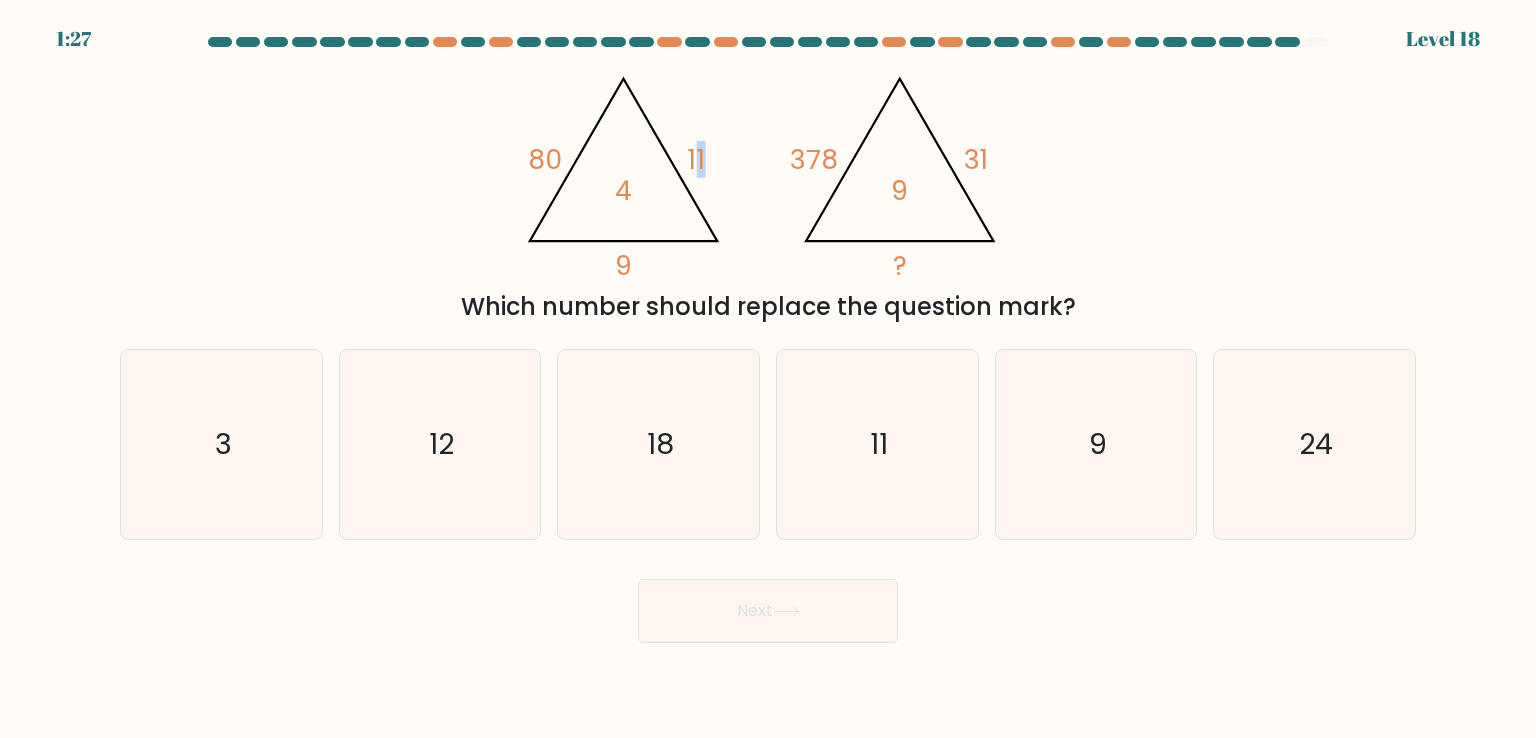 drag, startPoint x: 705, startPoint y: 151, endPoint x: 693, endPoint y: 156, distance: 13 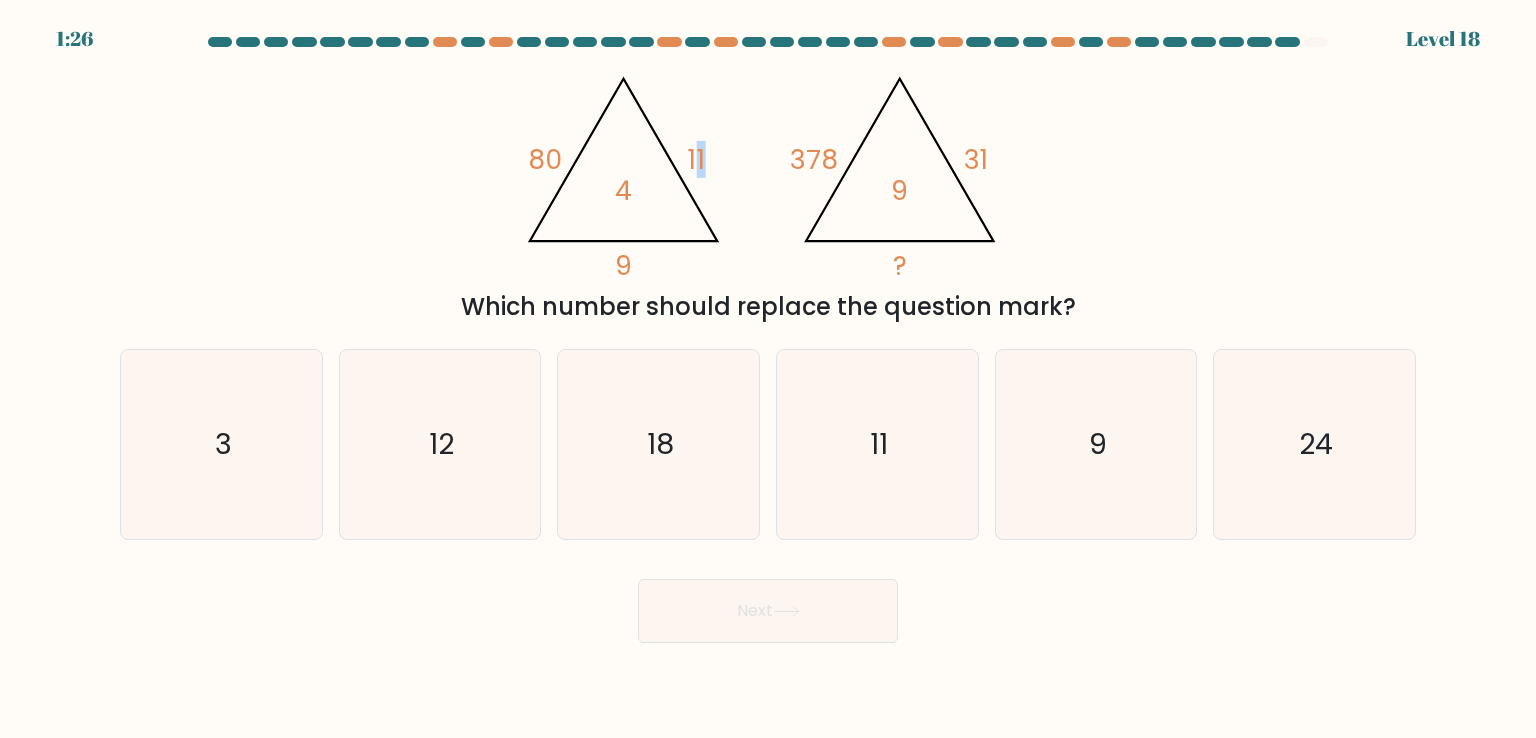 drag, startPoint x: 693, startPoint y: 156, endPoint x: 711, endPoint y: 158, distance: 18.110771 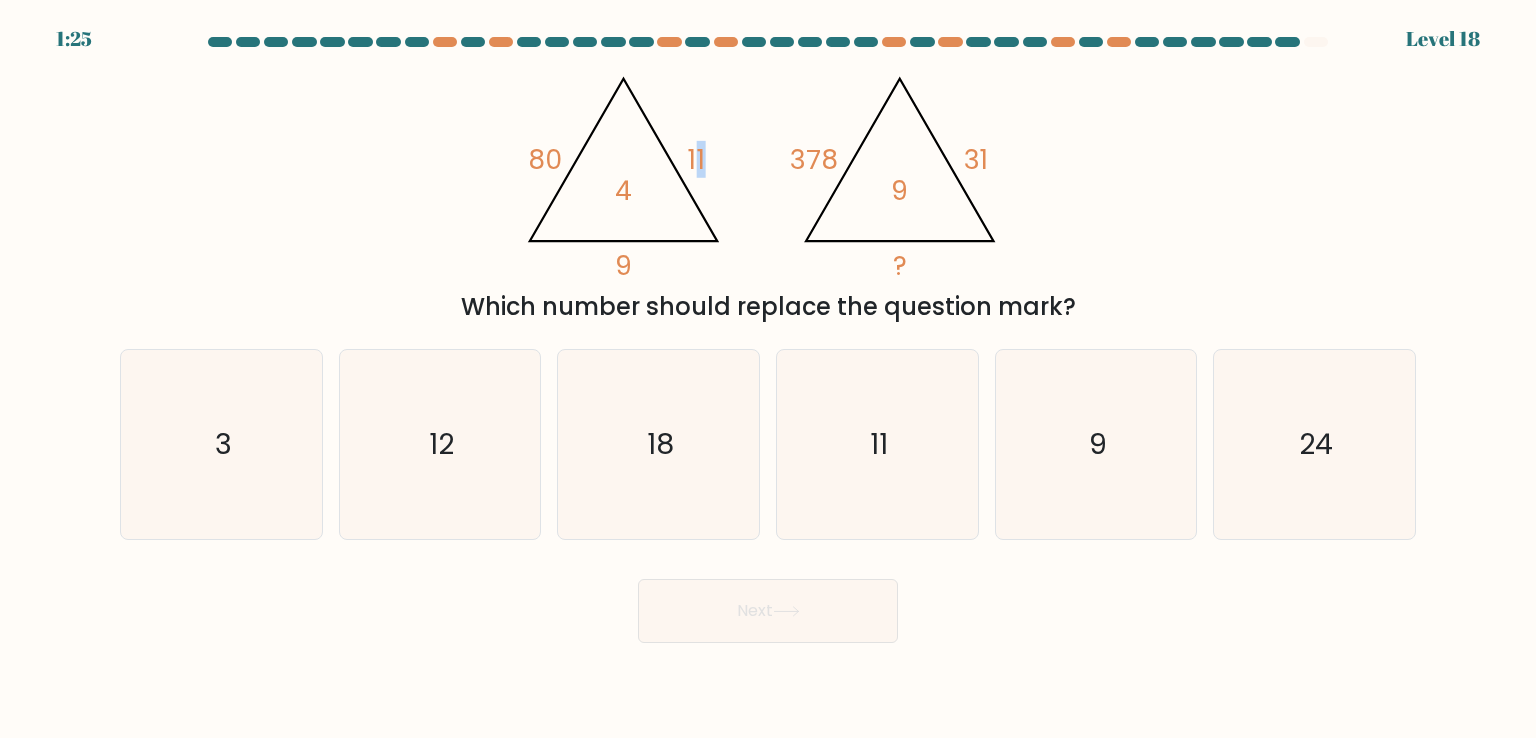 click on "@import url('https://fonts.googleapis.com/css?family=Abril+Fatface:400,100,100italic,300,300italic,400italic,500,500italic,700,700italic,900,900italic');                        80       11       9       4                                       @import url('https://fonts.googleapis.com/css?family=Abril+Fatface:400,100,100italic,300,300italic,400italic,500,500italic,700,700italic,900,900italic');                        378       31       ?       9" at bounding box center (767, 170) 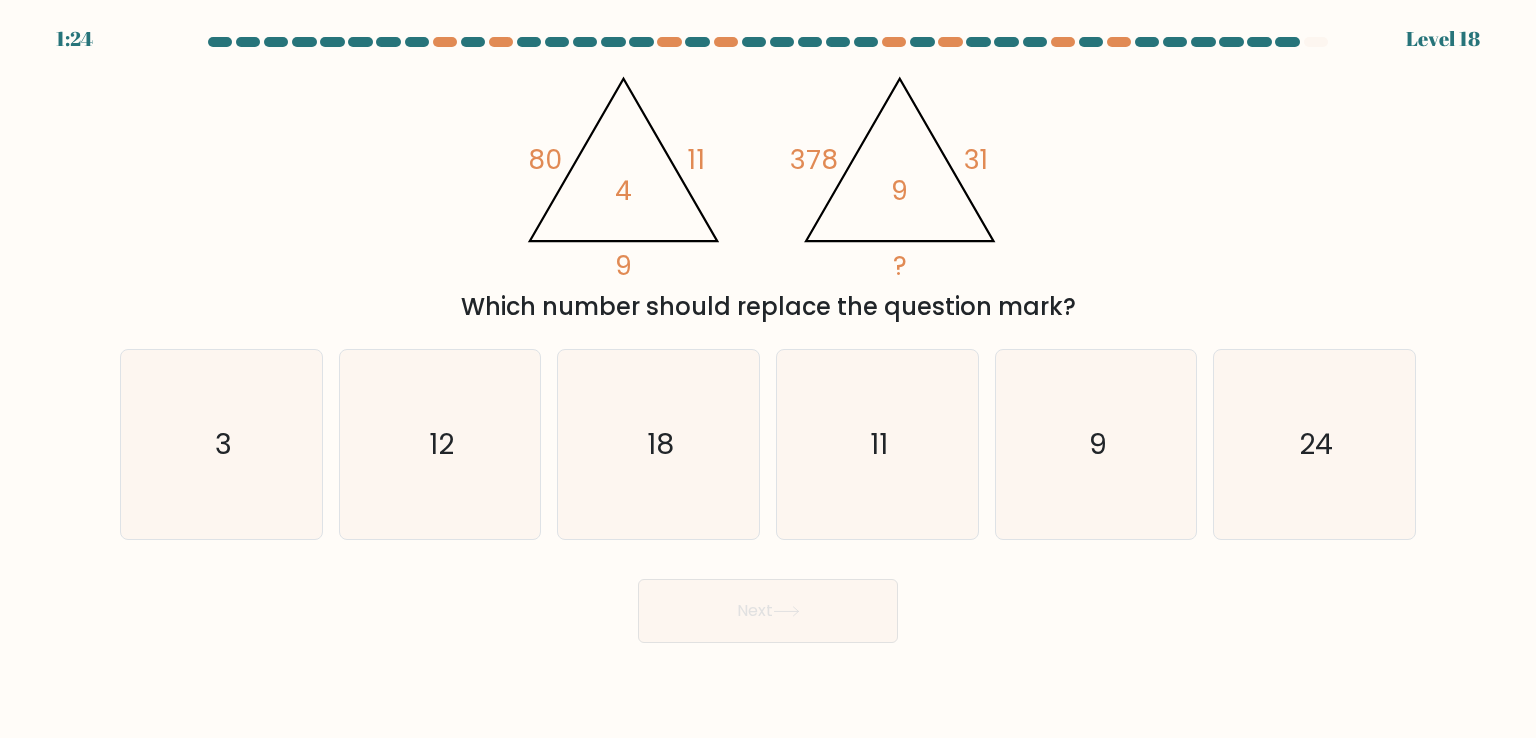 click on "@import url('https://fonts.googleapis.com/css?family=Abril+Fatface:400,100,100italic,300,300italic,400italic,500,500italic,700,700italic,900,900italic');                        80       11       9       4                                       @import url('https://fonts.googleapis.com/css?family=Abril+Fatface:400,100,100italic,300,300italic,400italic,500,500italic,700,700italic,900,900italic');                        378       31       ?       9" at bounding box center [767, 170] 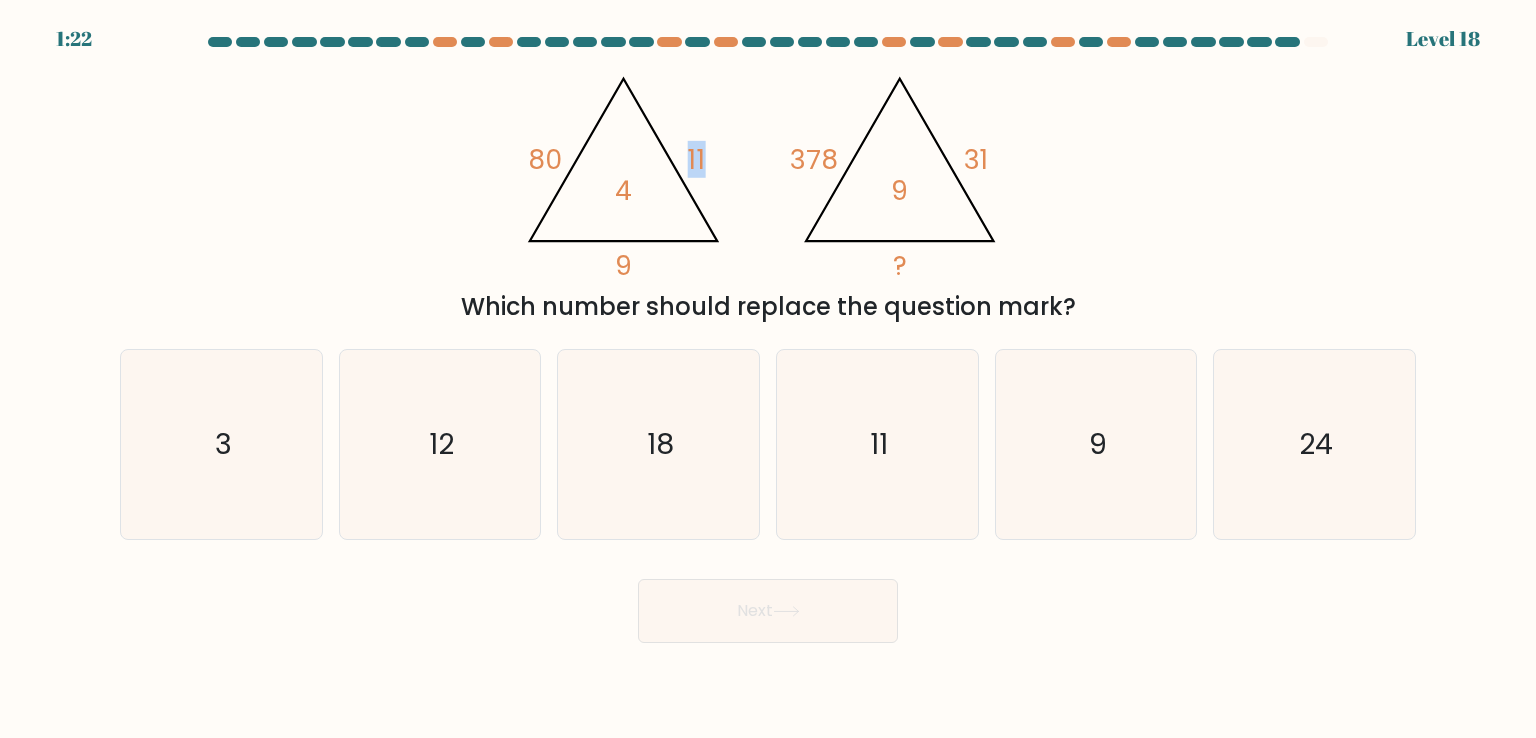 drag, startPoint x: 688, startPoint y: 153, endPoint x: 713, endPoint y: 160, distance: 25.96151 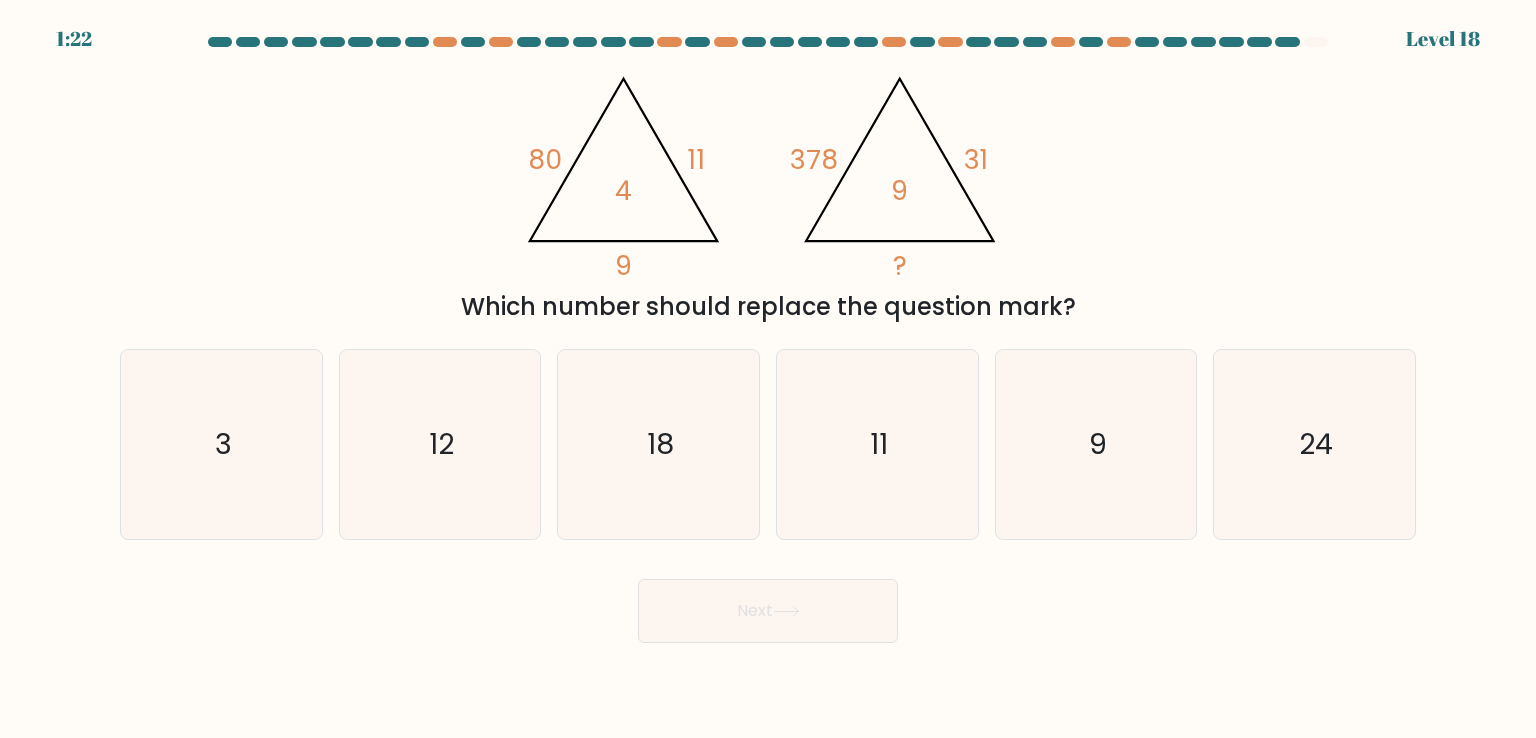click on "@import url('https://fonts.googleapis.com/css?family=Abril+Fatface:400,100,100italic,300,300italic,400italic,500,500italic,700,700italic,900,900italic');                        80       11       9       4                                       @import url('https://fonts.googleapis.com/css?family=Abril+Fatface:400,100,100italic,300,300italic,400italic,500,500italic,700,700italic,900,900italic');                        378       31       ?       9" at bounding box center (767, 170) 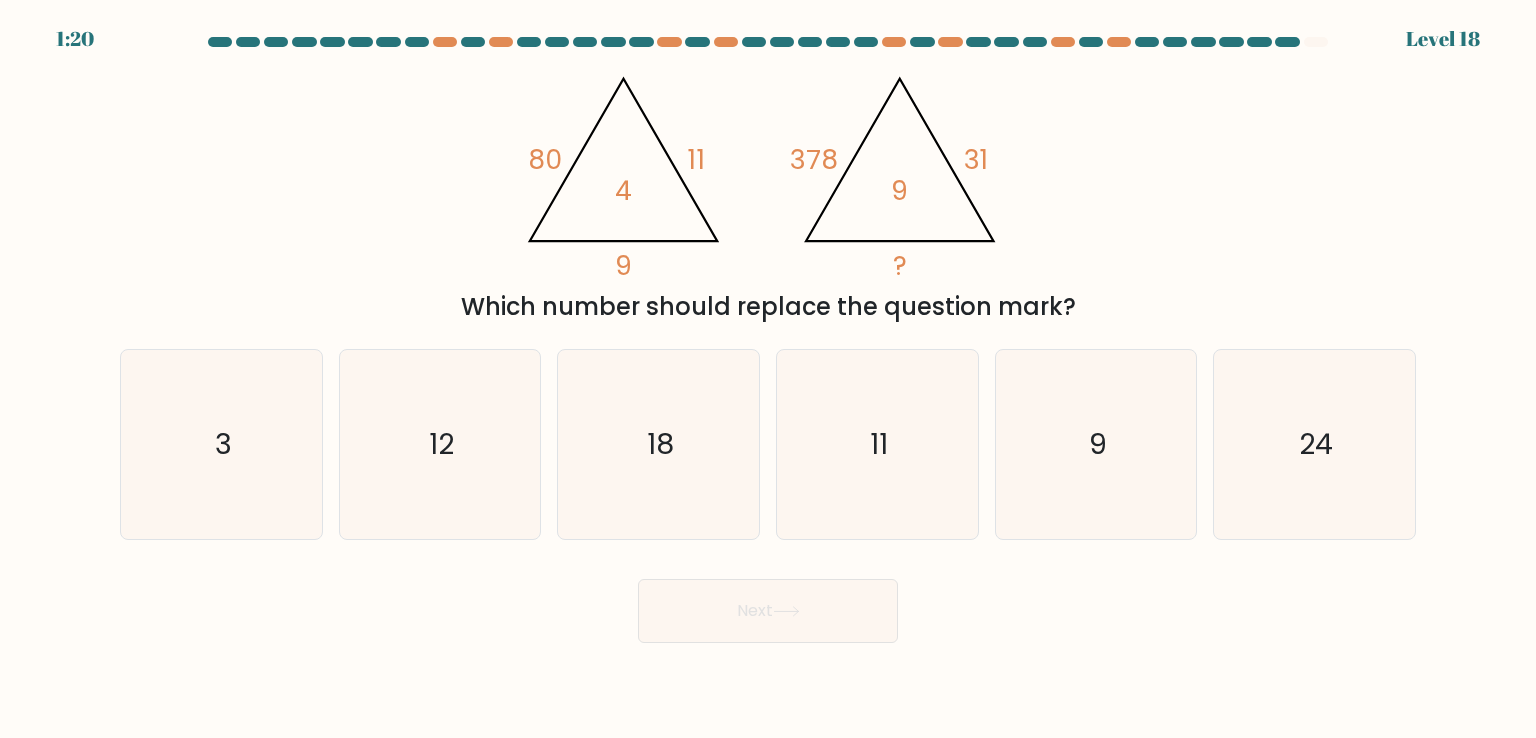drag, startPoint x: 872, startPoint y: 255, endPoint x: 891, endPoint y: 258, distance: 19.235384 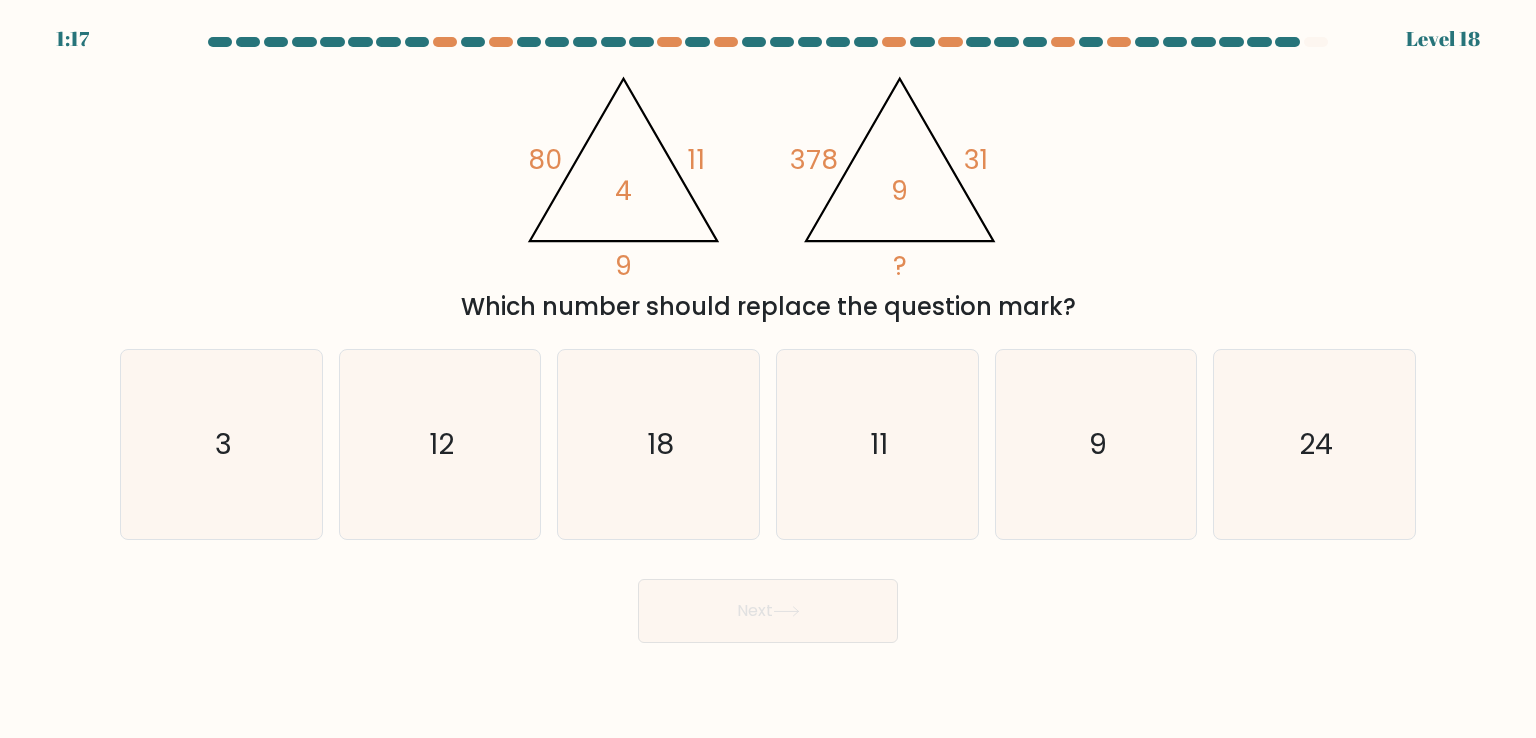 click on "@import url('https://fonts.googleapis.com/css?family=Abril+Fatface:400,100,100italic,300,300italic,400italic,500,500italic,700,700italic,900,900italic');                        80       11       9       4                                       @import url('https://fonts.googleapis.com/css?family=Abril+Fatface:400,100,100italic,300,300italic,400italic,500,500italic,700,700italic,900,900italic');                        378       31       ?       9" at bounding box center (767, 170) 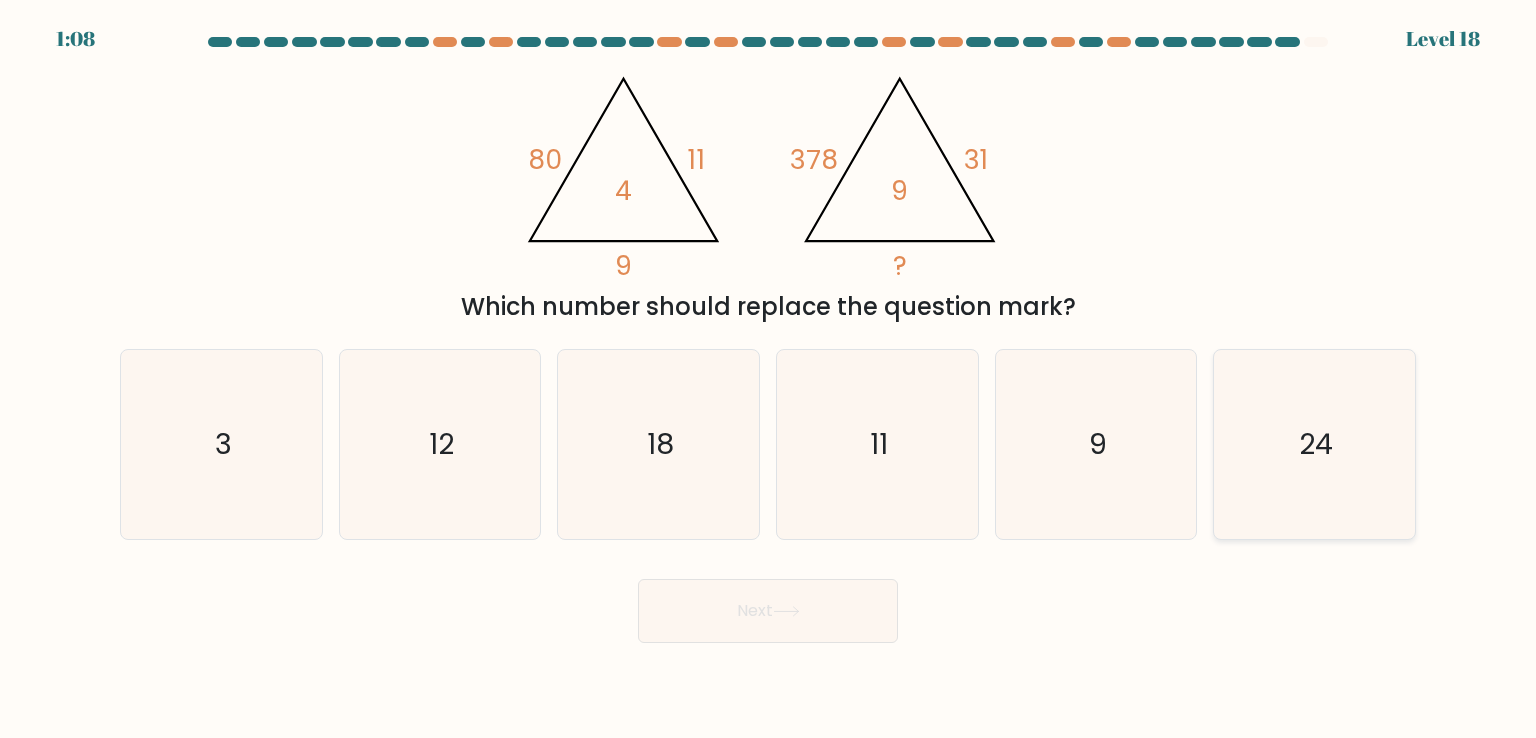 click on "24" at bounding box center [1314, 444] 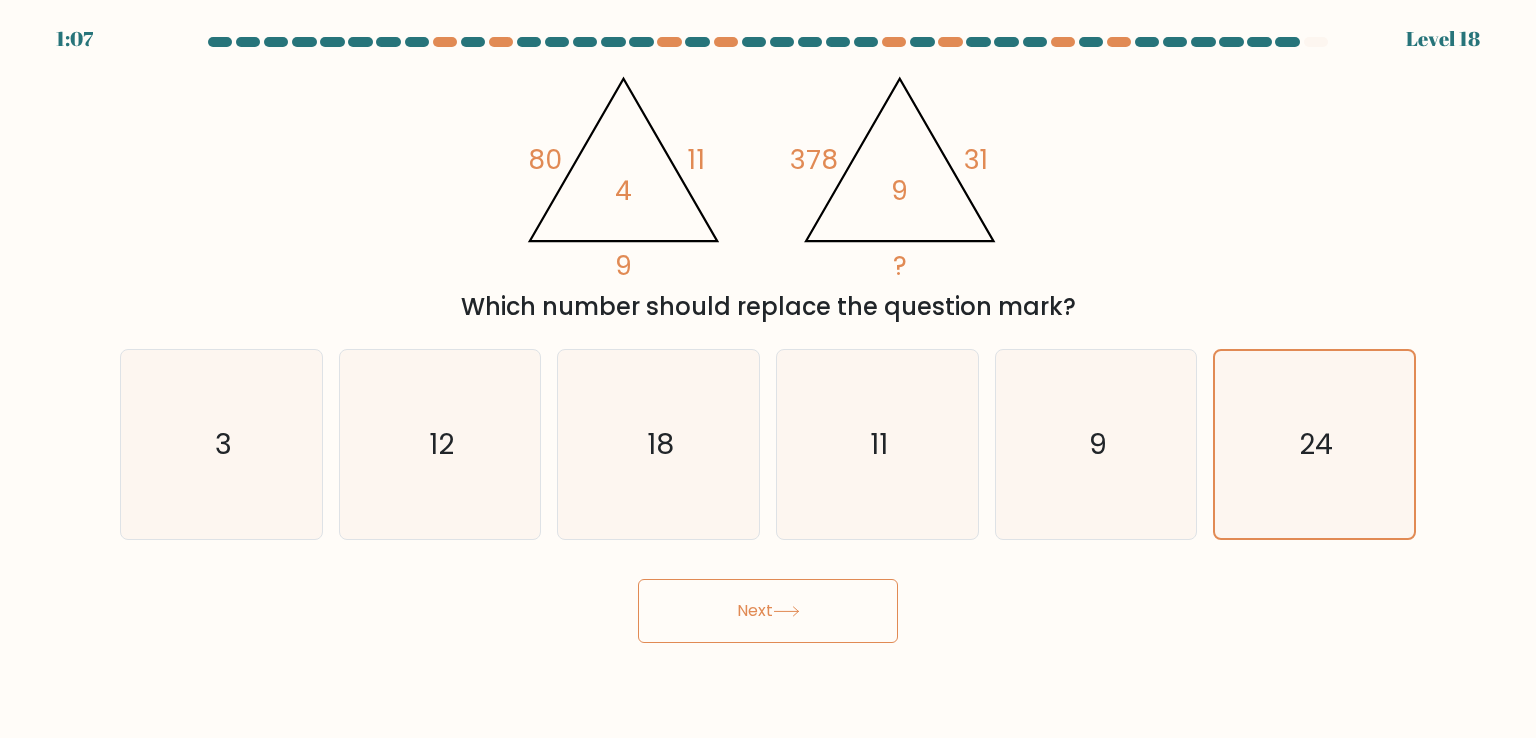 click on "Next" at bounding box center (768, 611) 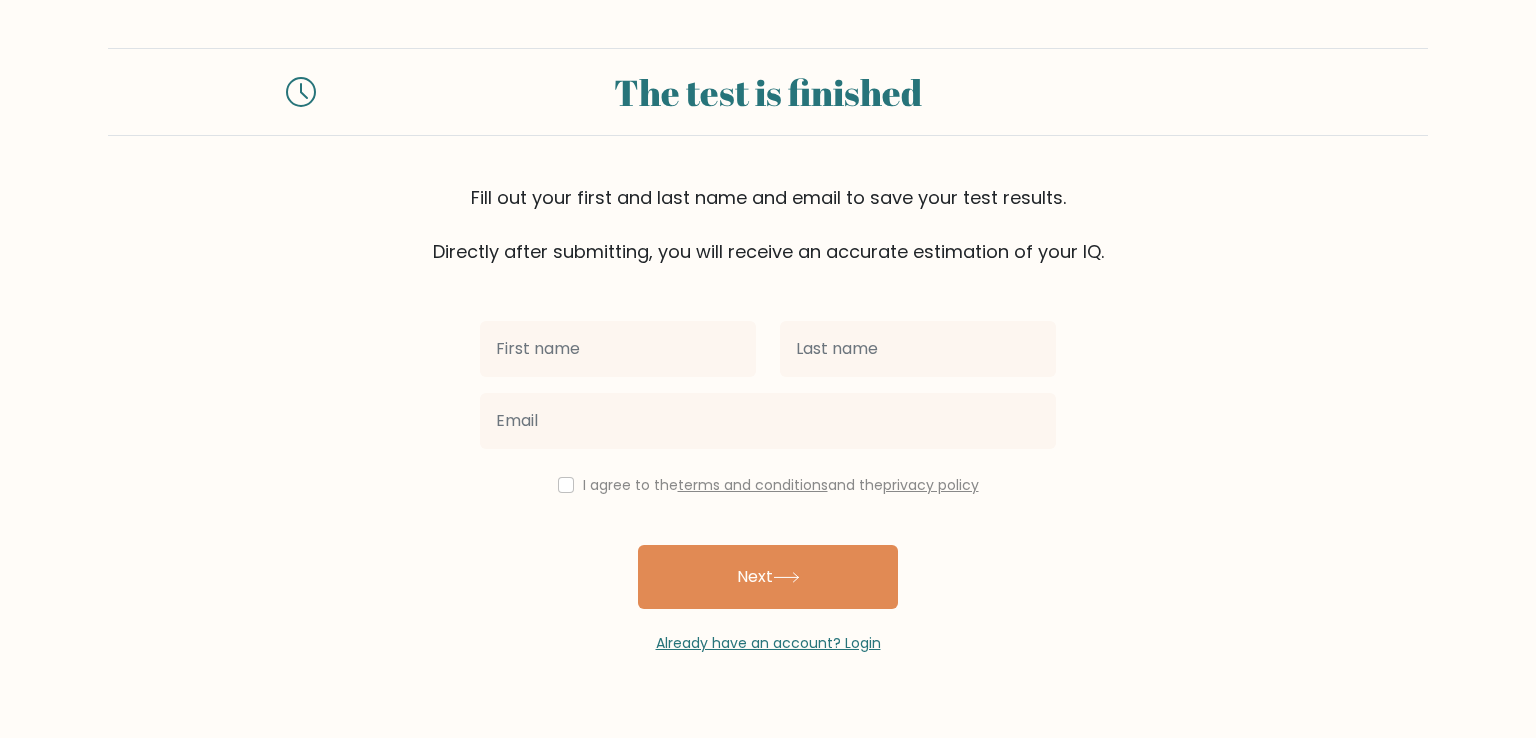 scroll, scrollTop: 0, scrollLeft: 0, axis: both 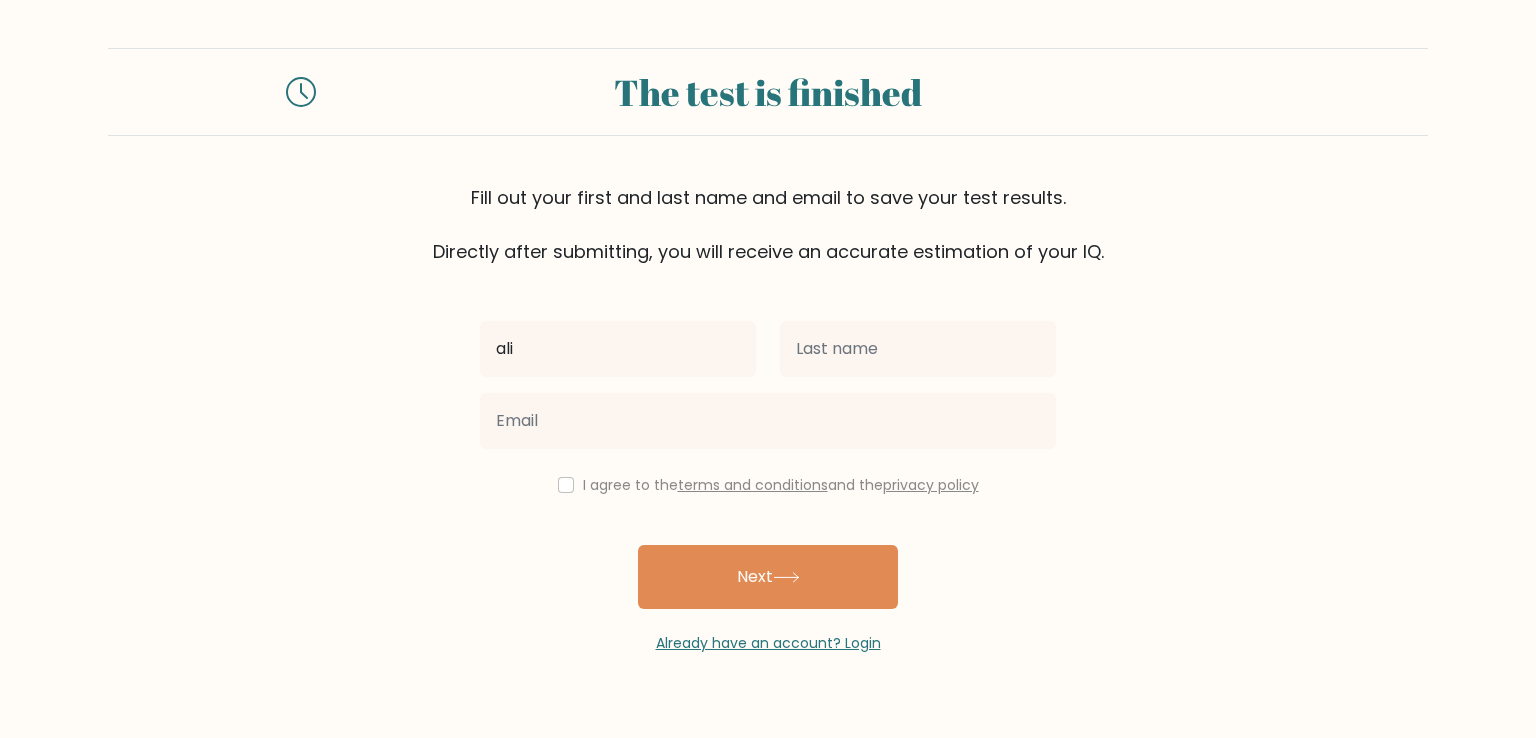 type on "ali" 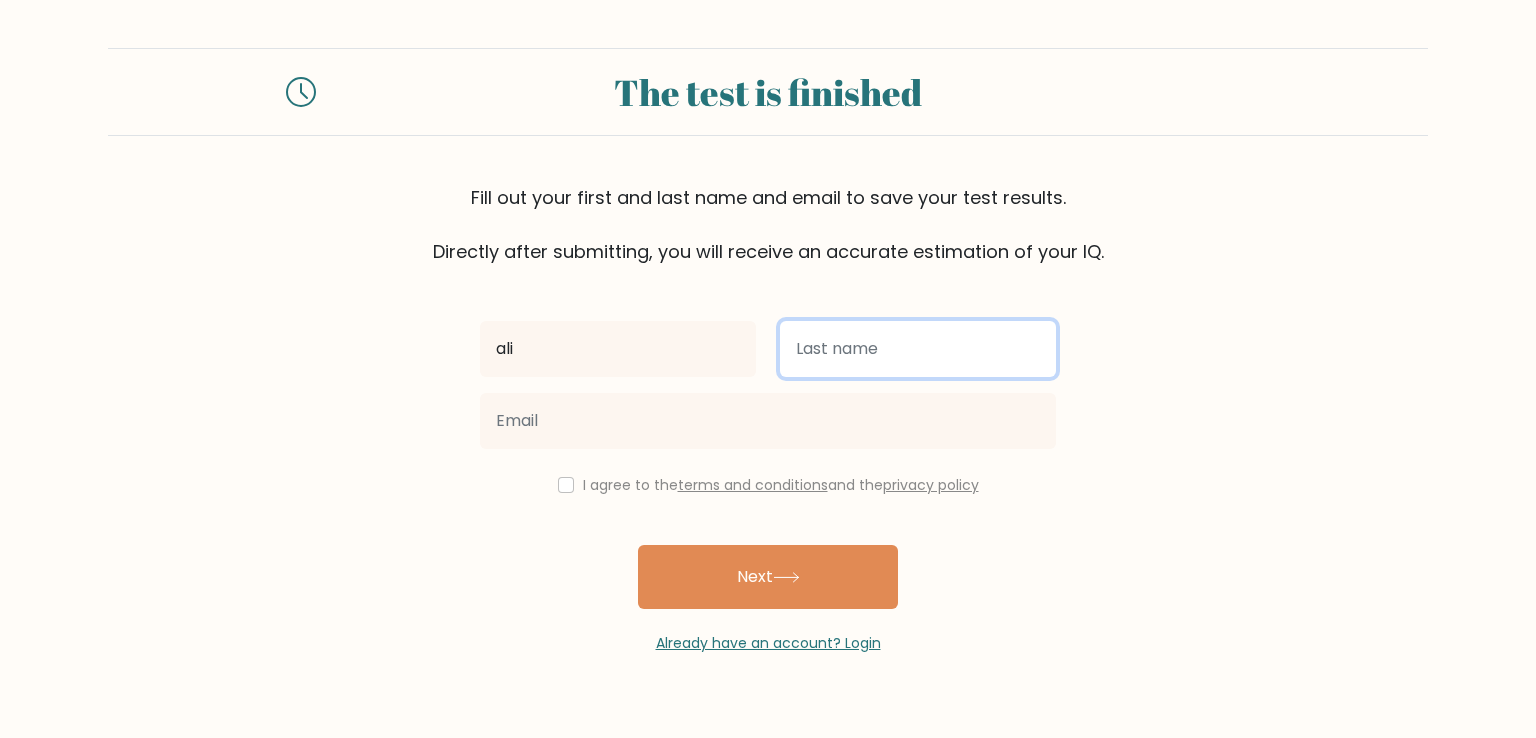 click at bounding box center [918, 349] 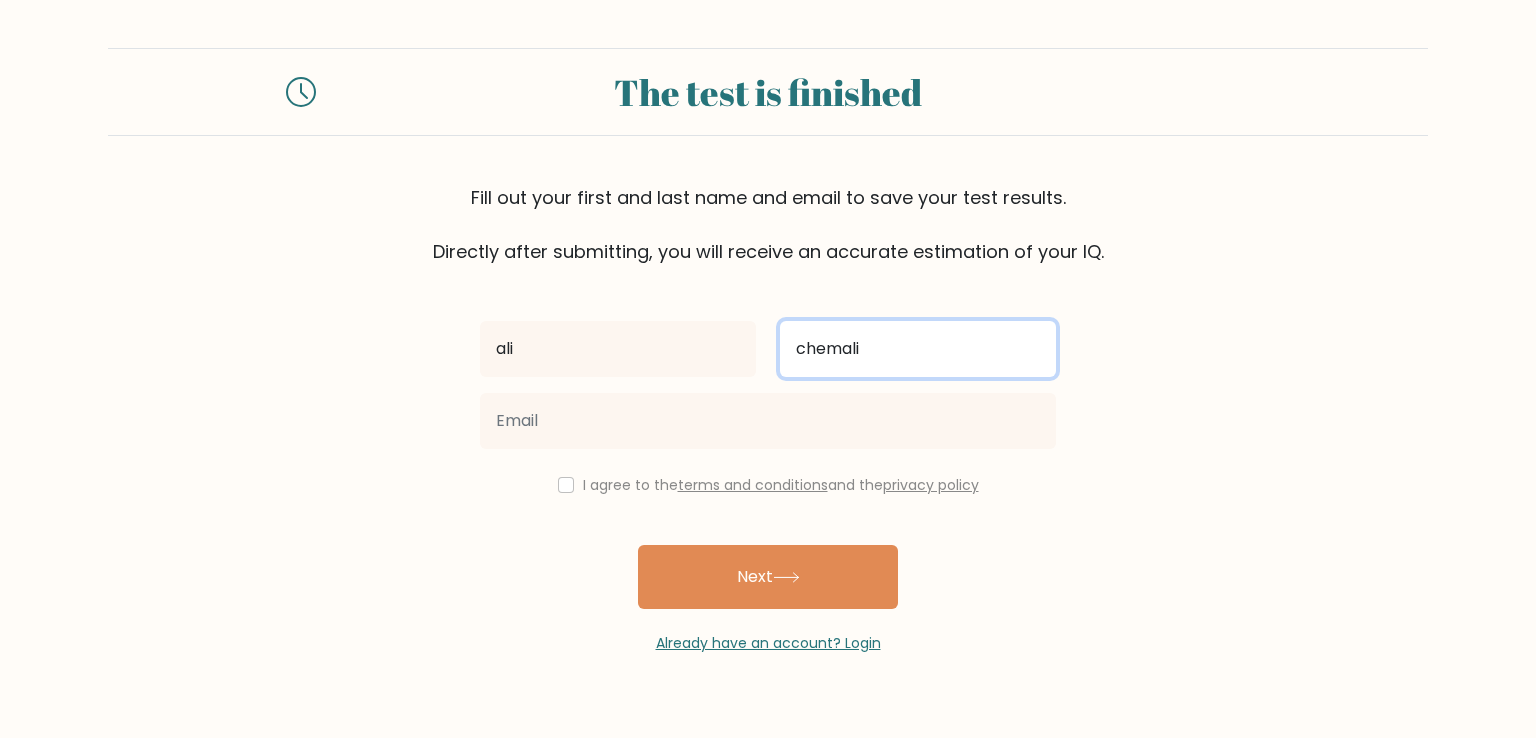 type on "chemali" 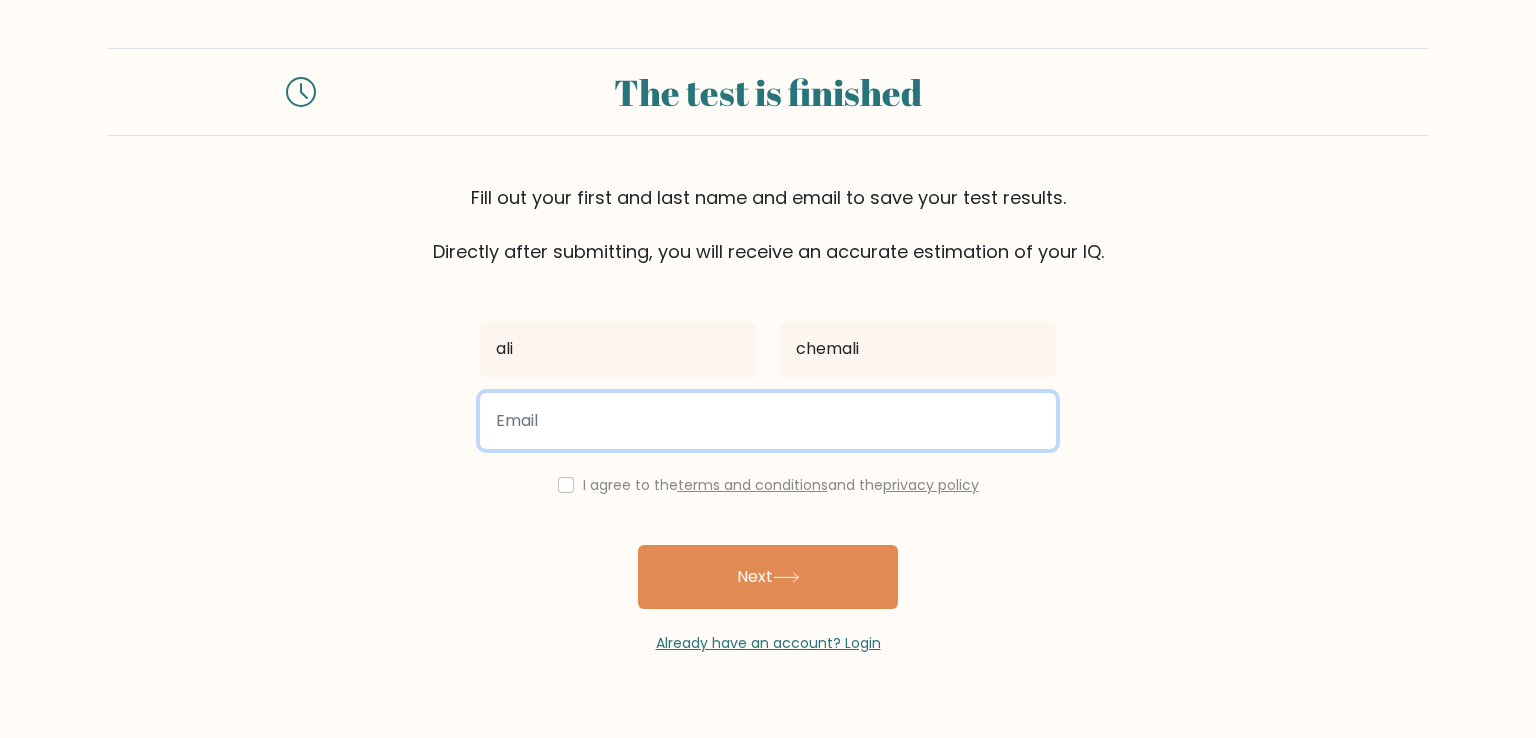 click at bounding box center (768, 421) 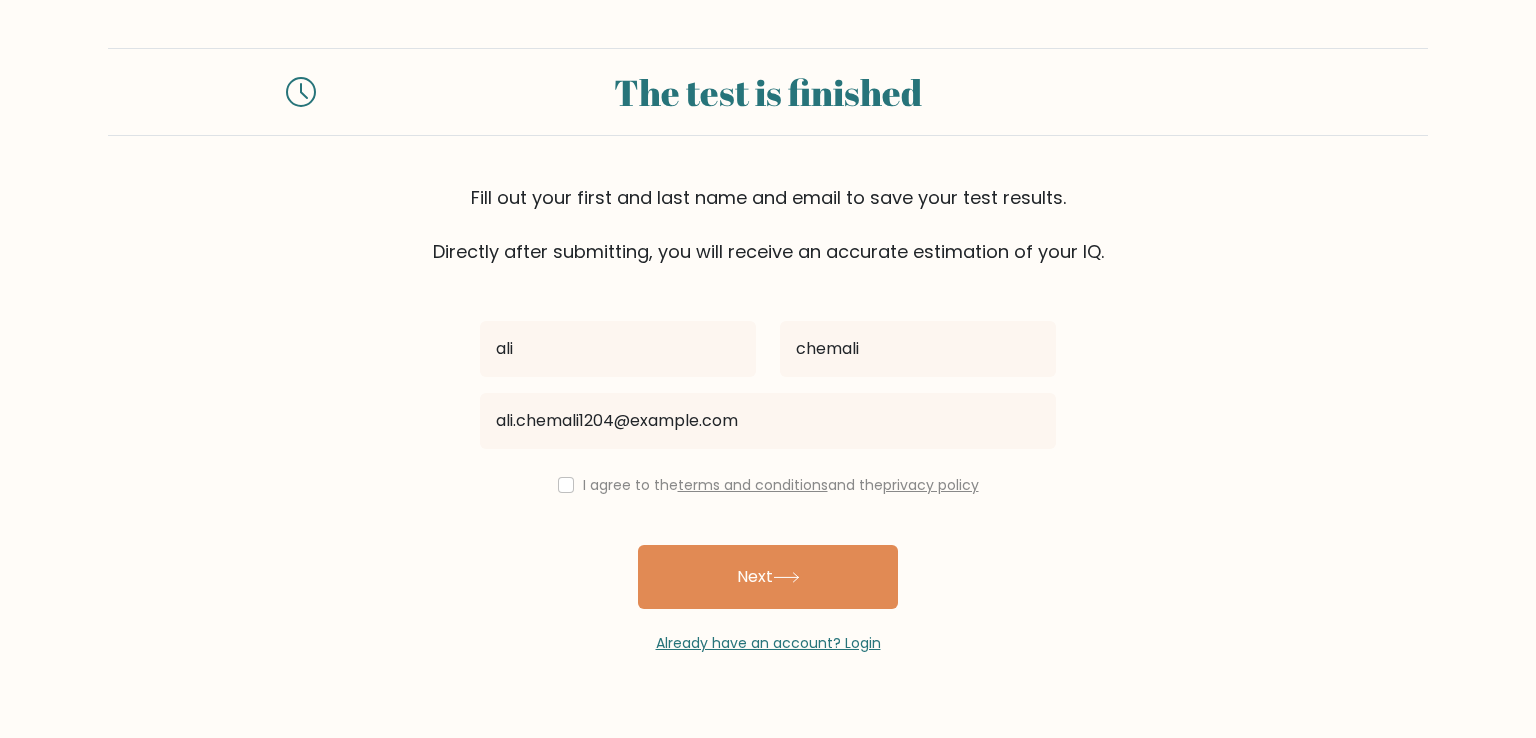 click on "I agree to the  terms and conditions  and the  privacy policy" at bounding box center (781, 485) 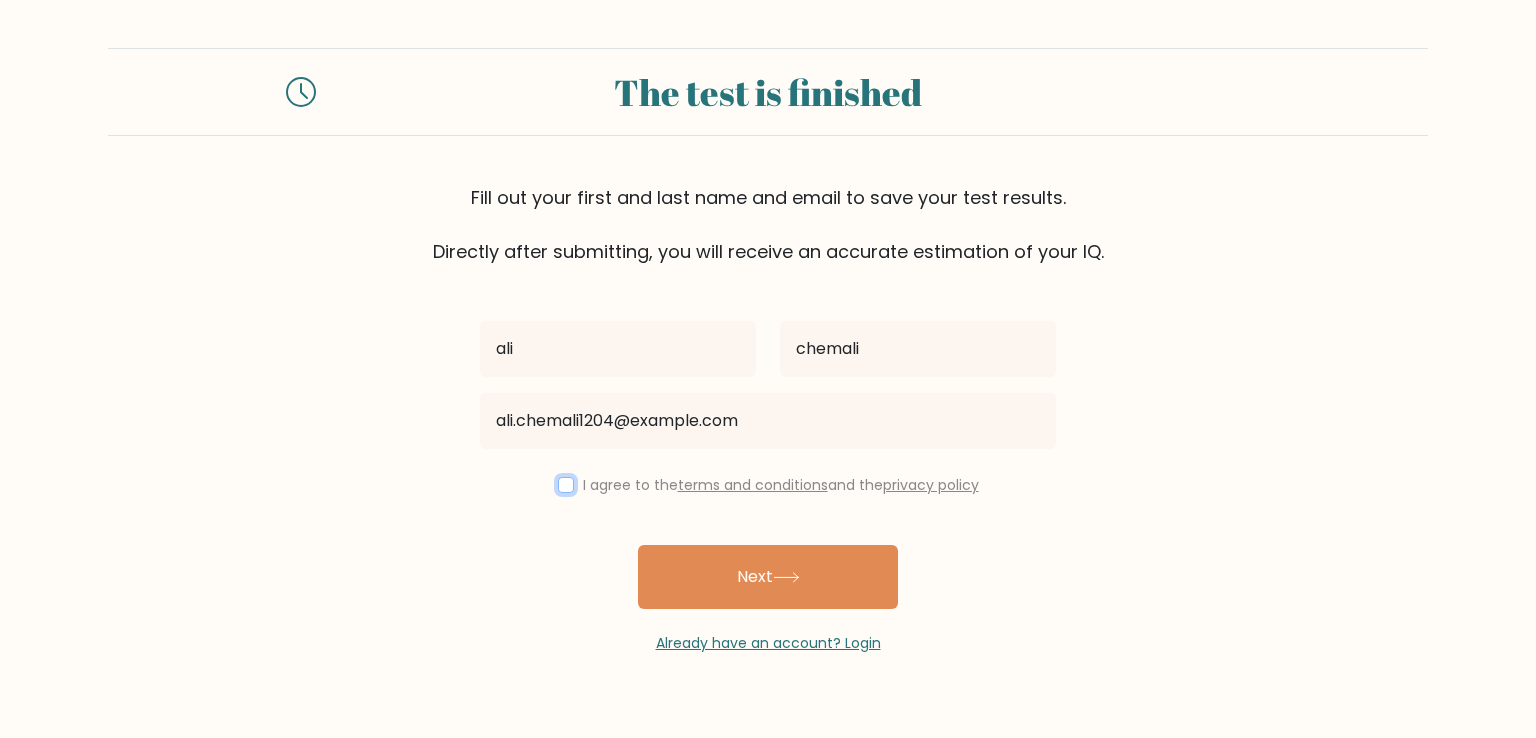 click at bounding box center [566, 485] 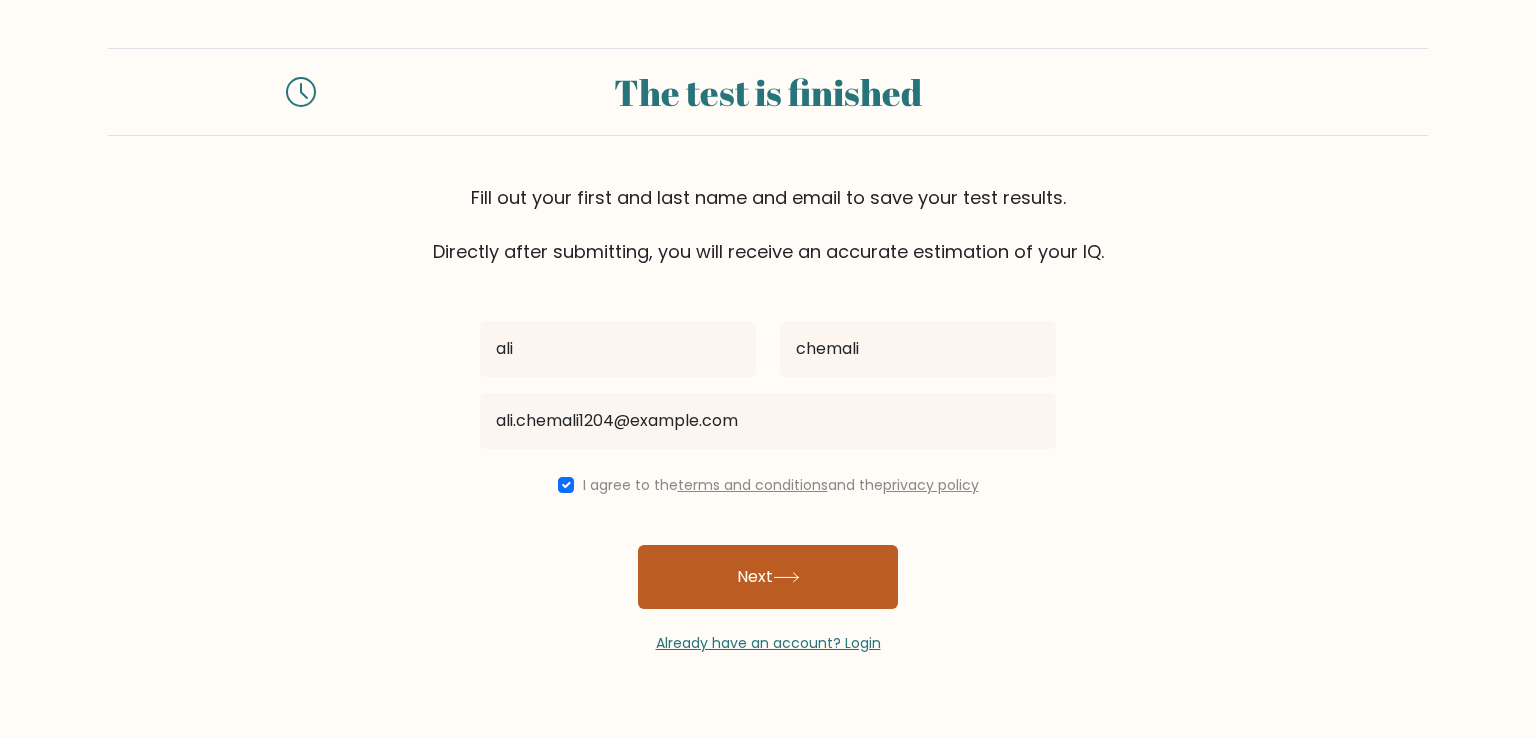 click on "Next" at bounding box center [768, 577] 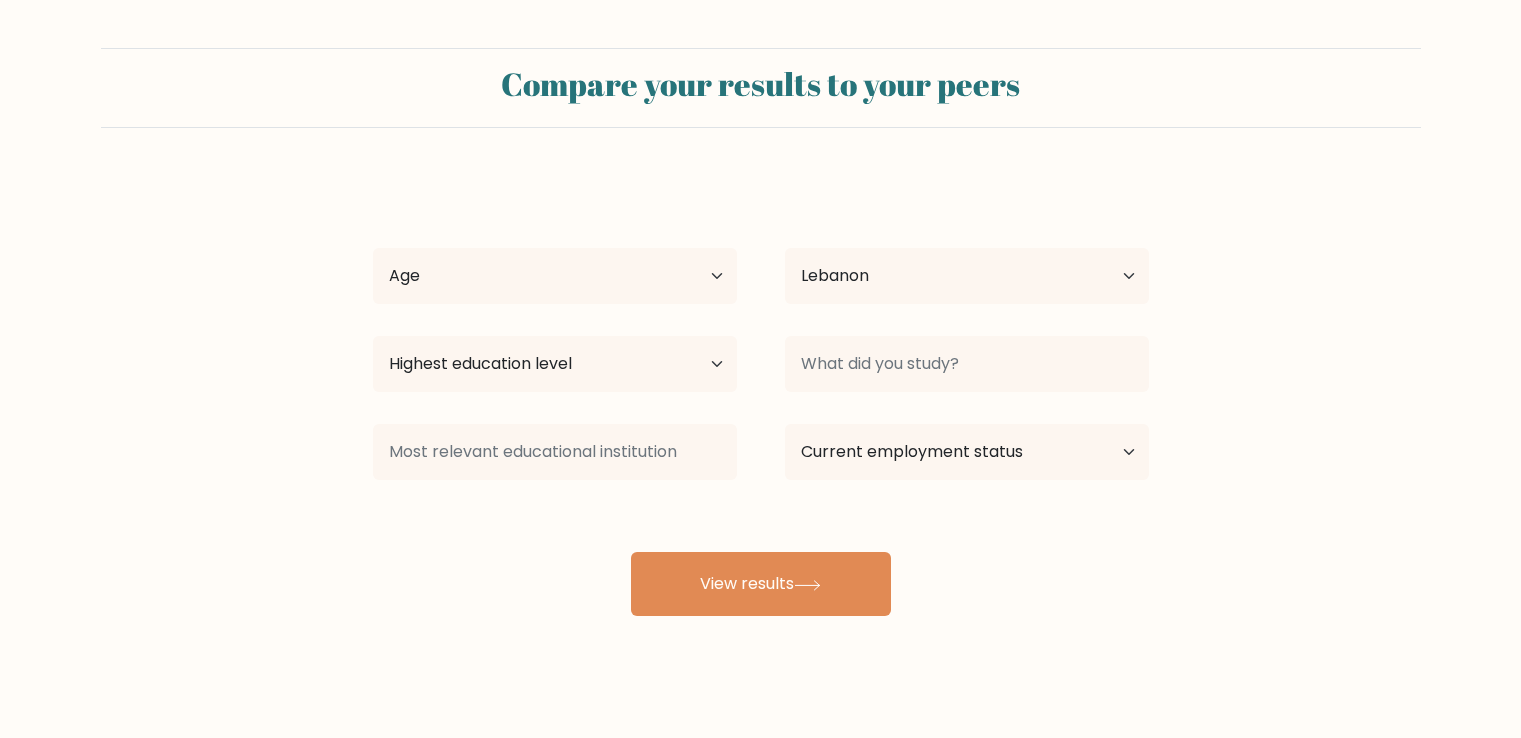 scroll, scrollTop: 0, scrollLeft: 0, axis: both 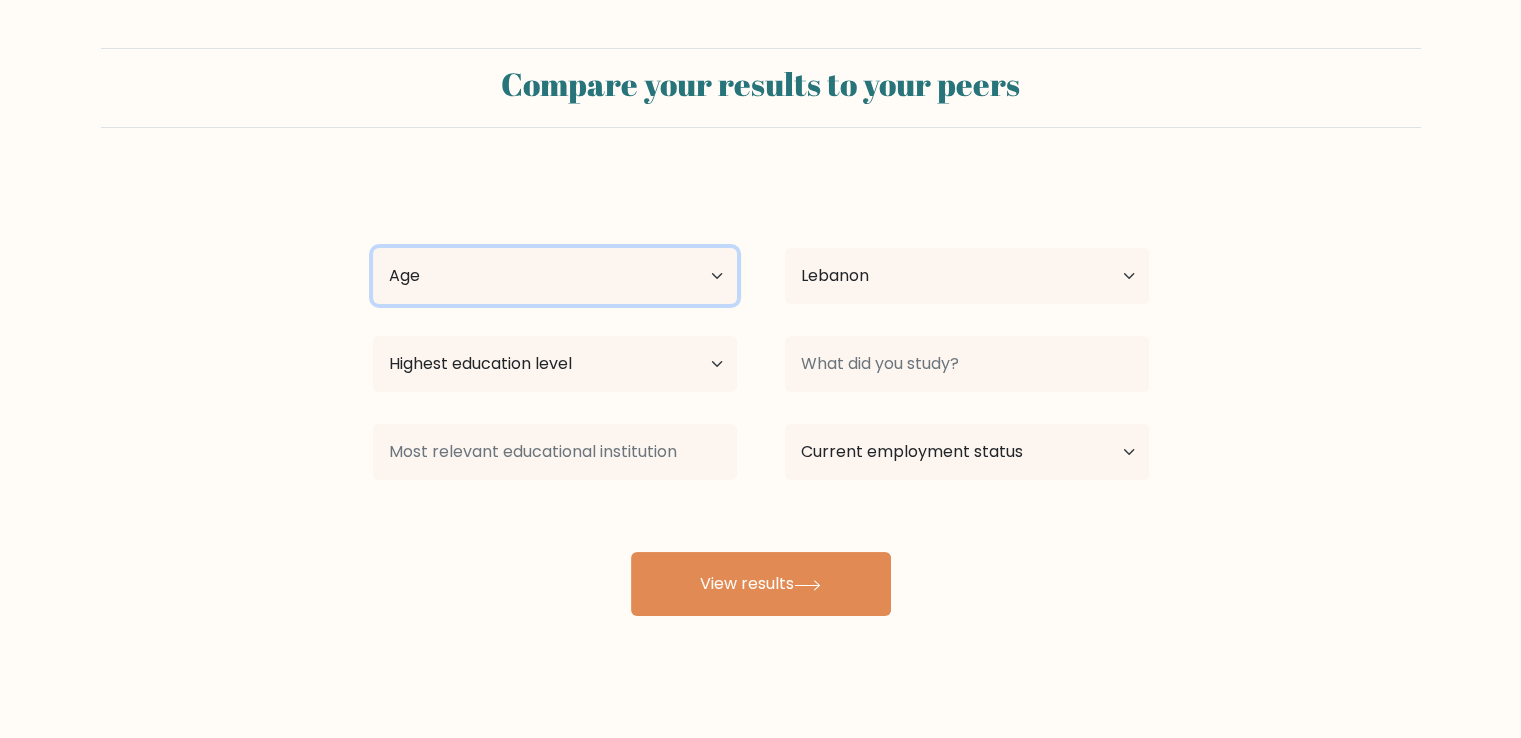 click on "Age
Under 18 years old
18-24 years old
25-34 years old
35-44 years old
45-54 years old
55-64 years old
65 years old and above" at bounding box center [555, 276] 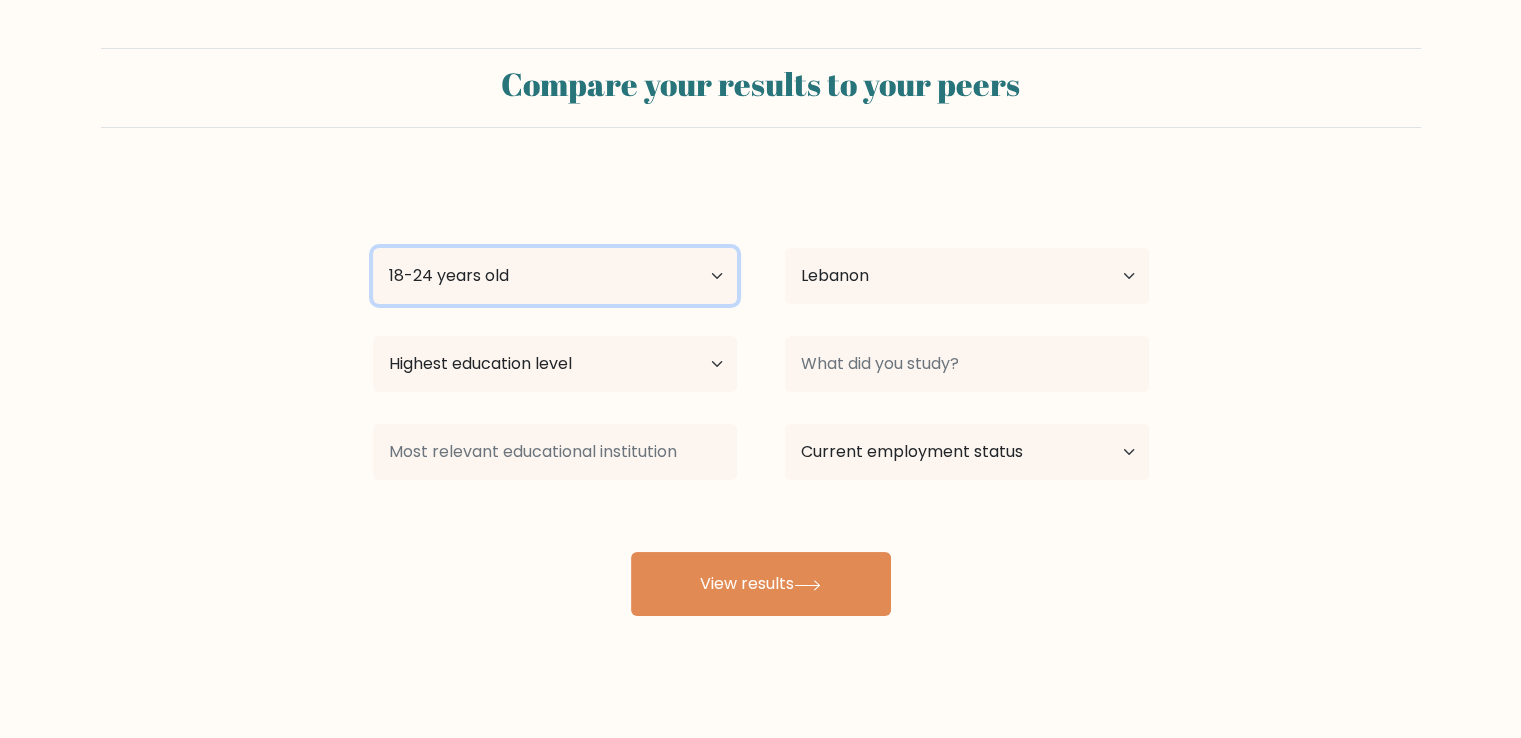 click on "Age
Under 18 years old
18-24 years old
25-34 years old
35-44 years old
45-54 years old
55-64 years old
65 years old and above" at bounding box center [555, 276] 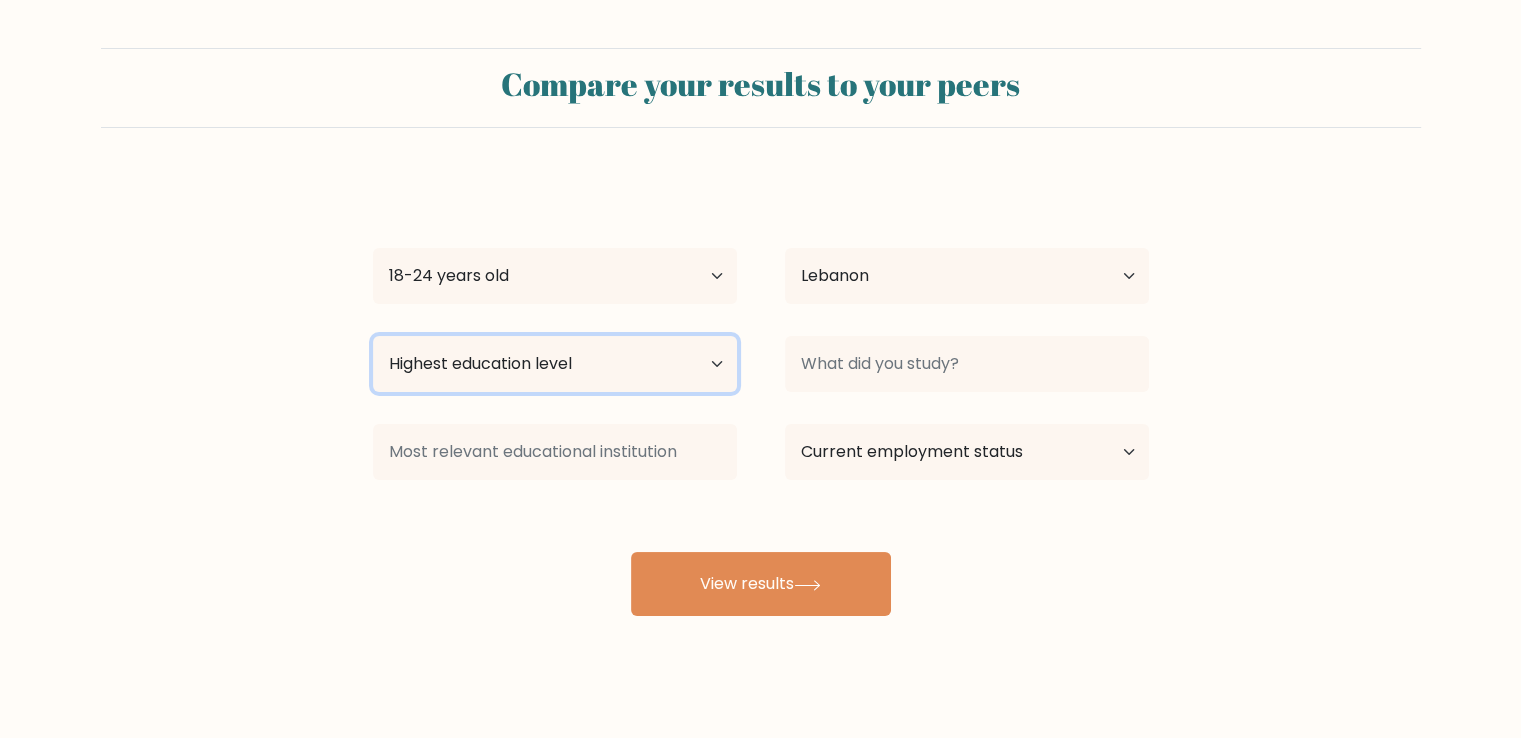click on "Highest education level
No schooling
Primary
Lower Secondary
Upper Secondary
Occupation Specific
Bachelor's degree
Master's degree
Doctoral degree" at bounding box center (555, 364) 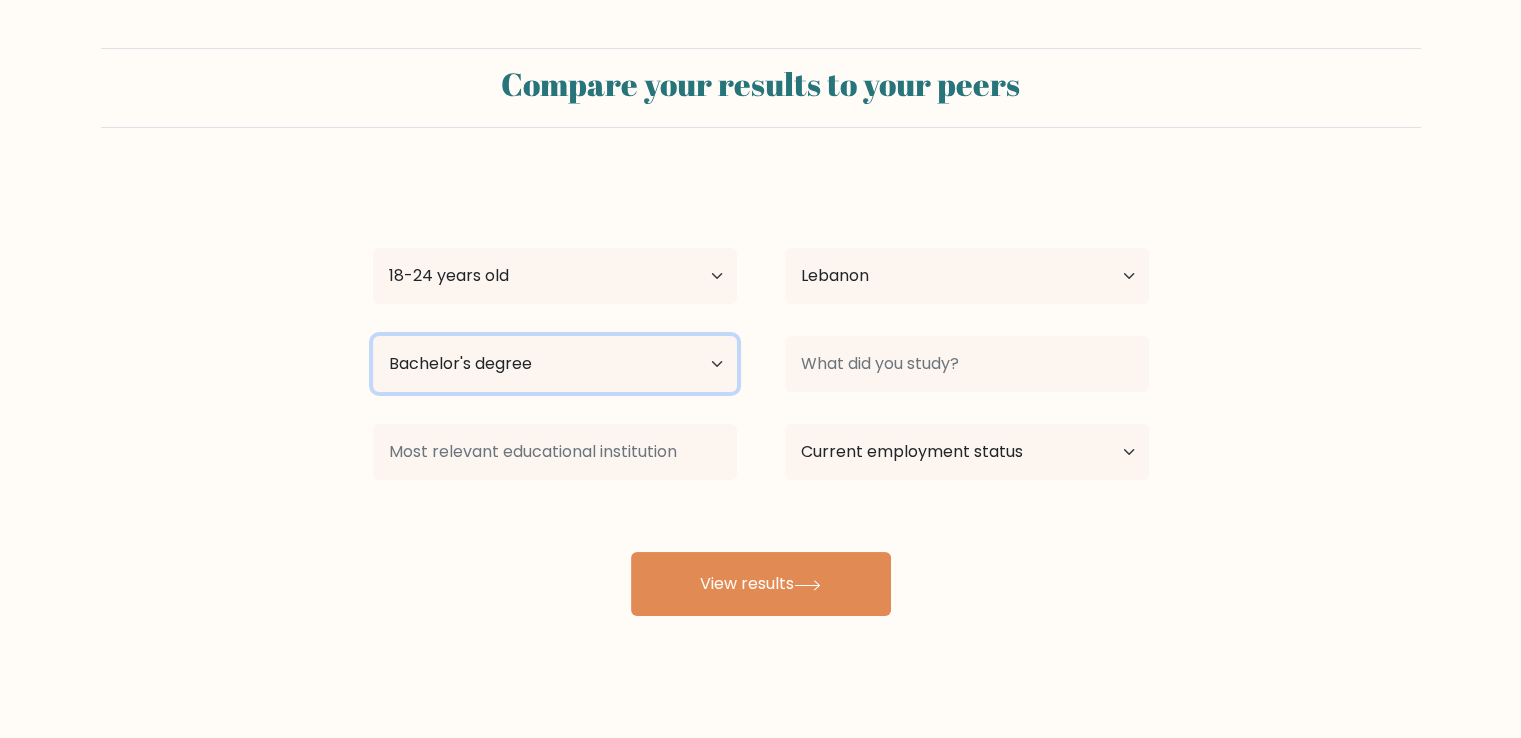 click on "Highest education level
No schooling
Primary
Lower Secondary
Upper Secondary
Occupation Specific
Bachelor's degree
Master's degree
Doctoral degree" at bounding box center [555, 364] 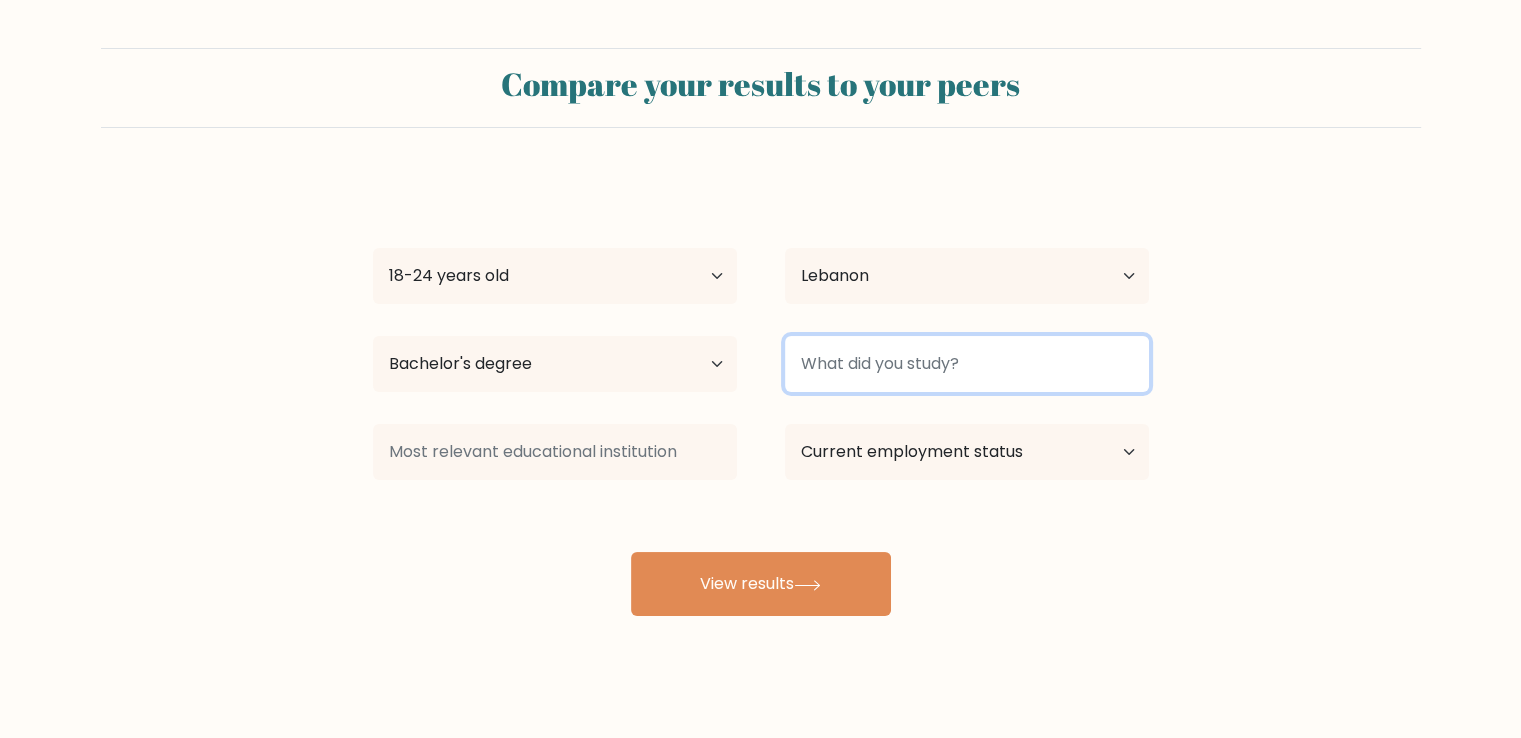 click at bounding box center (967, 364) 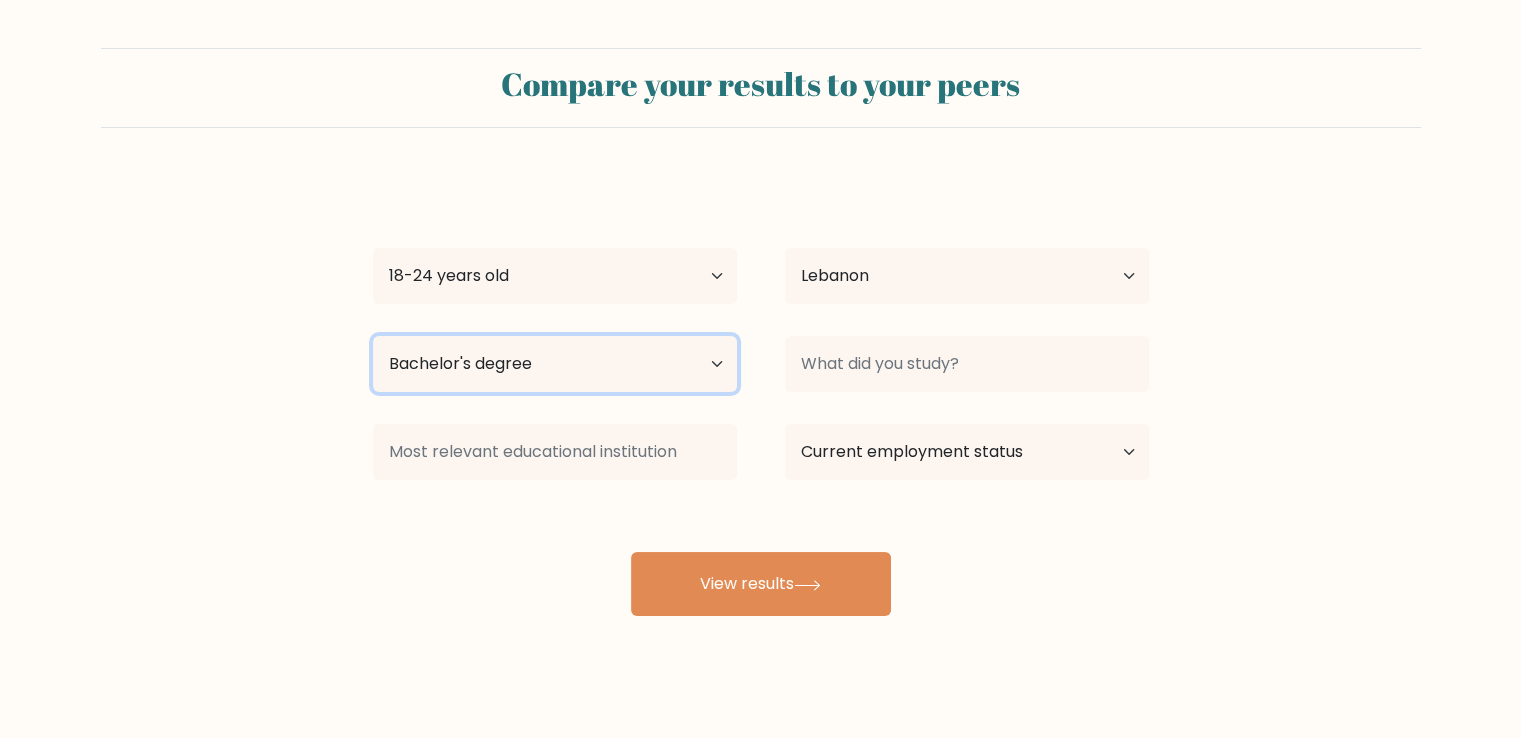 click on "Highest education level
No schooling
Primary
Lower Secondary
Upper Secondary
Occupation Specific
Bachelor's degree
Master's degree
Doctoral degree" at bounding box center [555, 364] 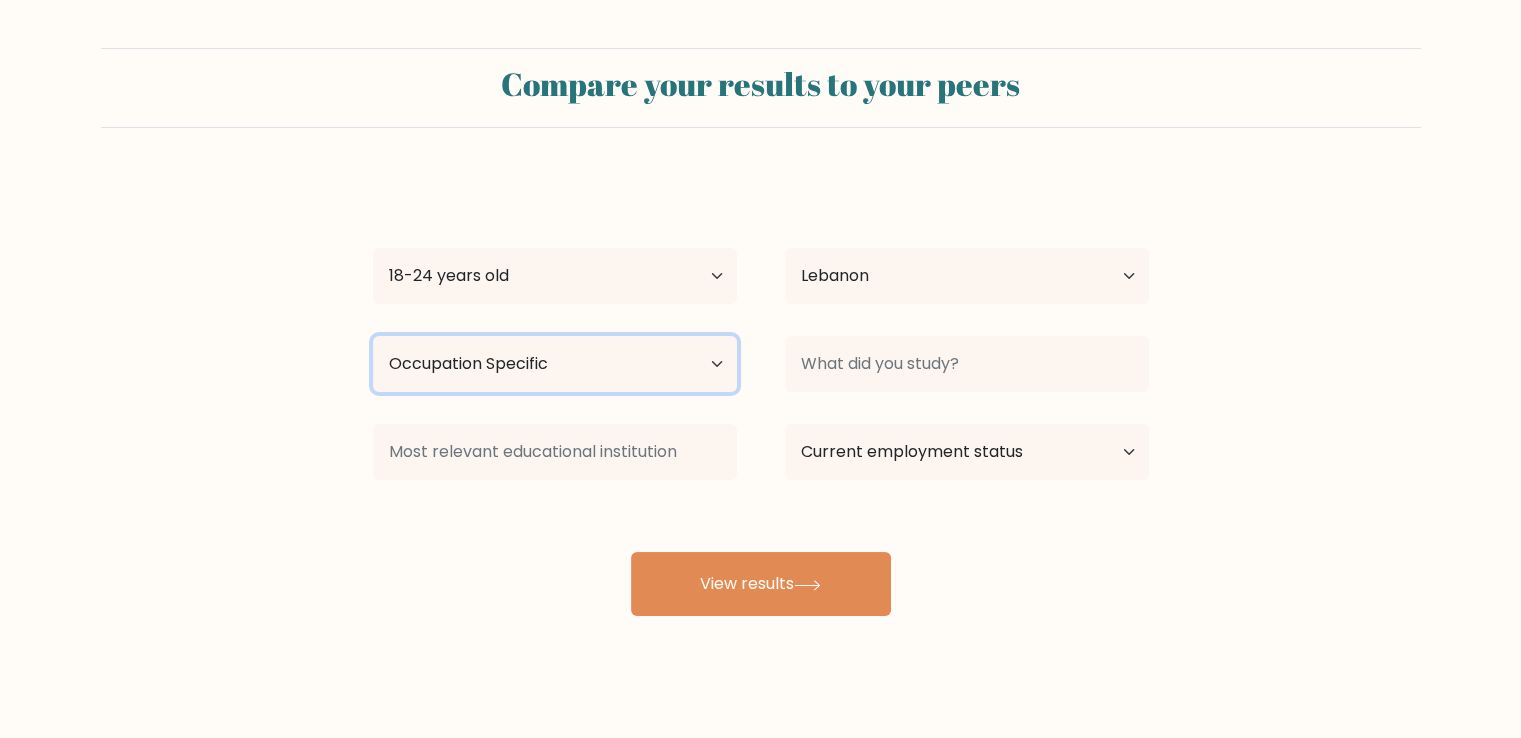 click on "Highest education level
No schooling
Primary
Lower Secondary
Upper Secondary
Occupation Specific
Bachelor's degree
Master's degree
Doctoral degree" at bounding box center (555, 364) 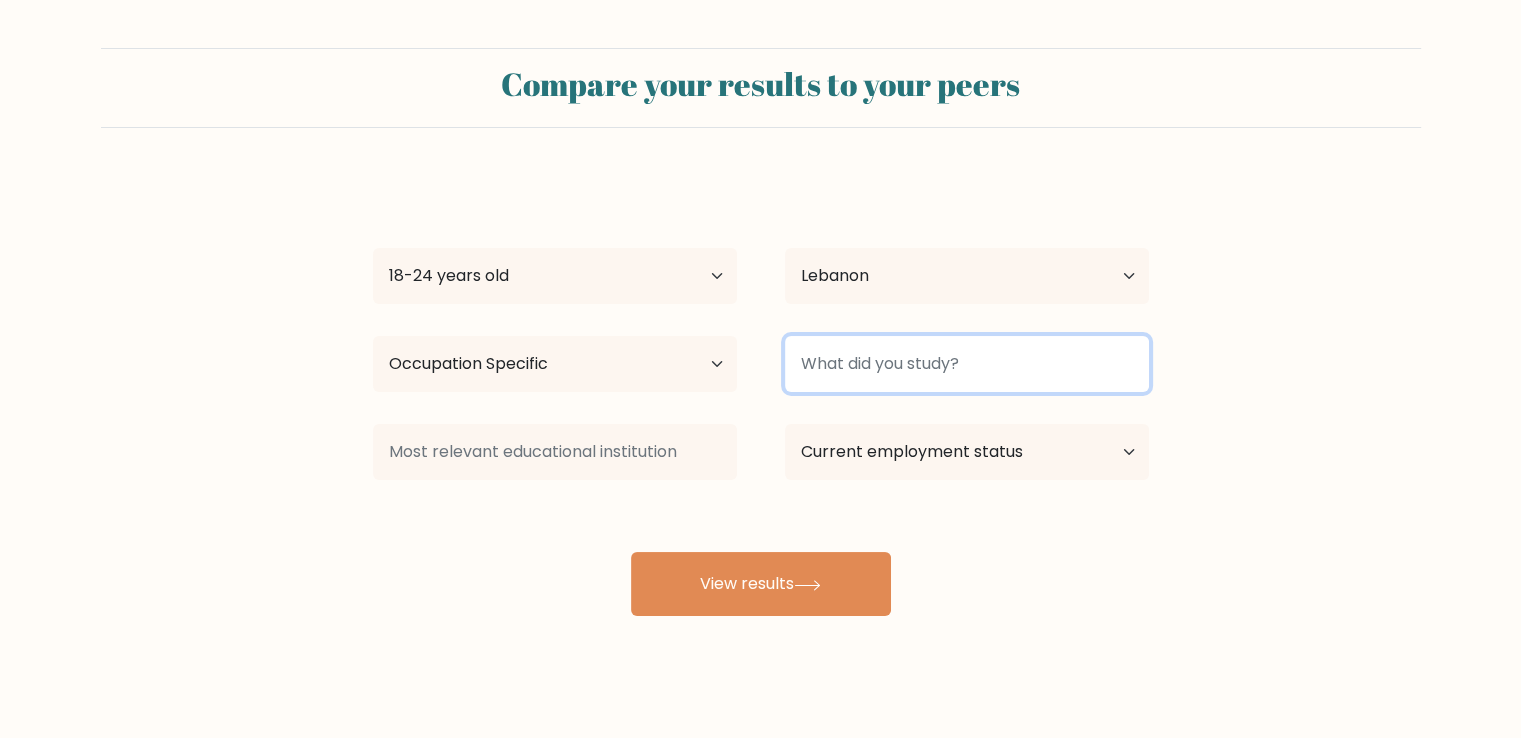 click at bounding box center (967, 364) 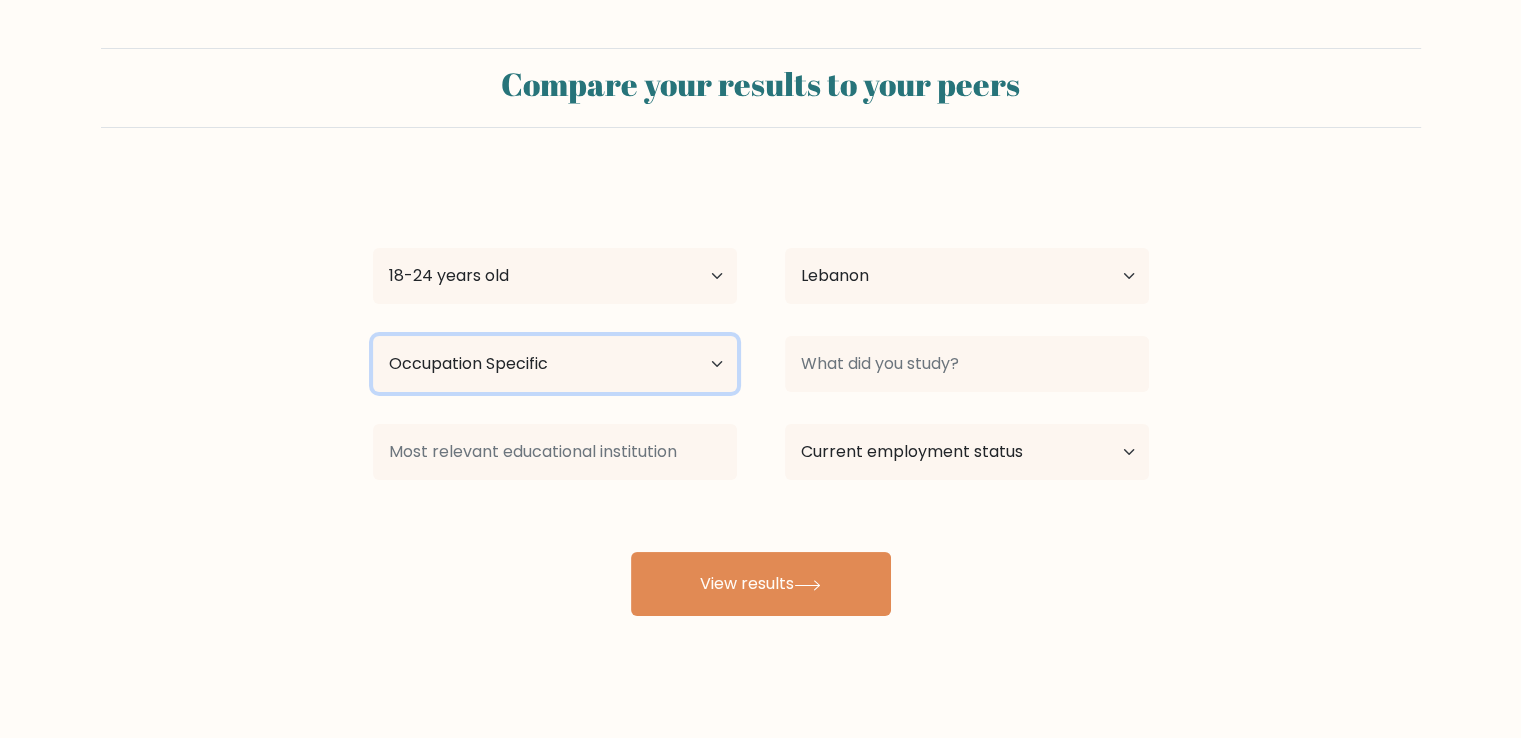 click on "Highest education level
No schooling
Primary
Lower Secondary
Upper Secondary
Occupation Specific
Bachelor's degree
Master's degree
Doctoral degree" at bounding box center [555, 364] 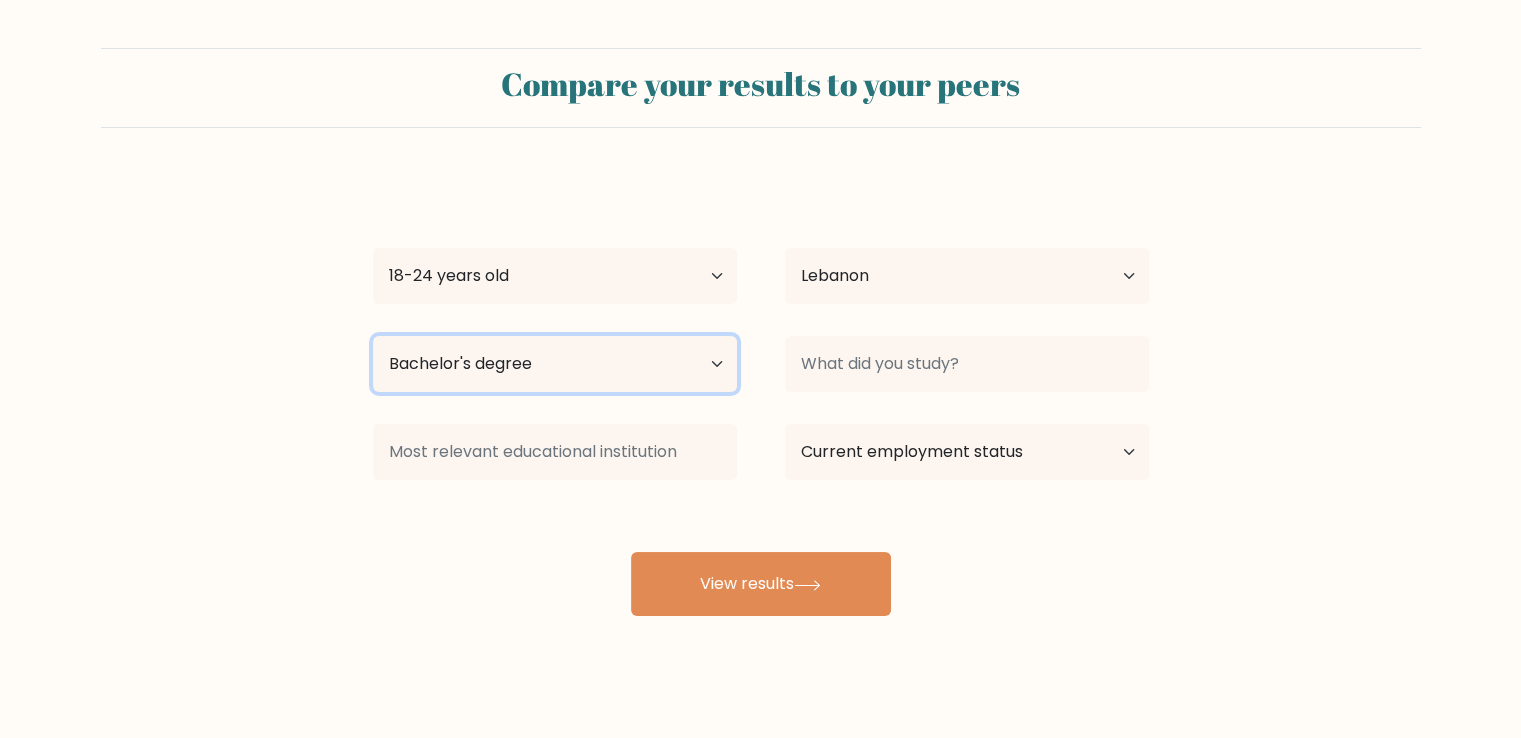 click on "Highest education level
No schooling
Primary
Lower Secondary
Upper Secondary
Occupation Specific
Bachelor's degree
Master's degree
Doctoral degree" at bounding box center (555, 364) 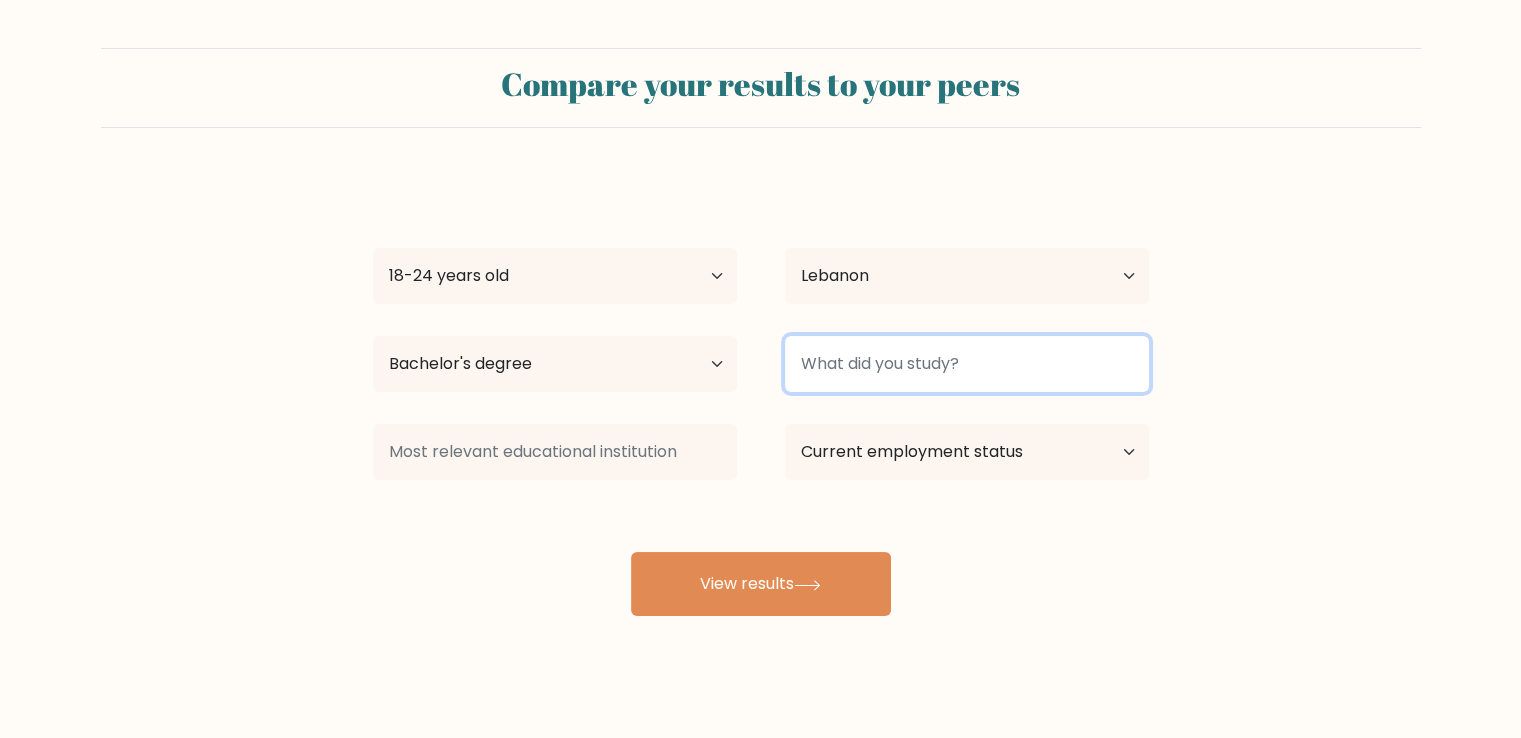 click at bounding box center [967, 364] 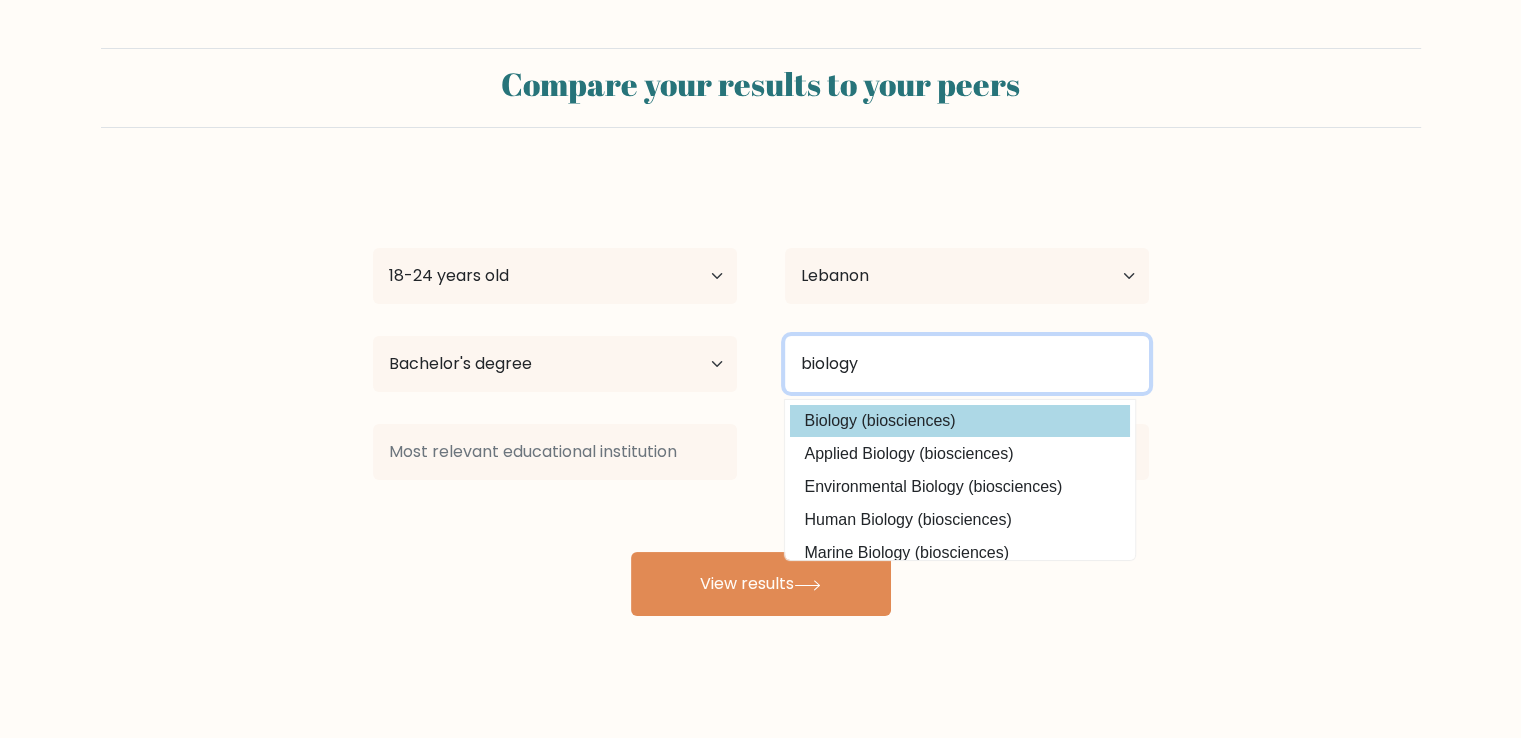 type on "biology" 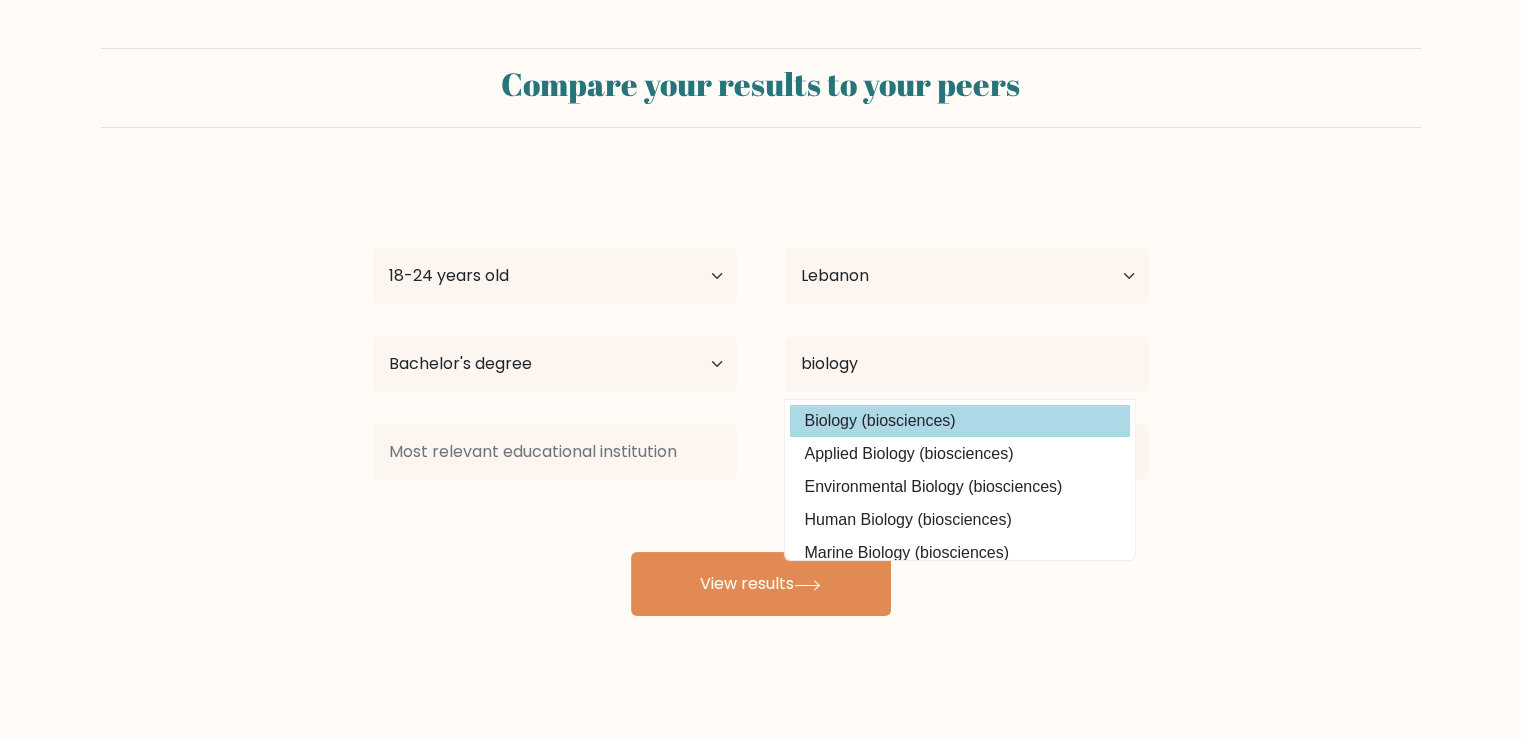 click on "Biology (biosciences)" at bounding box center [960, 421] 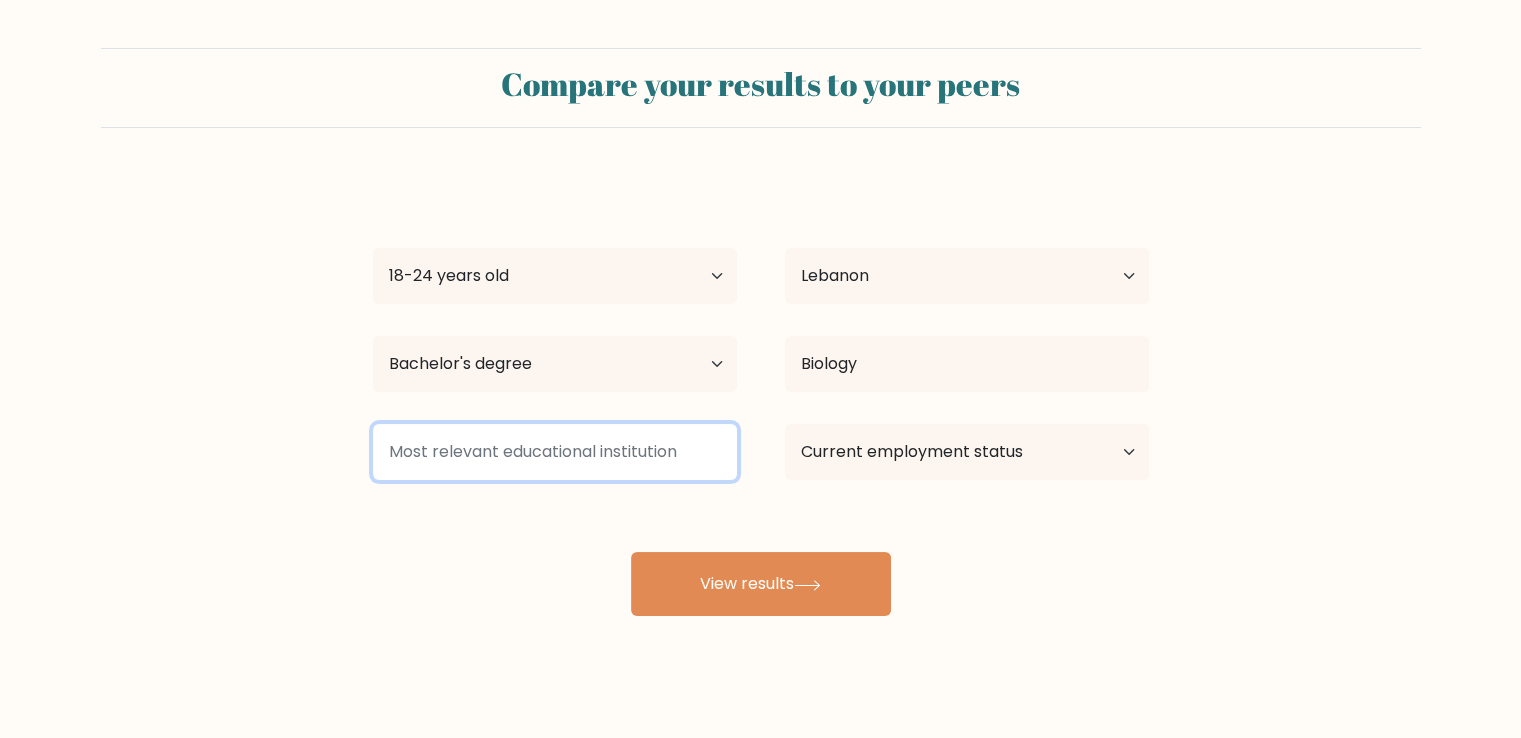 click at bounding box center [555, 452] 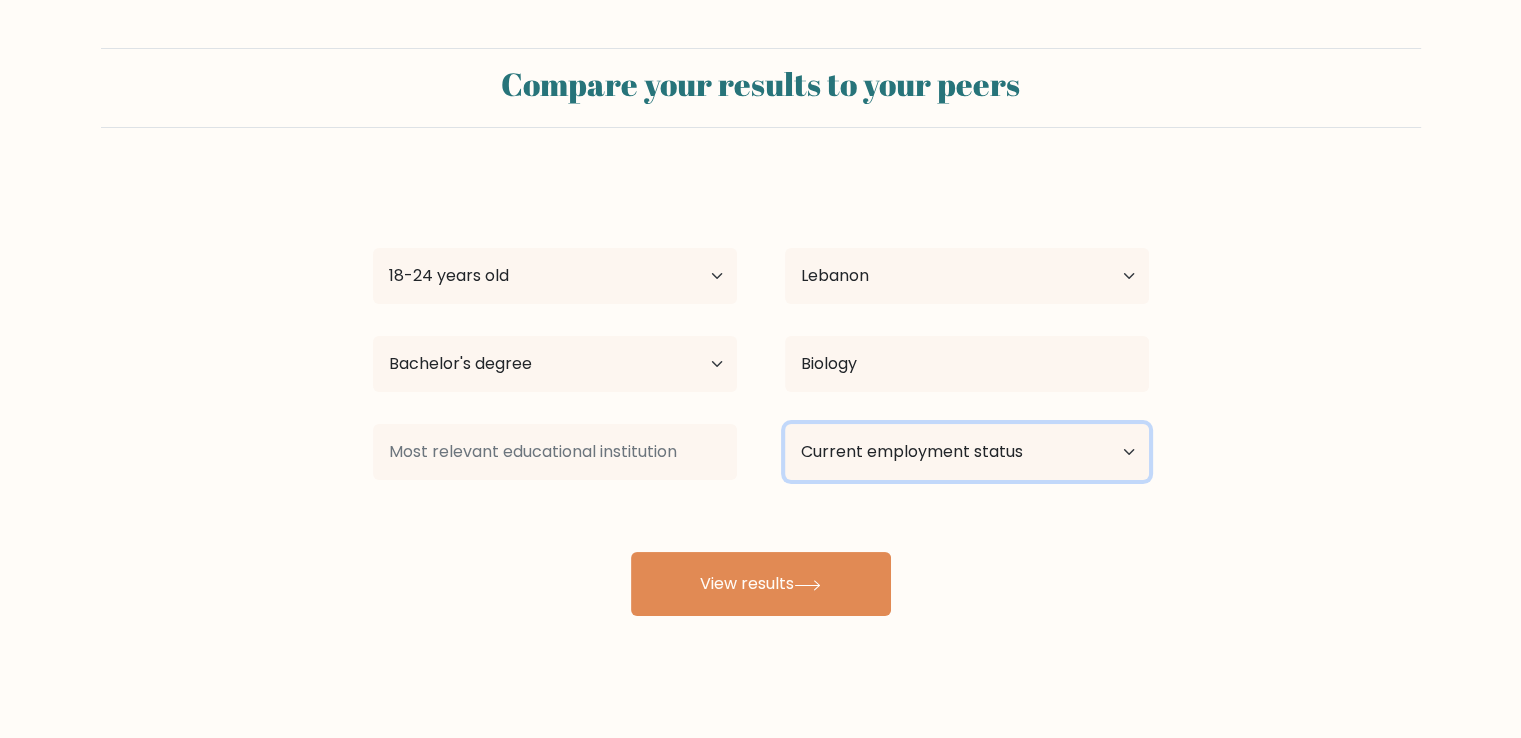 click on "Current employment status
Employed
Student
Retired
Other / prefer not to answer" at bounding box center (967, 452) 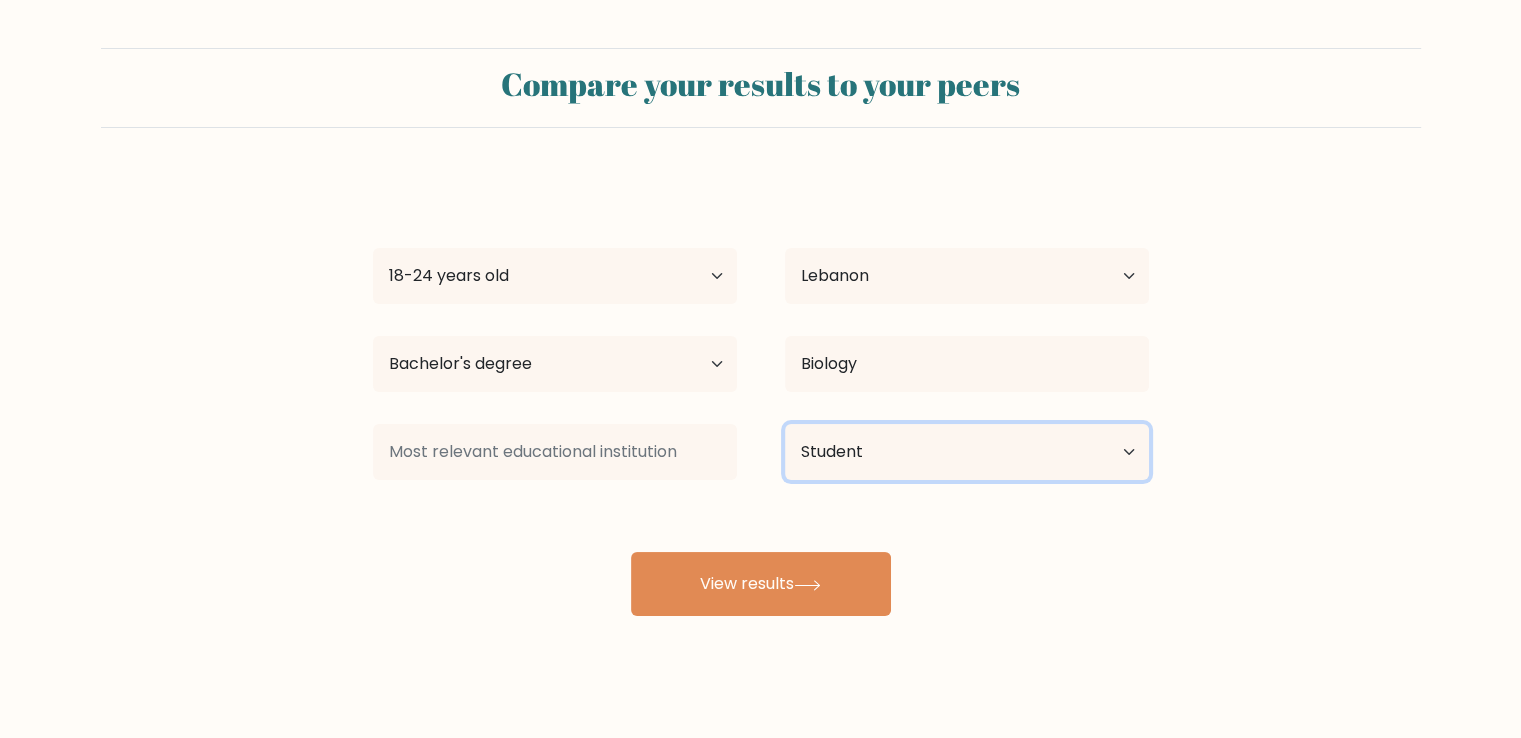 click on "Current employment status
Employed
Student
Retired
Other / prefer not to answer" at bounding box center (967, 452) 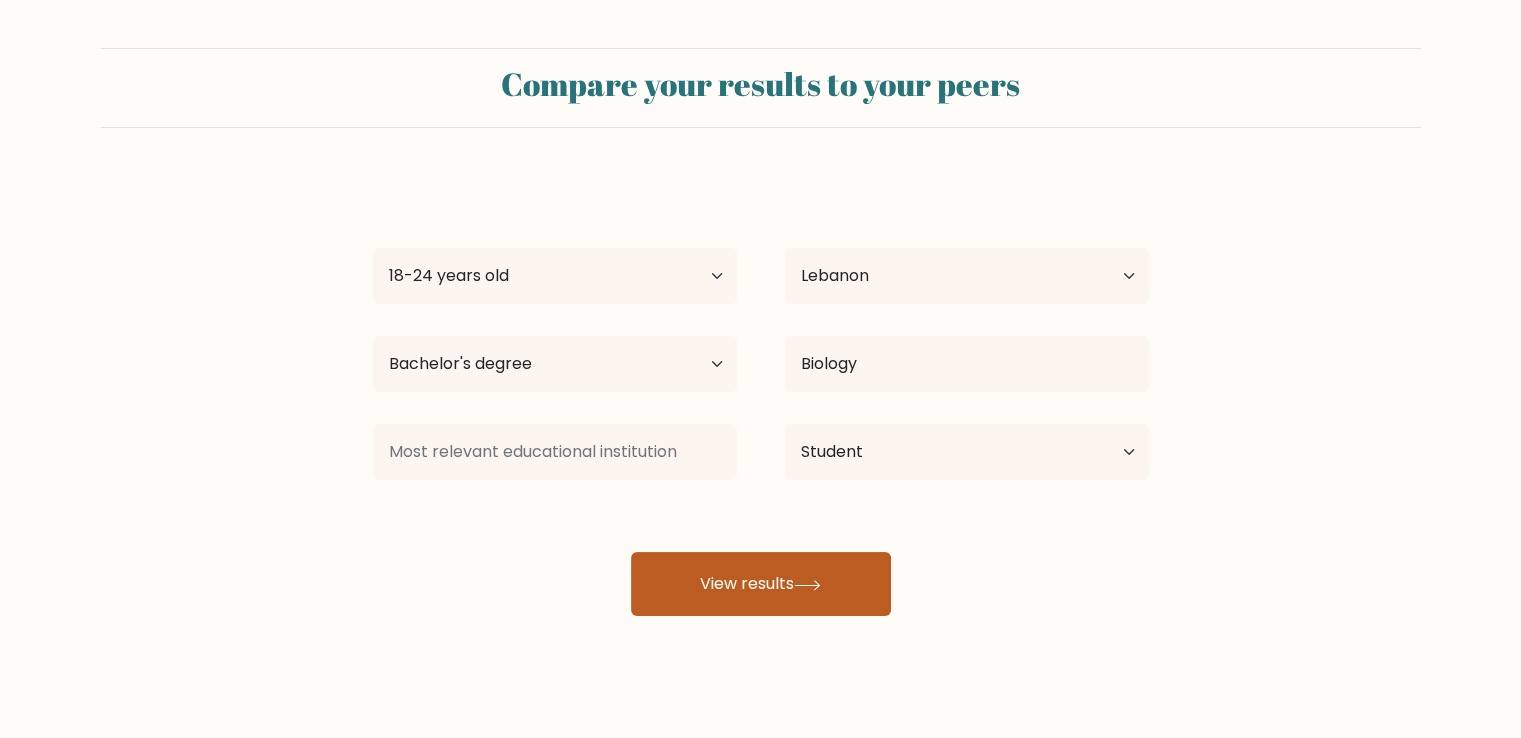 click on "View results" at bounding box center (761, 584) 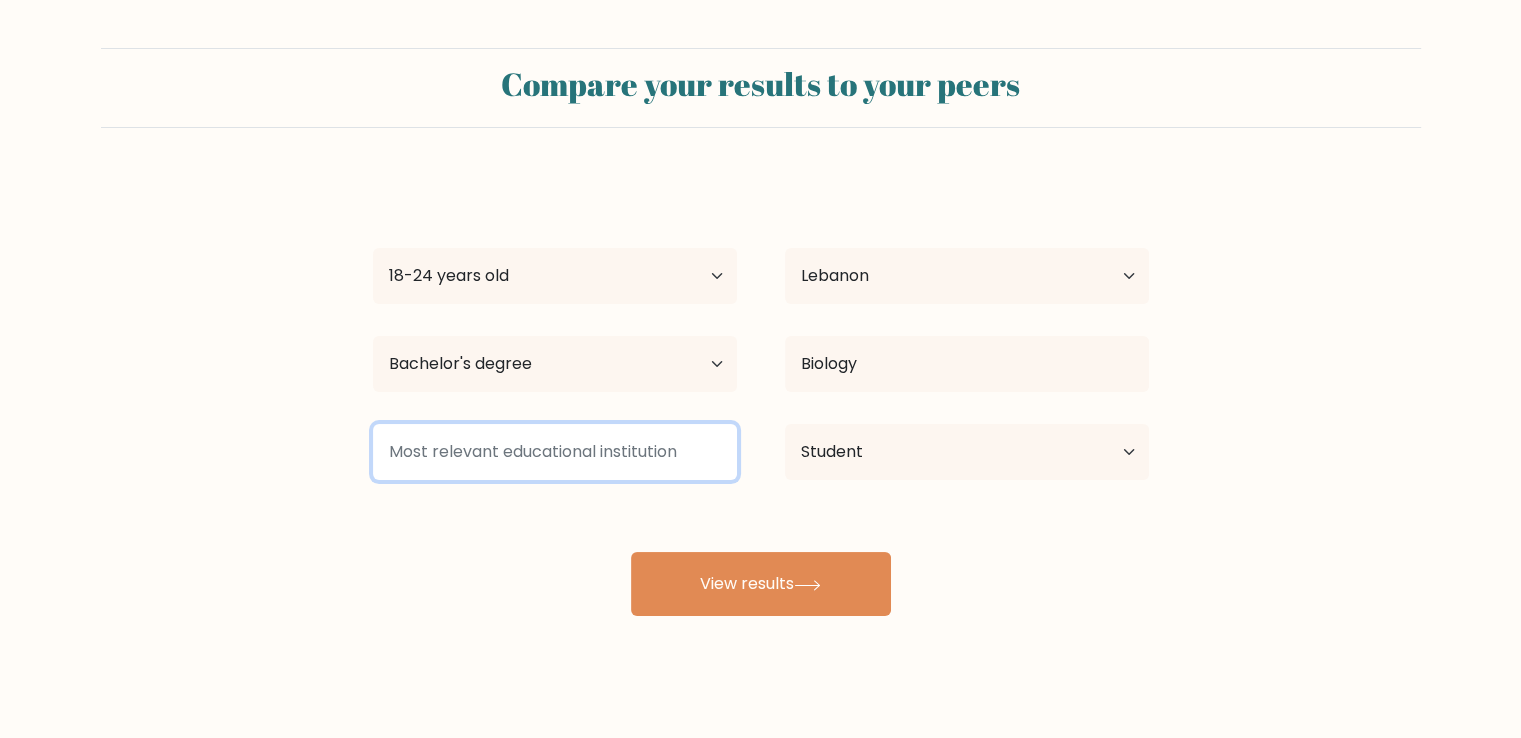 click at bounding box center (555, 452) 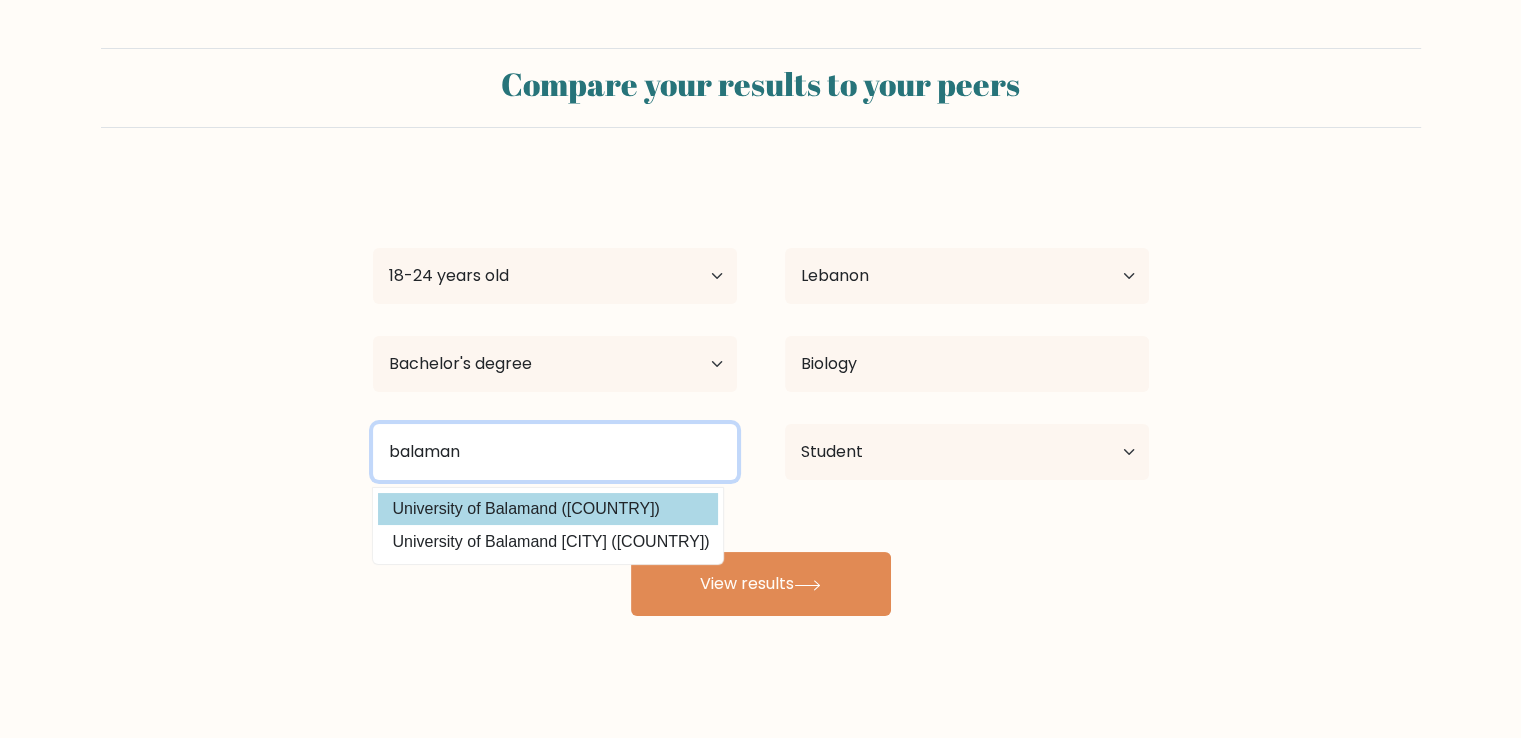 type on "balaman" 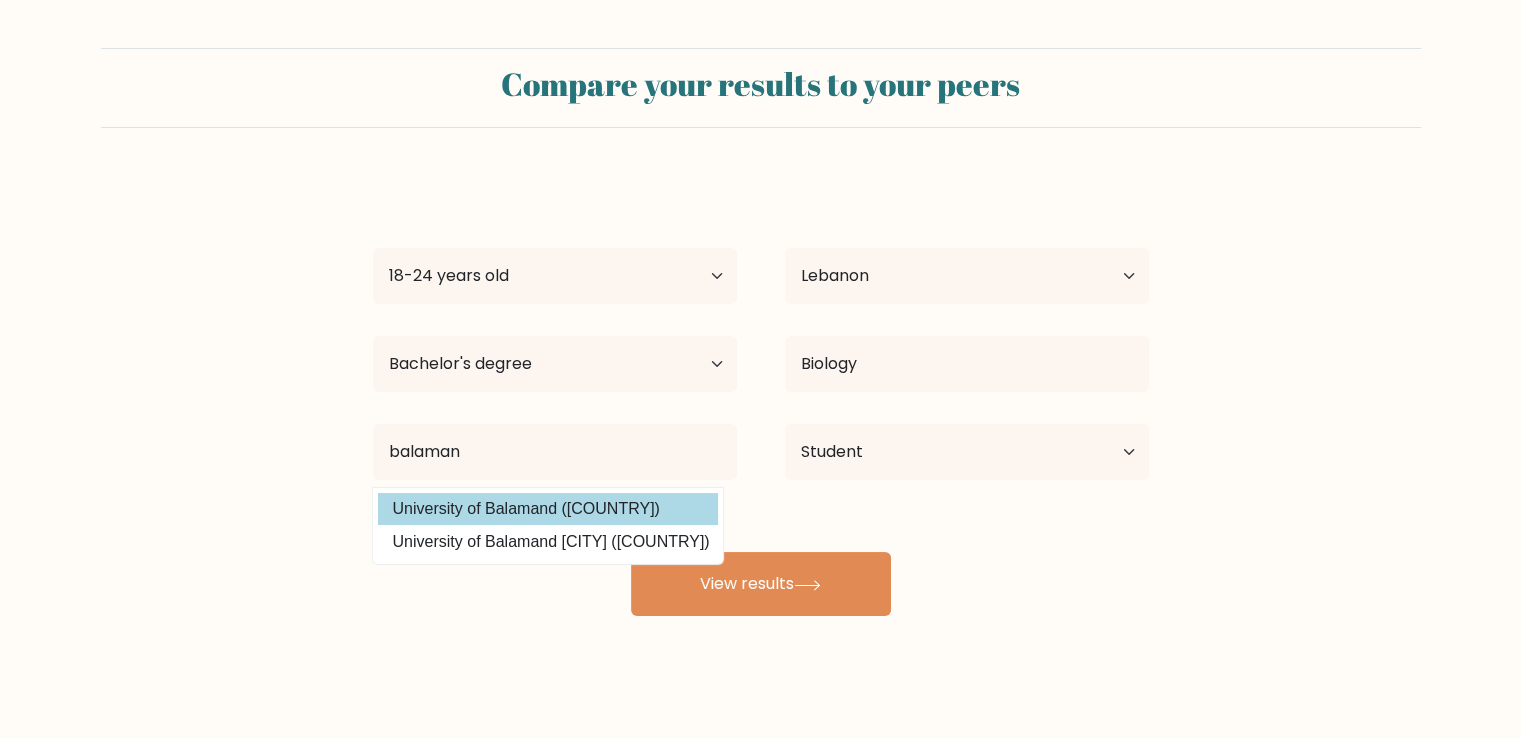 click on "ali
chemali
Age
Under 18 years old
18-24 years old
25-34 years old
35-44 years old
45-54 years old
55-64 years old
65 years old and above
Country
Afghanistan
Albania
Algeria
American Samoa
Andorra
Angola
Anguilla
Antarctica
Antigua and Barbuda
Argentina
Armenia
Aruba
Australia
Austria
Azerbaijan
Bahamas
Bahrain
Bangladesh
Barbados
Belarus
Belgium
Belize
Benin
Bermuda
Bhutan
Bolivia
Bonaire, Sint Eustatius and Saba
Bosnia and Herzegovina
Botswana
Bouvet Island
Brazil
Brunei" at bounding box center [761, 396] 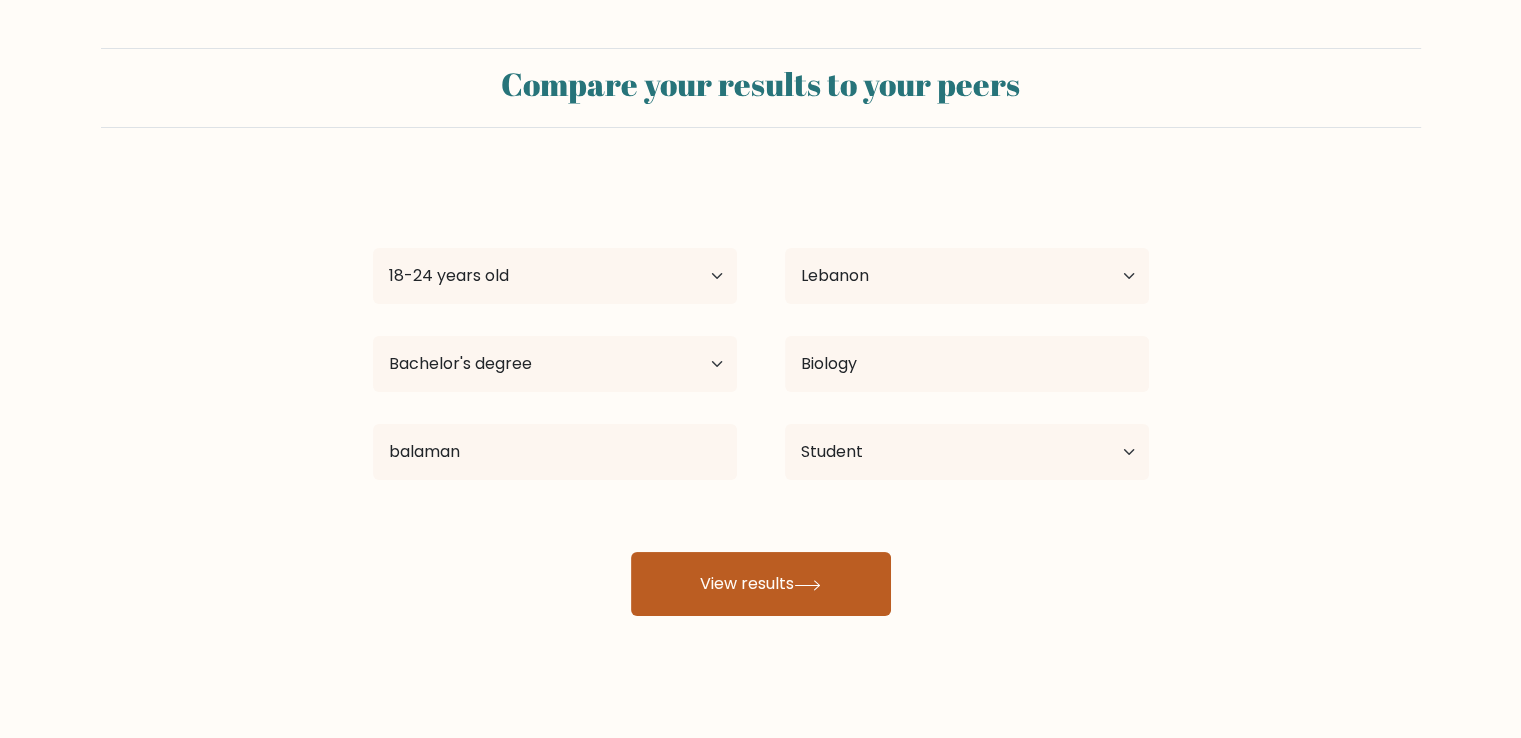click on "View results" at bounding box center [761, 584] 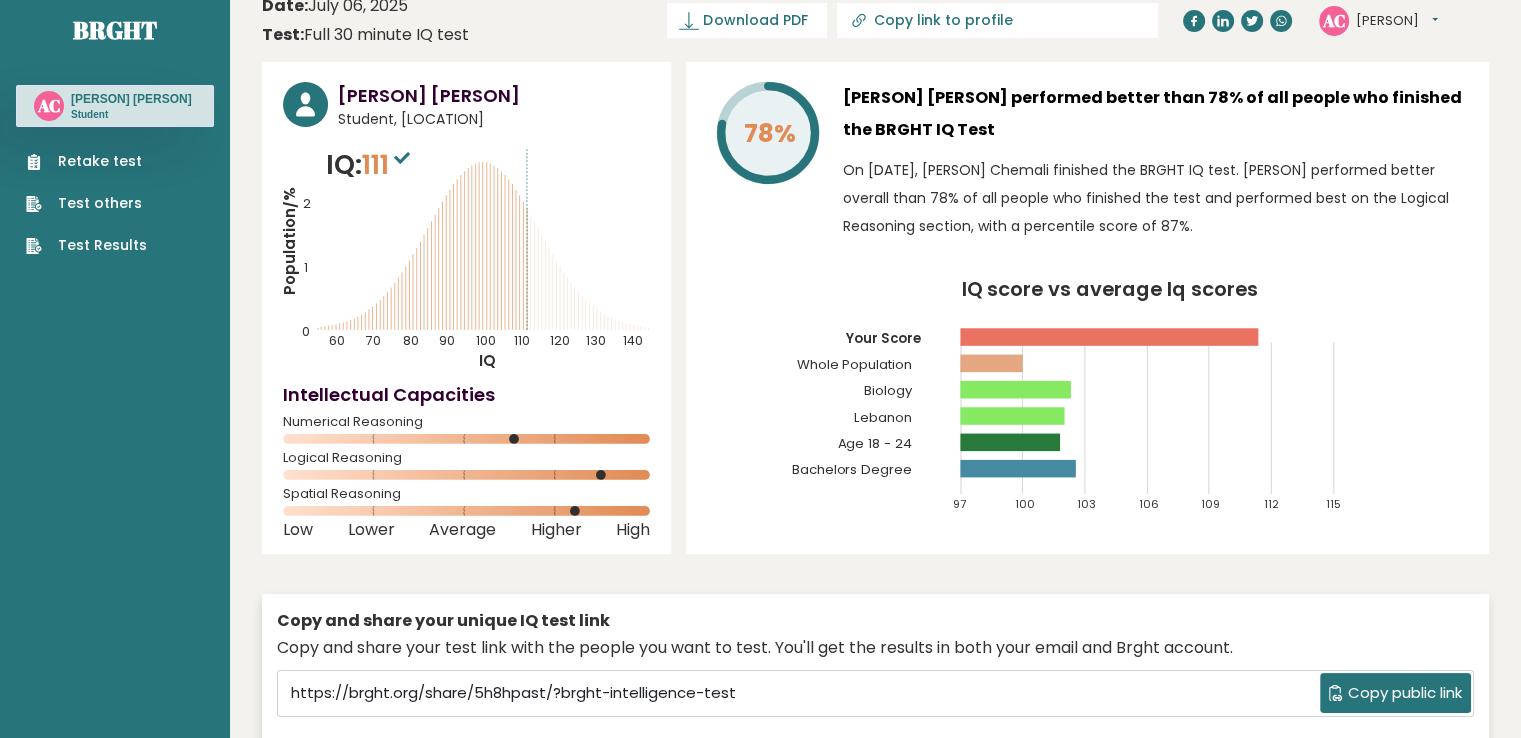 scroll, scrollTop: 0, scrollLeft: 0, axis: both 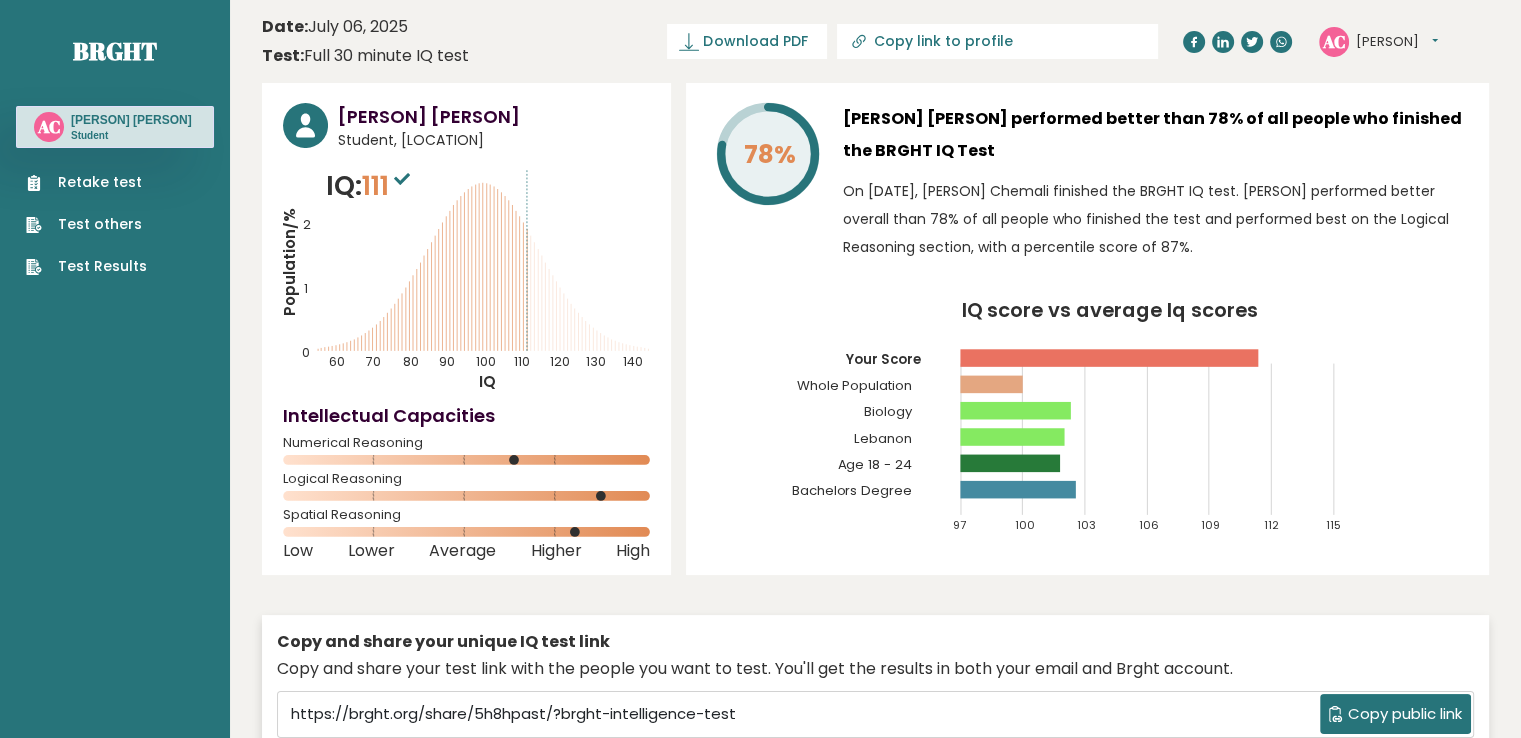 click at bounding box center [402, 179] 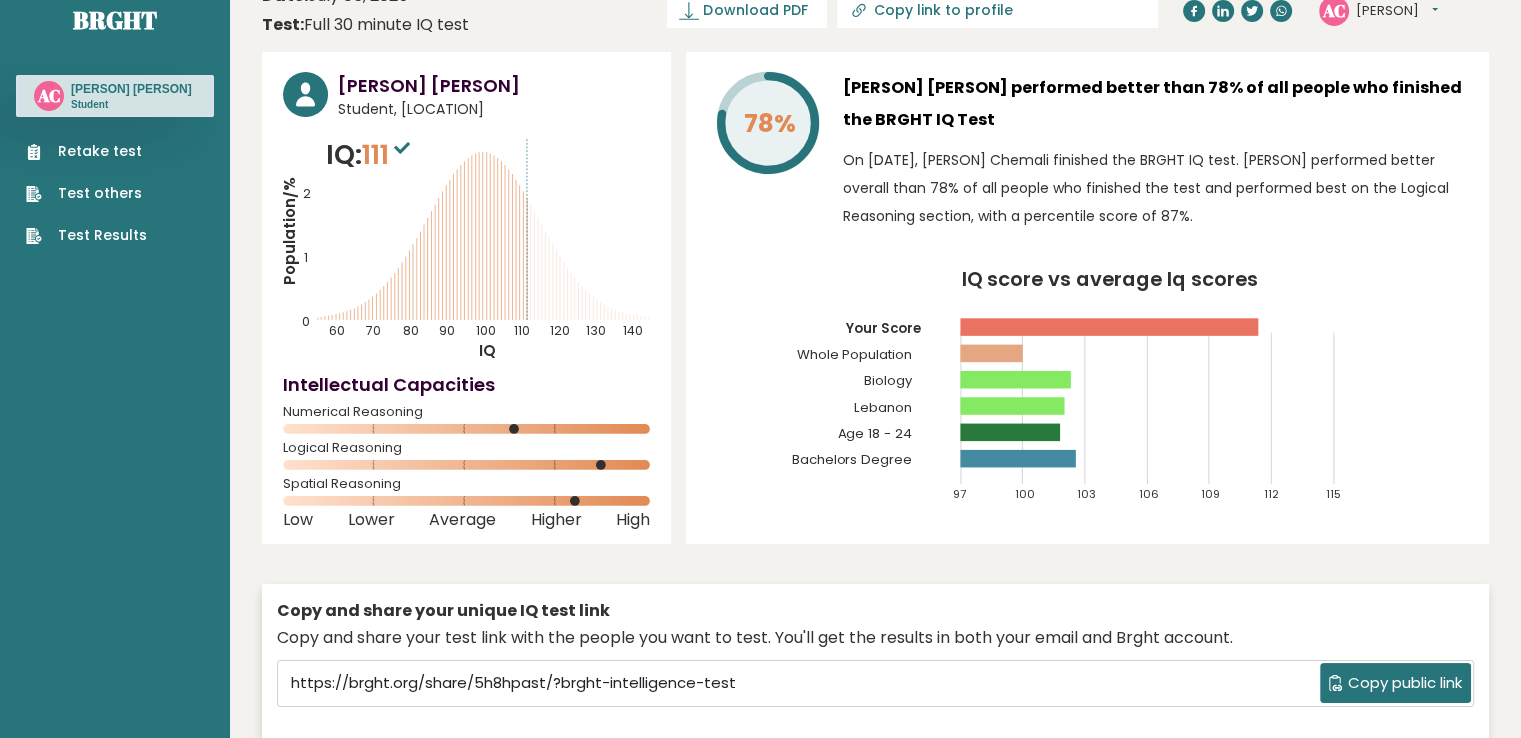 scroll, scrollTop: 0, scrollLeft: 0, axis: both 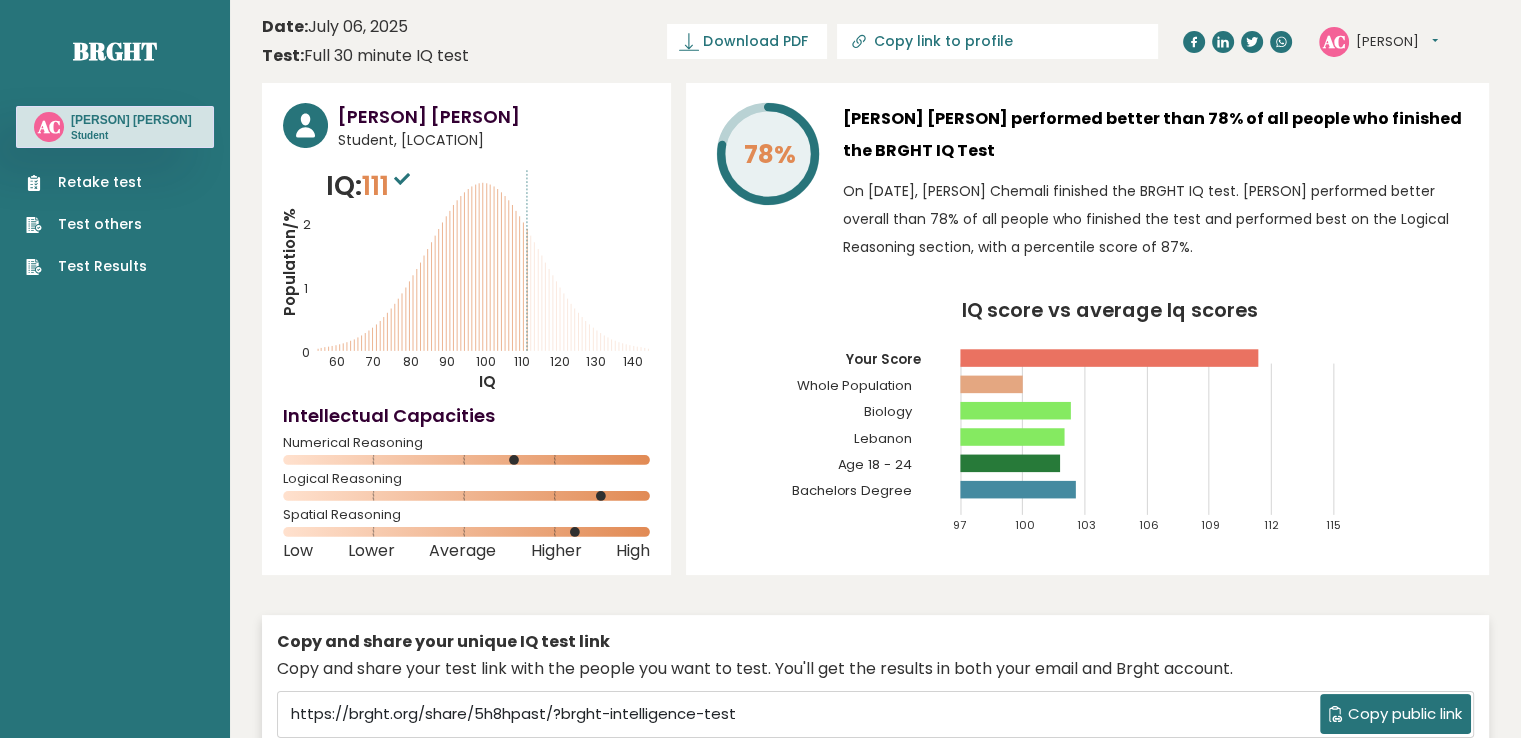 click on "Test others" at bounding box center [86, 224] 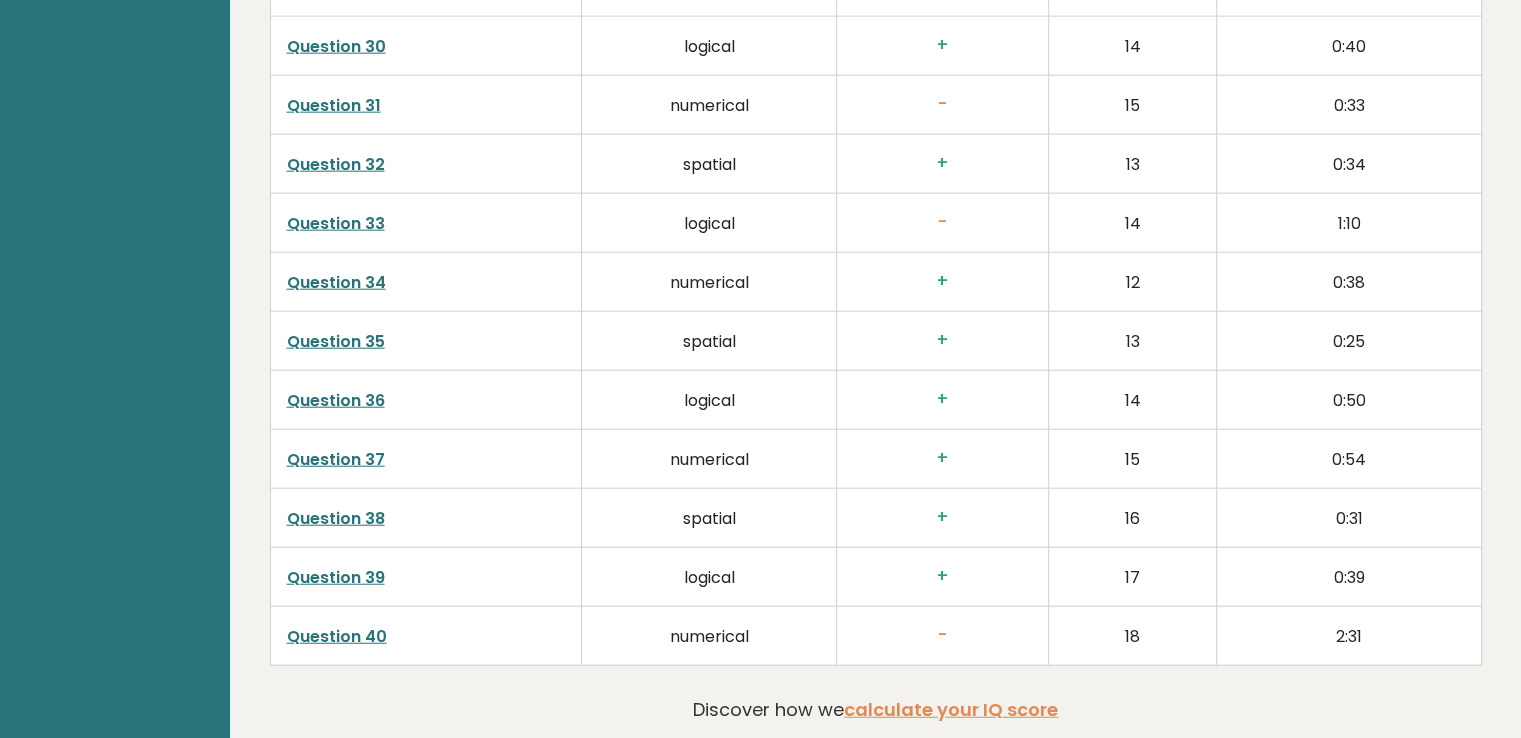 scroll, scrollTop: 5136, scrollLeft: 0, axis: vertical 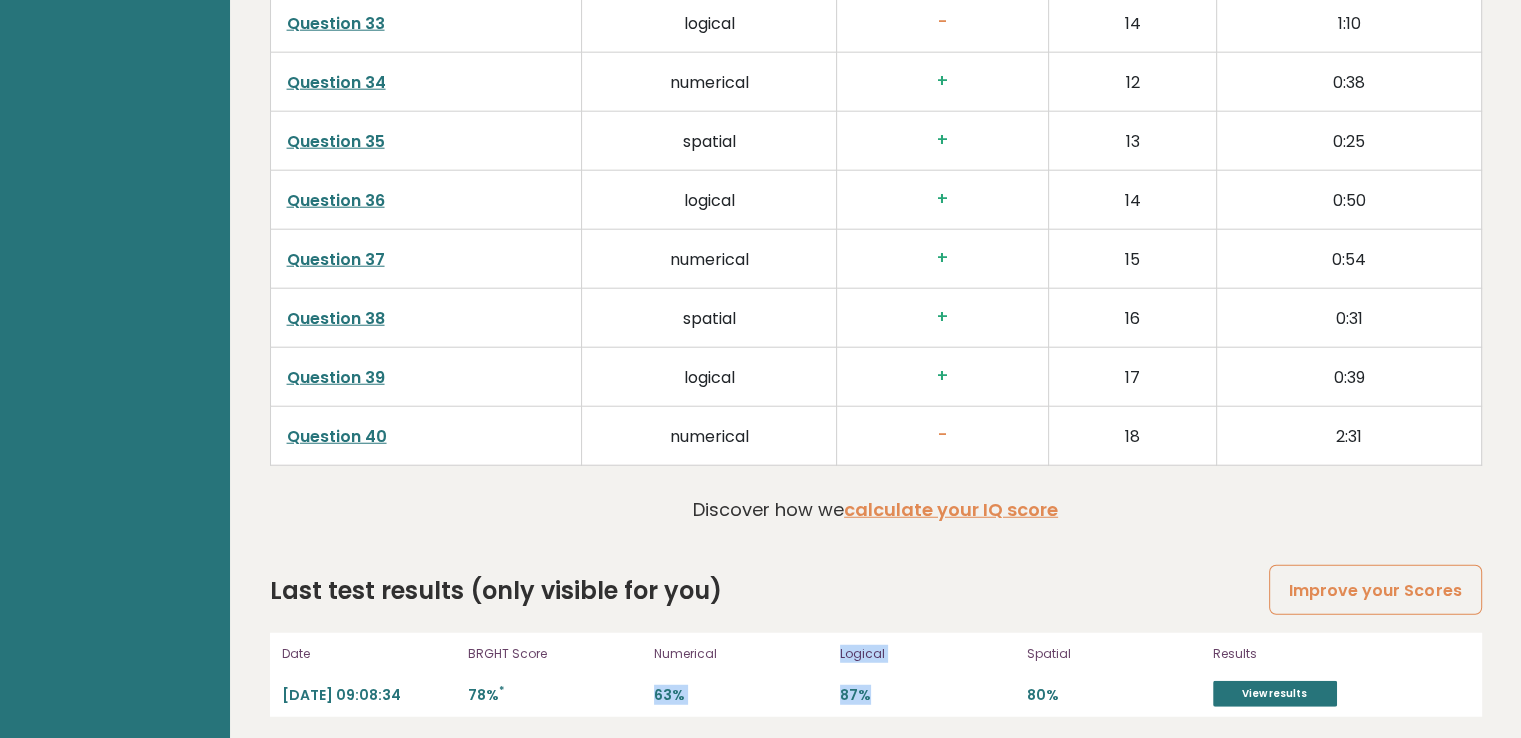 drag, startPoint x: 819, startPoint y: 655, endPoint x: 907, endPoint y: 685, distance: 92.973114 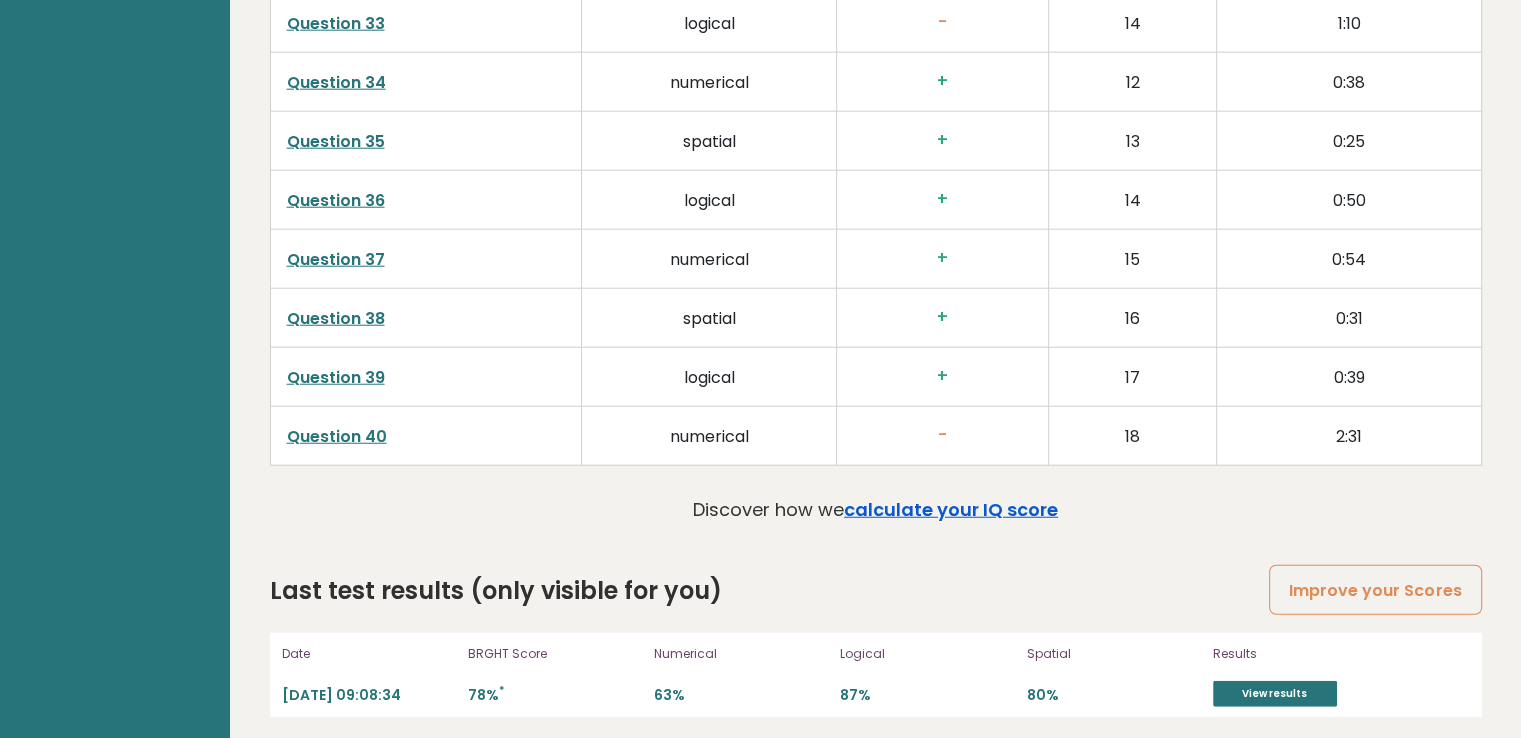 click on "calculate your IQ score" at bounding box center [951, 509] 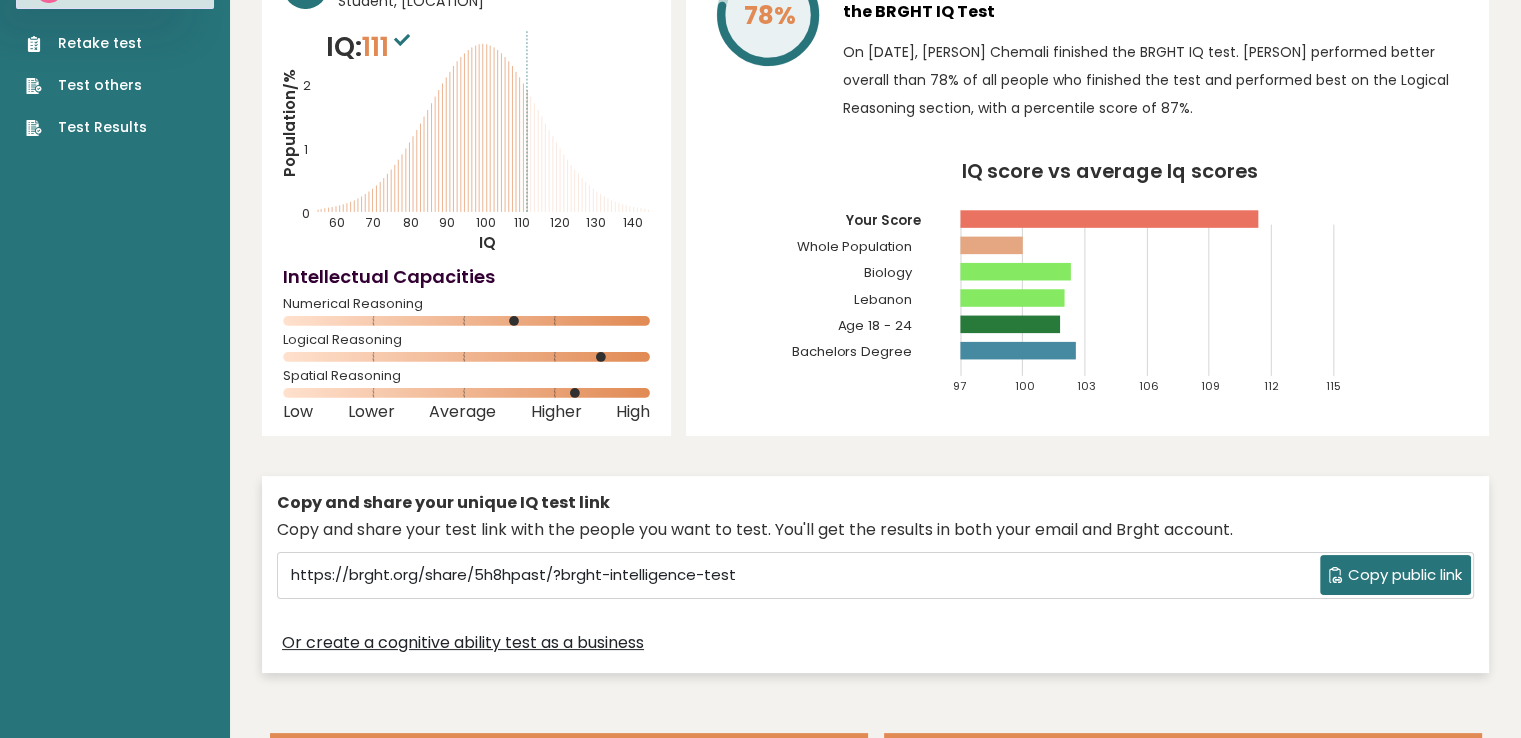 scroll, scrollTop: 140, scrollLeft: 0, axis: vertical 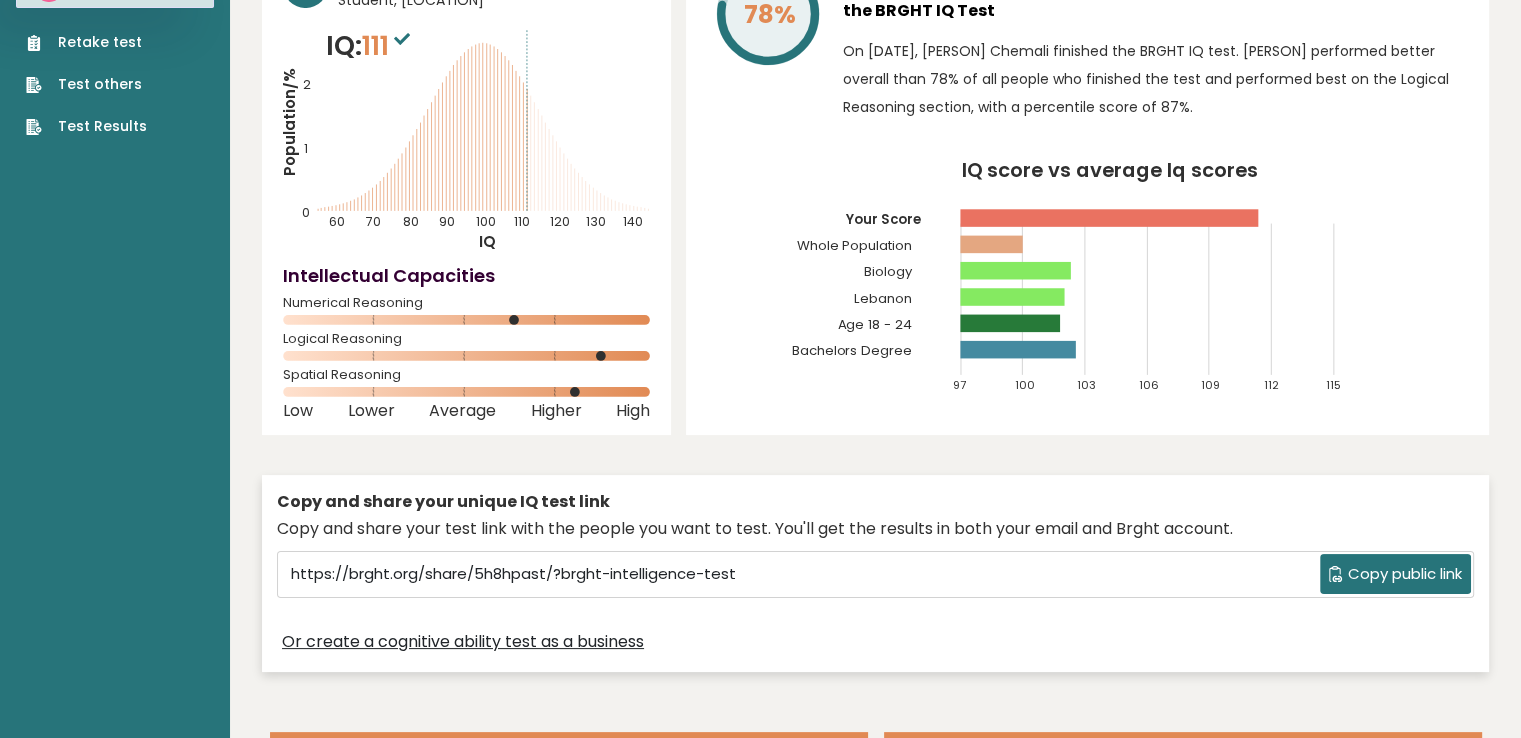 click at bounding box center (992, 245) 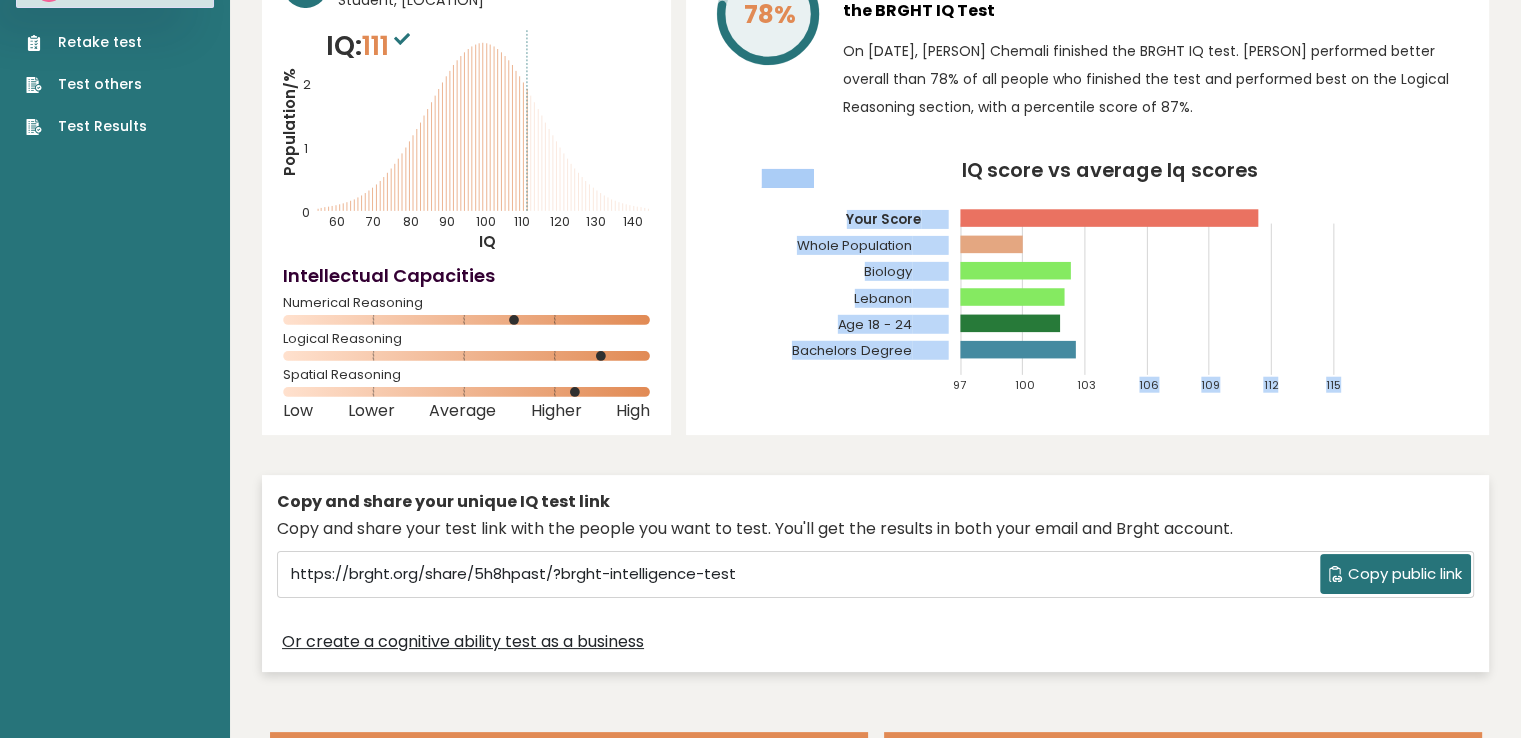 drag, startPoint x: 1001, startPoint y: 349, endPoint x: 1093, endPoint y: 357, distance: 92.34717 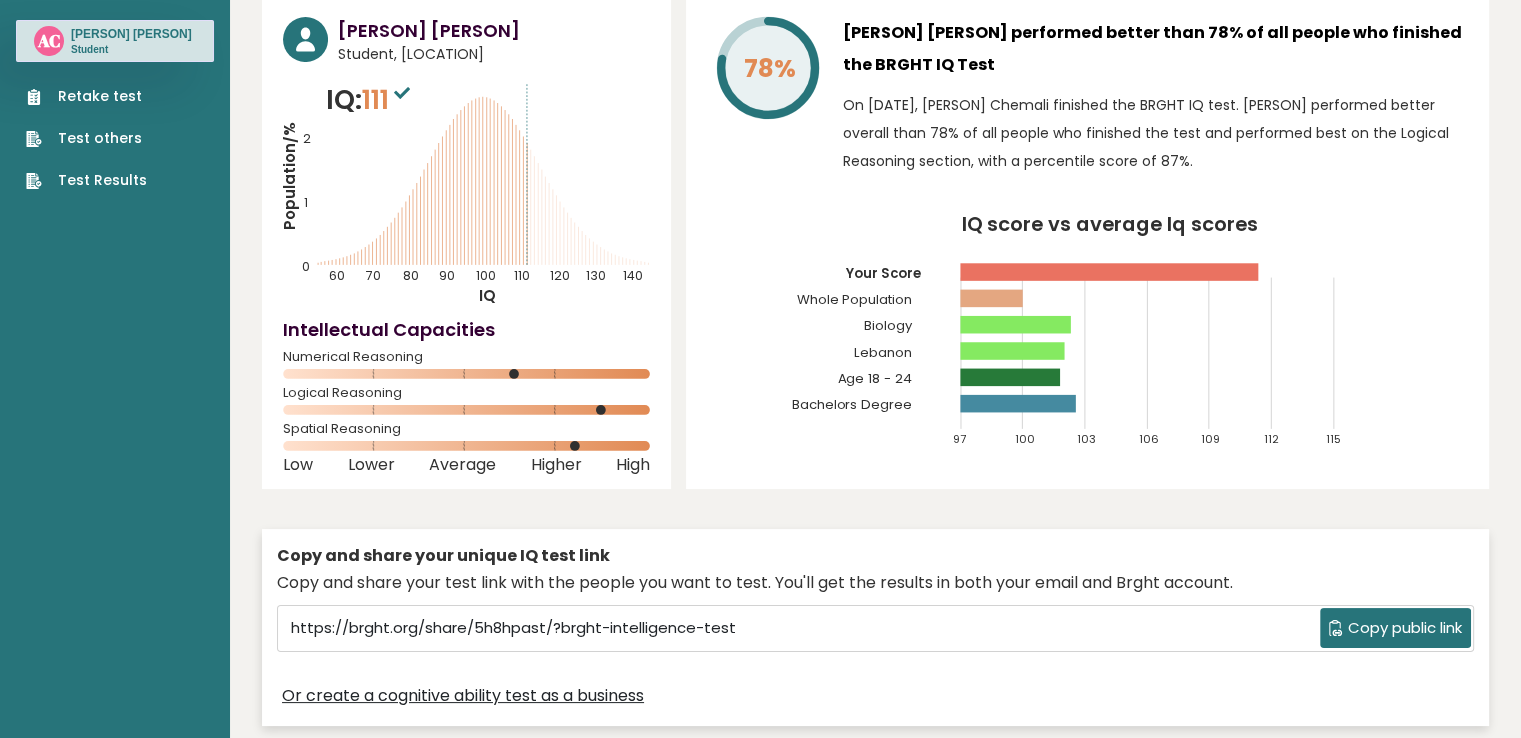 scroll, scrollTop: 60, scrollLeft: 0, axis: vertical 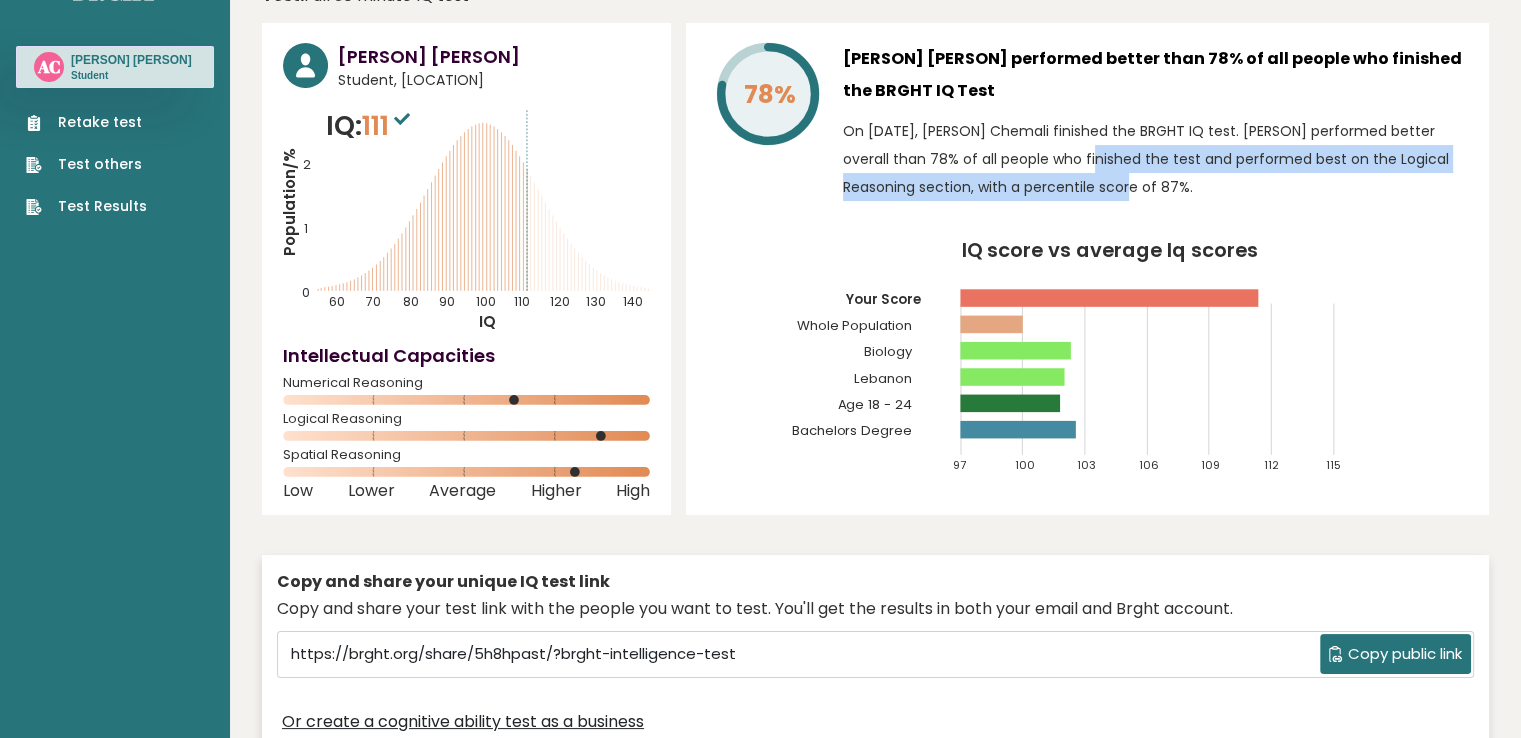 drag, startPoint x: 956, startPoint y: 158, endPoint x: 1023, endPoint y: 186, distance: 72.615425 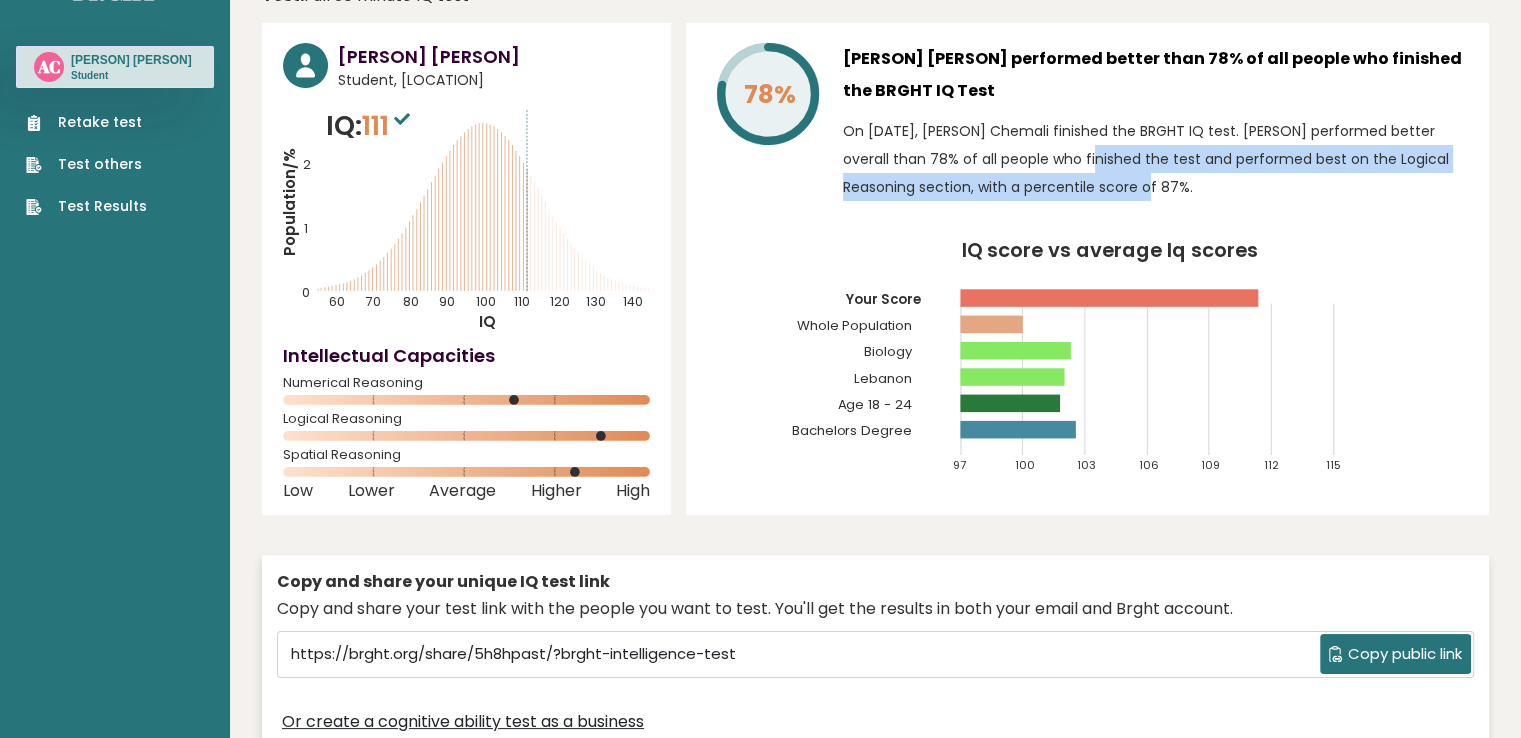 click on "On July 06, 2025, Ali
Chemali finished the BRGHT IQ test. Ali performed better overall than
78% of all people who finished the test and
performed best on the
Logical Reasoning section, with
a percentile score of 87%." at bounding box center [1155, 159] 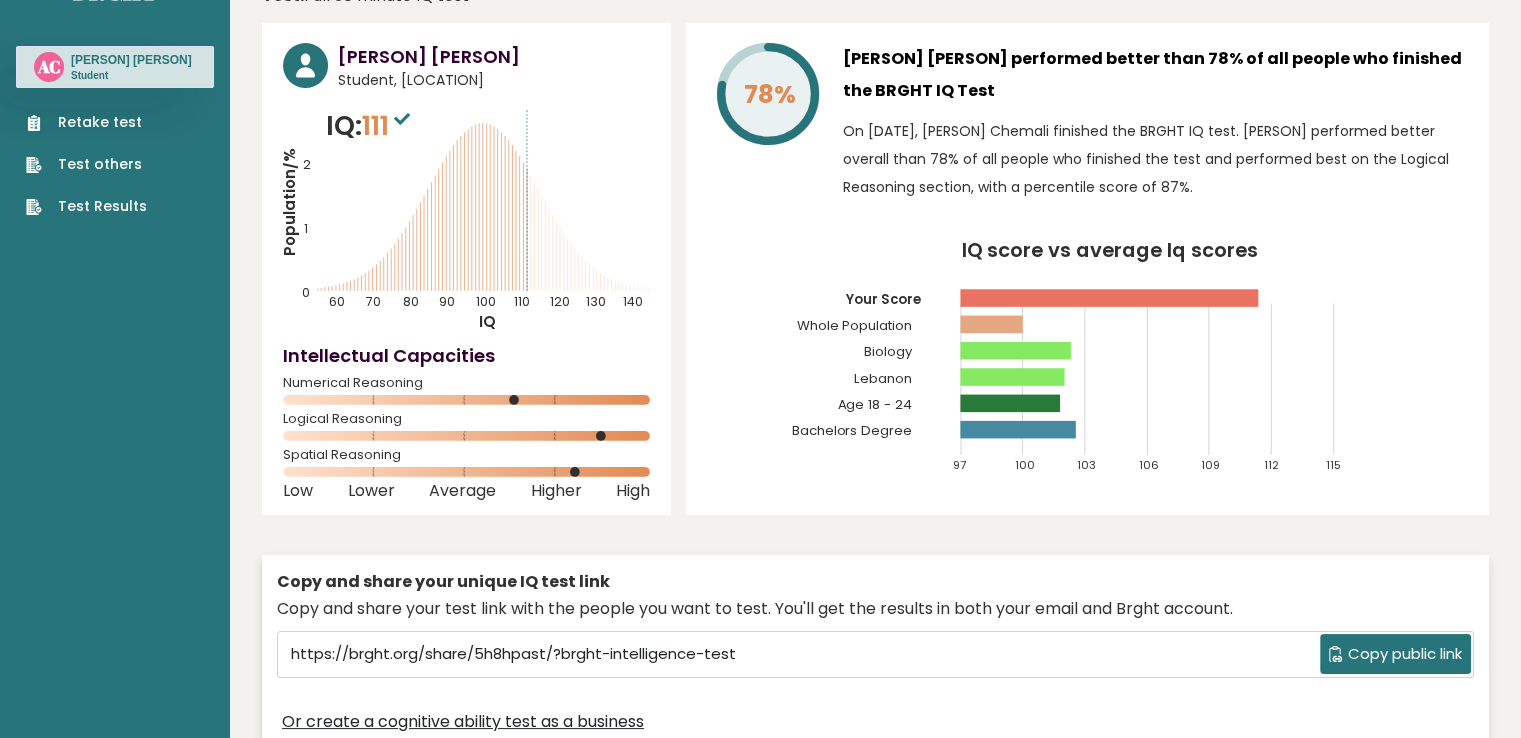 click on "On July 06, 2025, Ali
Chemali finished the BRGHT IQ test. Ali performed better overall than
78% of all people who finished the test and
performed best on the
Logical Reasoning section, with
a percentile score of 87%." at bounding box center (1155, 159) 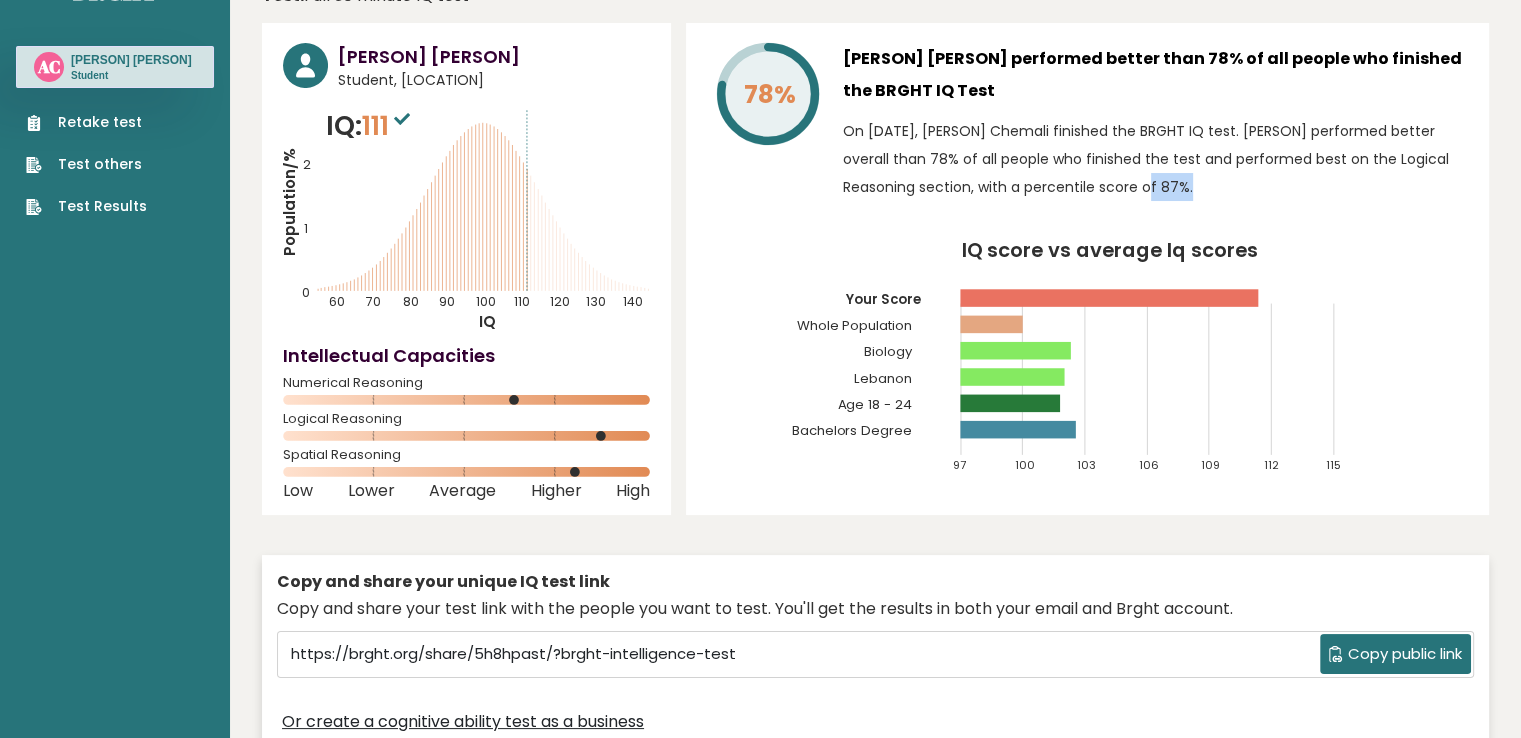 click on "On July 06, 2025, Ali
Chemali finished the BRGHT IQ test. Ali performed better overall than
78% of all people who finished the test and
performed best on the
Logical Reasoning section, with
a percentile score of 87%." at bounding box center (1155, 159) 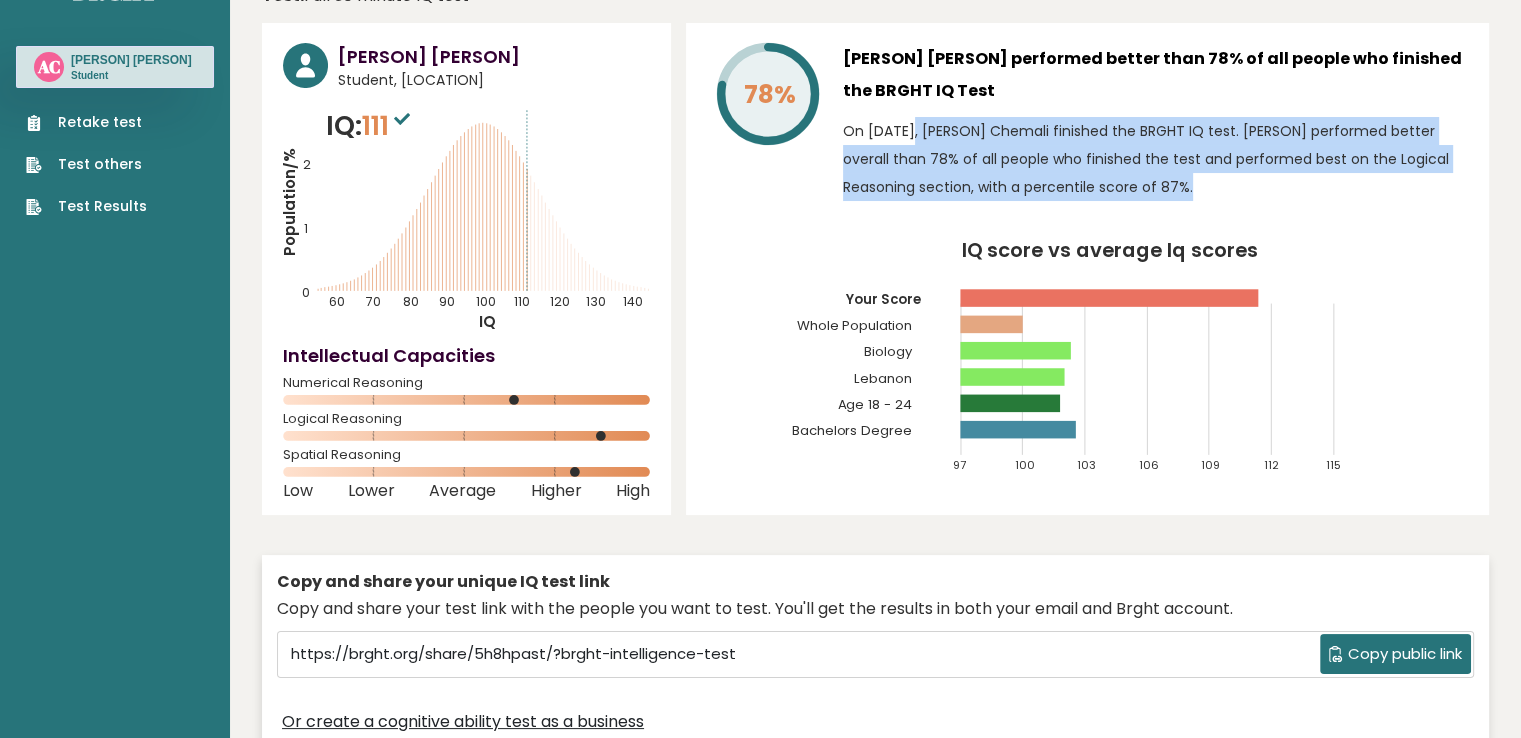 click on "On July 06, 2025, Ali
Chemali finished the BRGHT IQ test. Ali performed better overall than
78% of all people who finished the test and
performed best on the
Logical Reasoning section, with
a percentile score of 87%." at bounding box center [1155, 159] 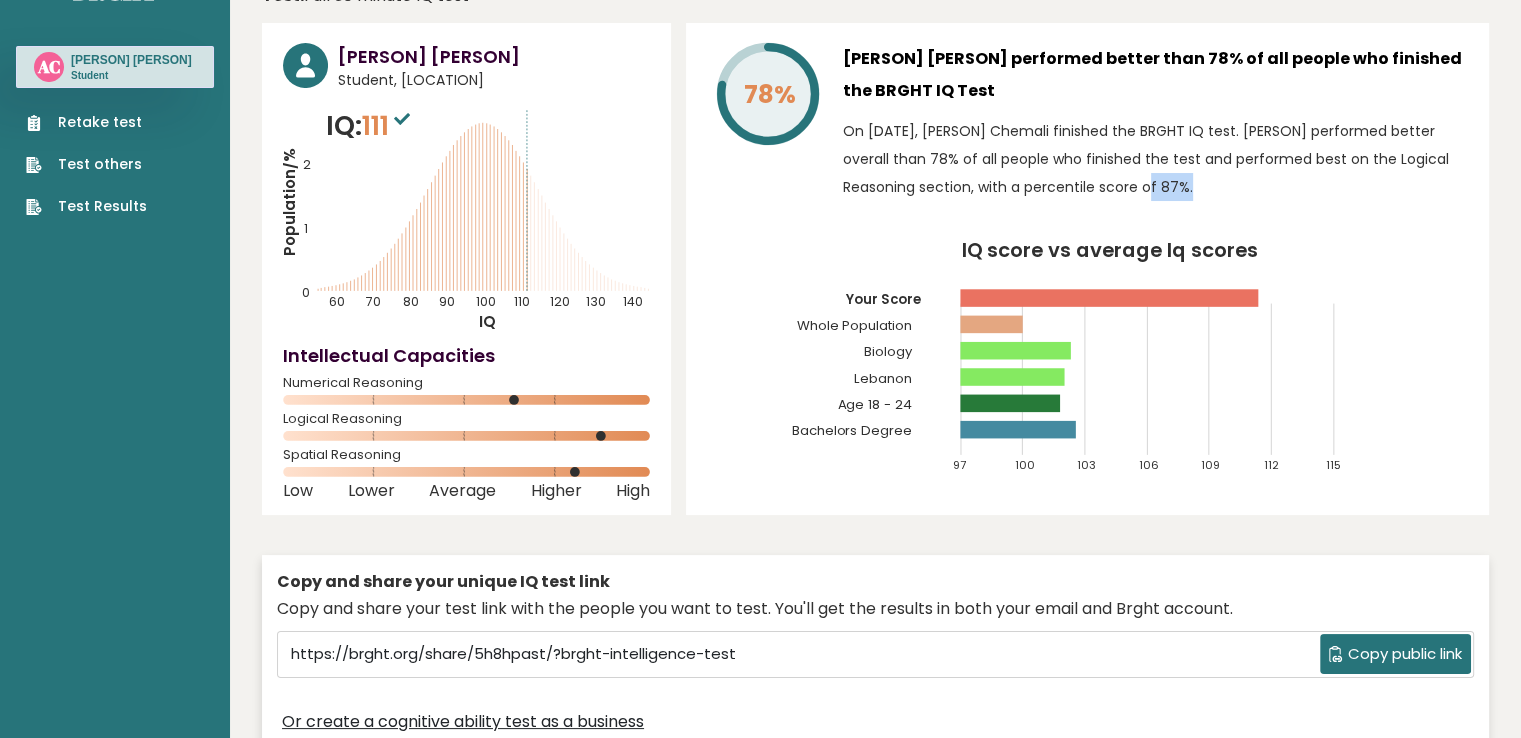 click on "On July 06, 2025, Ali
Chemali finished the BRGHT IQ test. Ali performed better overall than
78% of all people who finished the test and
performed best on the
Logical Reasoning section, with
a percentile score of 87%." at bounding box center (1155, 159) 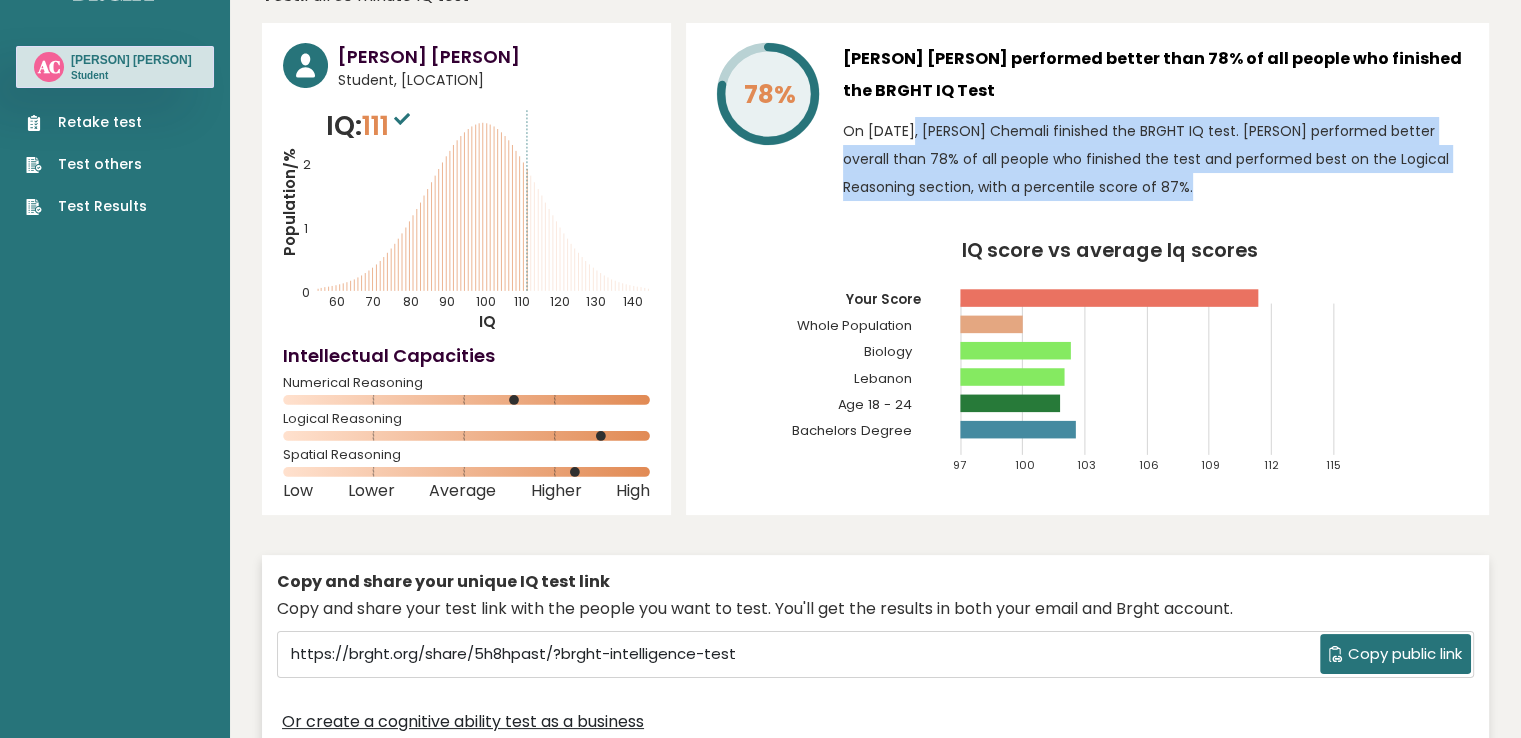 click on "On July 06, 2025, Ali
Chemali finished the BRGHT IQ test. Ali performed better overall than
78% of all people who finished the test and
performed best on the
Logical Reasoning section, with
a percentile score of 87%." at bounding box center (1155, 159) 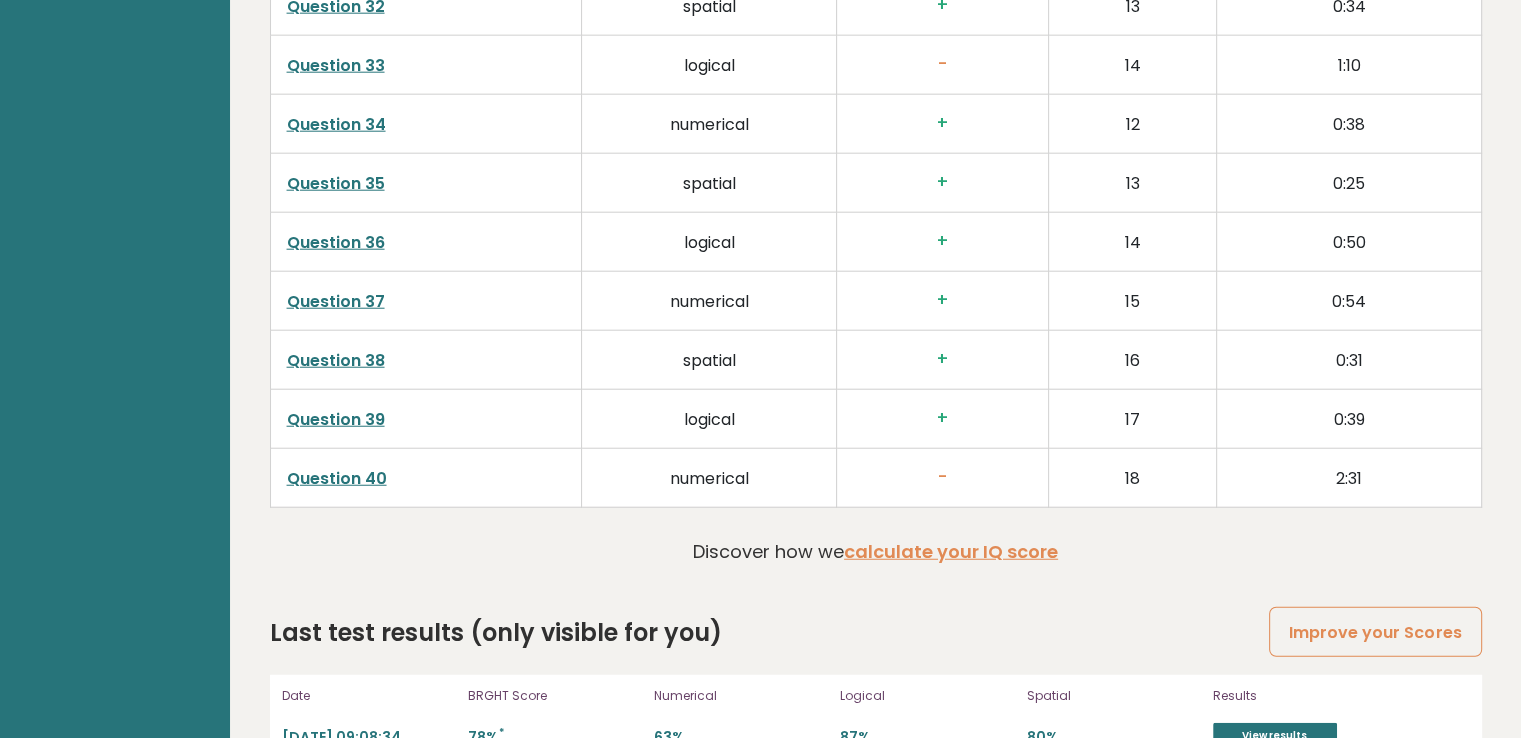 scroll, scrollTop: 5136, scrollLeft: 0, axis: vertical 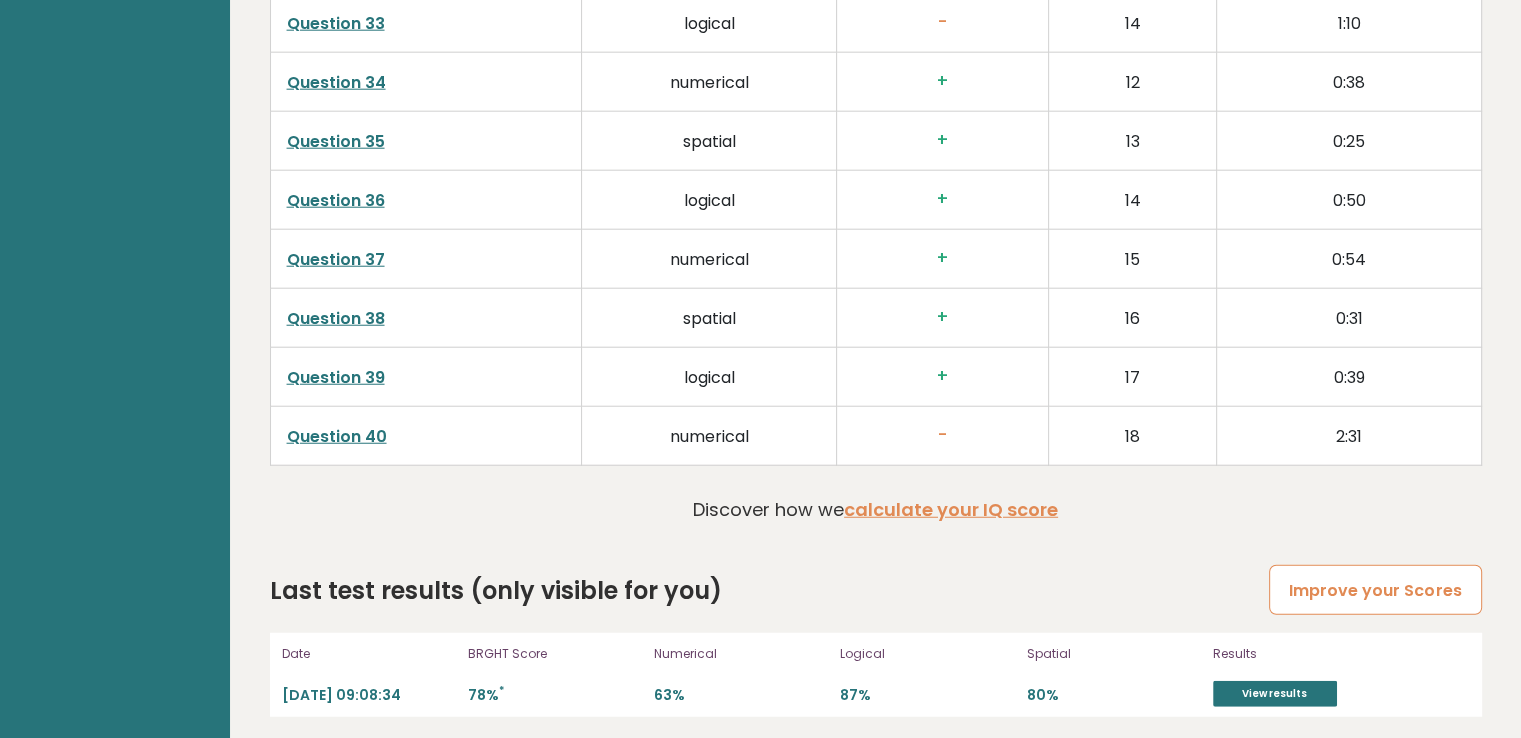 click on "Improve your Scores" at bounding box center [1375, 590] 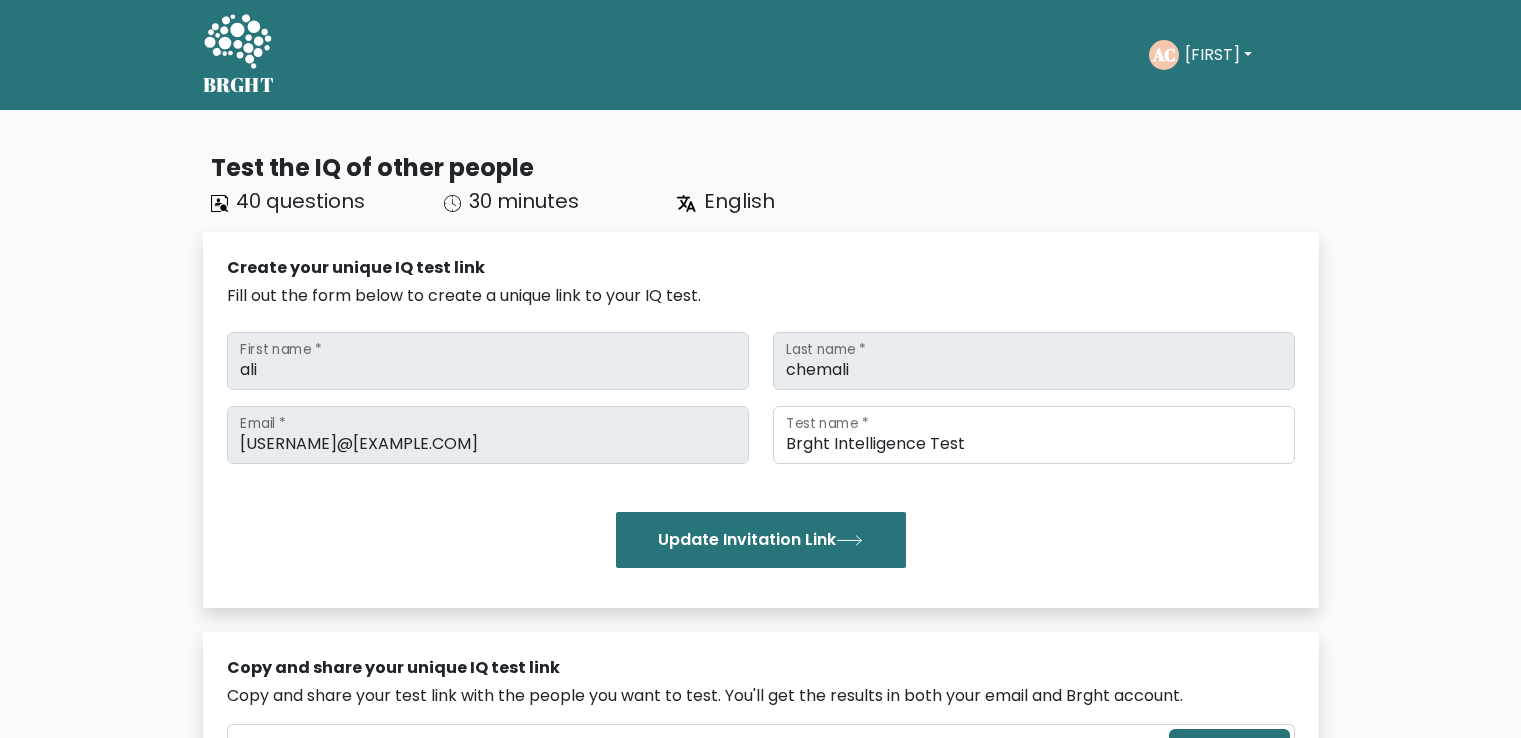scroll, scrollTop: 0, scrollLeft: 0, axis: both 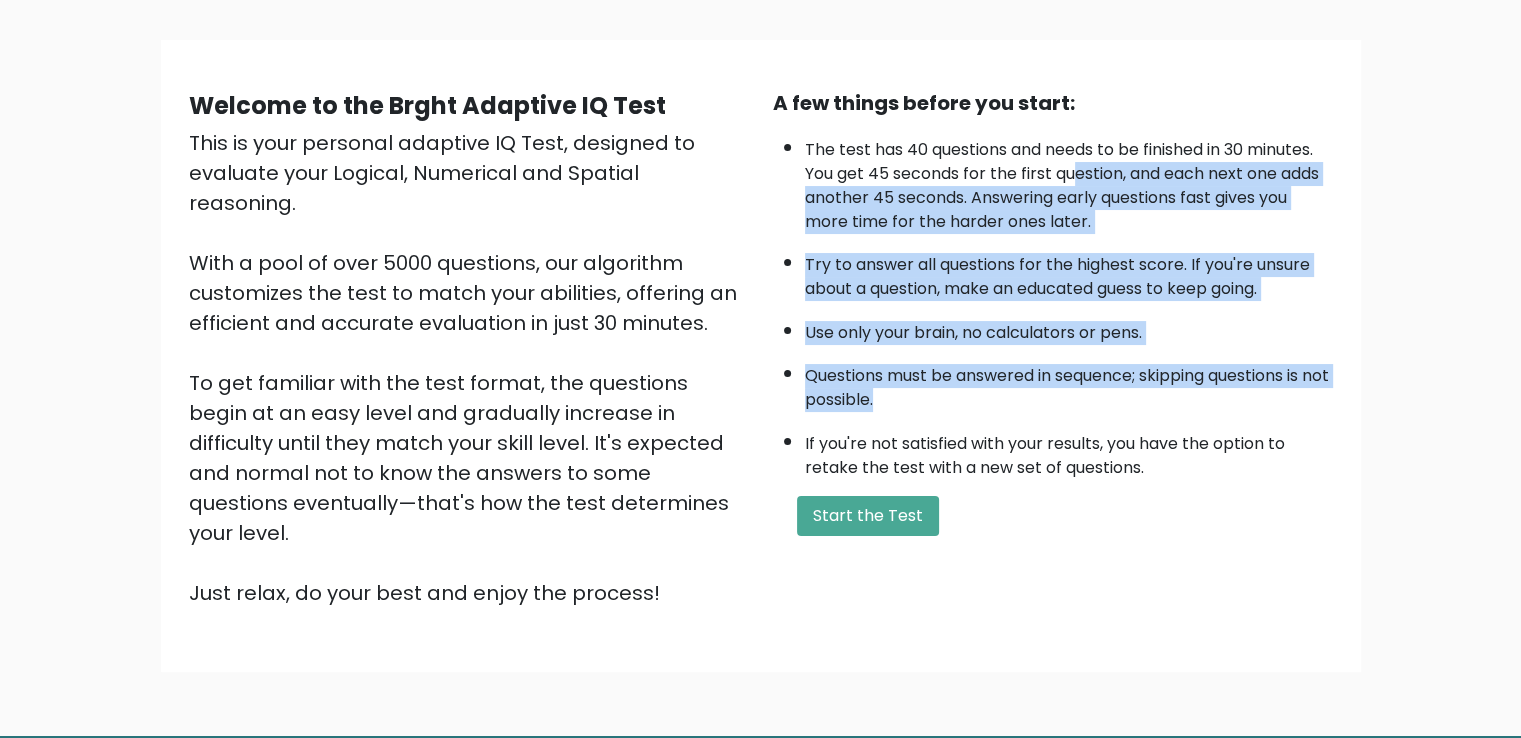 drag, startPoint x: 1097, startPoint y: 224, endPoint x: 1064, endPoint y: 178, distance: 56.61272 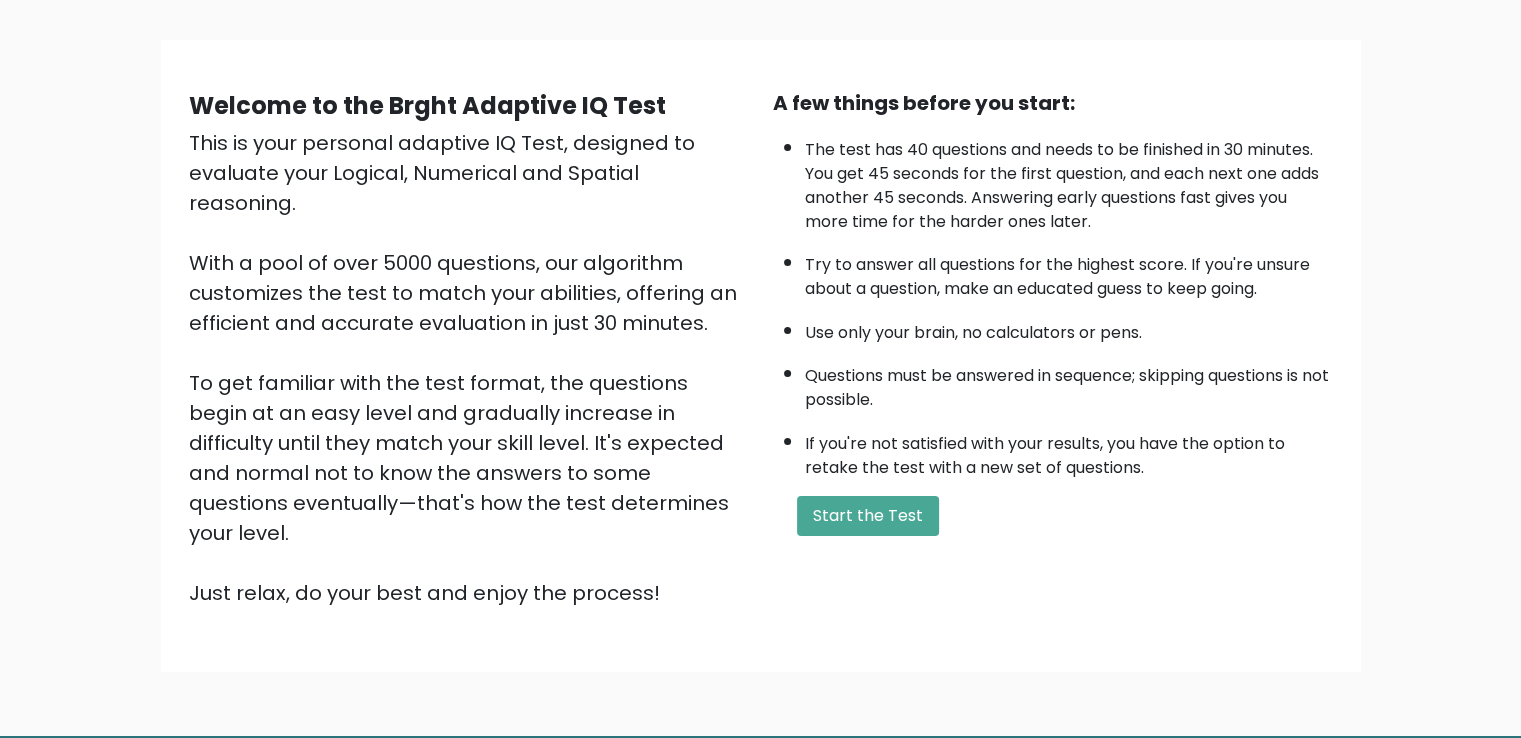 click on "The test has 40 questions and needs to be finished in 30 minutes. You get 45 seconds for the first question, and each next one adds another 45 seconds. Answering early questions fast gives you more time for the harder ones later." at bounding box center [1069, 181] 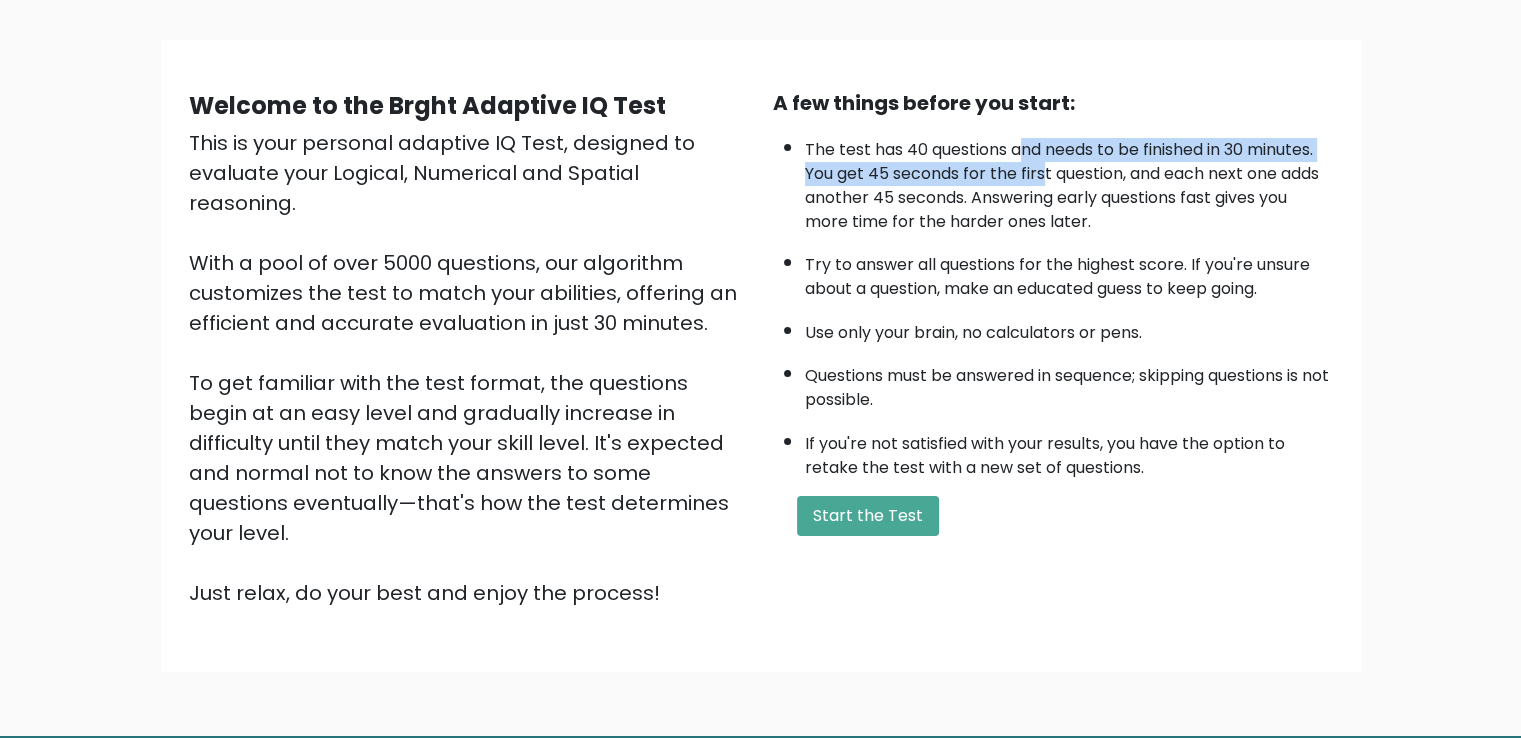 drag, startPoint x: 1024, startPoint y: 155, endPoint x: 1047, endPoint y: 173, distance: 29.206163 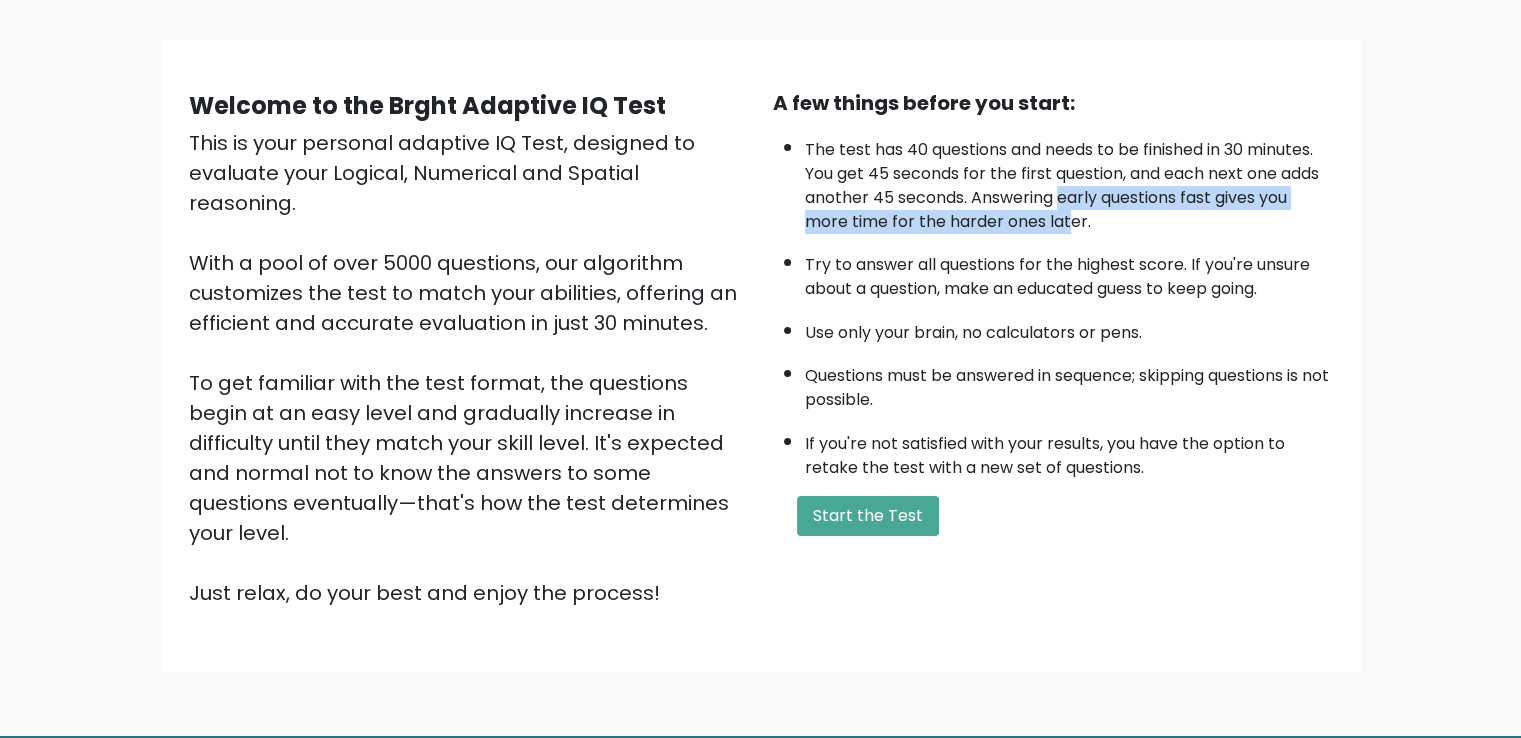 drag, startPoint x: 1060, startPoint y: 188, endPoint x: 1072, endPoint y: 210, distance: 25.059929 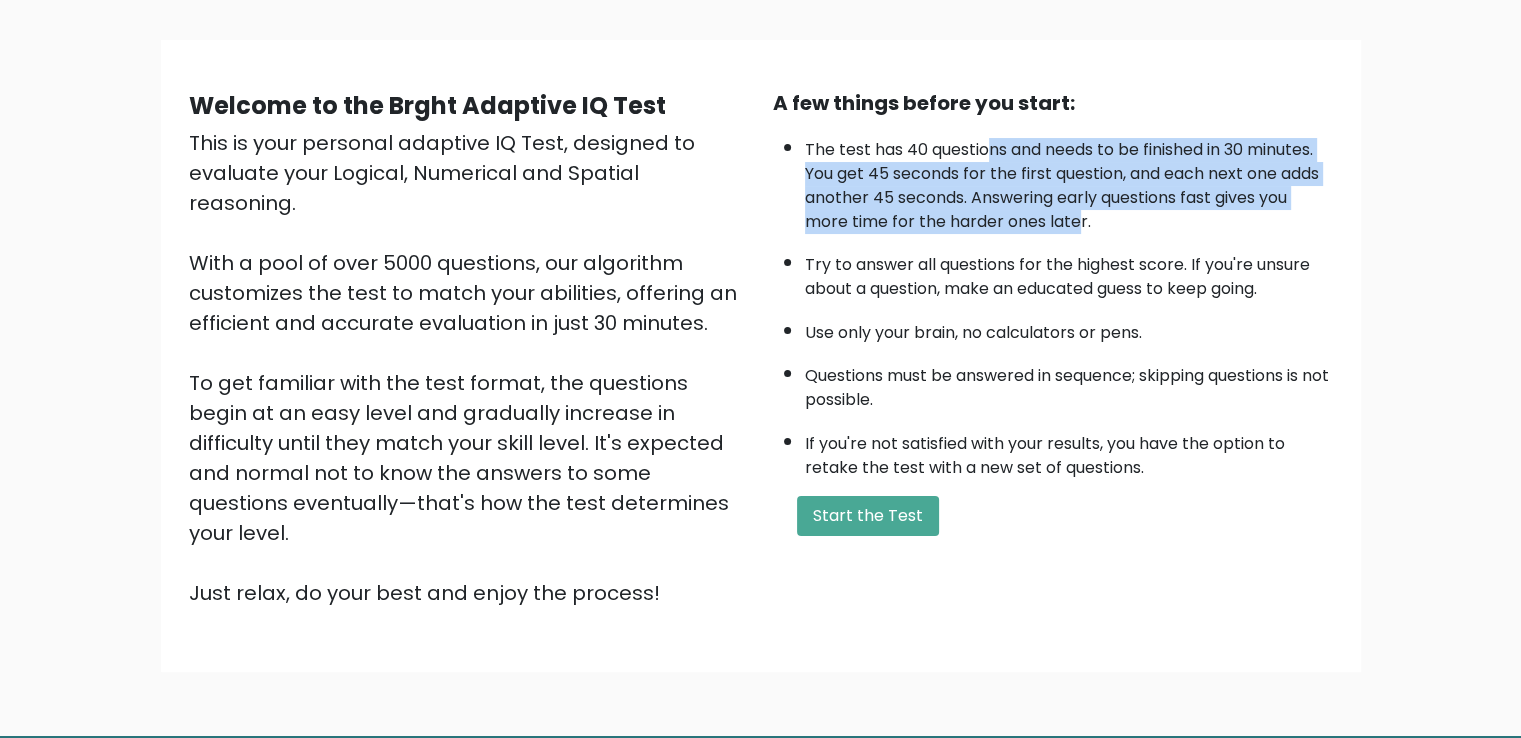drag, startPoint x: 993, startPoint y: 124, endPoint x: 1080, endPoint y: 211, distance: 123.03658 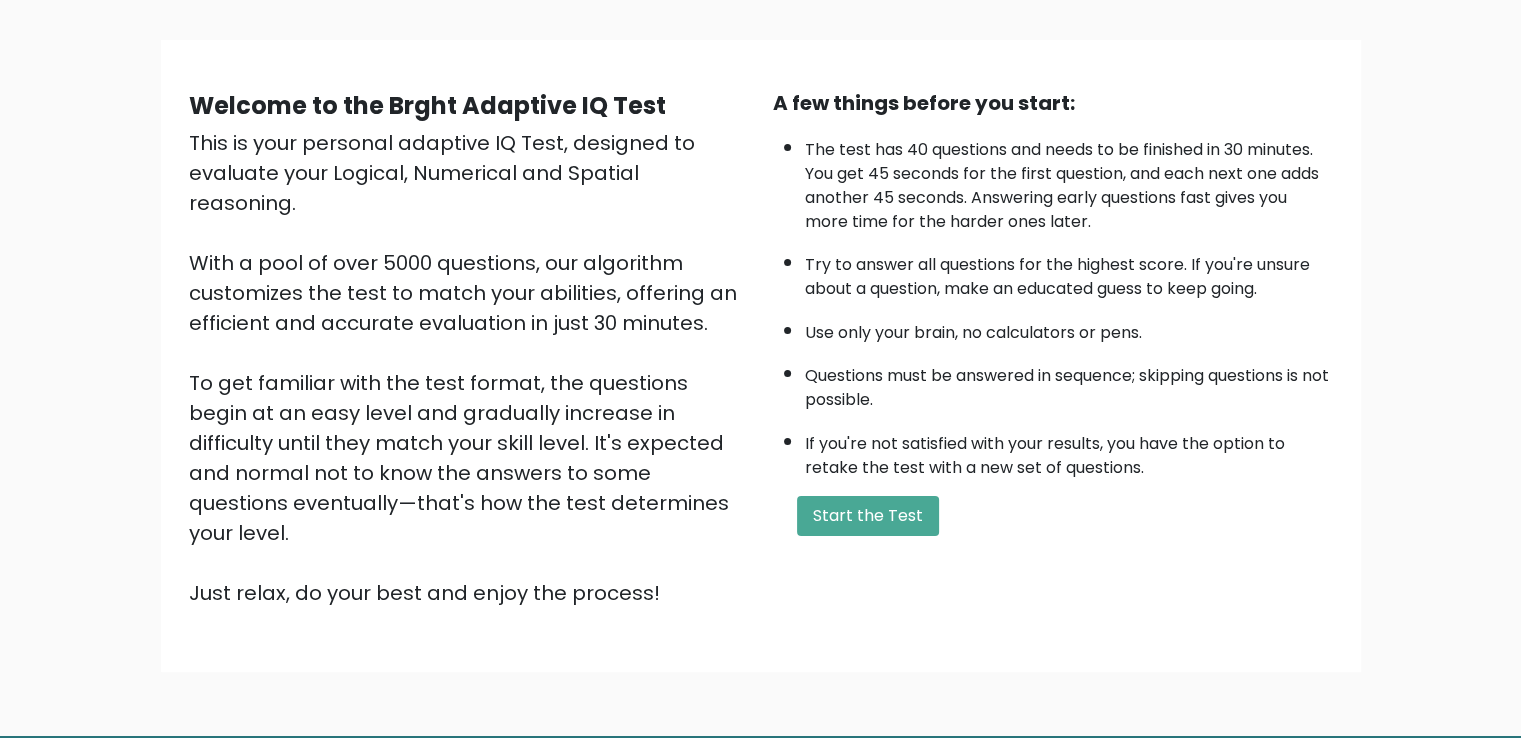 click on "The test has 40 questions and needs to be finished in 30 minutes. You get 45 seconds for the first question, and each next one adds another 45 seconds. Answering early questions fast gives you more time for the harder ones later." at bounding box center [1069, 181] 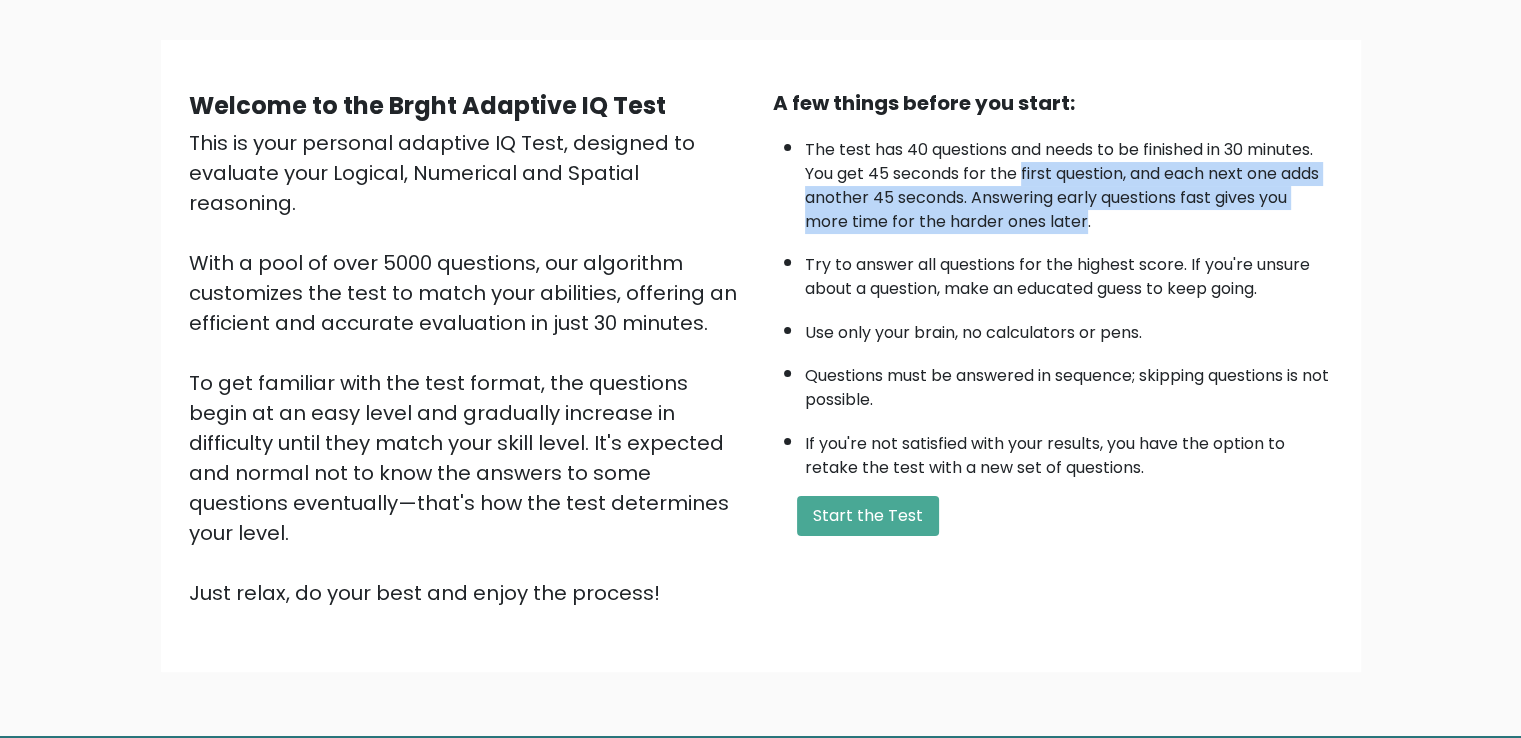 drag, startPoint x: 1080, startPoint y: 211, endPoint x: 1026, endPoint y: 173, distance: 66.0303 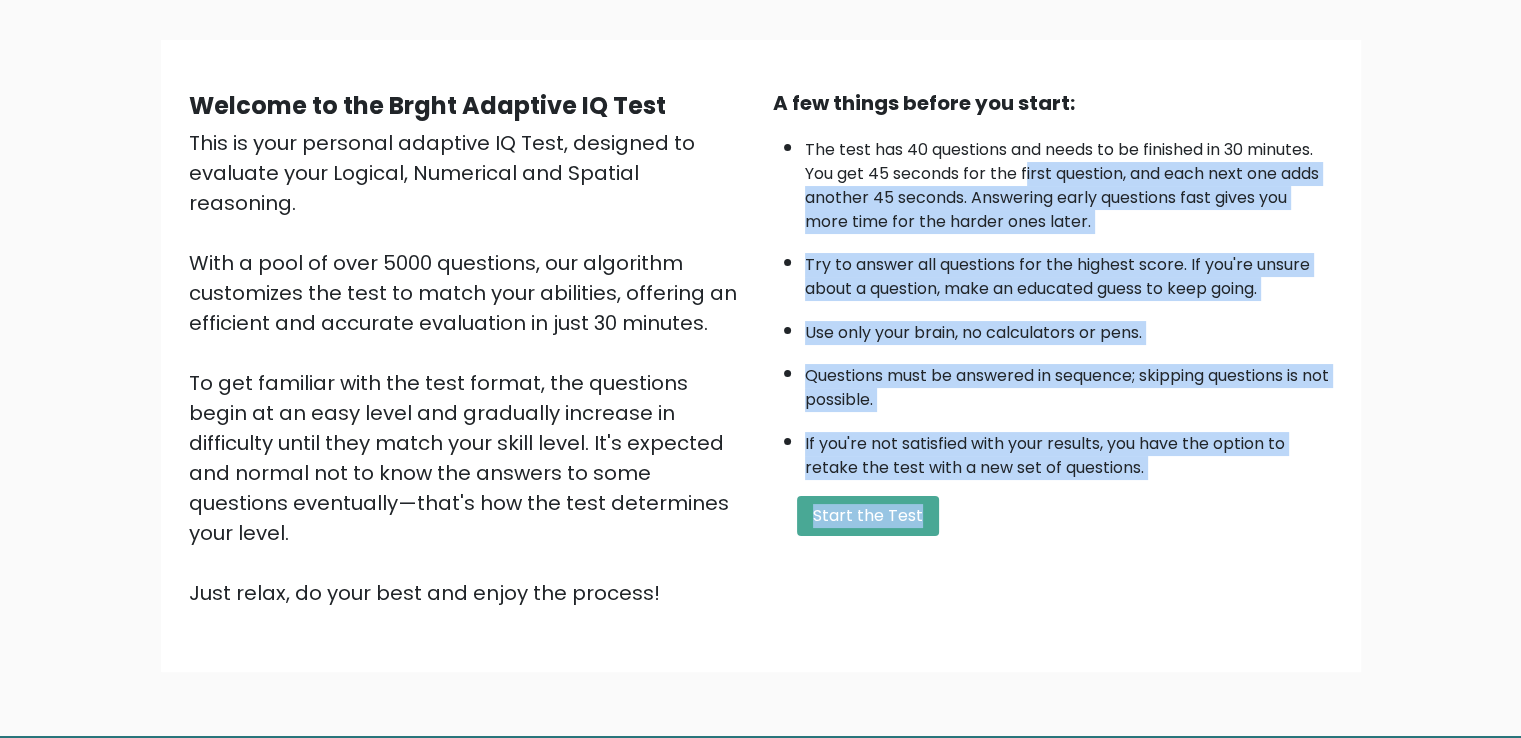scroll, scrollTop: 151, scrollLeft: 0, axis: vertical 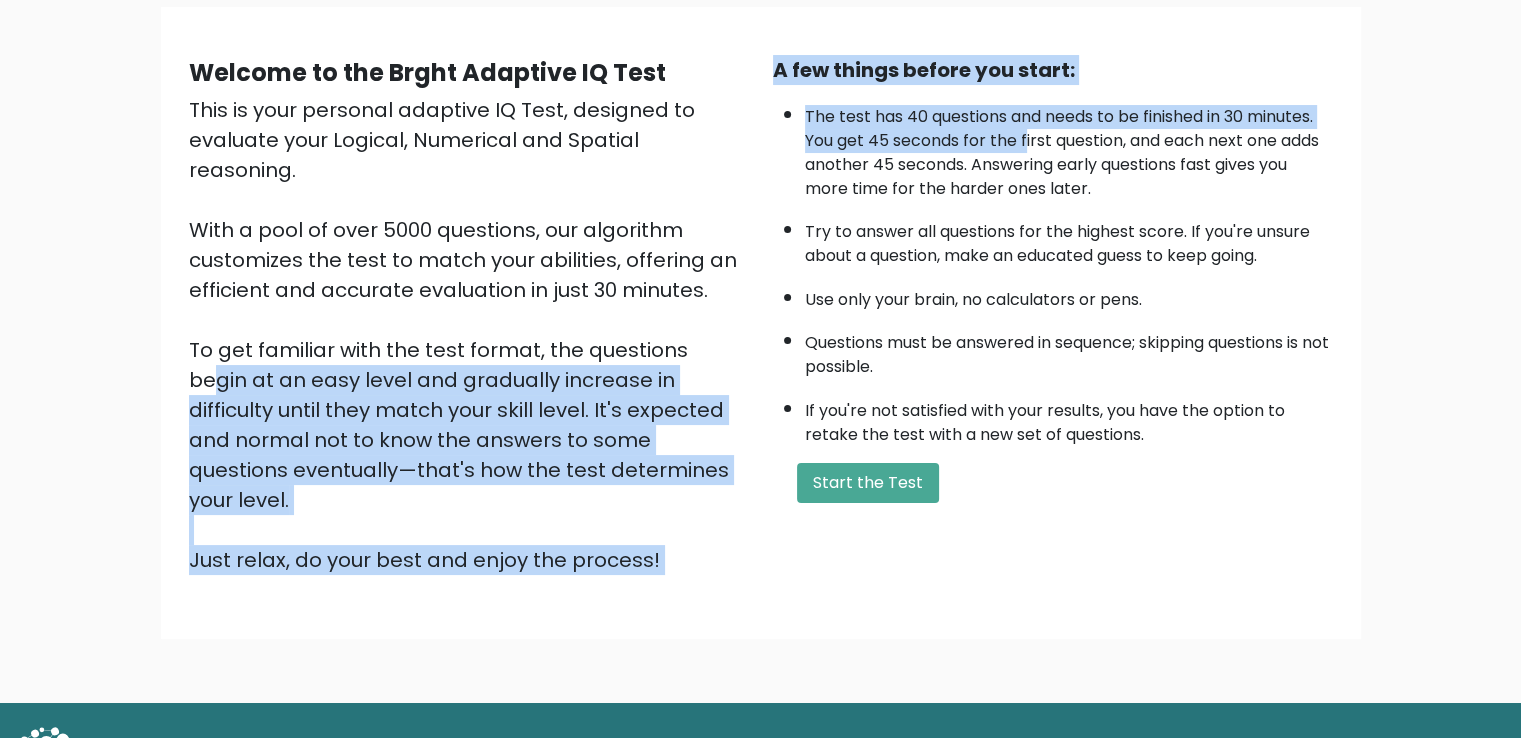 drag, startPoint x: 1026, startPoint y: 173, endPoint x: 494, endPoint y: 333, distance: 555.53937 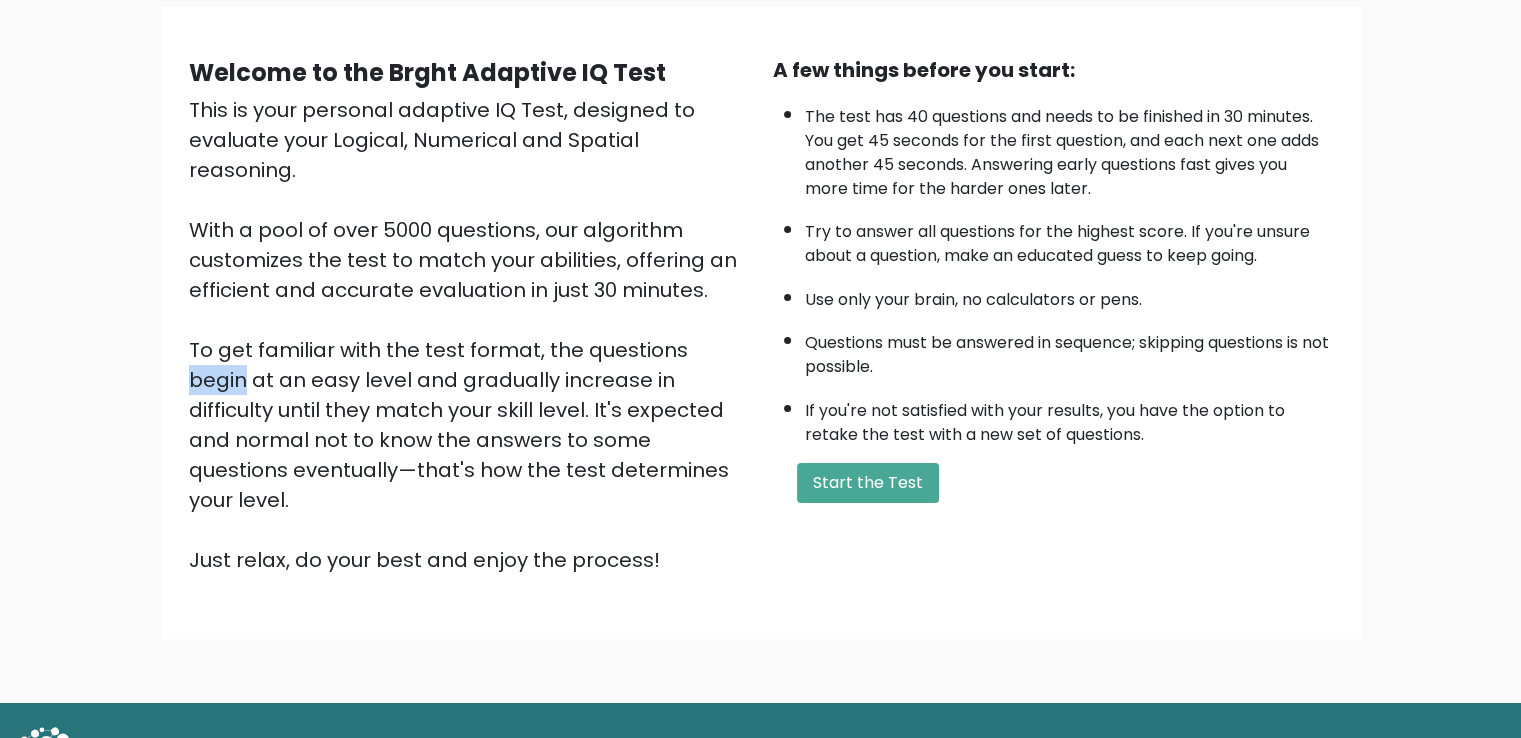 click on "This is your personal adaptive IQ Test, designed to evaluate your Logical, Numerical and Spatial reasoning.
With a pool of over 5000 questions, our algorithm customizes the test to match your abilities, offering an efficient and accurate evaluation in just 30 minutes.
To get familiar with the test format, the questions begin at an easy level and gradually increase in difficulty until they match your skill level. It's expected and normal not to know the answers to some questions eventually—that's how the test determines your level.
Just relax, do your best and enjoy the process!" at bounding box center [469, 335] 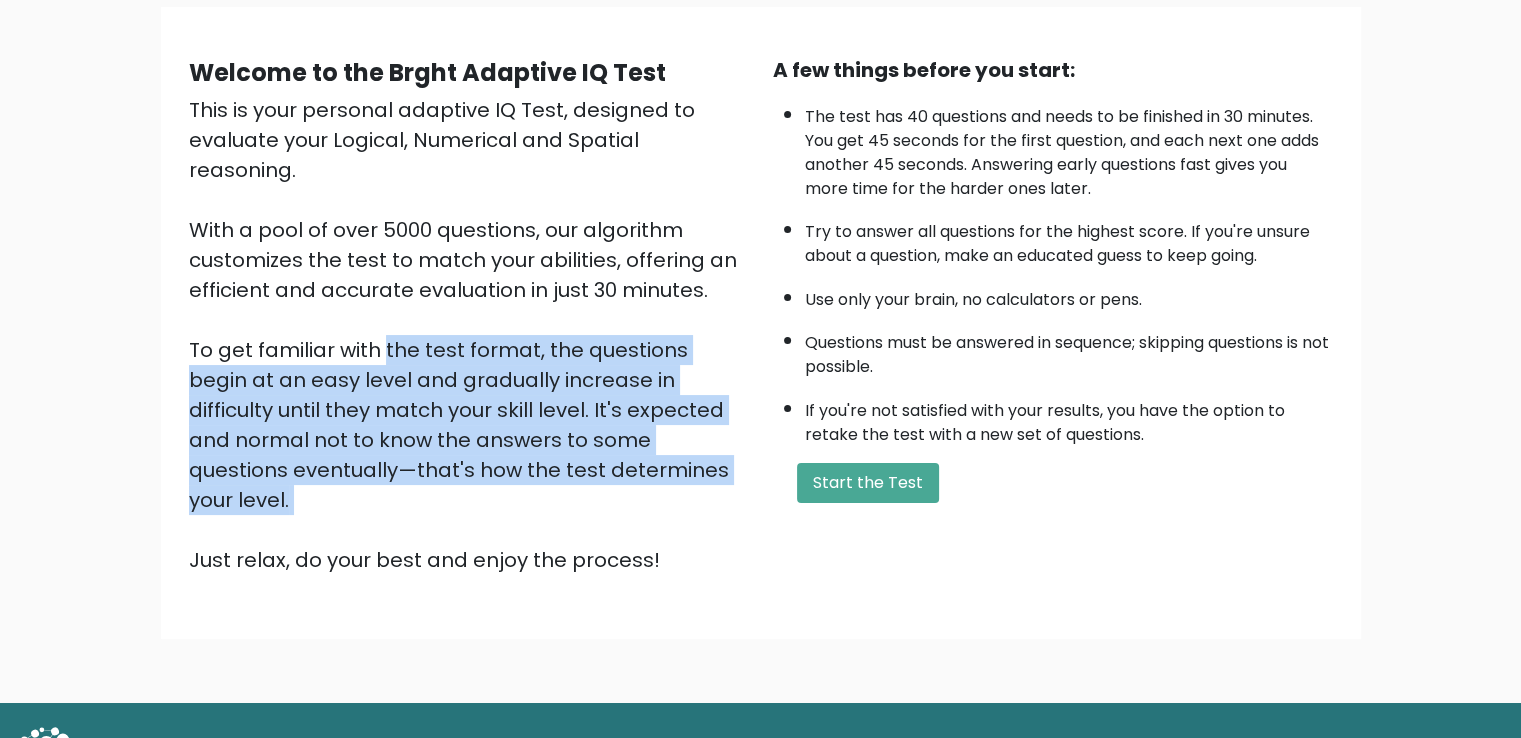 click on "This is your personal adaptive IQ Test, designed to evaluate your Logical, Numerical and Spatial reasoning.
With a pool of over 5000 questions, our algorithm customizes the test to match your abilities, offering an efficient and accurate evaluation in just 30 minutes.
To get familiar with the test format, the questions begin at an easy level and gradually increase in difficulty until they match your skill level. It's expected and normal not to know the answers to some questions eventually—that's how the test determines your level.
Just relax, do your best and enjoy the process!" at bounding box center (469, 335) 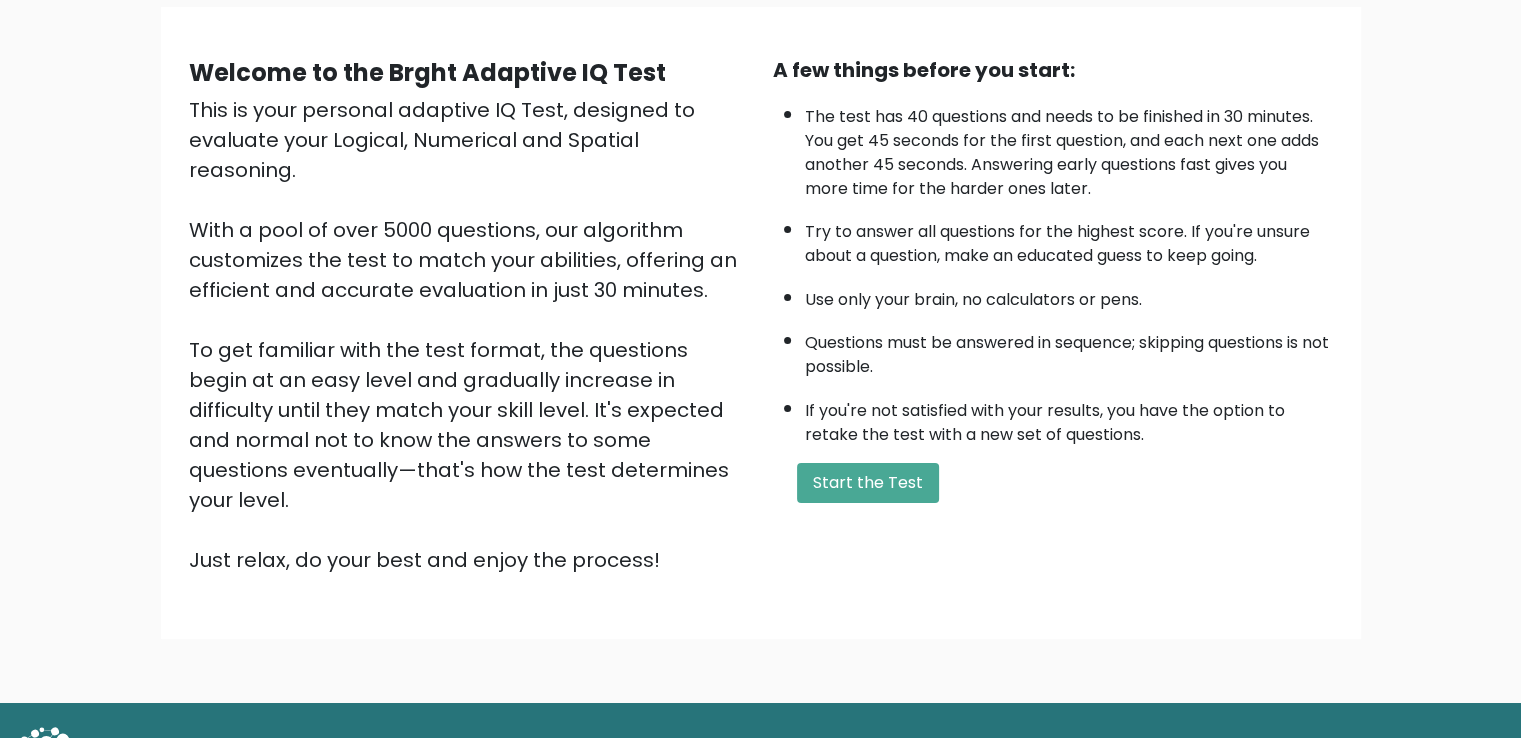 click on "This is your personal adaptive IQ Test, designed to evaluate your Logical, Numerical and Spatial reasoning.
With a pool of over 5000 questions, our algorithm customizes the test to match your abilities, offering an efficient and accurate evaluation in just 30 minutes.
To get familiar with the test format, the questions begin at an easy level and gradually increase in difficulty until they match your skill level. It's expected and normal not to know the answers to some questions eventually—that's how the test determines your level.
Just relax, do your best and enjoy the process!" at bounding box center [469, 335] 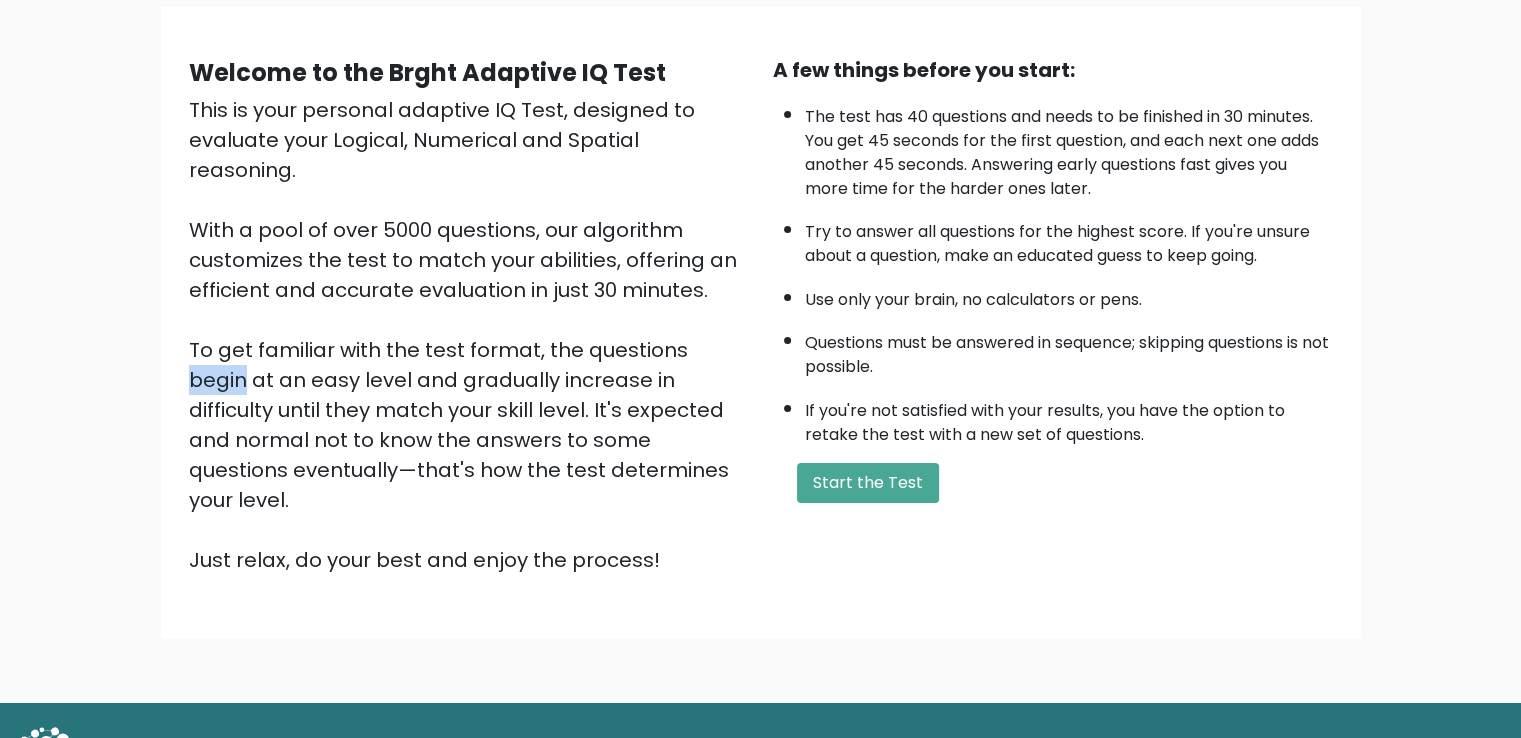 click on "This is your personal adaptive IQ Test, designed to evaluate your Logical, Numerical and Spatial reasoning.
With a pool of over 5000 questions, our algorithm customizes the test to match your abilities, offering an efficient and accurate evaluation in just 30 minutes.
To get familiar with the test format, the questions begin at an easy level and gradually increase in difficulty until they match your skill level. It's expected and normal not to know the answers to some questions eventually—that's how the test determines your level.
Just relax, do your best and enjoy the process!" at bounding box center [469, 335] 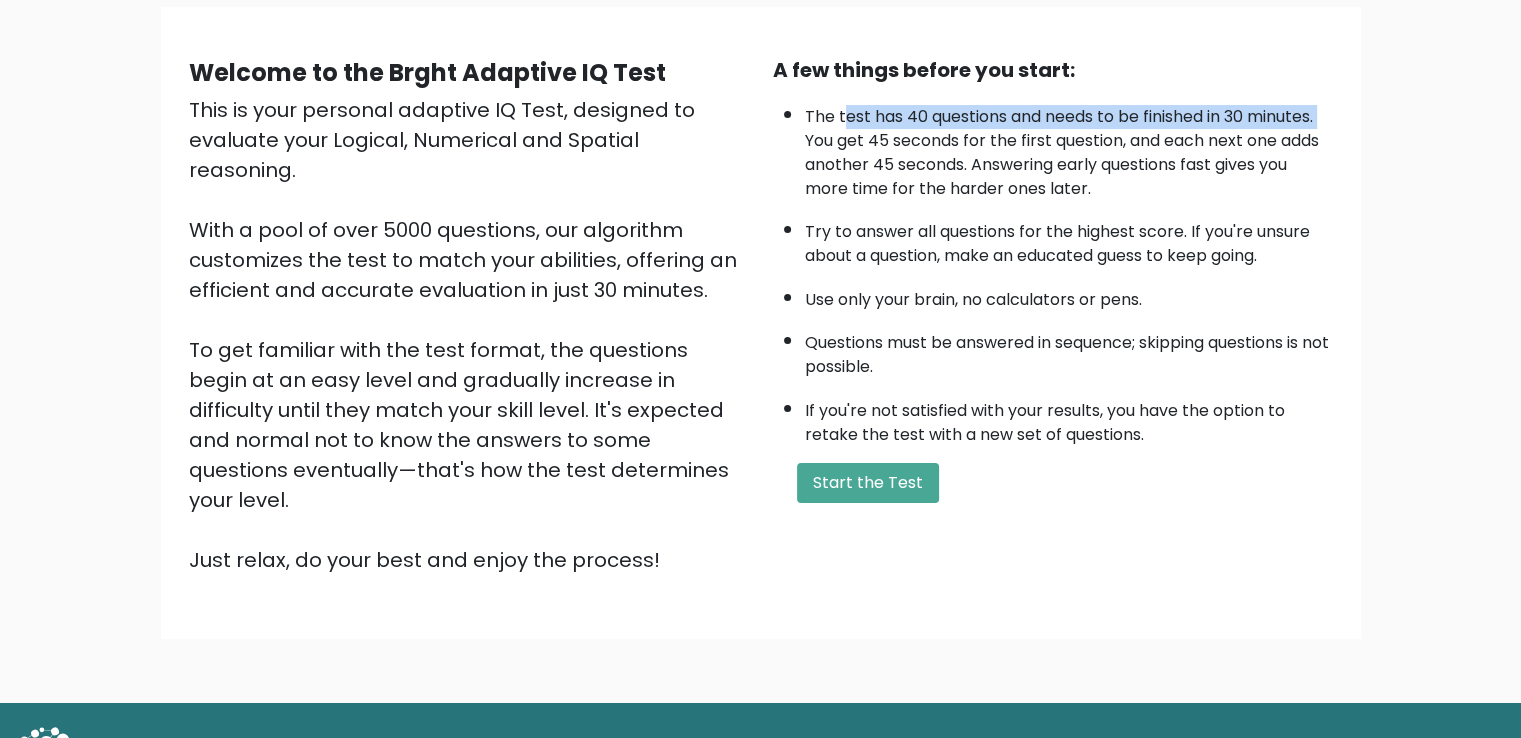 drag, startPoint x: 833, startPoint y: 113, endPoint x: 844, endPoint y: 93, distance: 22.825424 